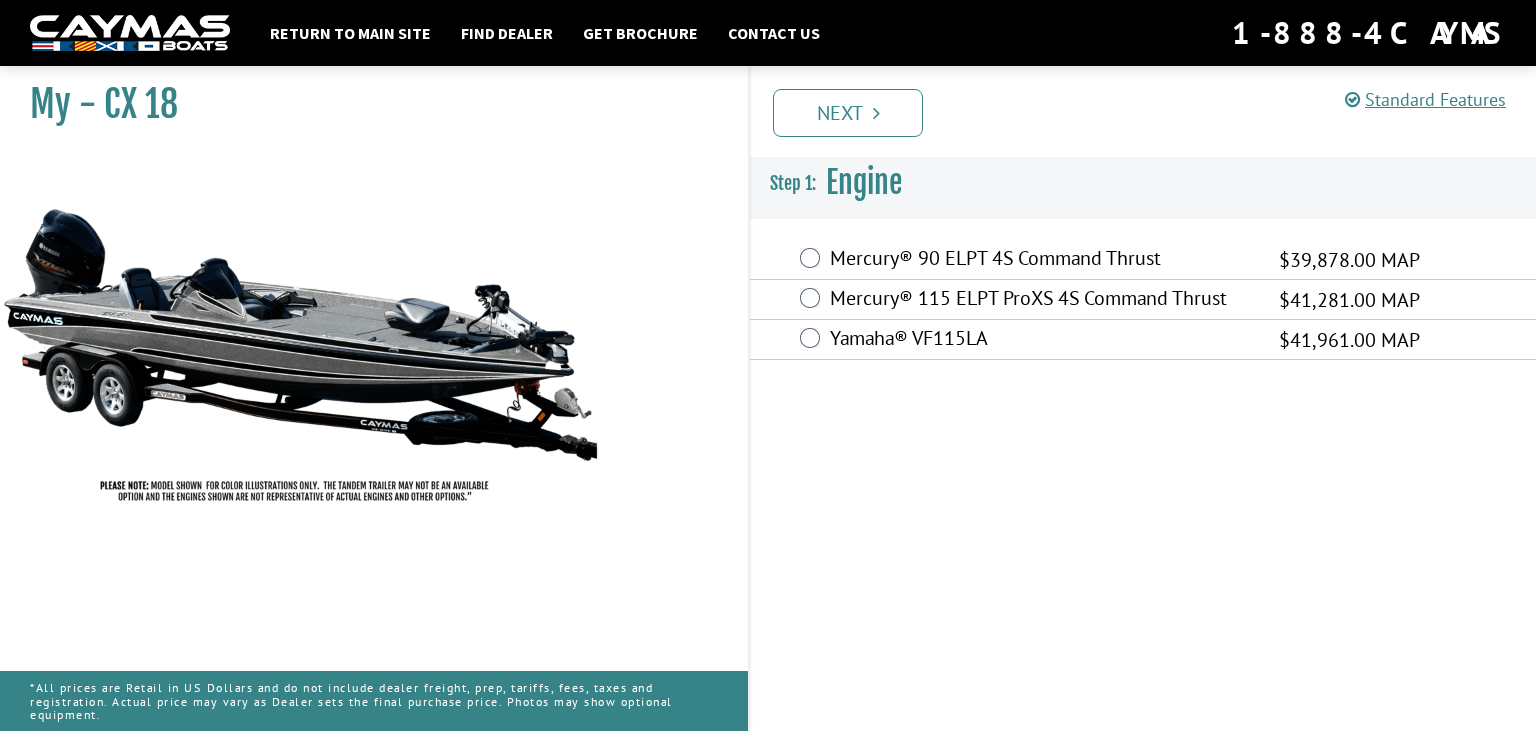 scroll, scrollTop: 0, scrollLeft: 0, axis: both 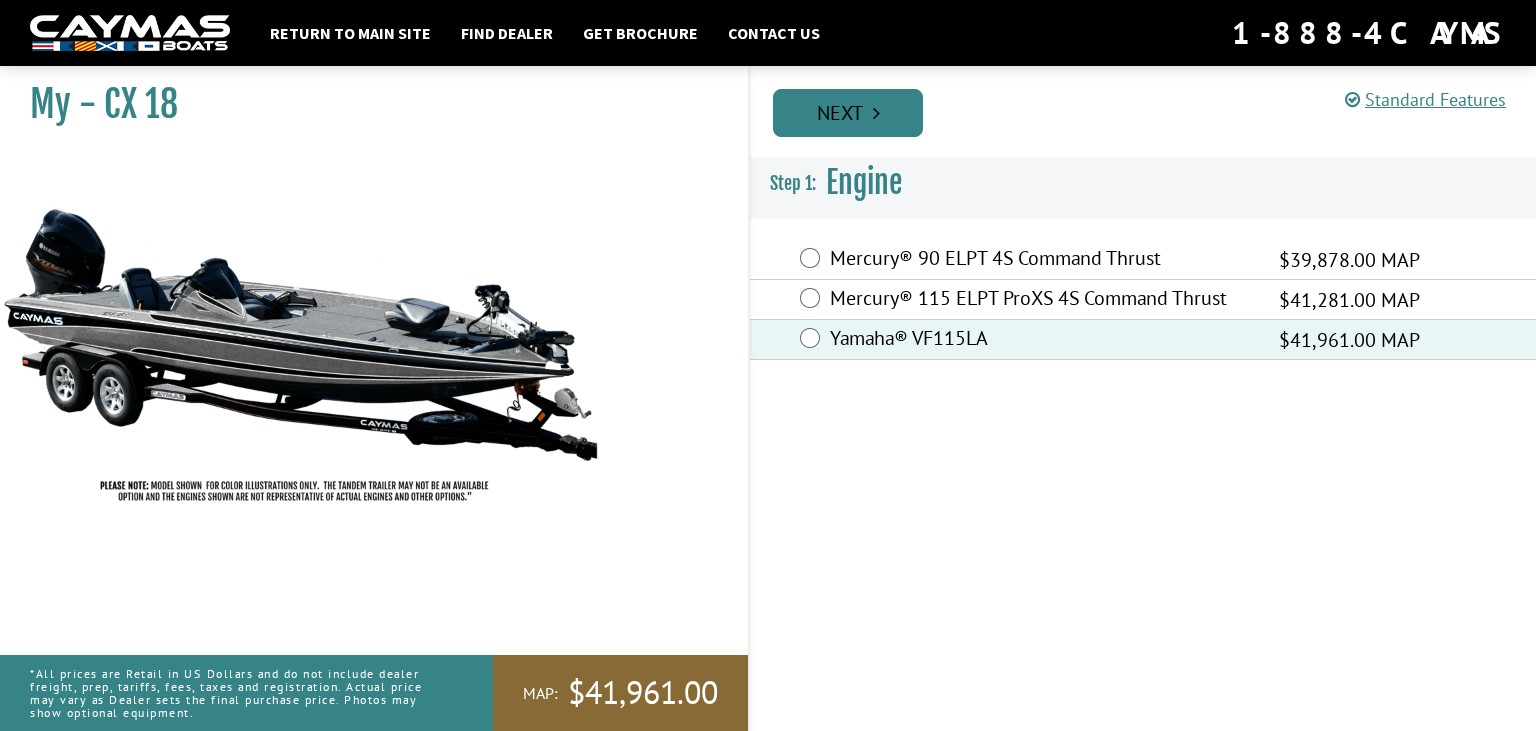 click on "Next" at bounding box center [848, 113] 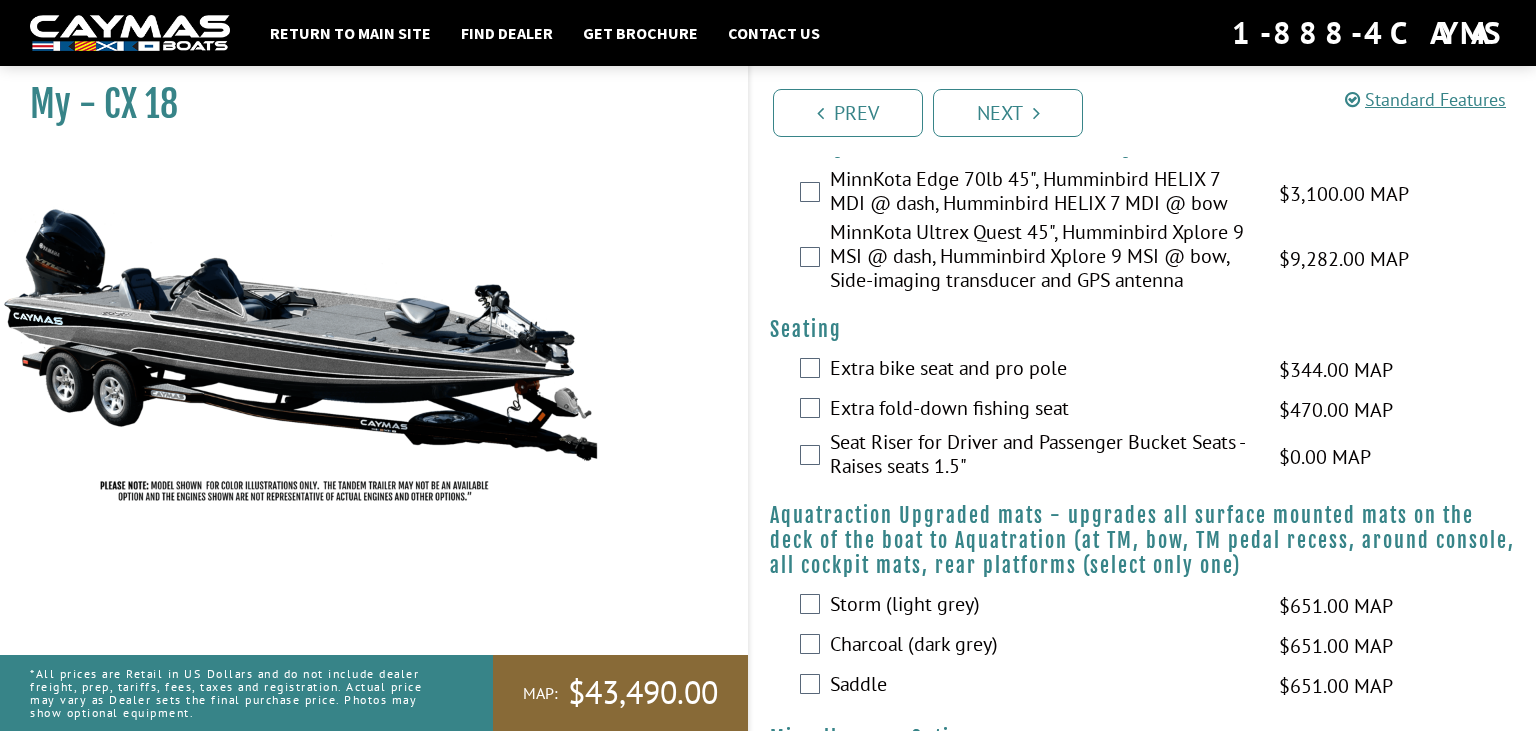 scroll, scrollTop: 105, scrollLeft: 0, axis: vertical 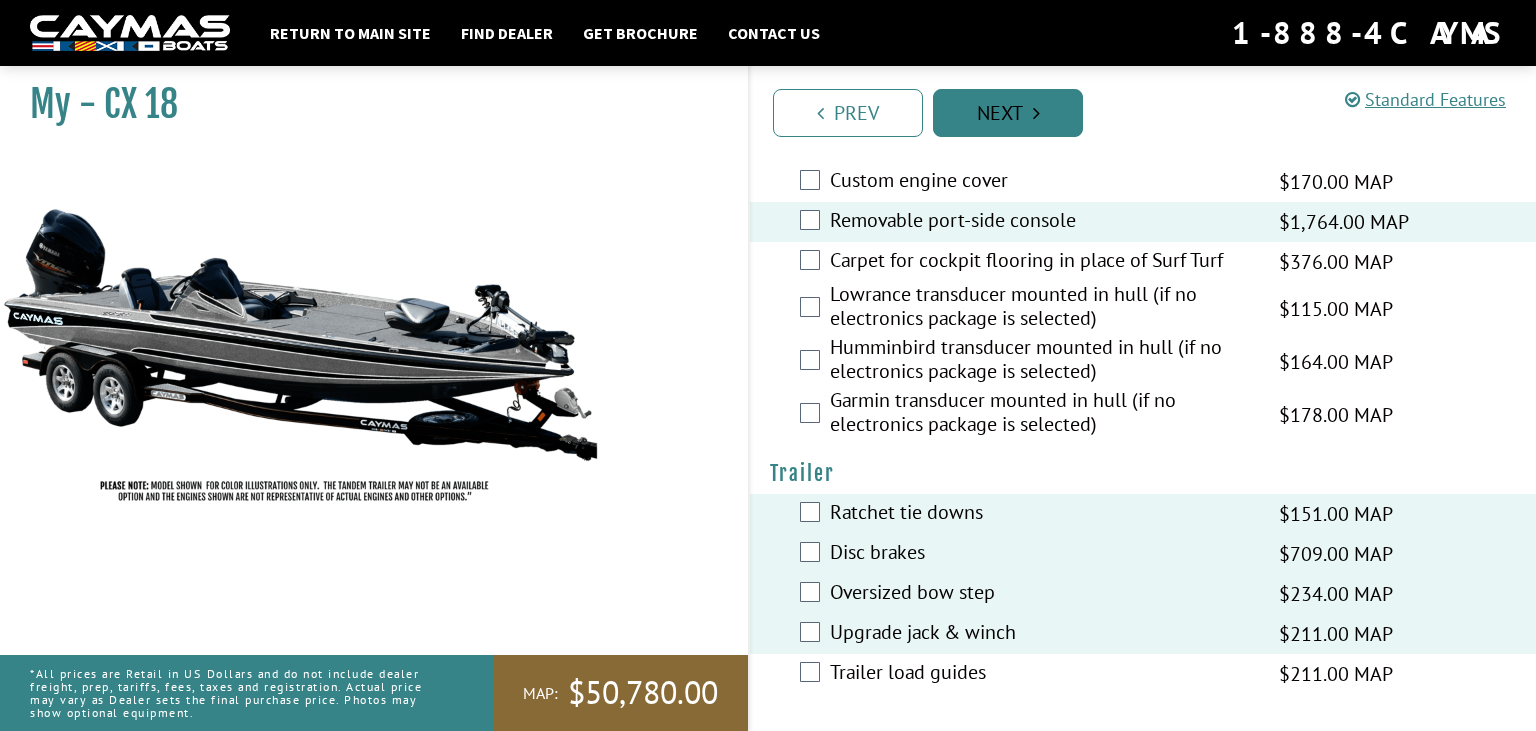 click on "Next" at bounding box center [1008, 113] 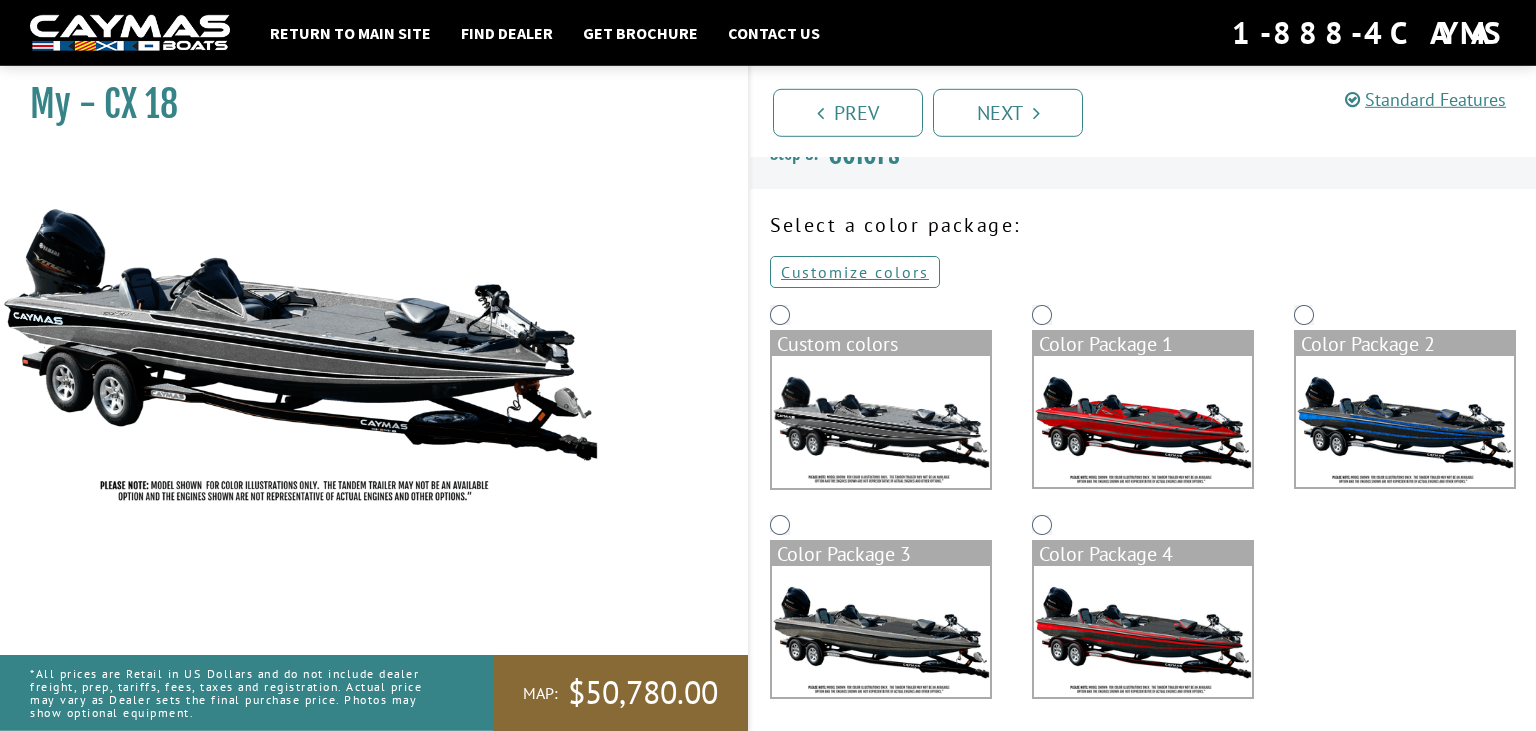 scroll, scrollTop: 35, scrollLeft: 0, axis: vertical 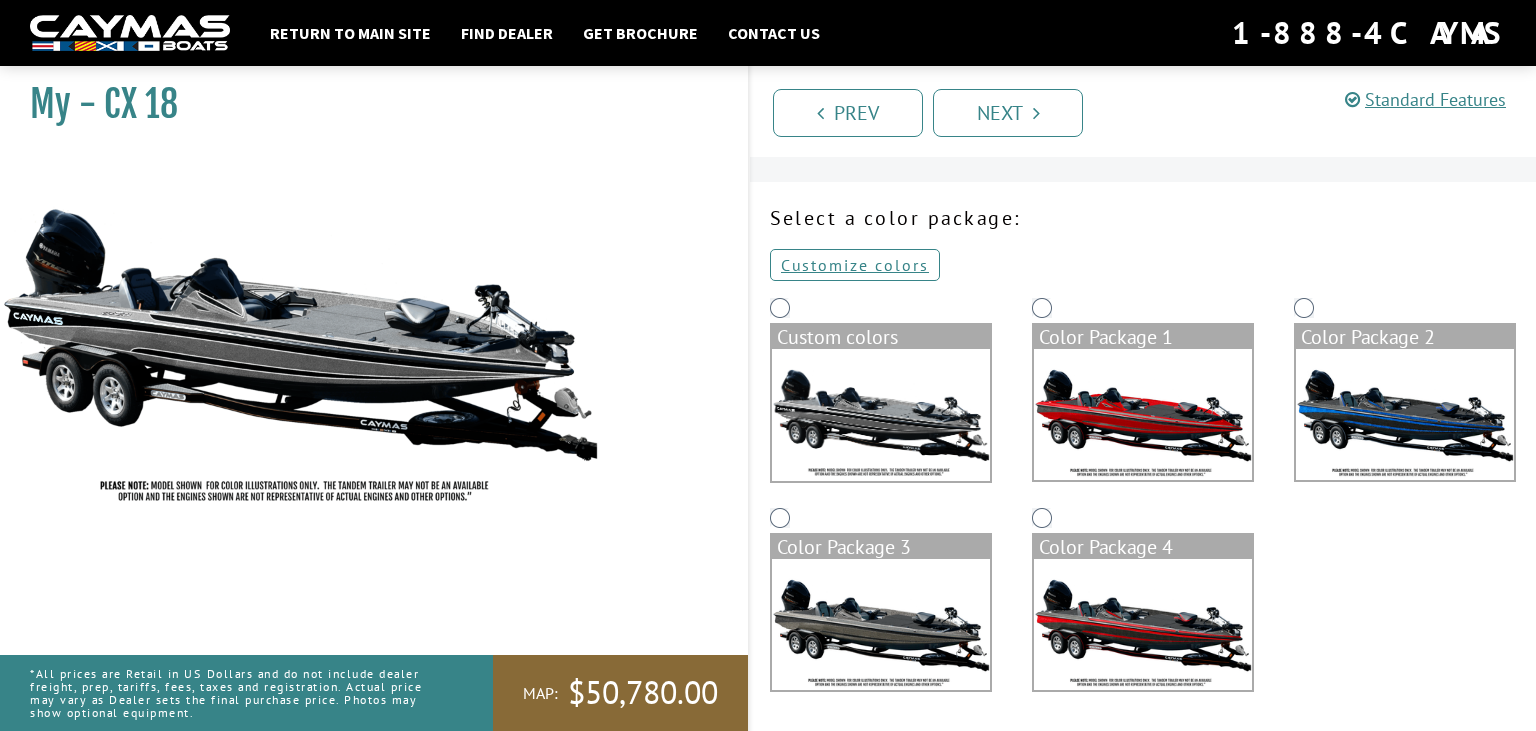 click on "Custom colors" at bounding box center (881, 337) 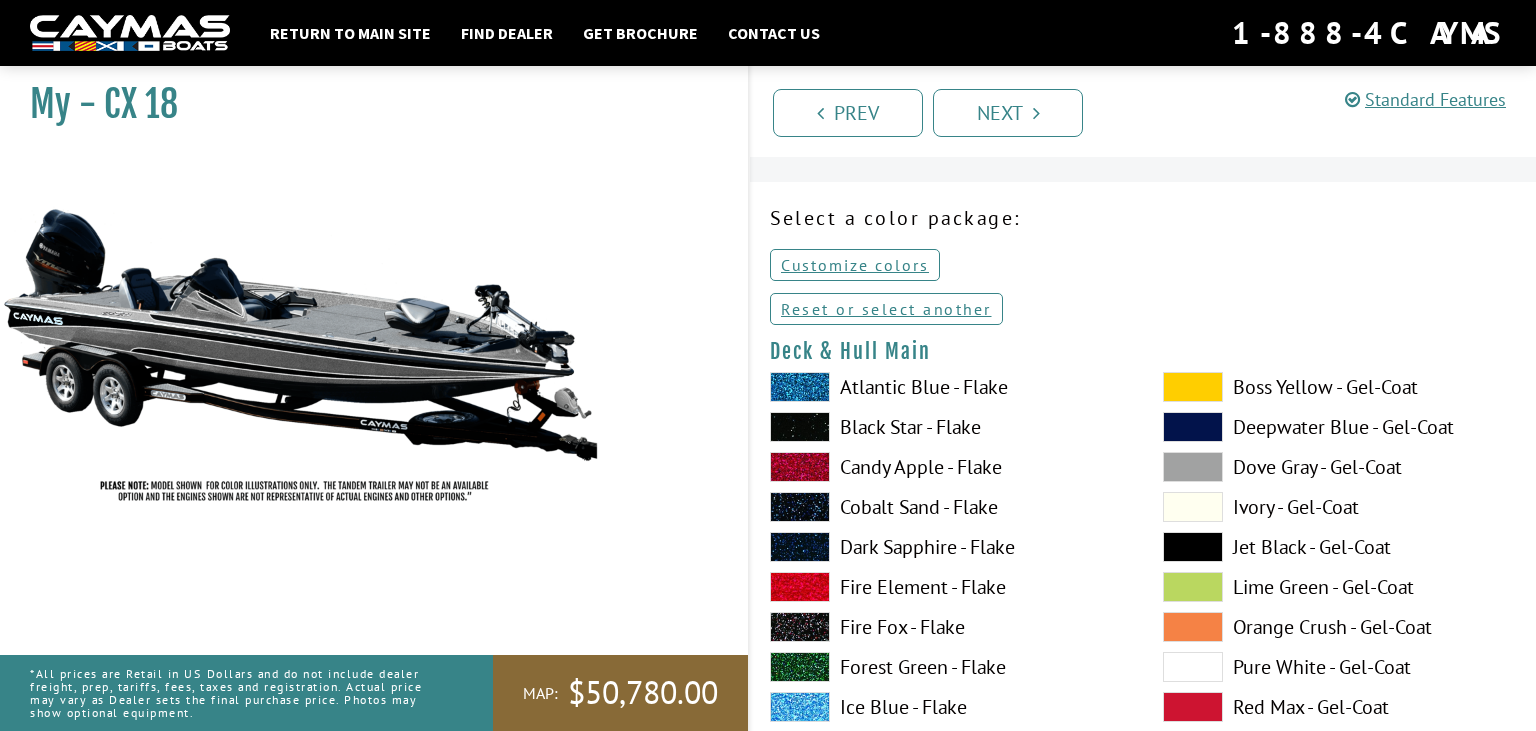 click on "Atlantic Blue - Flake" at bounding box center (946, 387) 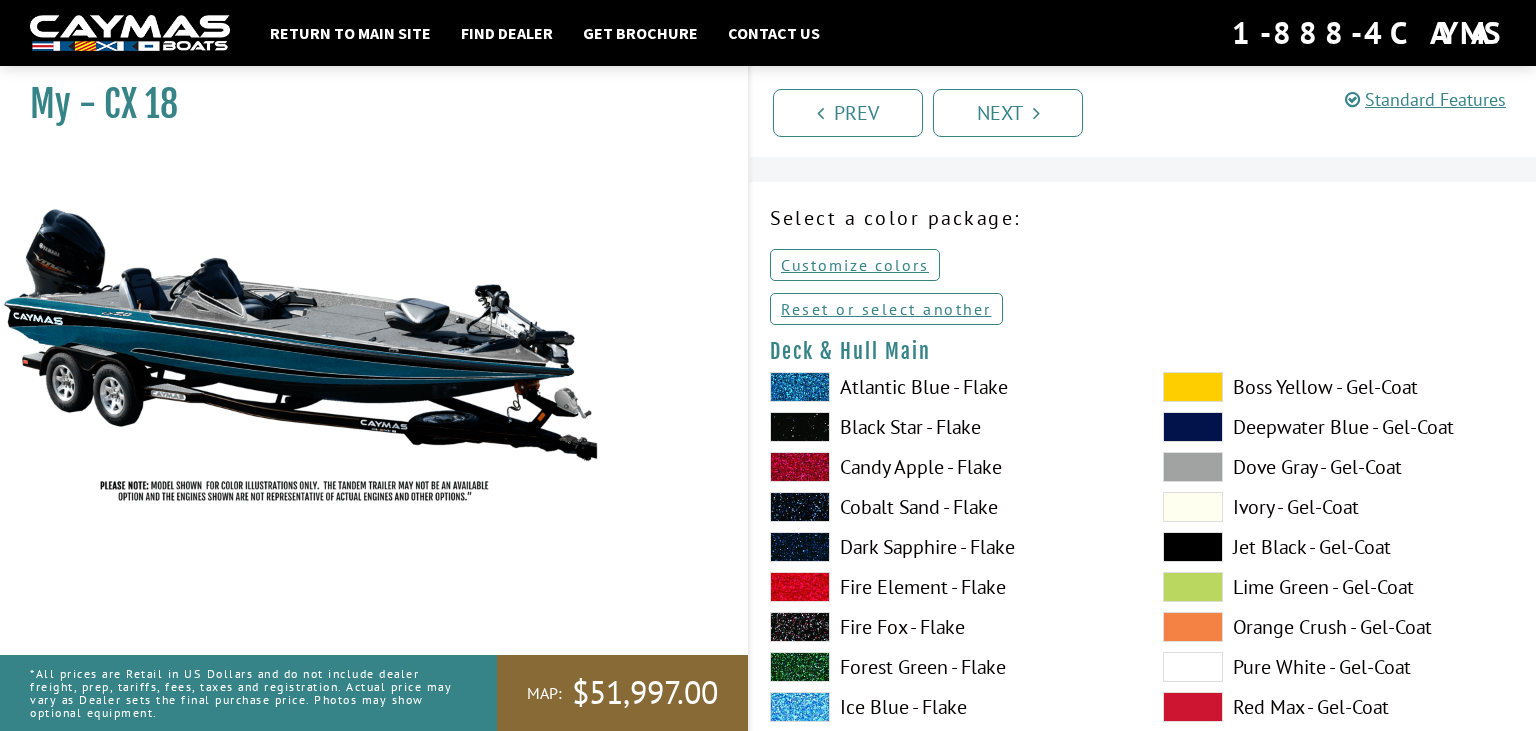 click at bounding box center [1193, 427] 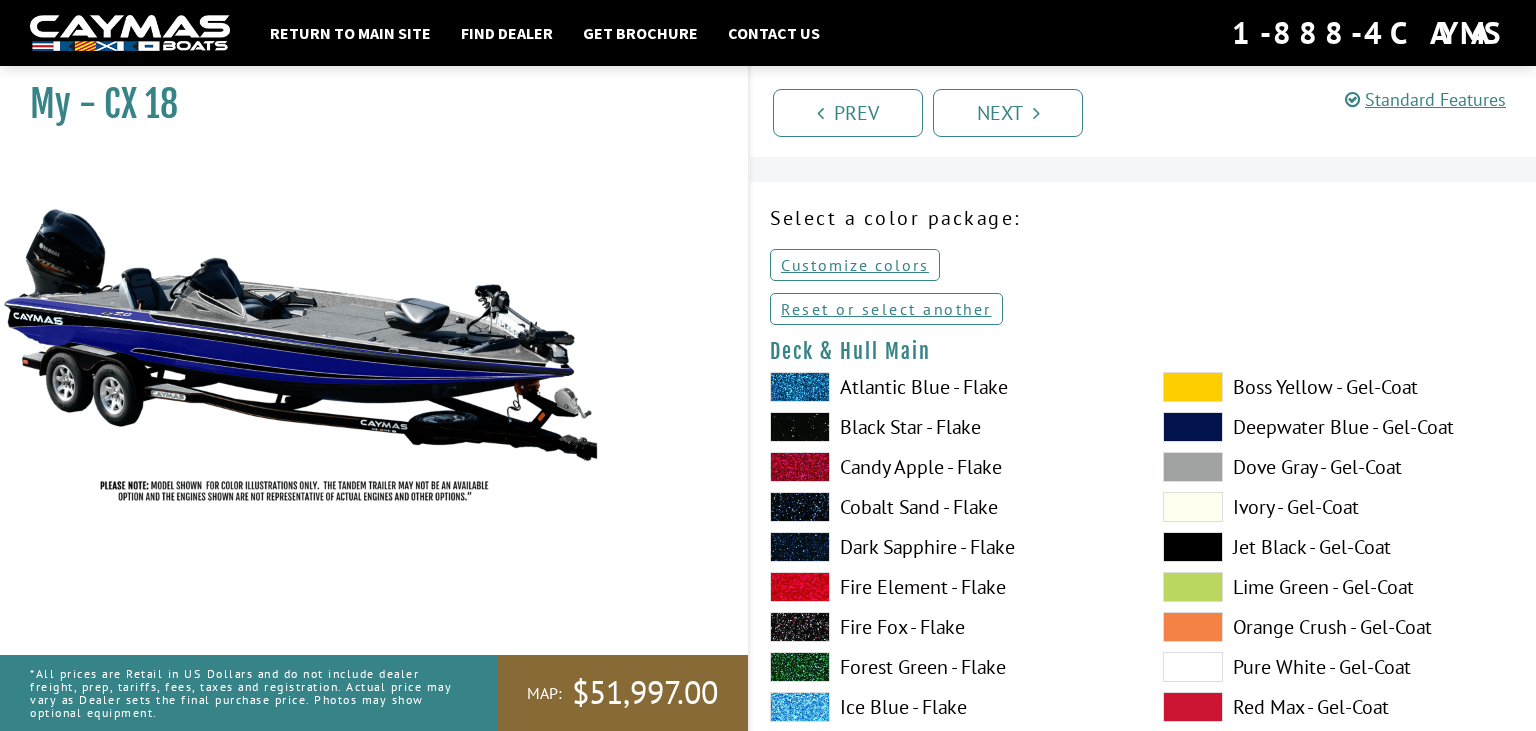 click at bounding box center (1193, 467) 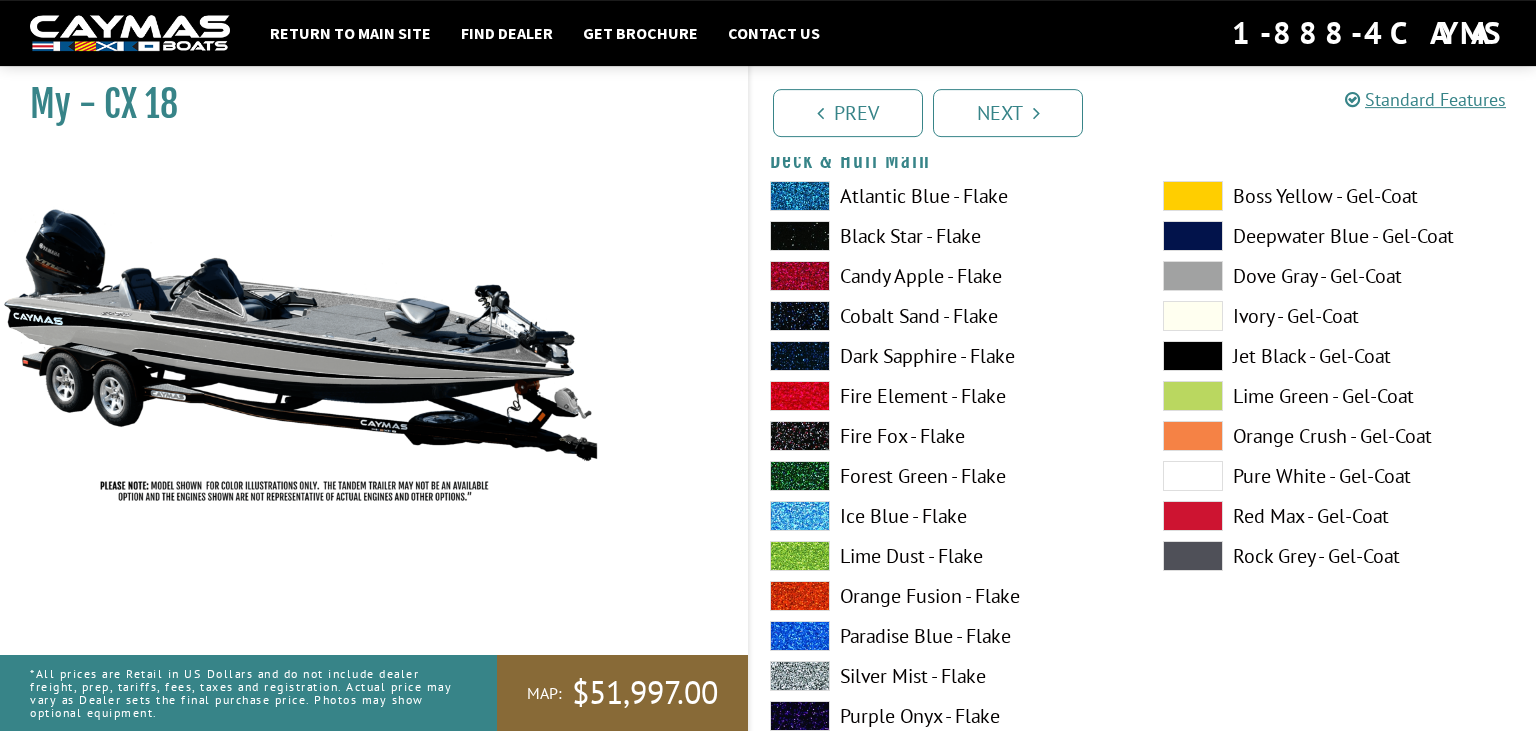 scroll, scrollTop: 246, scrollLeft: 0, axis: vertical 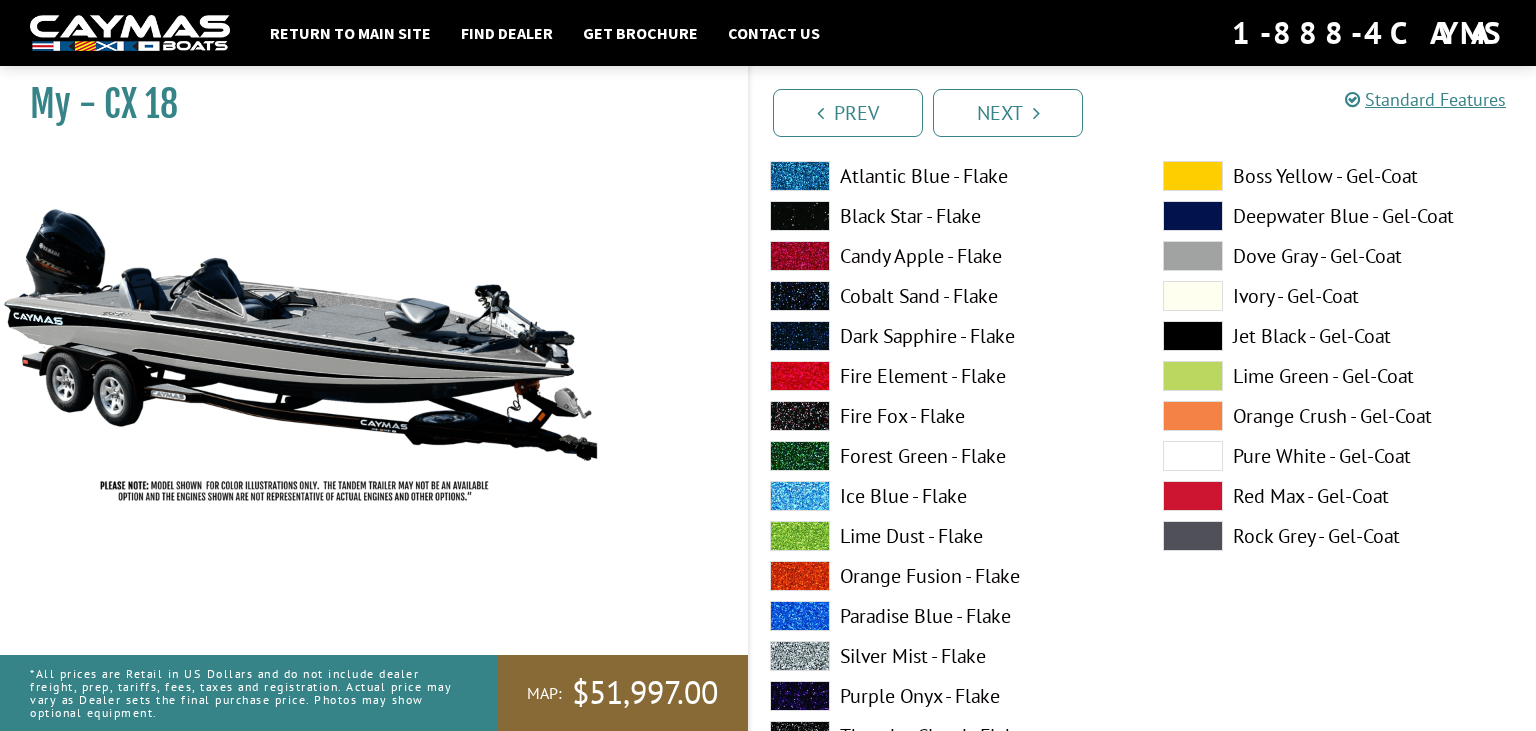 click at bounding box center (1193, 296) 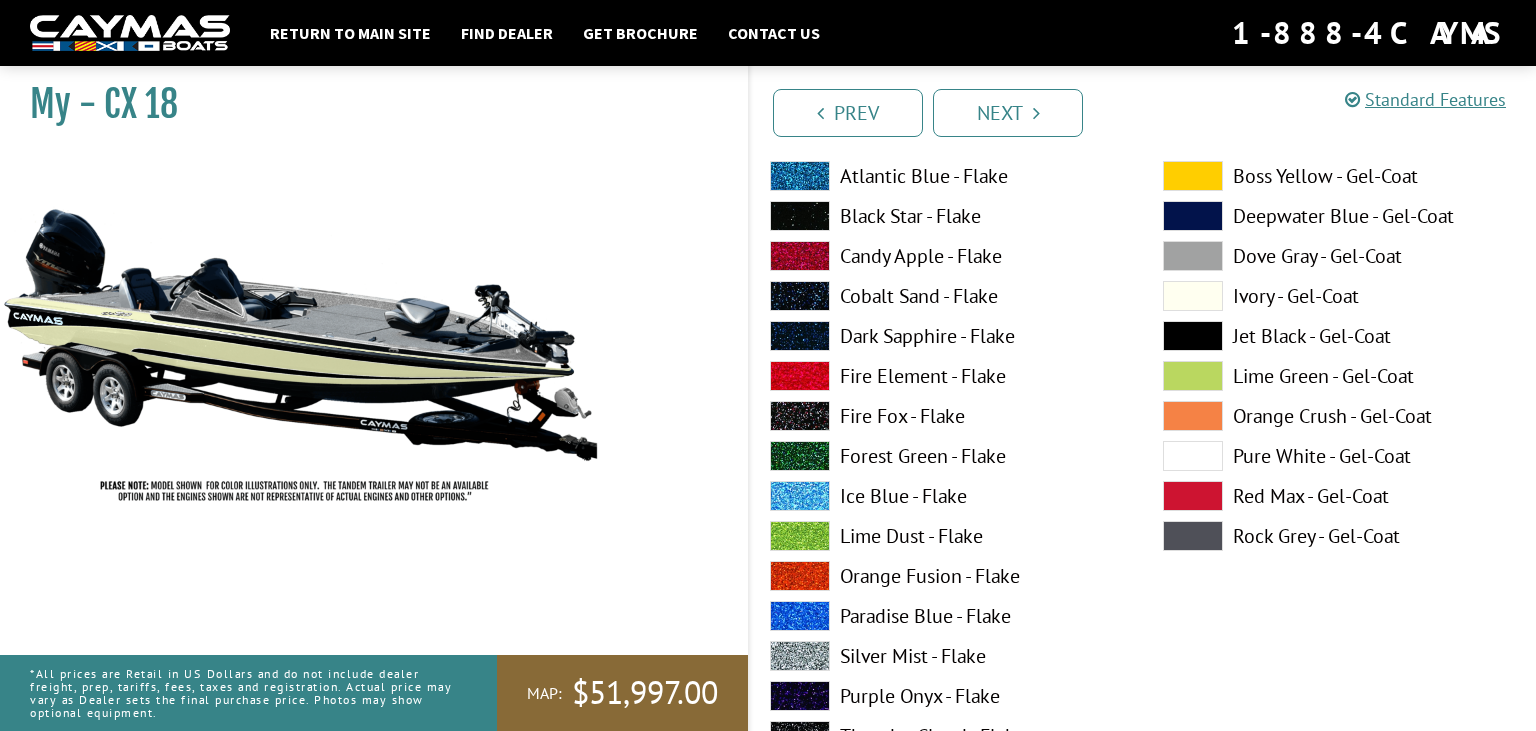 click at bounding box center [1193, 536] 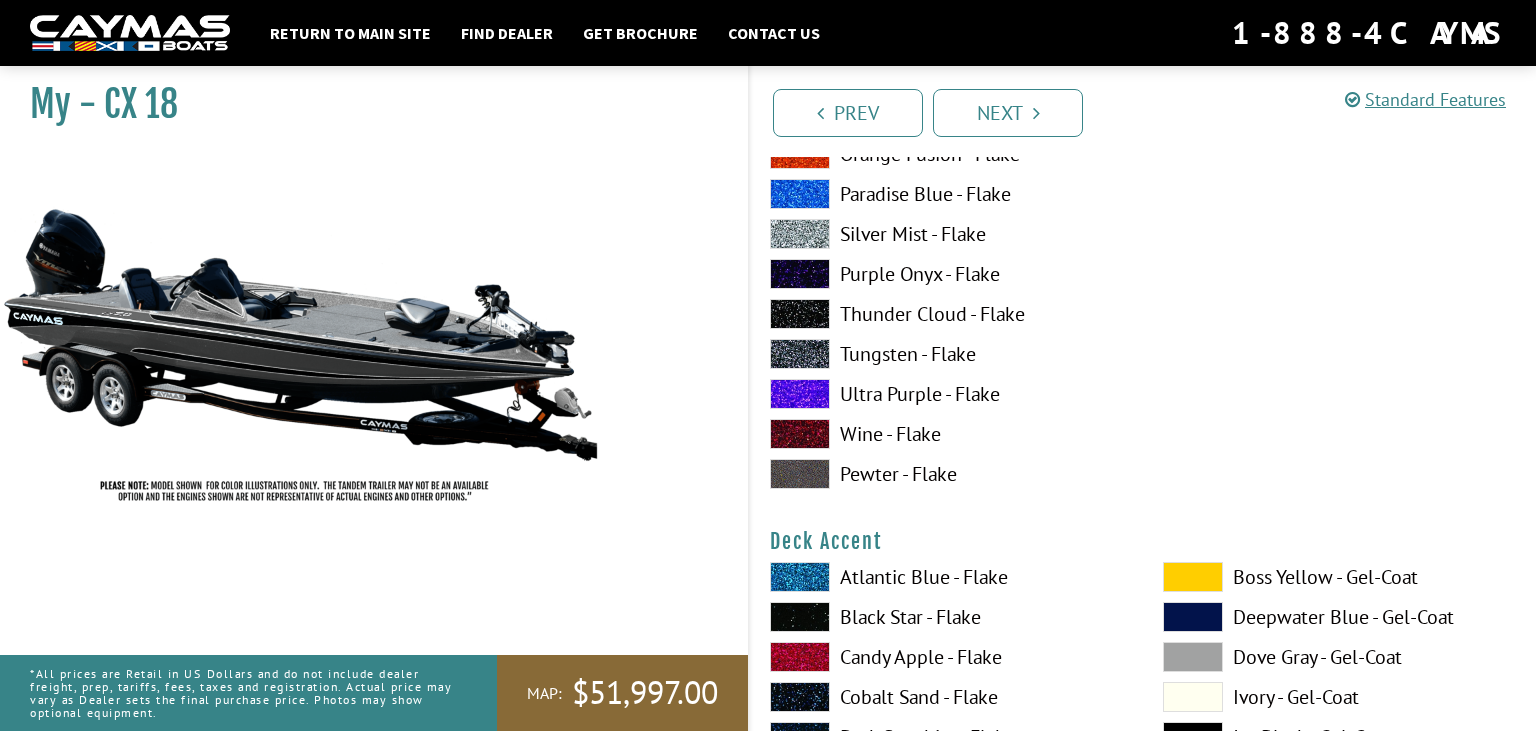 scroll, scrollTop: 457, scrollLeft: 0, axis: vertical 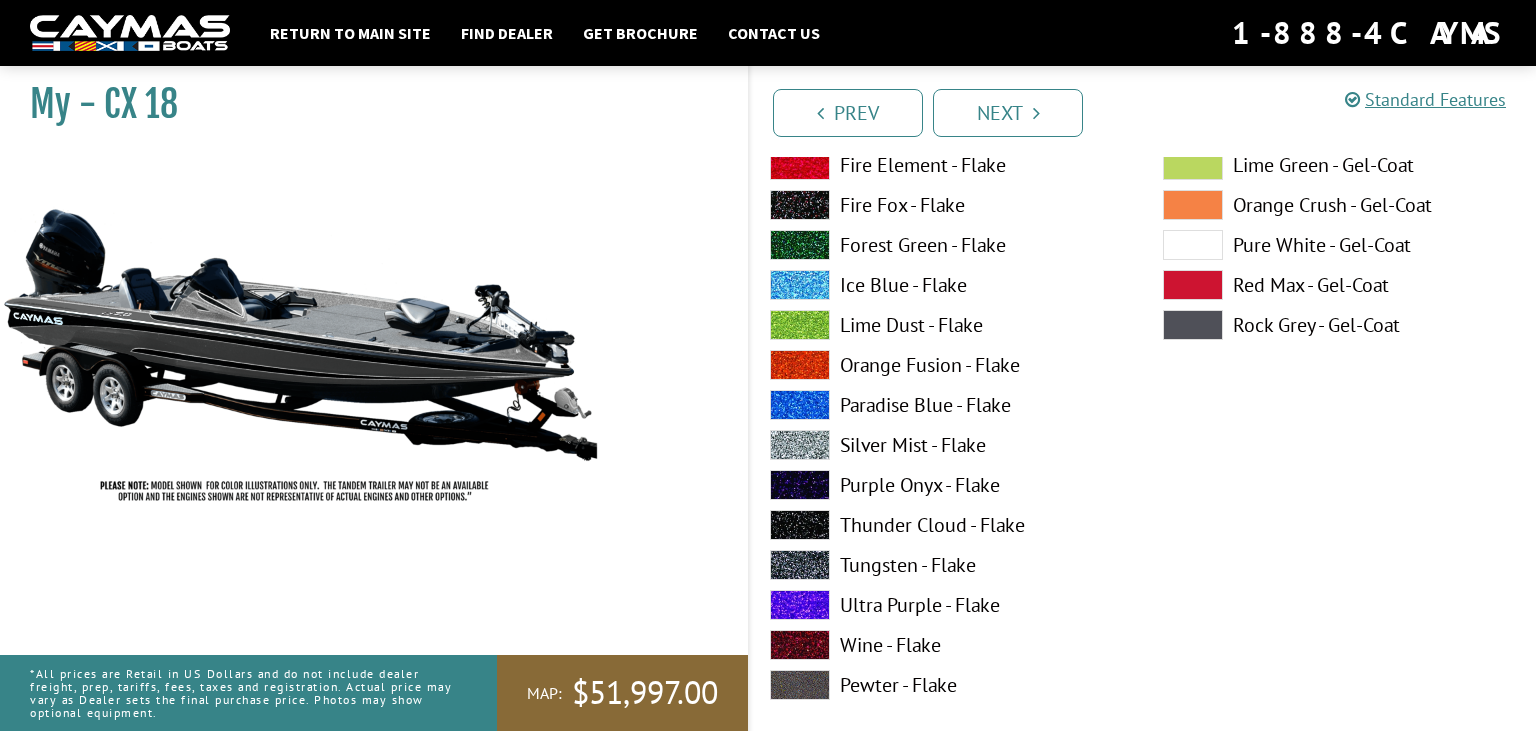 click on "Pewter - Flake" at bounding box center [946, 685] 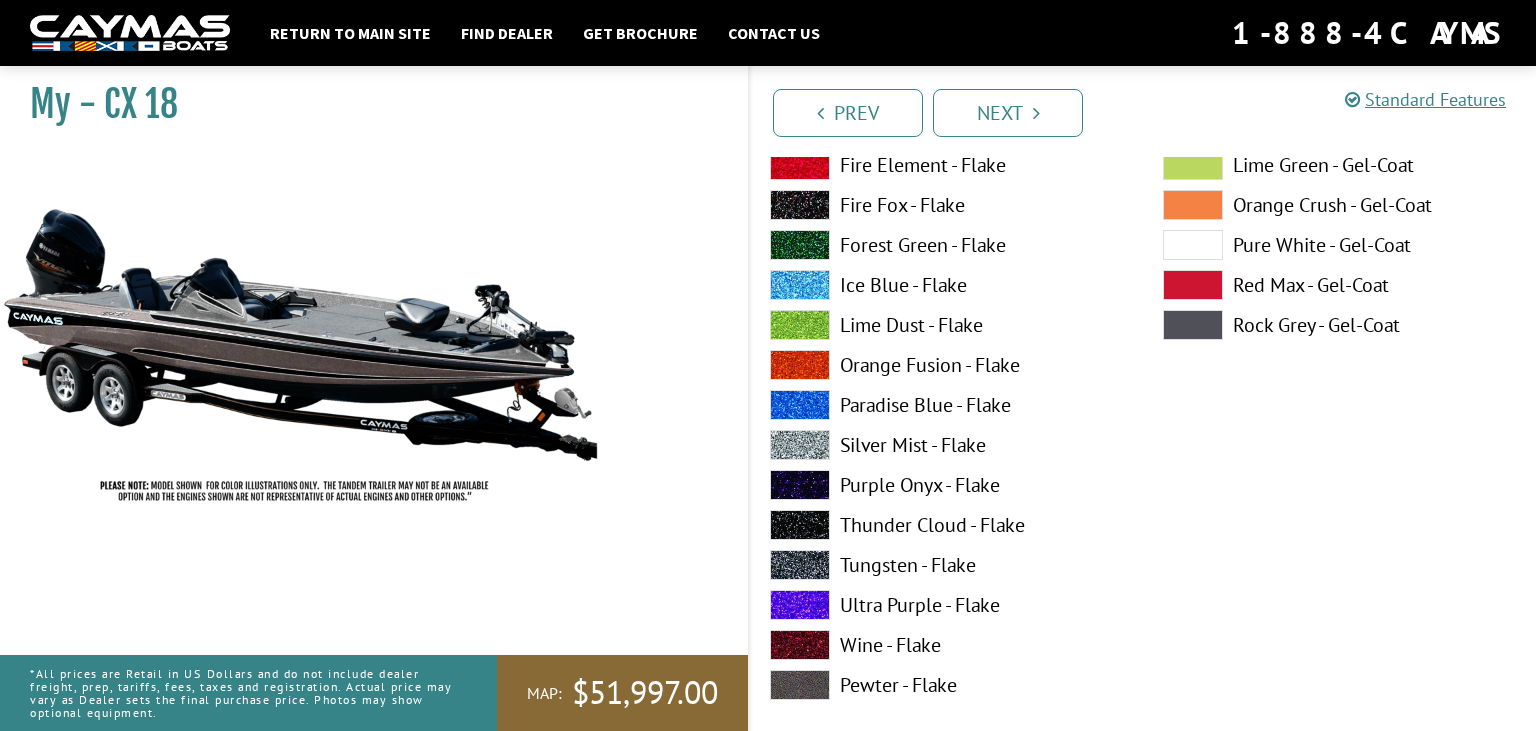 click on "Wine - Flake" at bounding box center (946, 645) 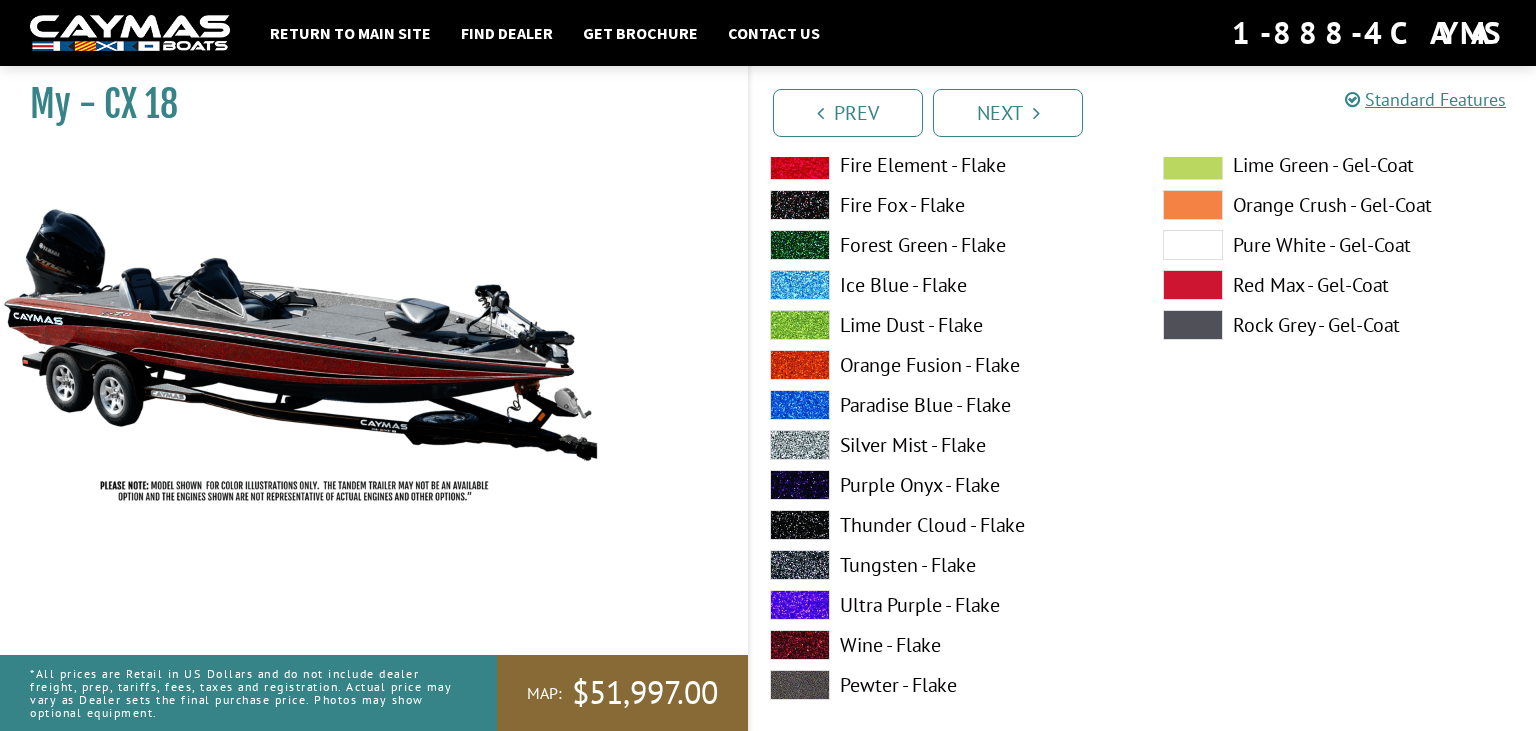 click on "Ultra Purple - Flake" at bounding box center (946, 605) 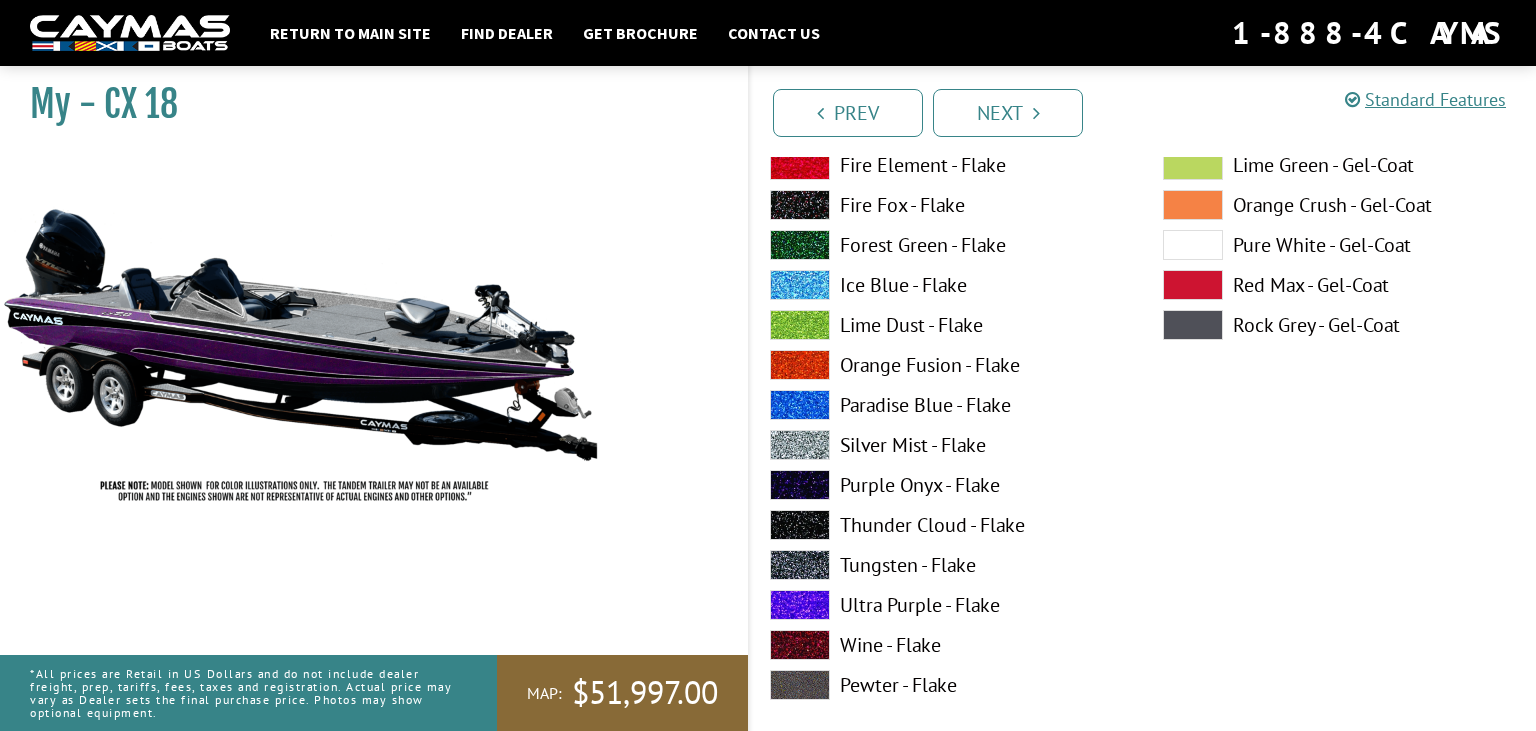 click on "Tungsten - Flake" at bounding box center (946, 565) 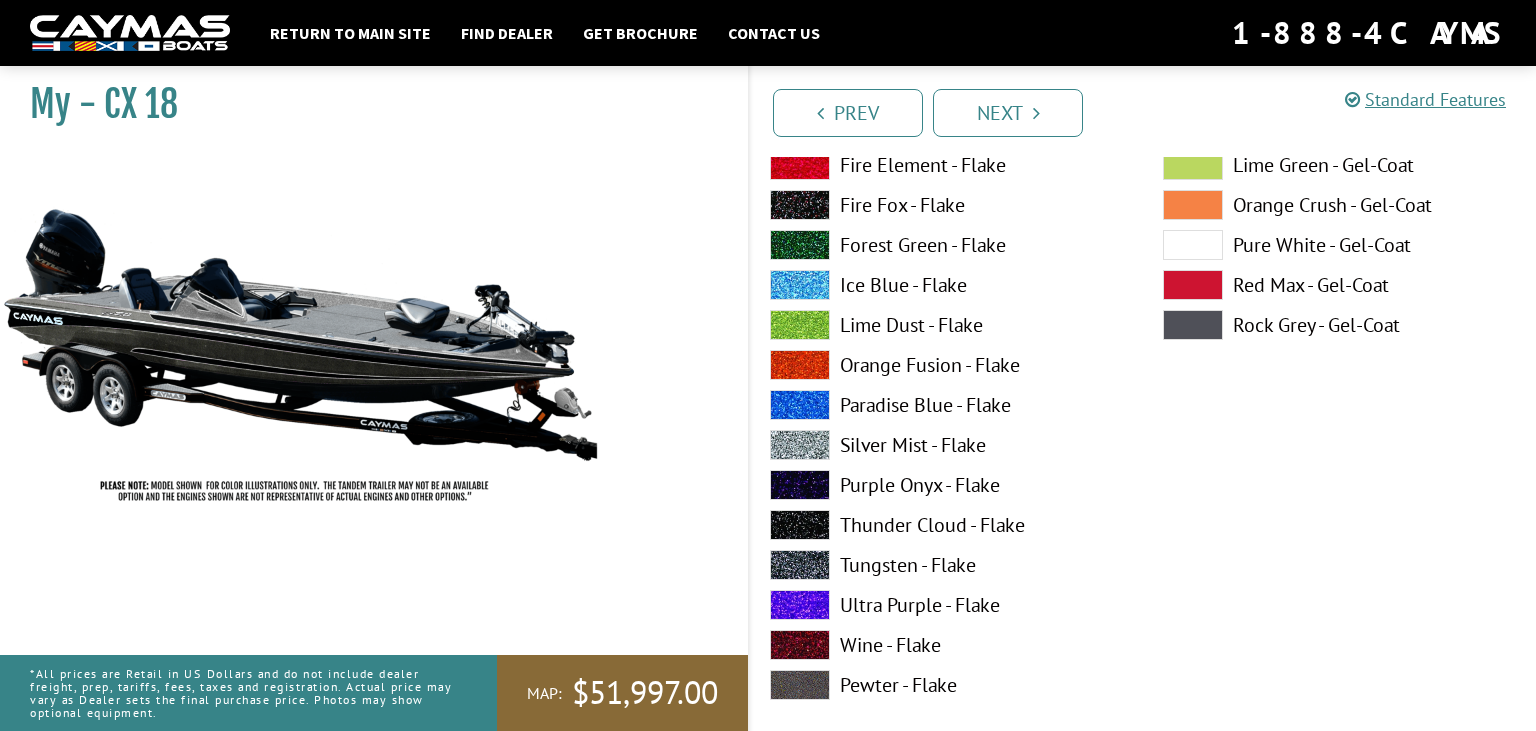 click on "Thunder Cloud - Flake" at bounding box center (946, 525) 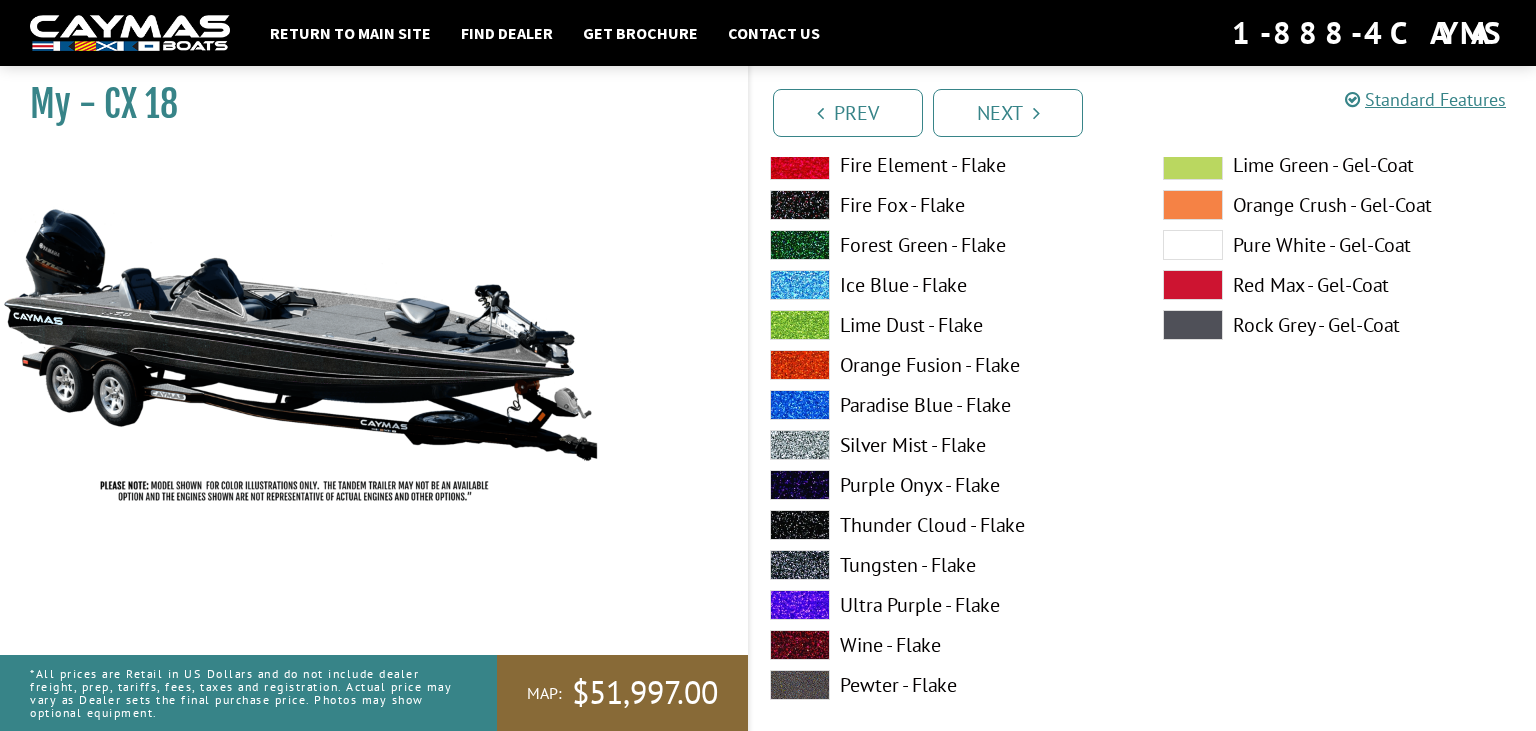click on "Purple Onyx - Flake" at bounding box center [946, 485] 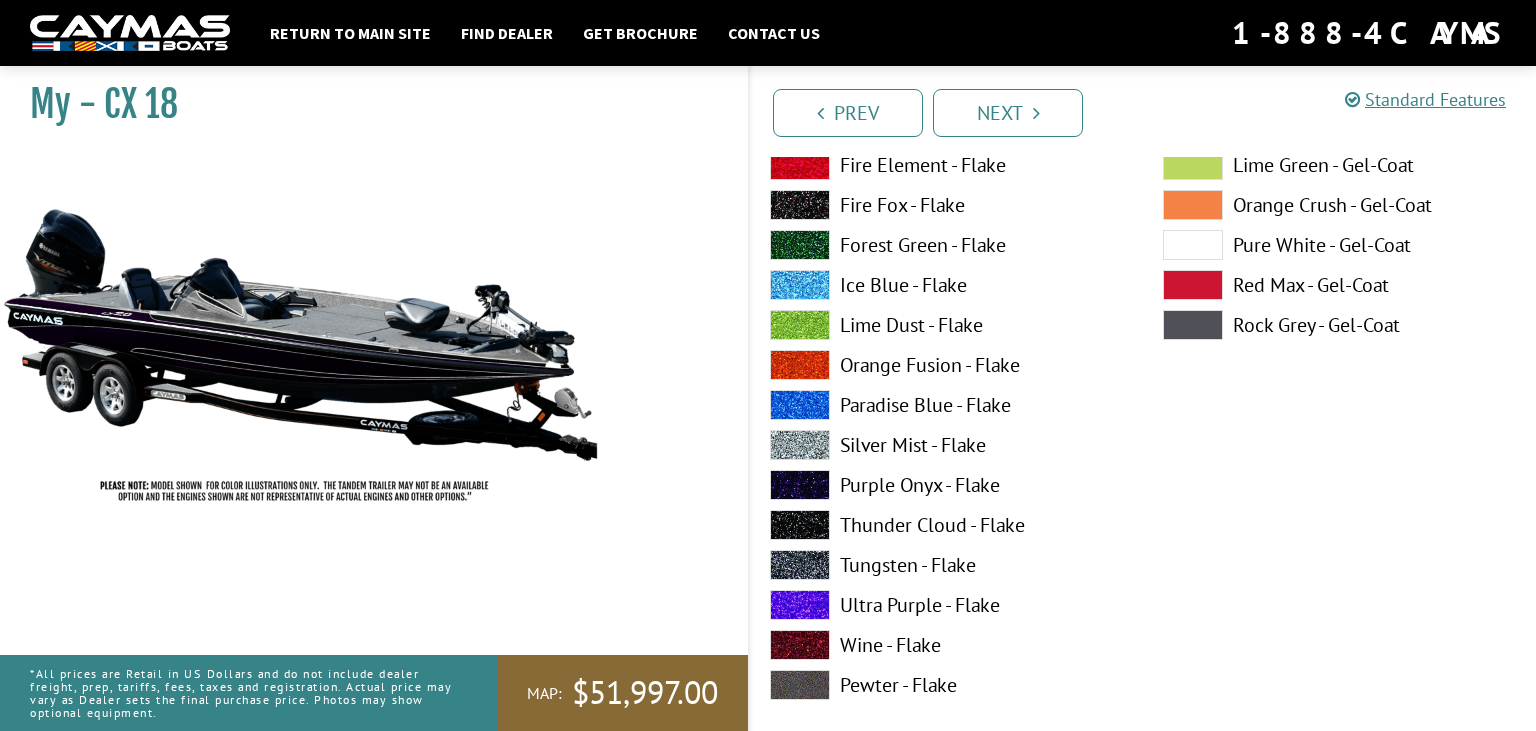 click on "Silver Mist - Flake" at bounding box center [946, 445] 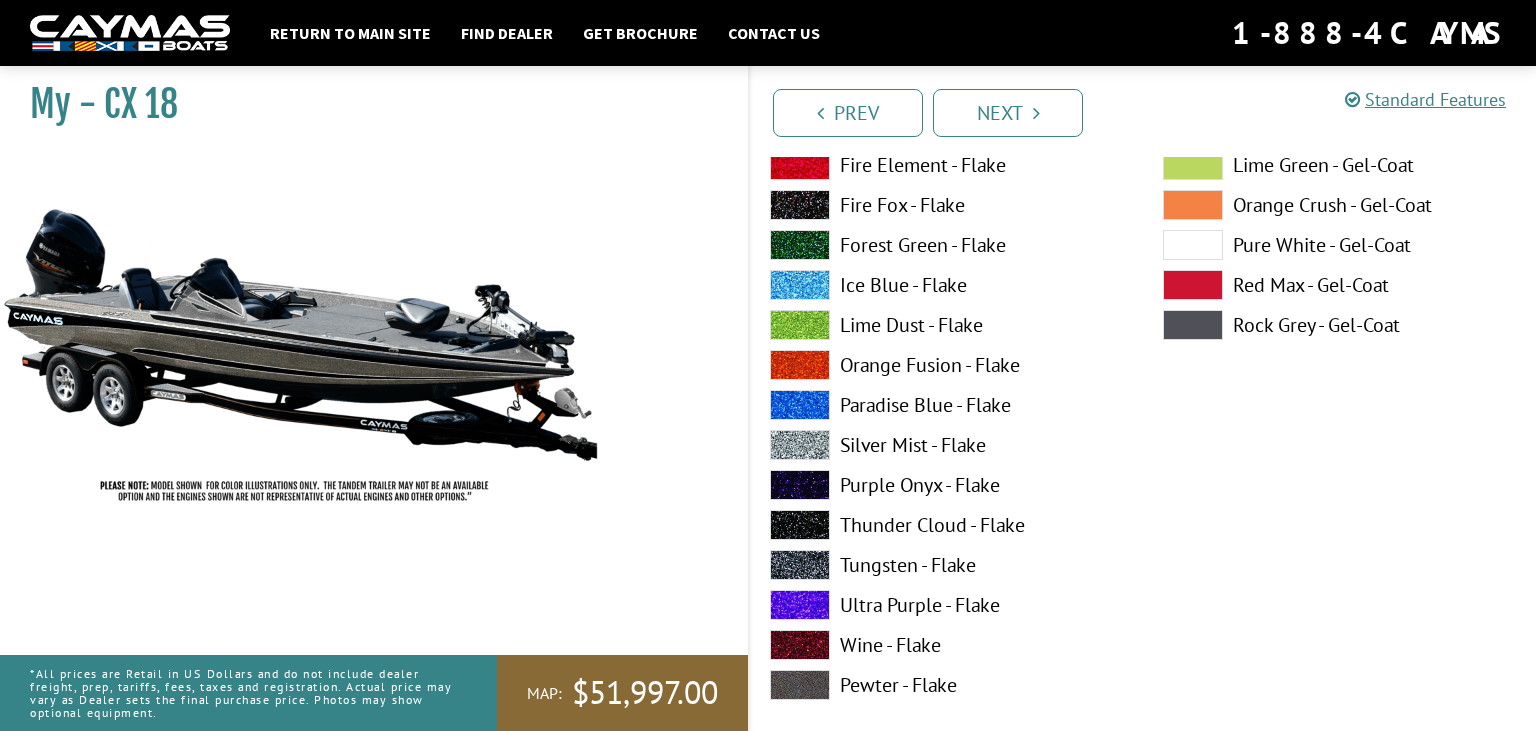 click on "Paradise Blue - Flake" at bounding box center (946, 405) 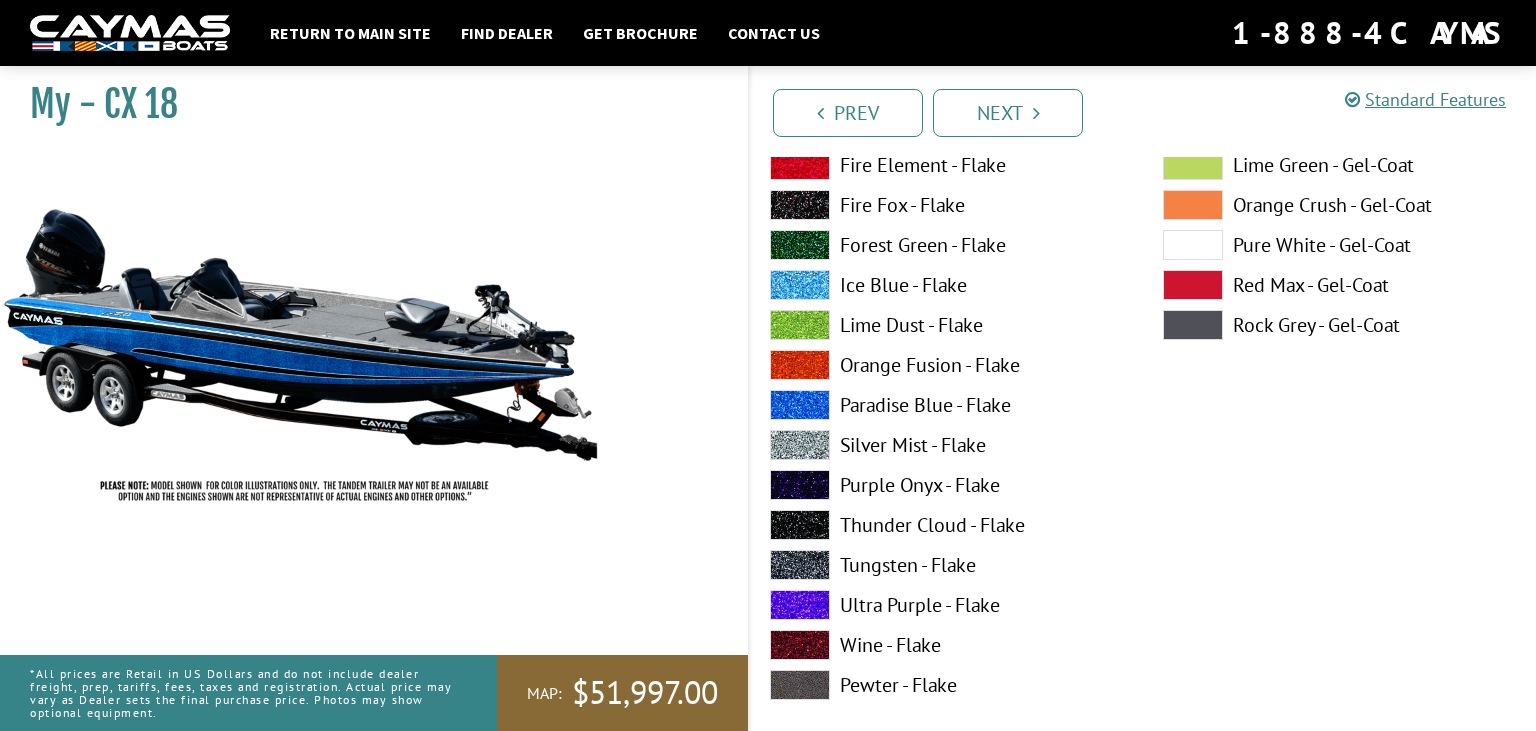 click on "Orange Fusion - Flake" at bounding box center (946, 365) 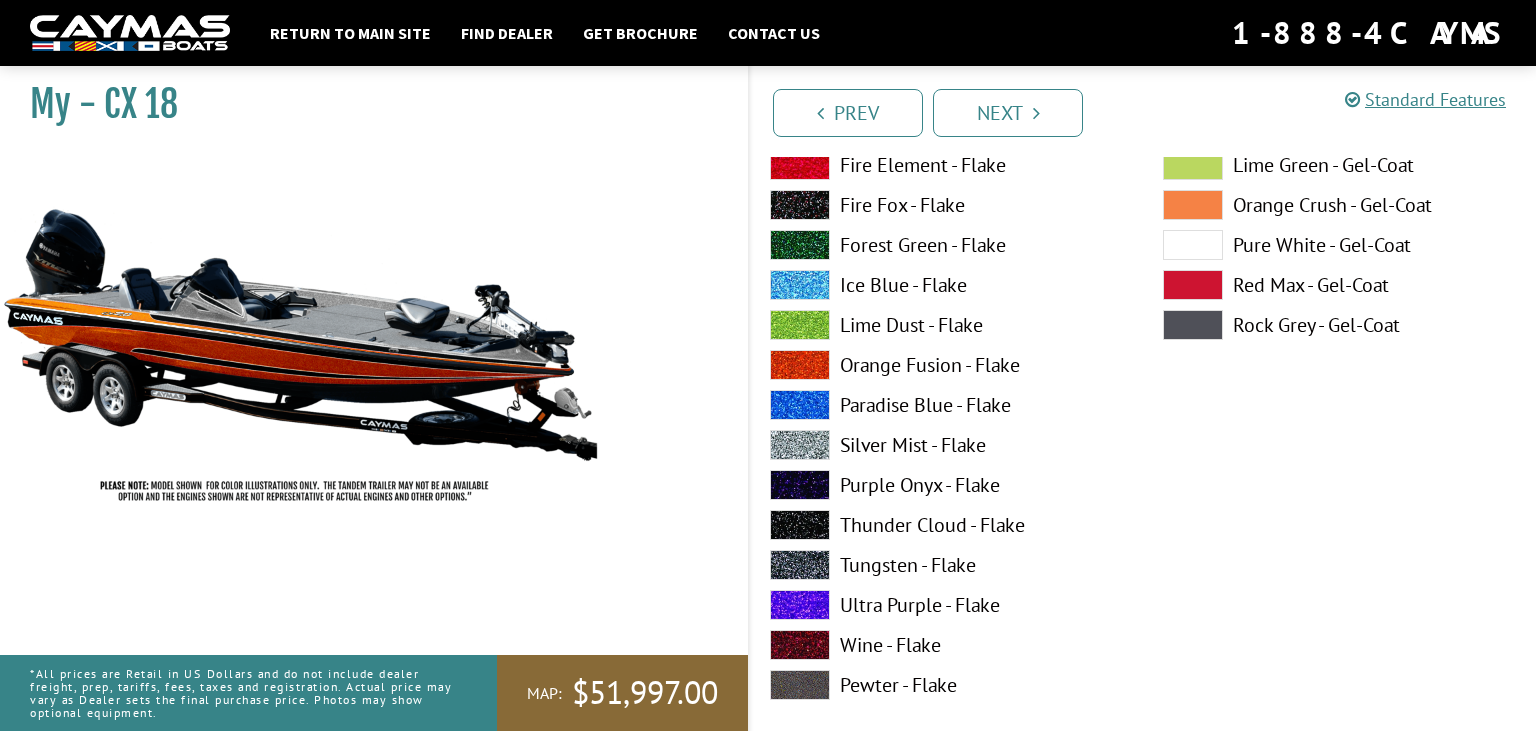 click on "Lime Dust - Flake" at bounding box center [946, 325] 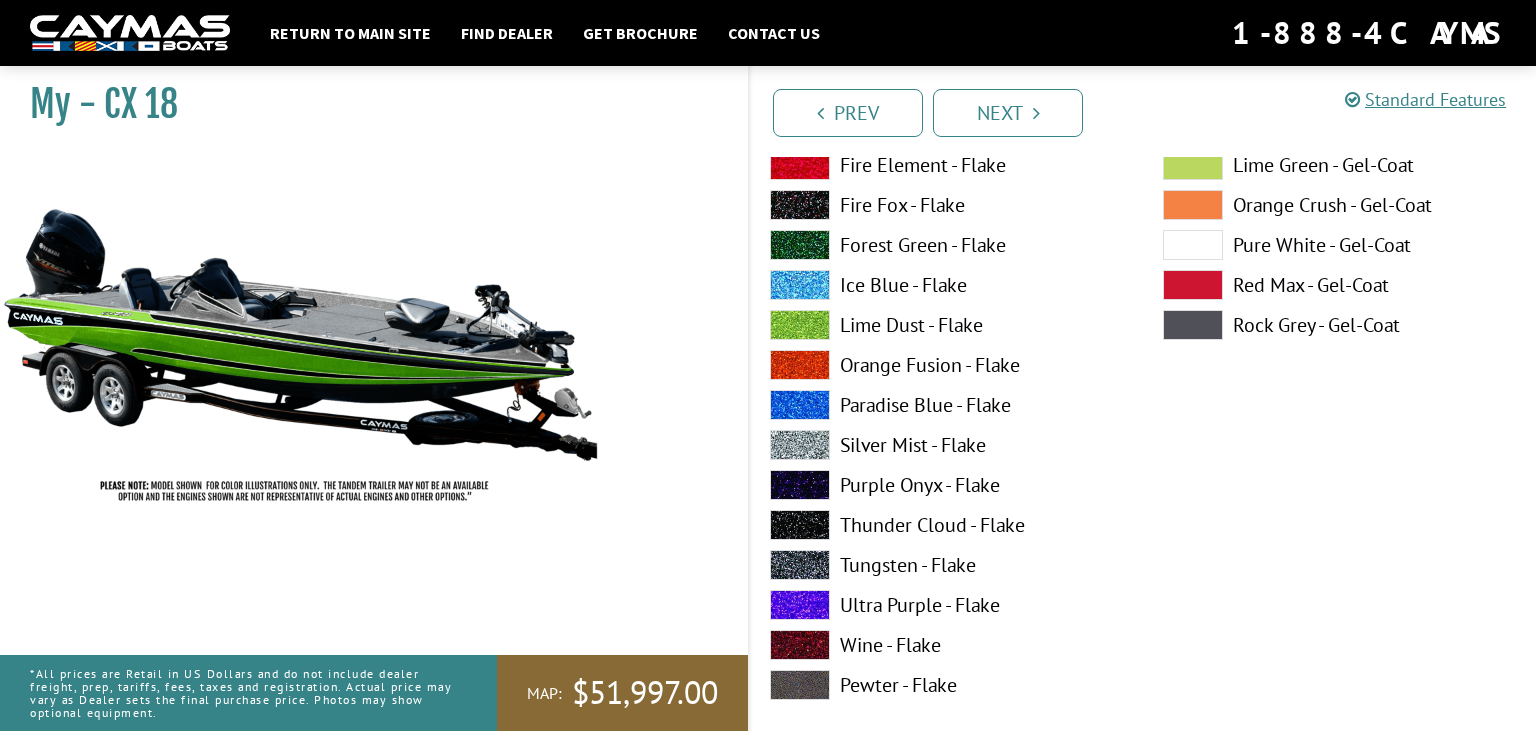 click on "Ice Blue - Flake" at bounding box center (946, 285) 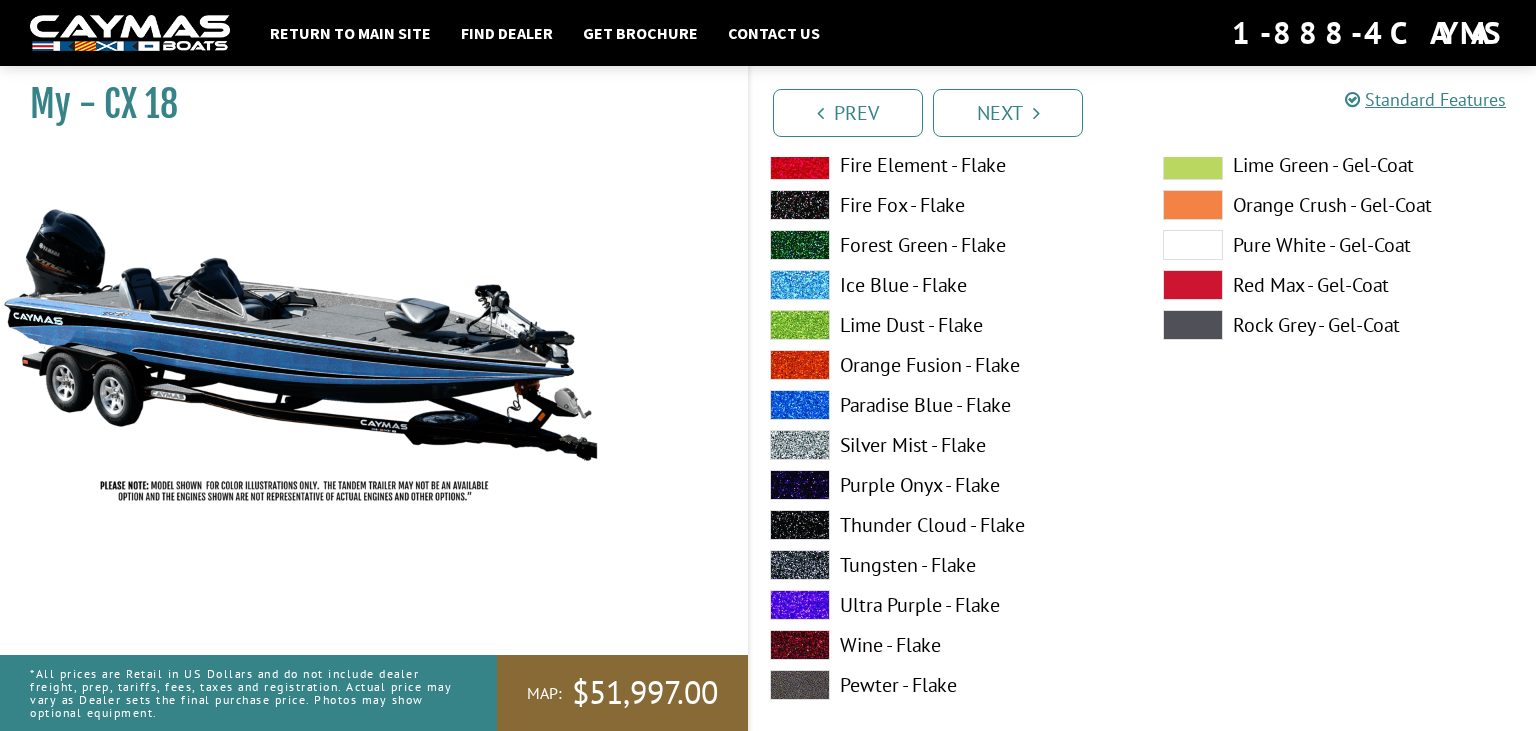 click on "Forest Green - Flake" at bounding box center (946, 245) 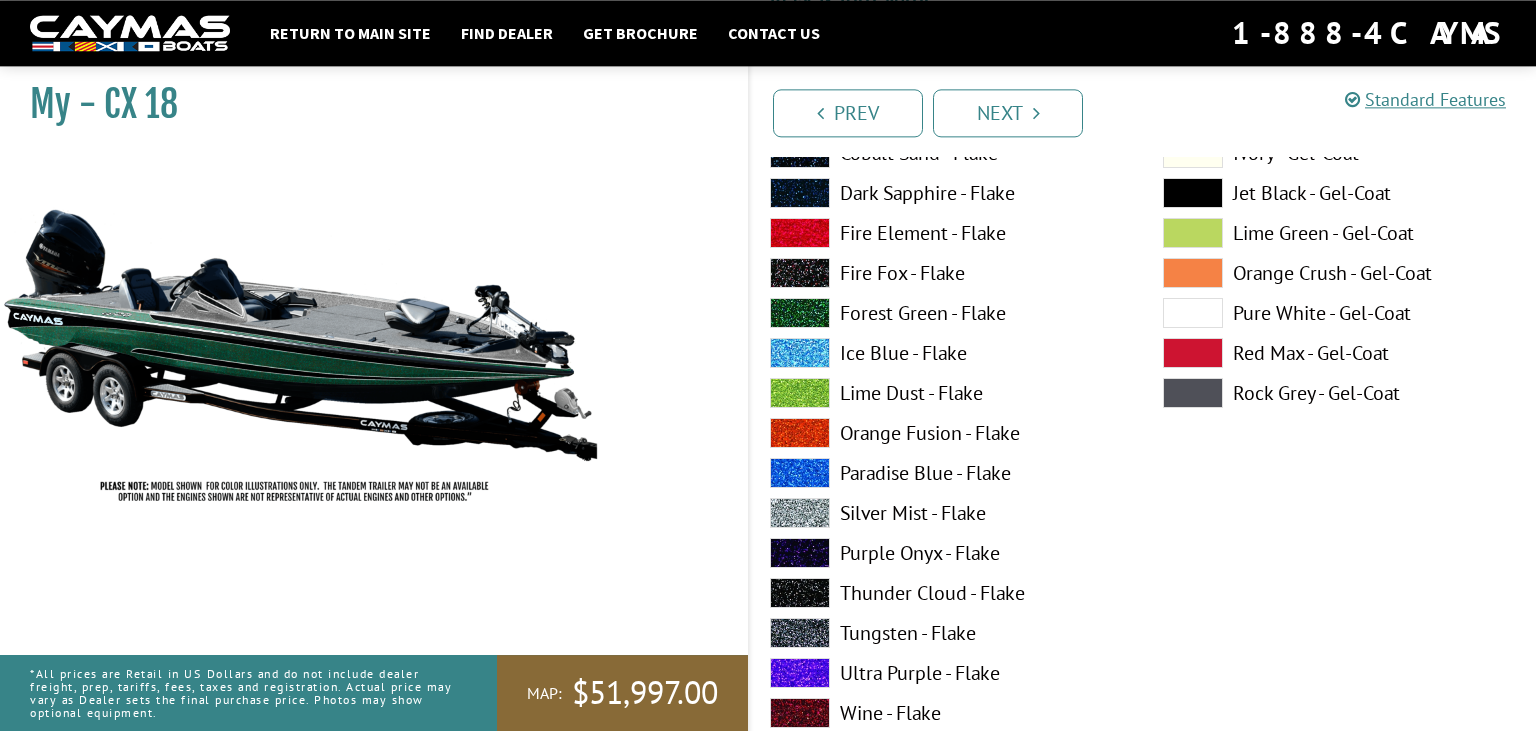 scroll, scrollTop: 352, scrollLeft: 0, axis: vertical 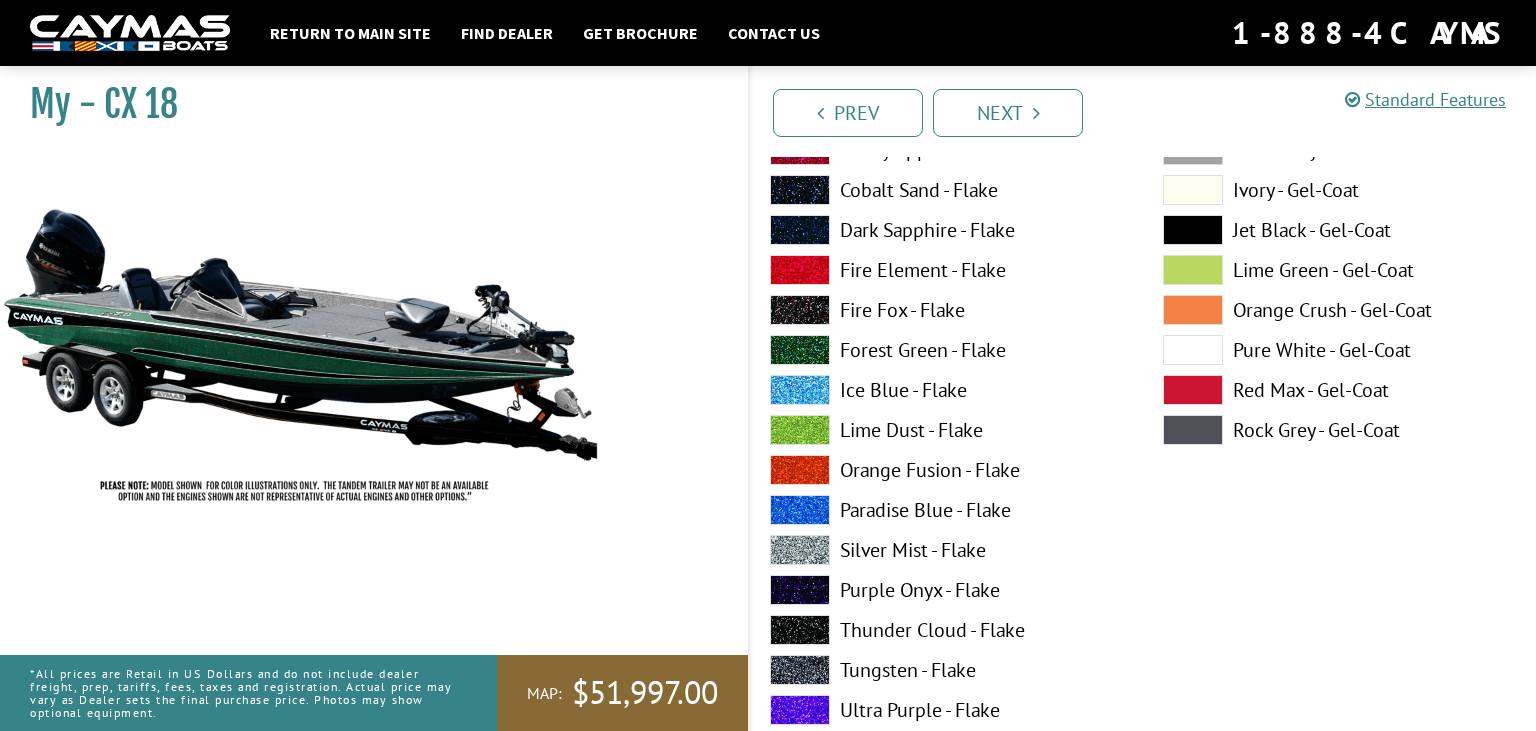 click on "Fire Fox - Flake" at bounding box center (946, 310) 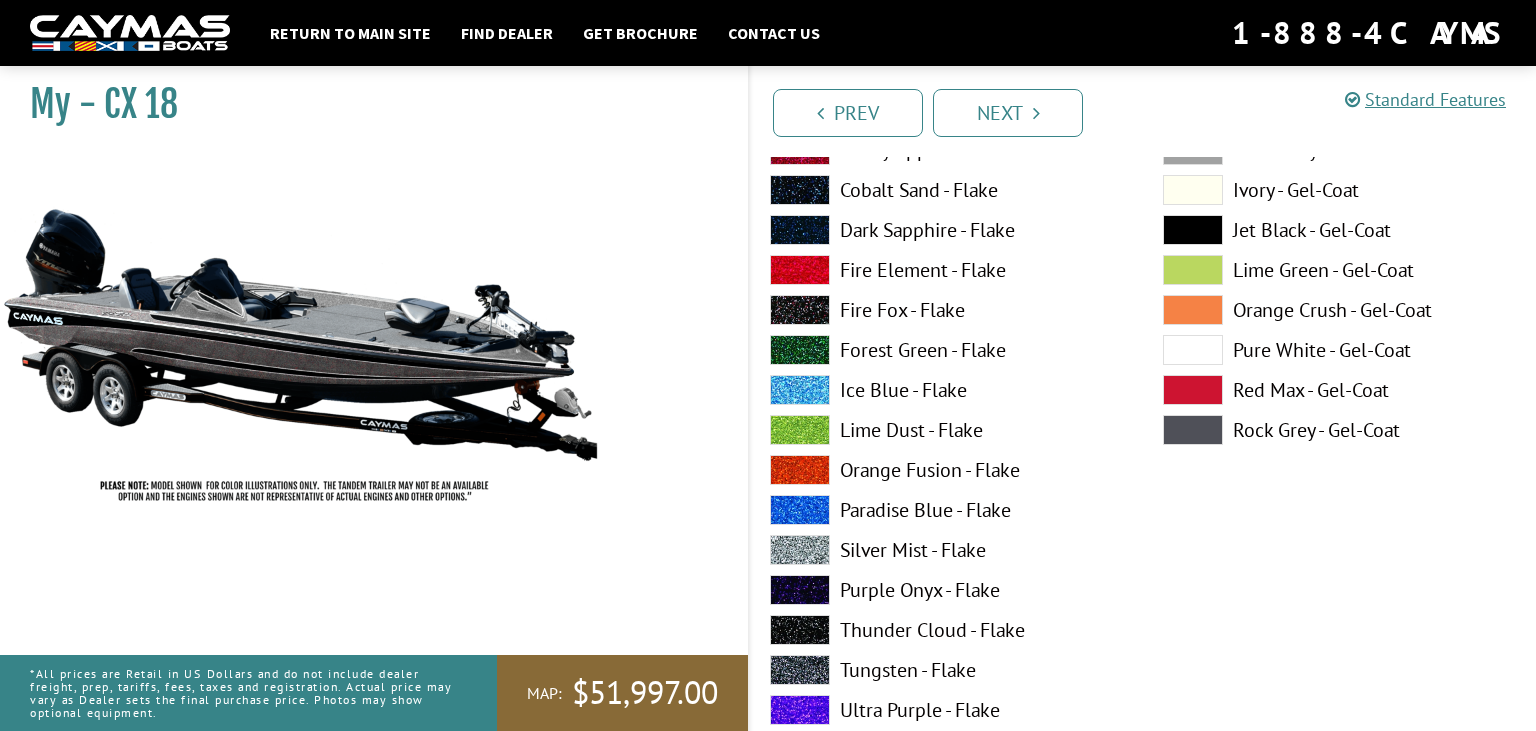 click on "Fire Element - Flake" at bounding box center (946, 270) 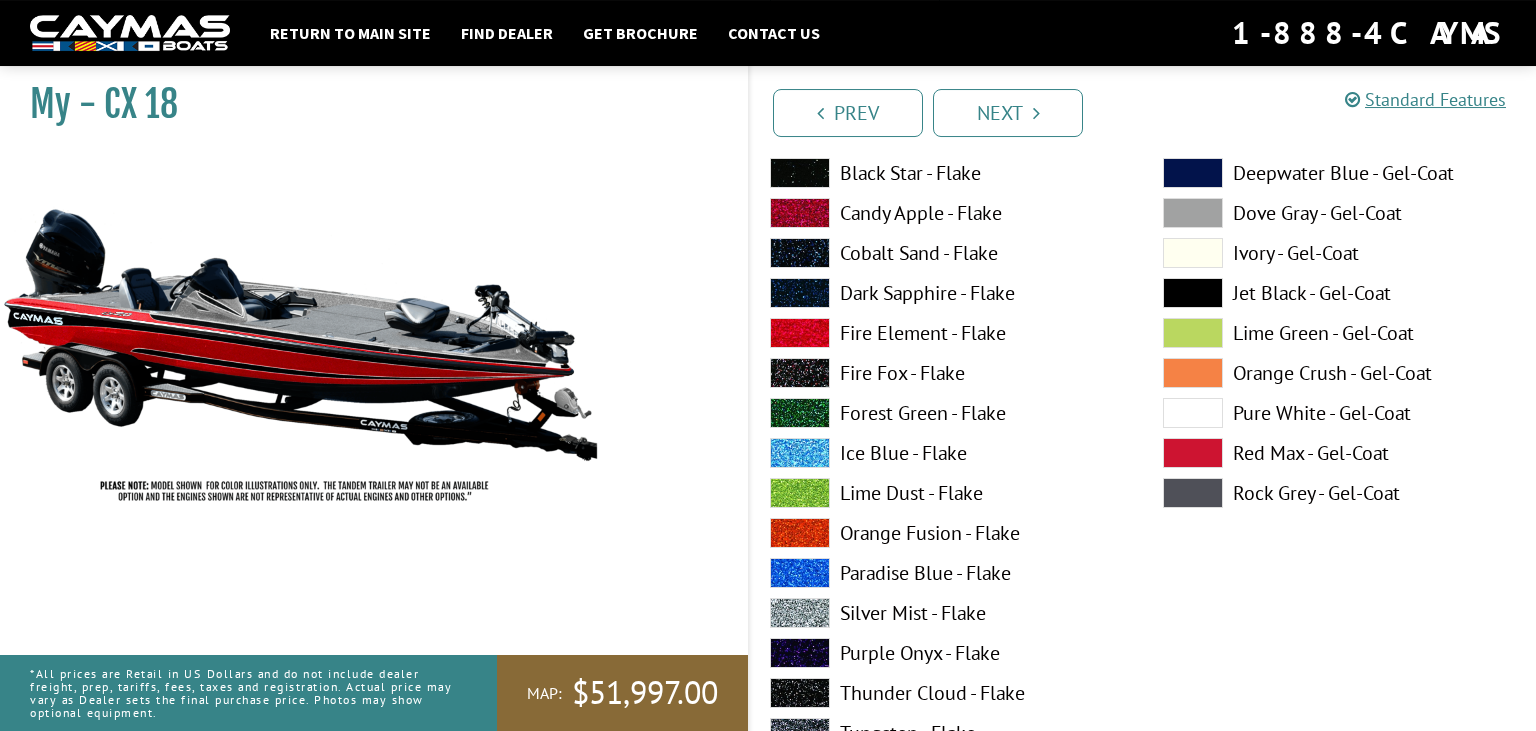 scroll, scrollTop: 246, scrollLeft: 0, axis: vertical 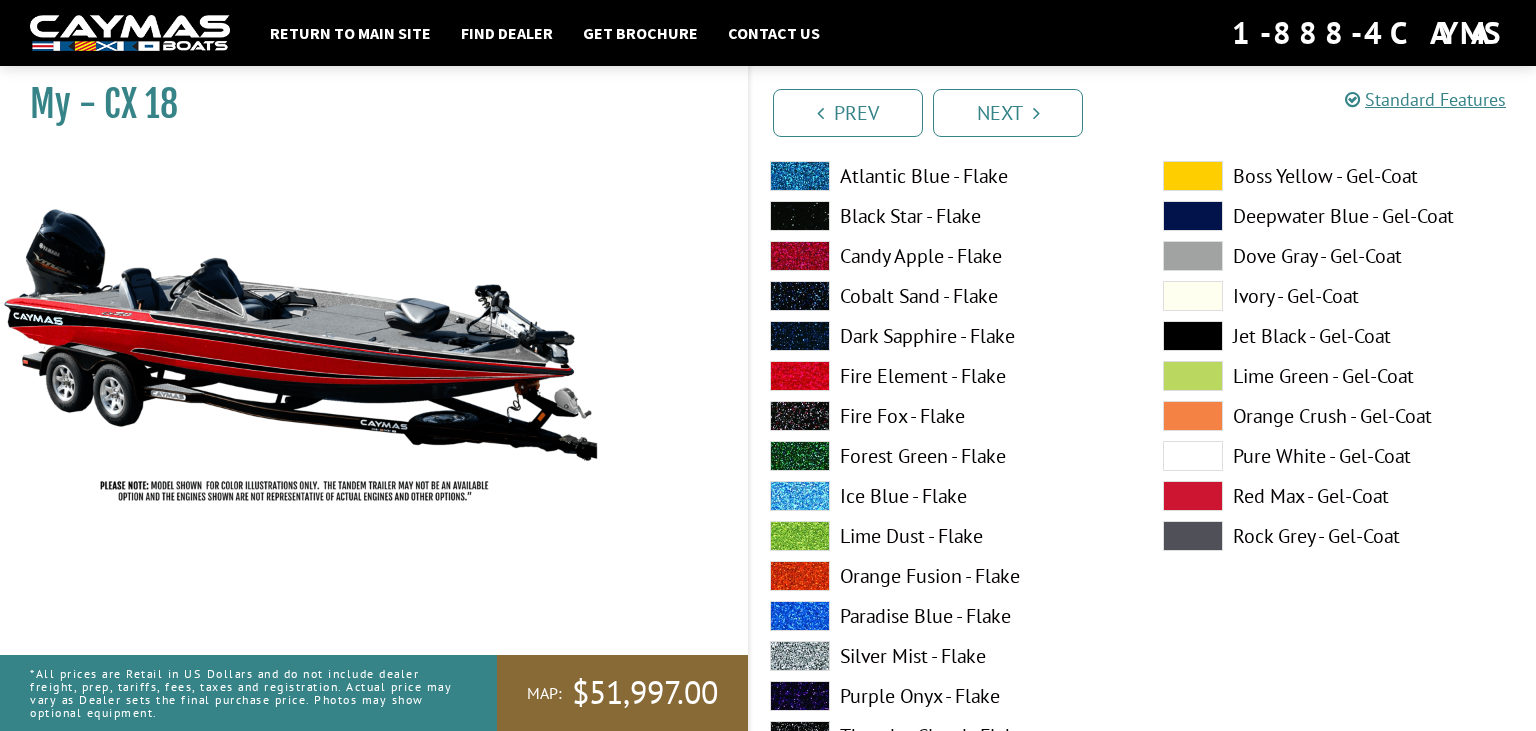 click on "Dark Sapphire - Flake" at bounding box center (946, 336) 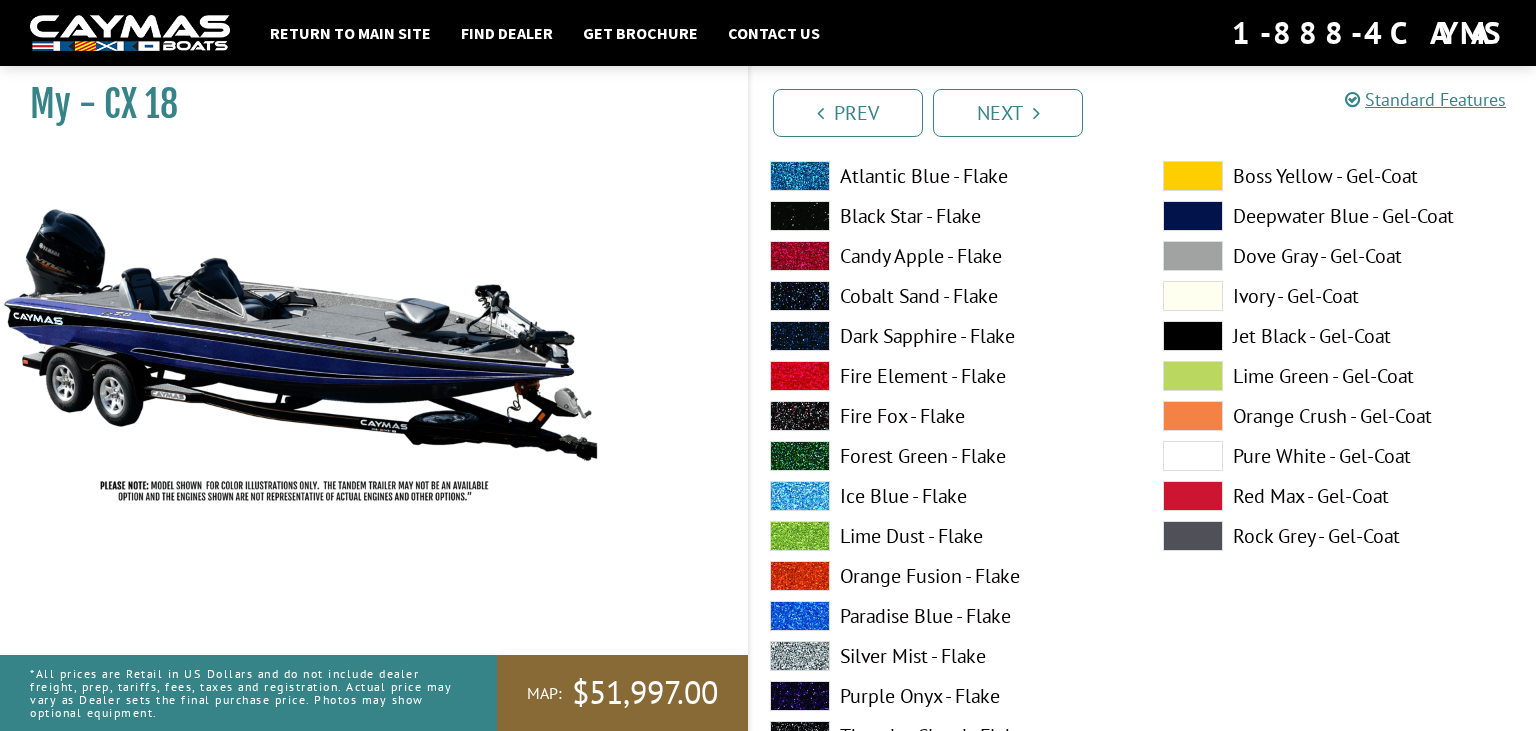 click on "Atlantic Blue - Flake
Black Star - Flake
Candy Apple - Flake
Cobalt Sand - Flake
Dark Sapphire - Flake" at bounding box center (946, 541) 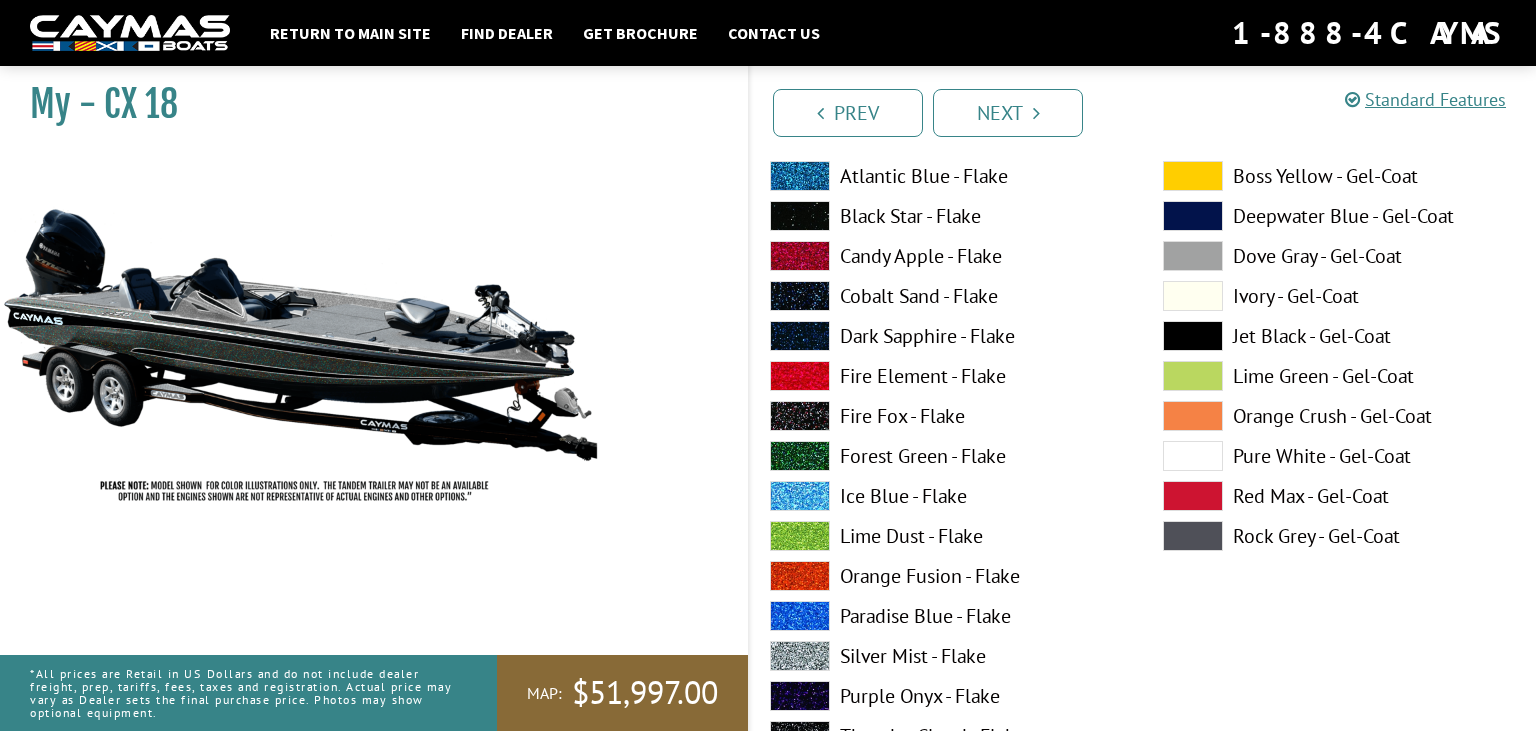 click on "Candy Apple - Flake" at bounding box center [946, 256] 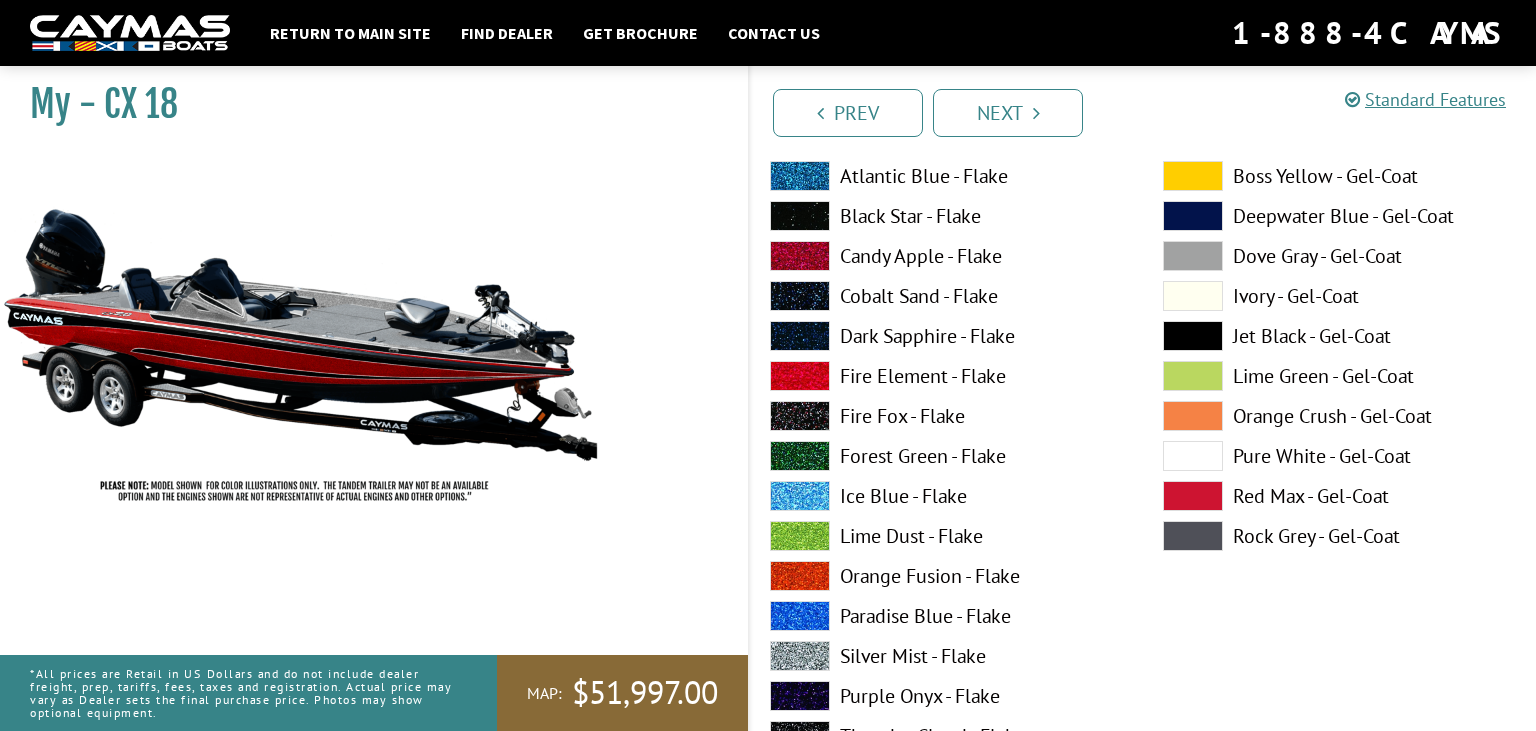 click on "Black Star - Flake" at bounding box center (946, 216) 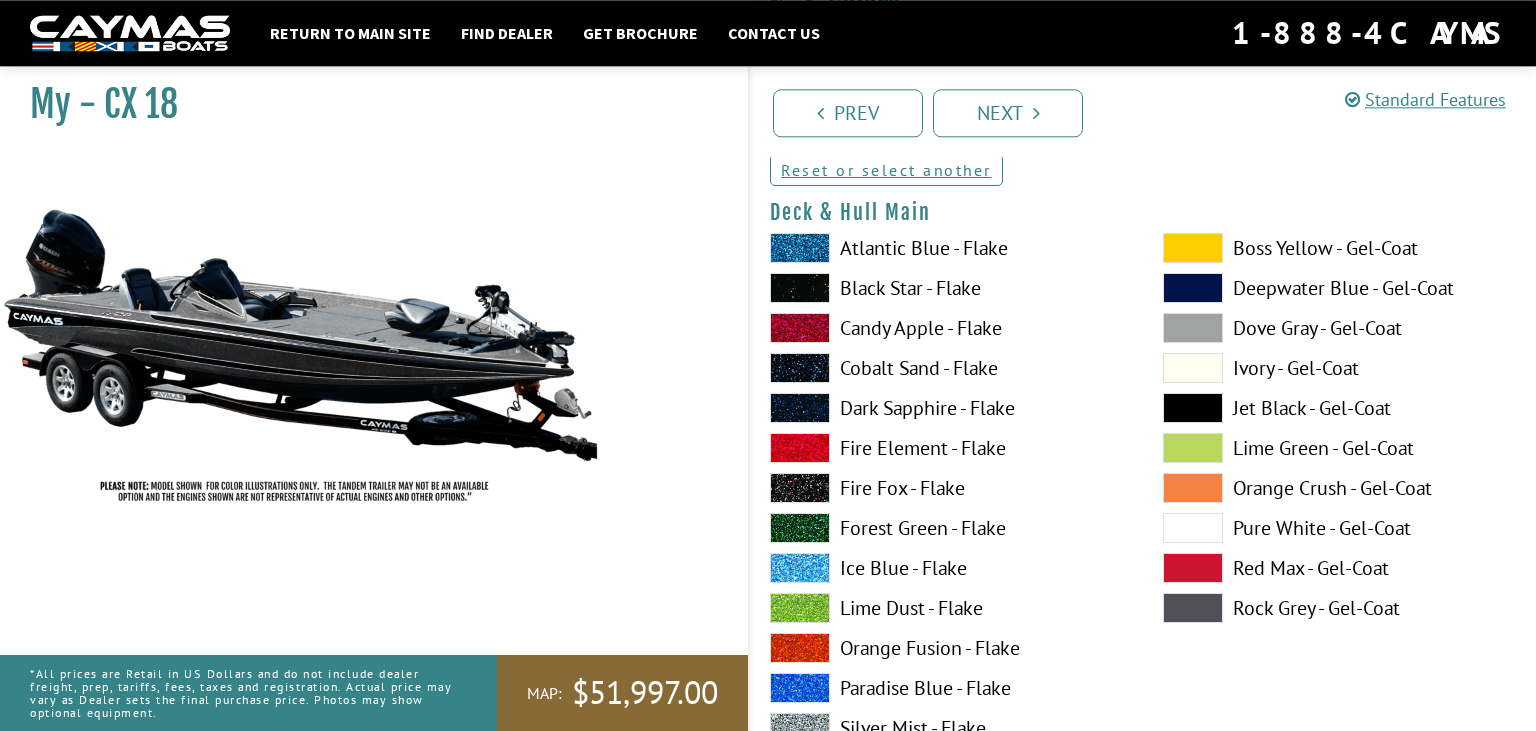 scroll, scrollTop: 140, scrollLeft: 0, axis: vertical 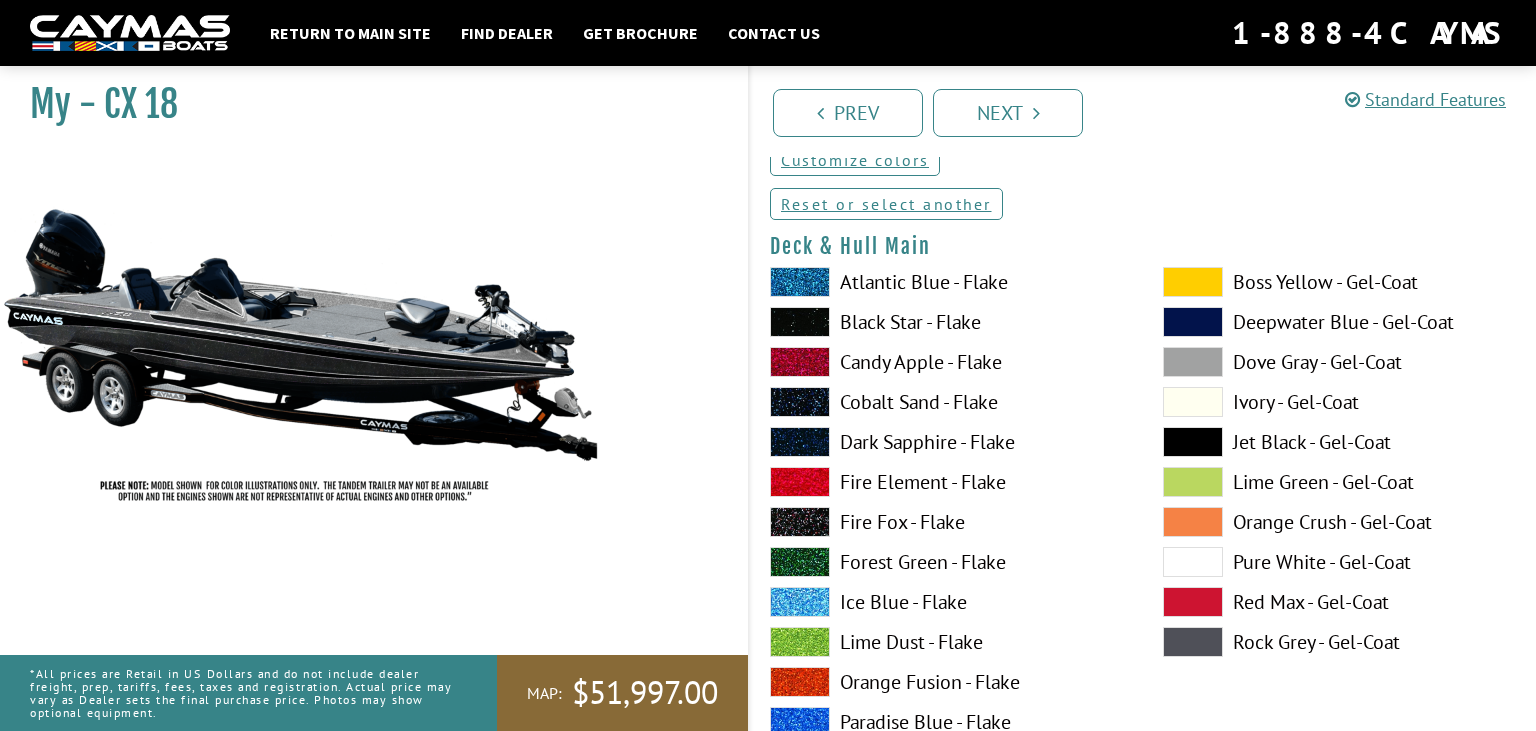 click on "Atlantic Blue - Flake" at bounding box center (946, 282) 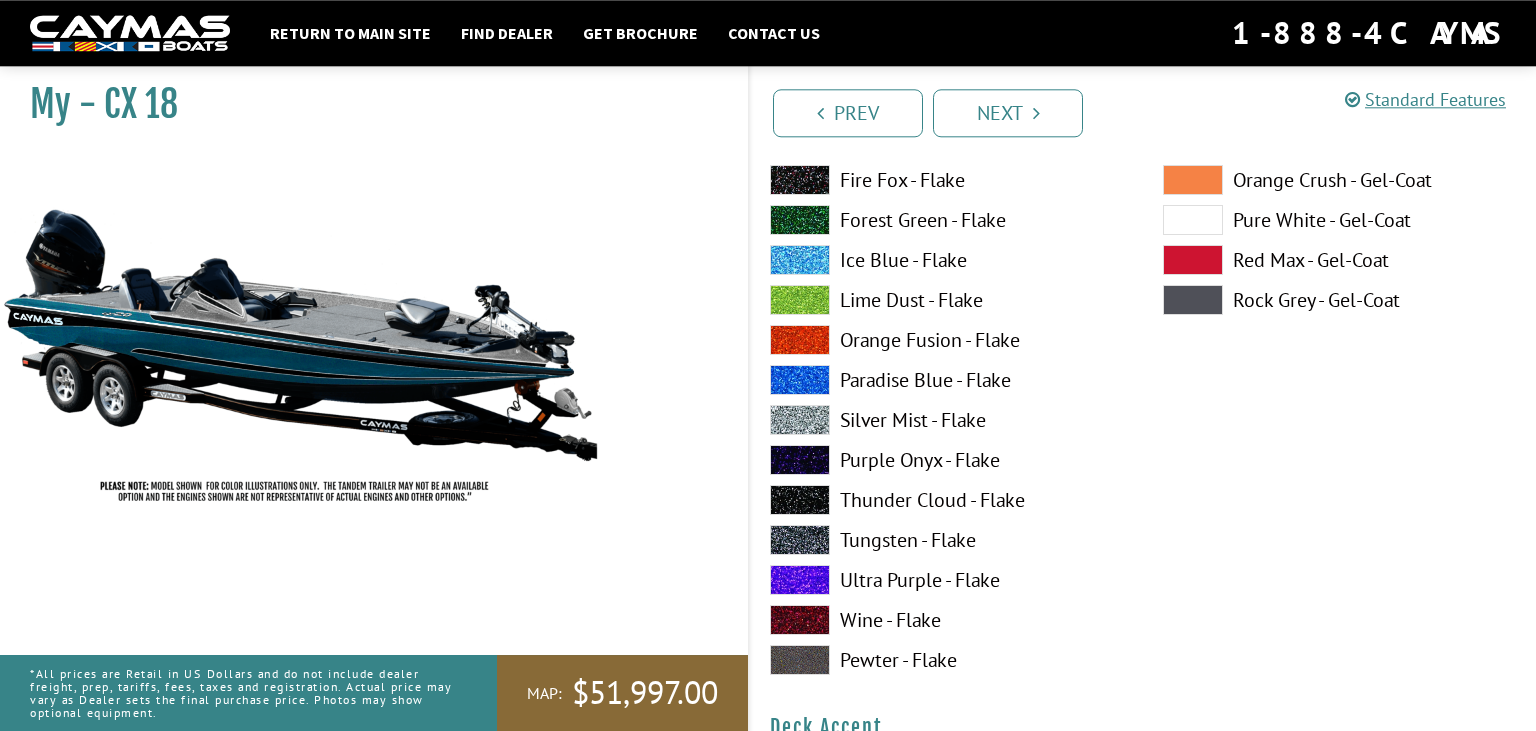 scroll, scrollTop: 880, scrollLeft: 0, axis: vertical 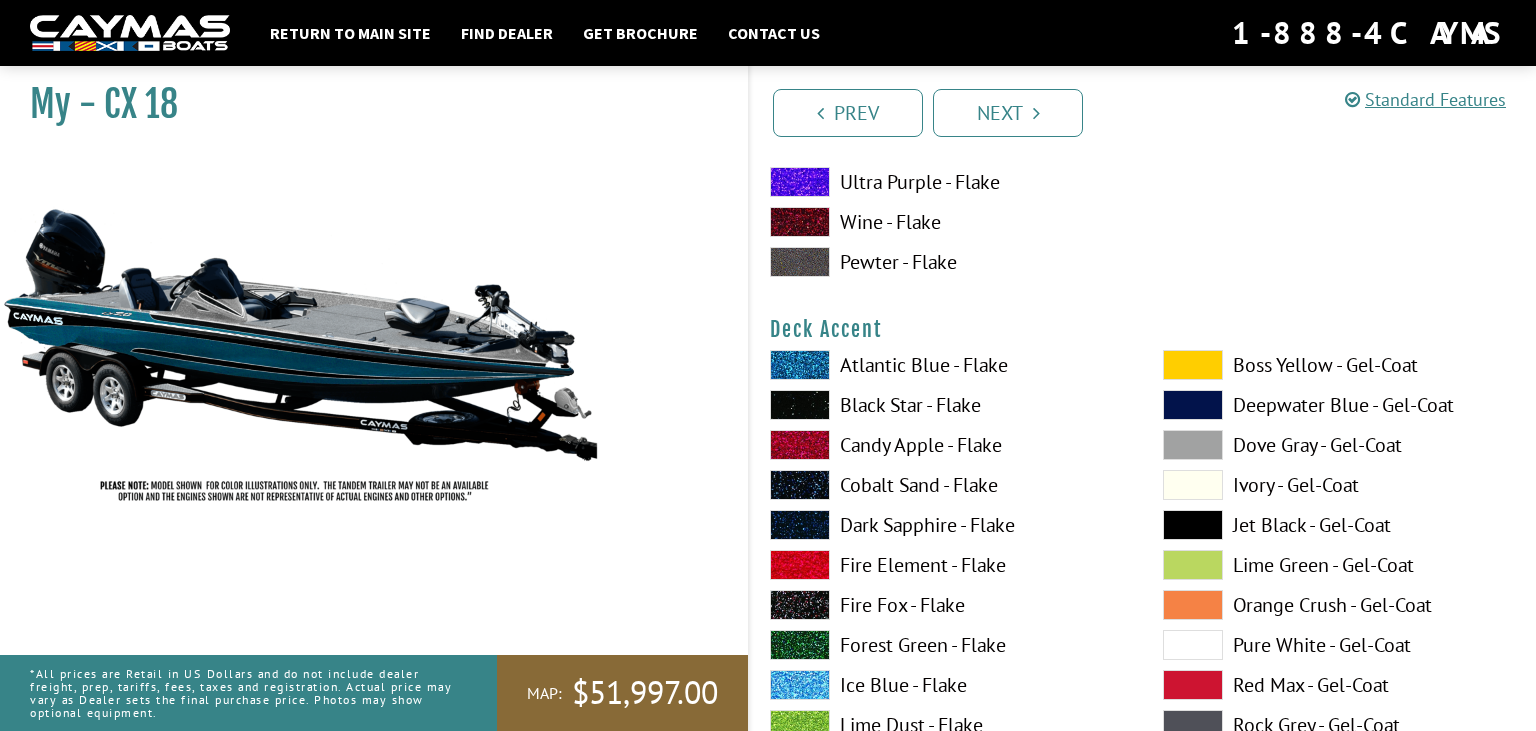 click on "Atlantic Blue - Flake" at bounding box center [946, 365] 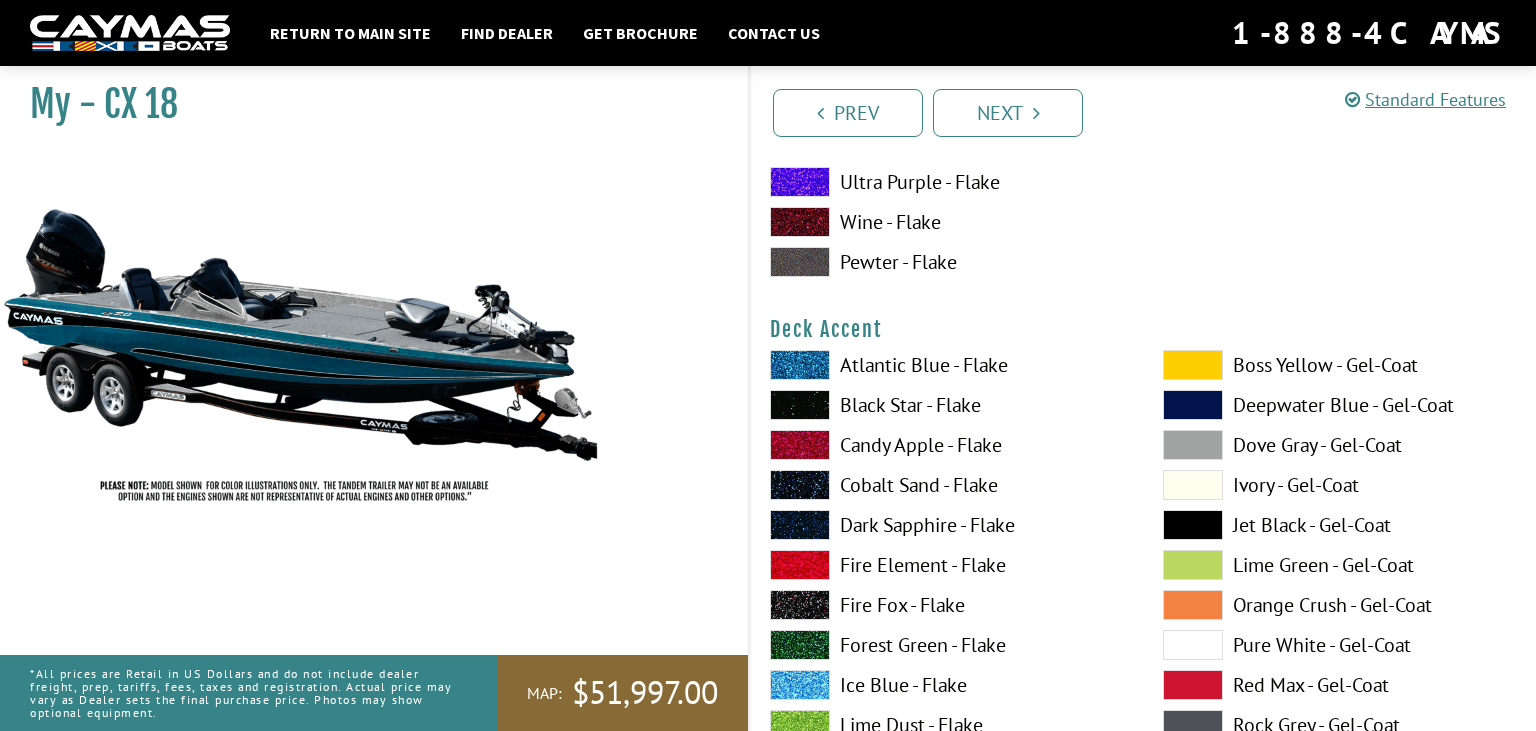 click on "Atlantic Blue - Flake" at bounding box center [946, 365] 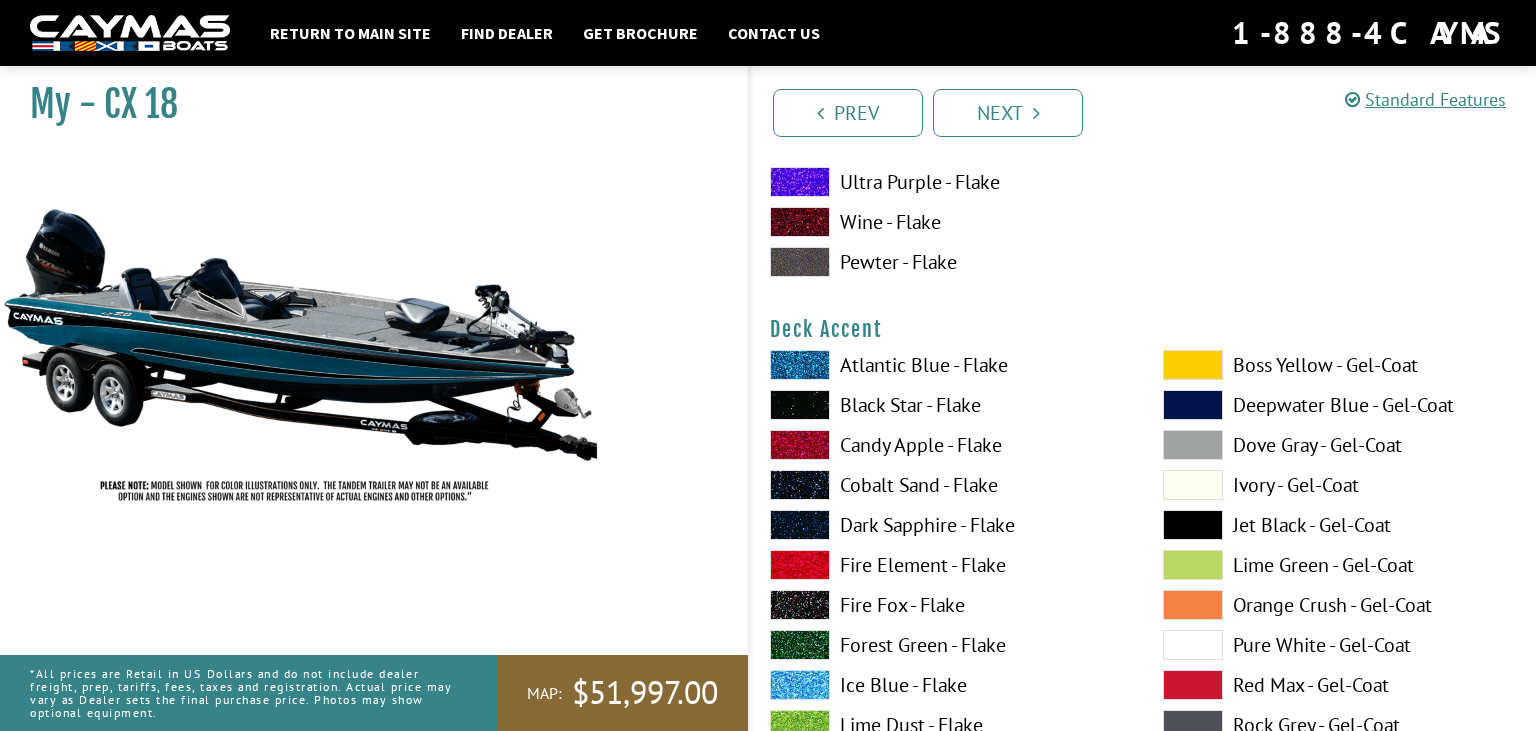 click on "Black Star - Flake" at bounding box center [946, 405] 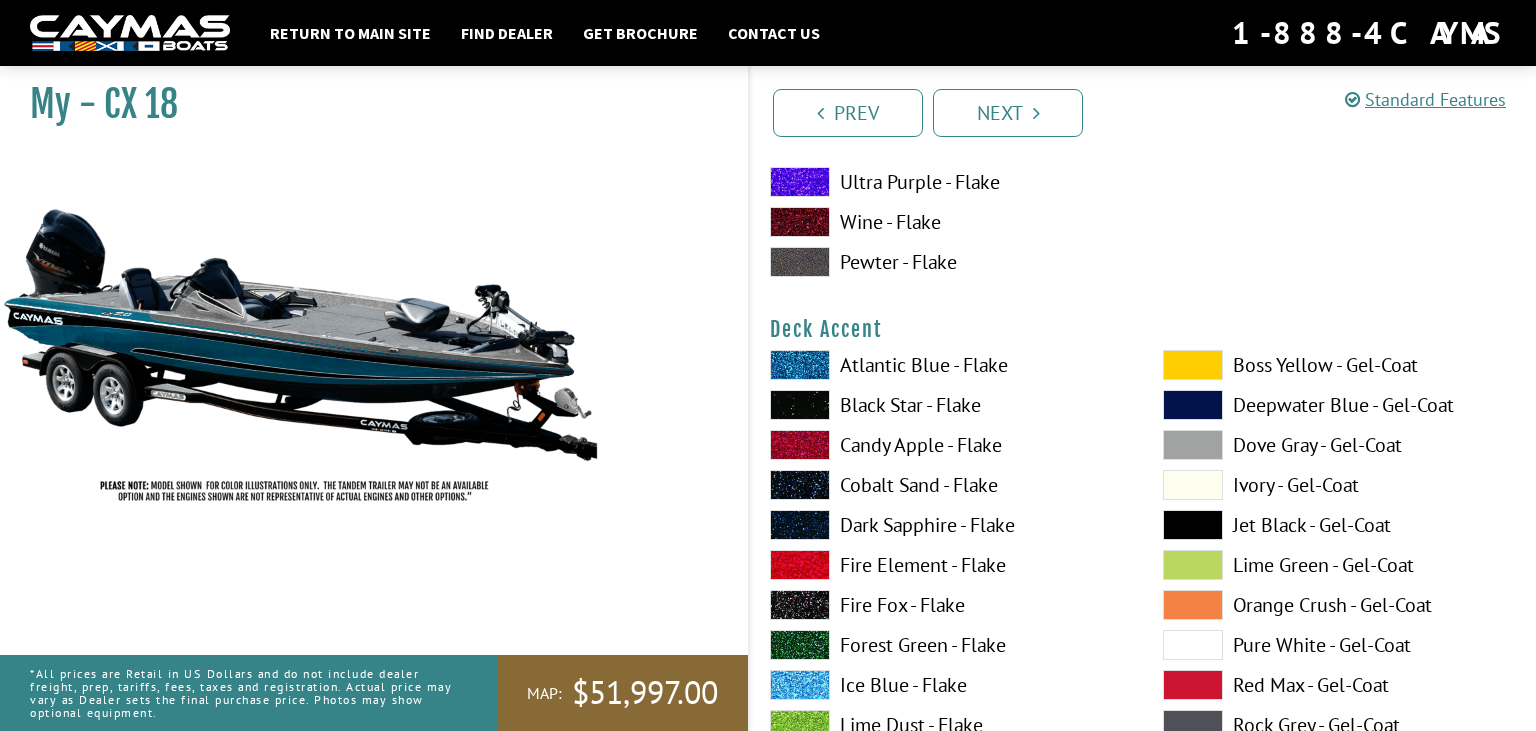 click on "Black Star - Flake" at bounding box center (946, 405) 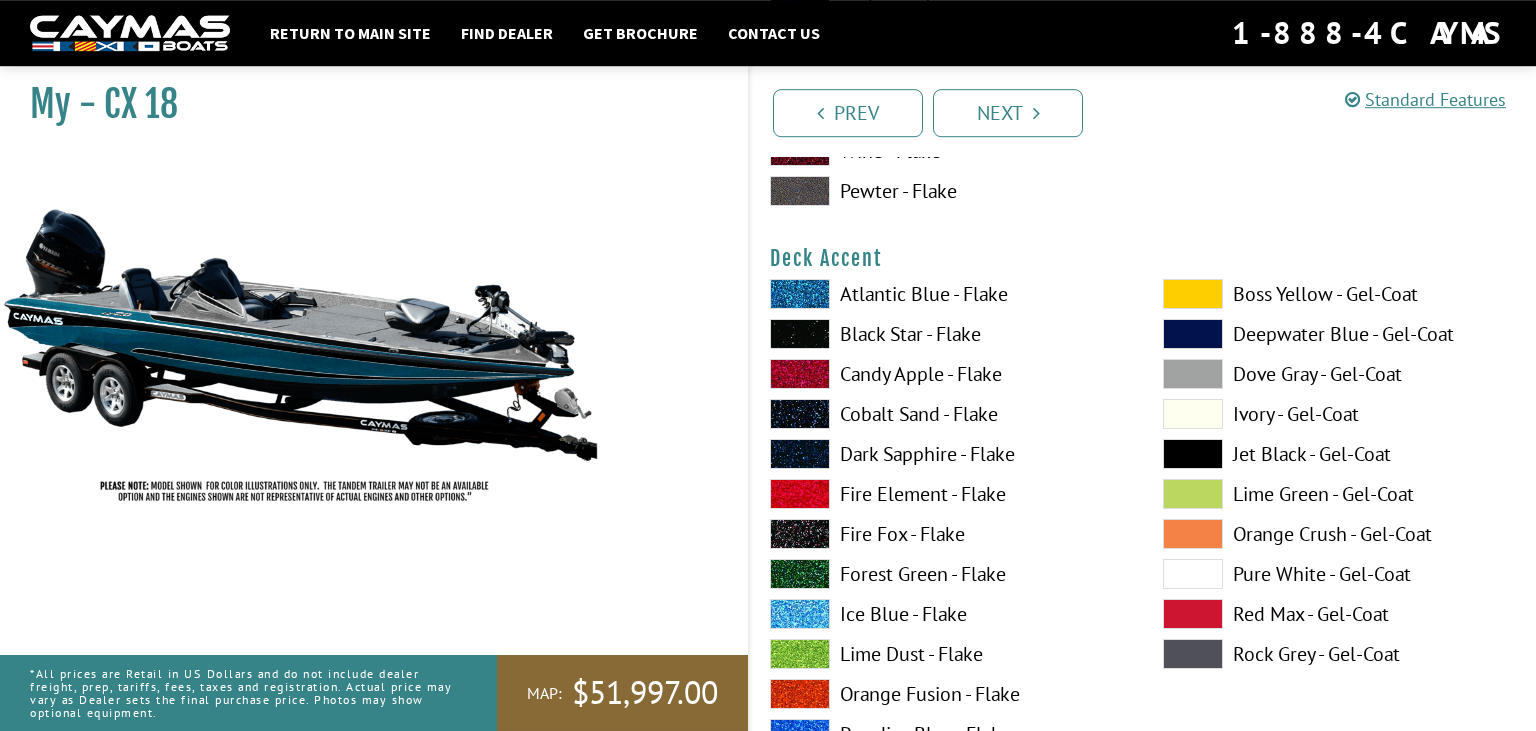 scroll, scrollTop: 985, scrollLeft: 0, axis: vertical 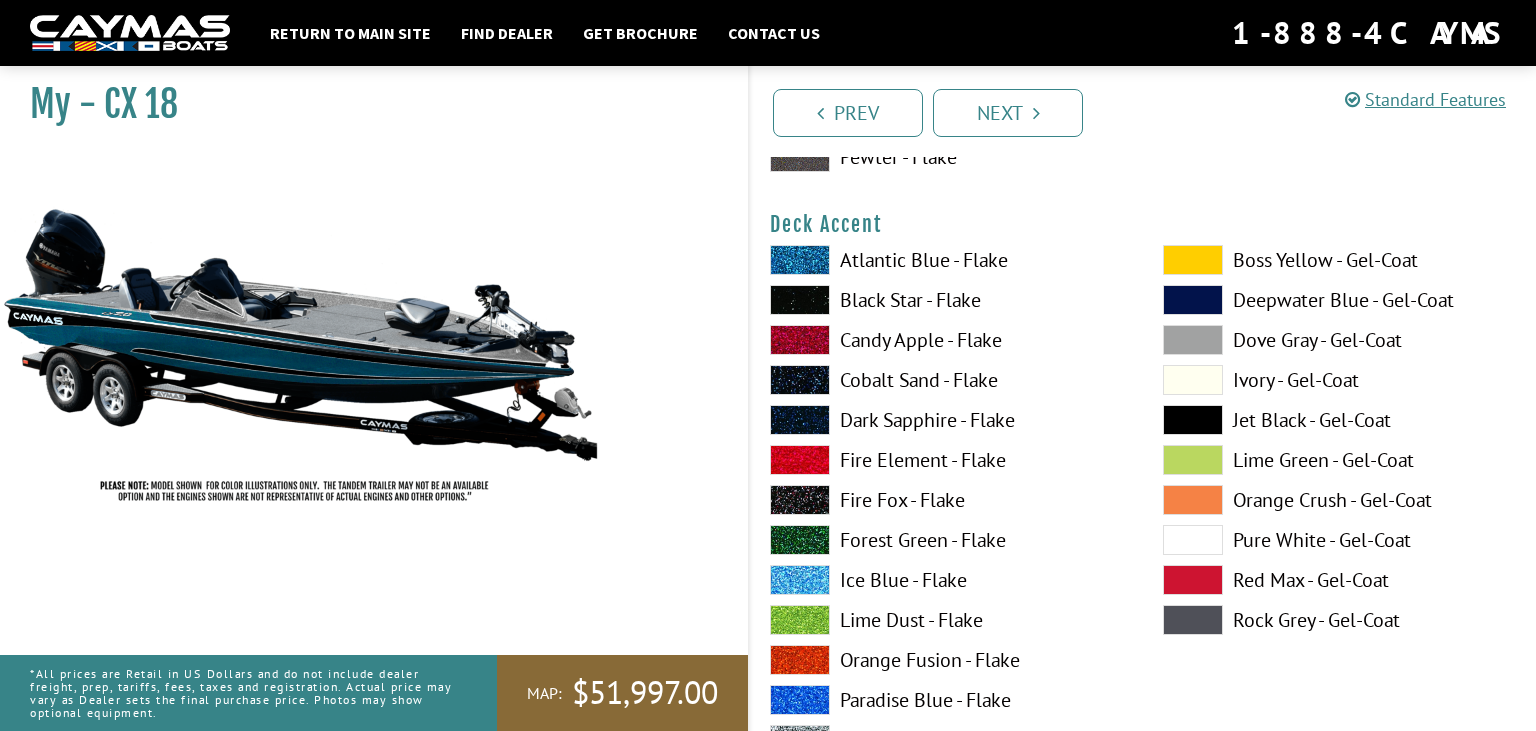 click on "Forest Green - Flake" at bounding box center [946, 540] 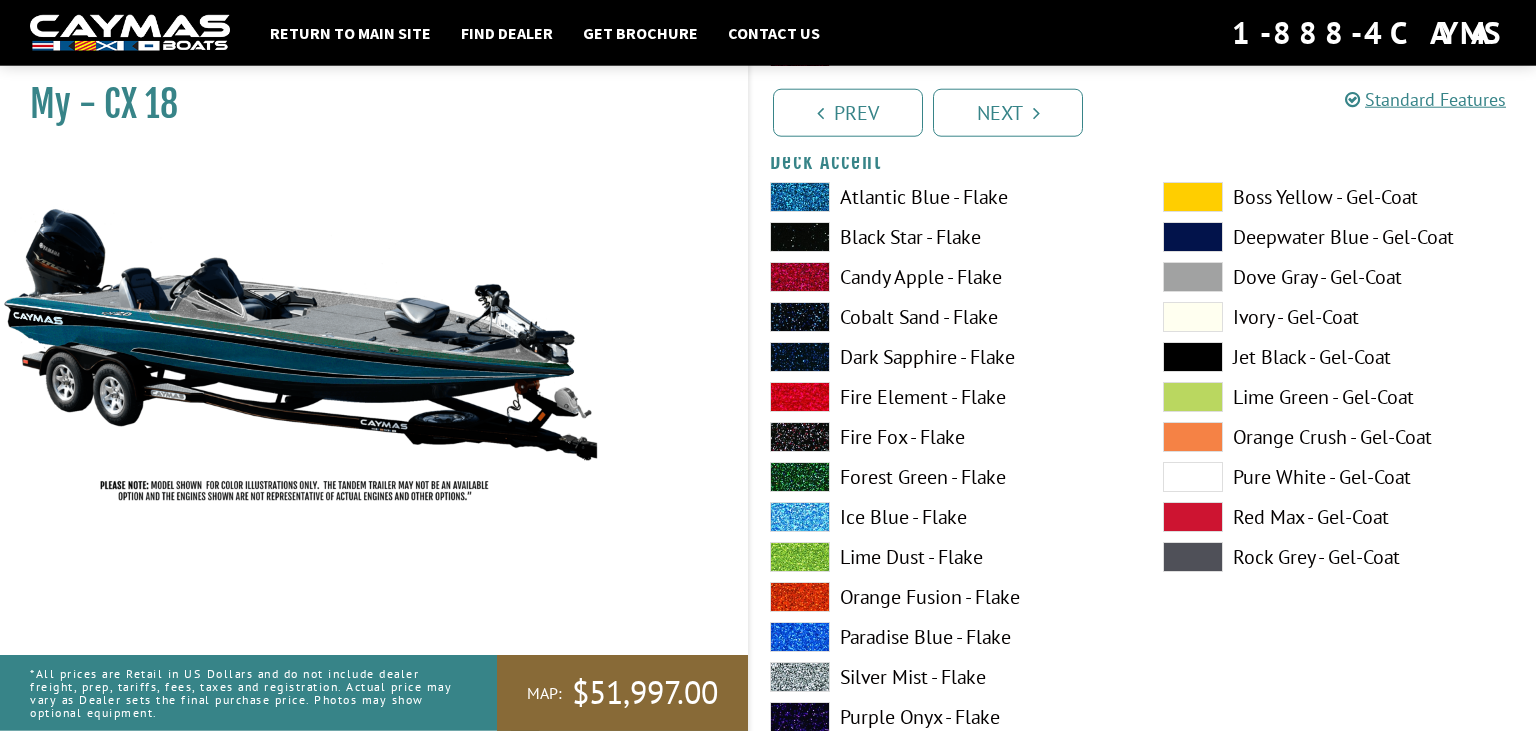 scroll, scrollTop: 1091, scrollLeft: 0, axis: vertical 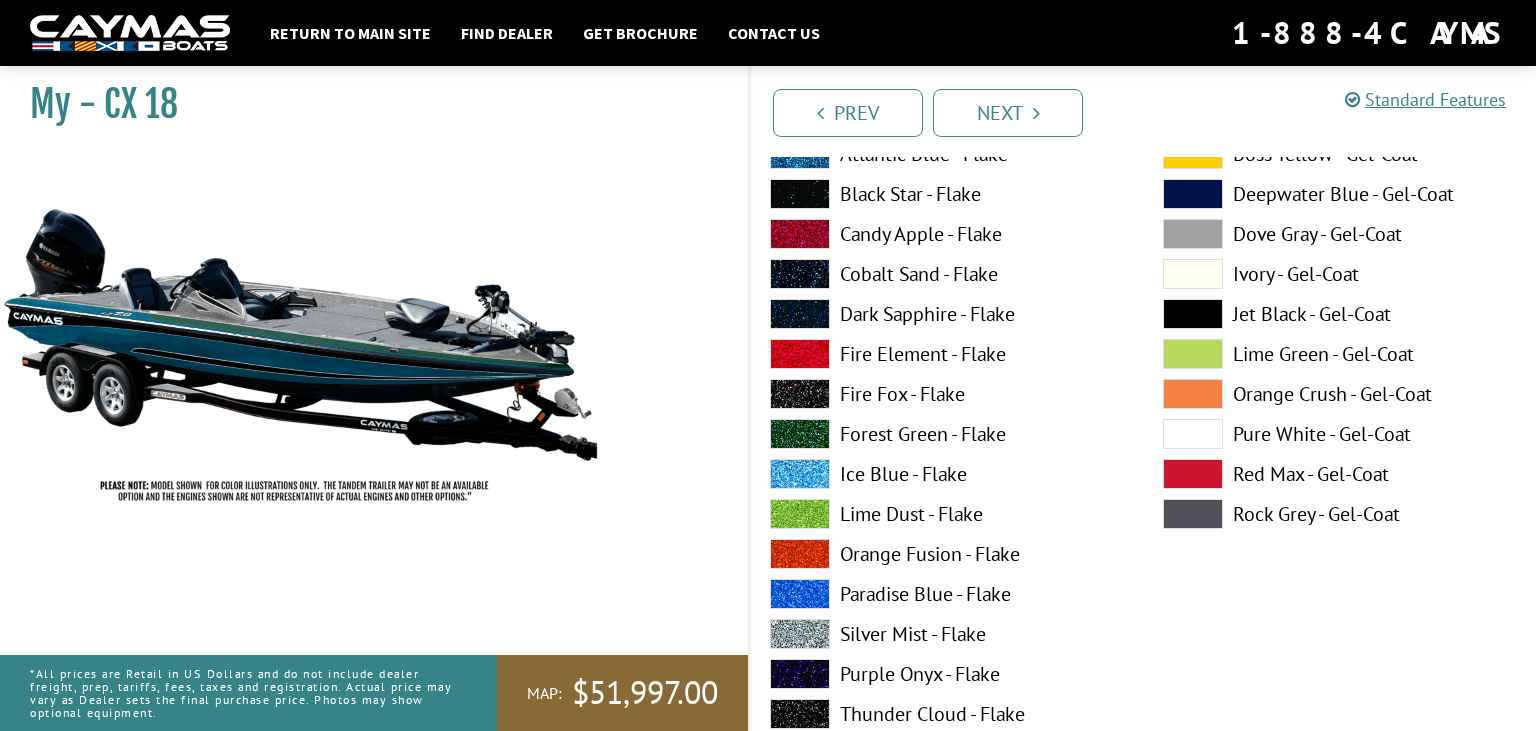 click on "Paradise Blue - Flake" at bounding box center [946, 594] 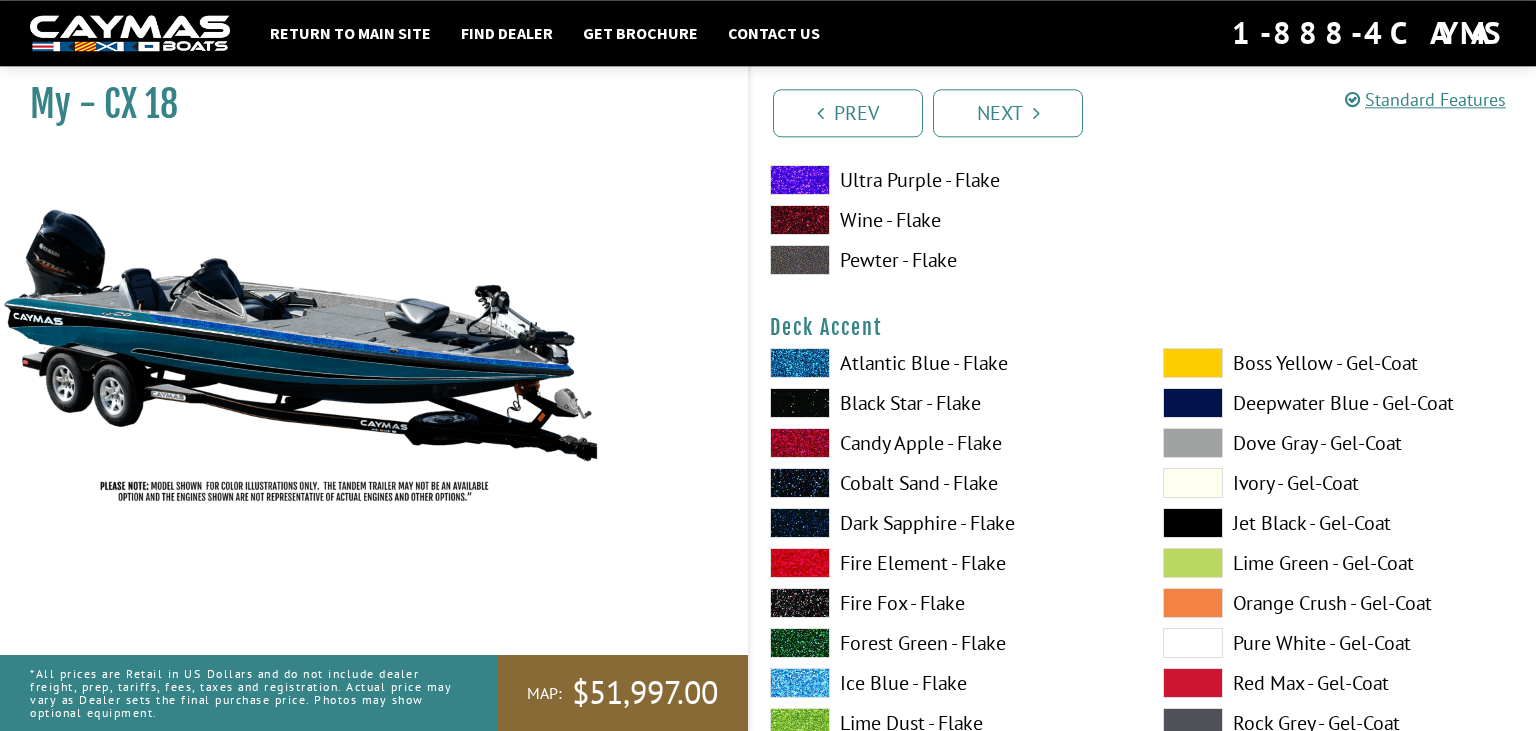 scroll, scrollTop: 880, scrollLeft: 0, axis: vertical 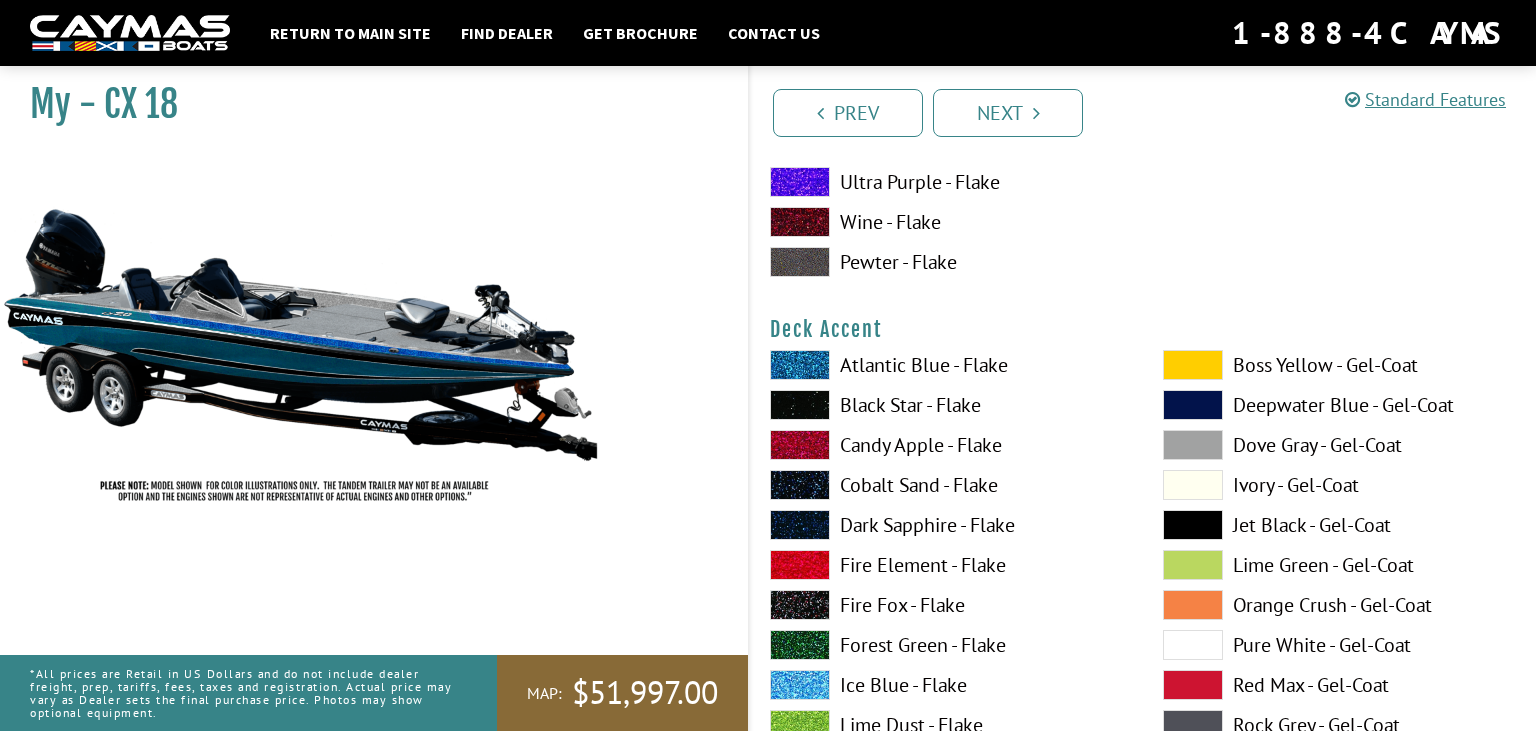 click on "Dark Sapphire - Flake" at bounding box center [946, 525] 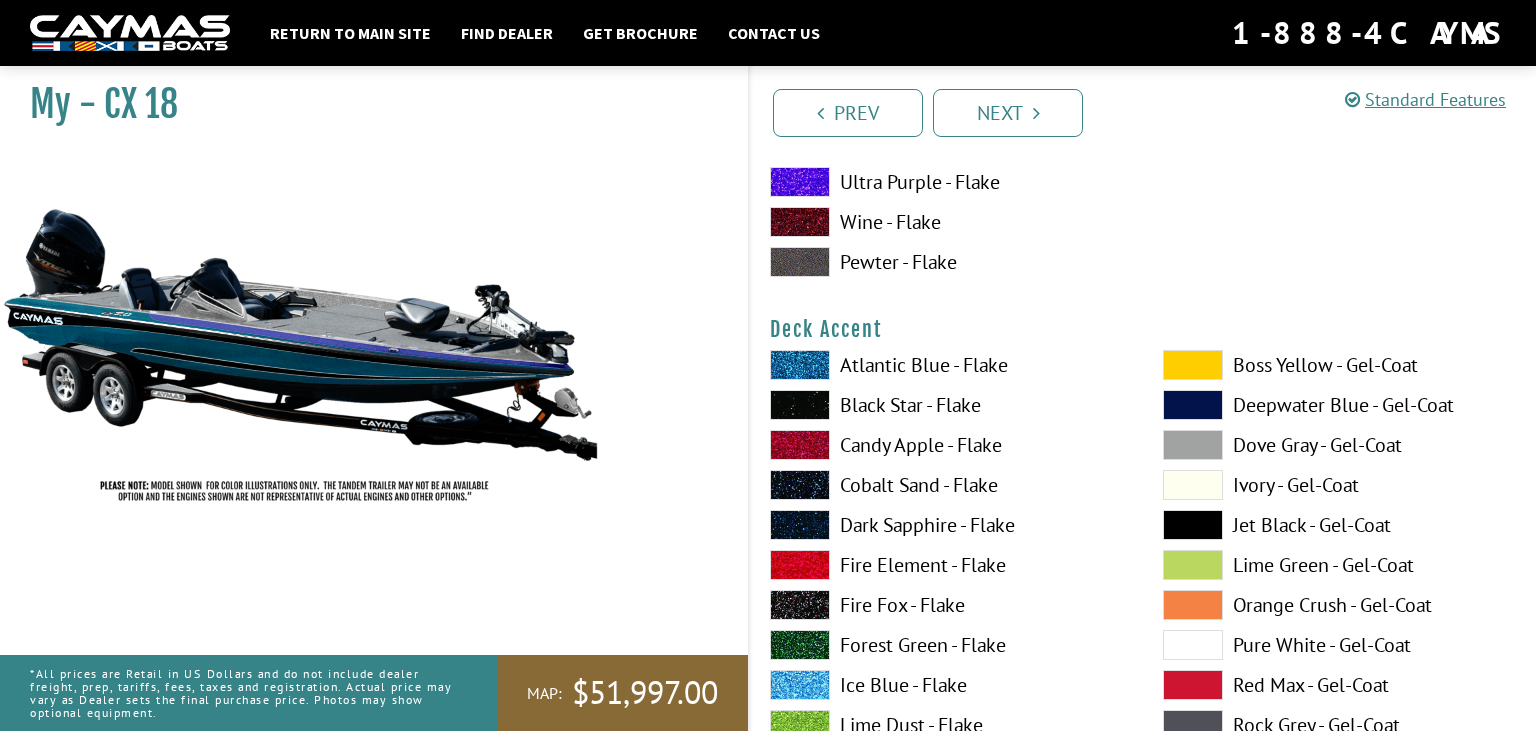 click on "Cobalt Sand - Flake" at bounding box center [946, 485] 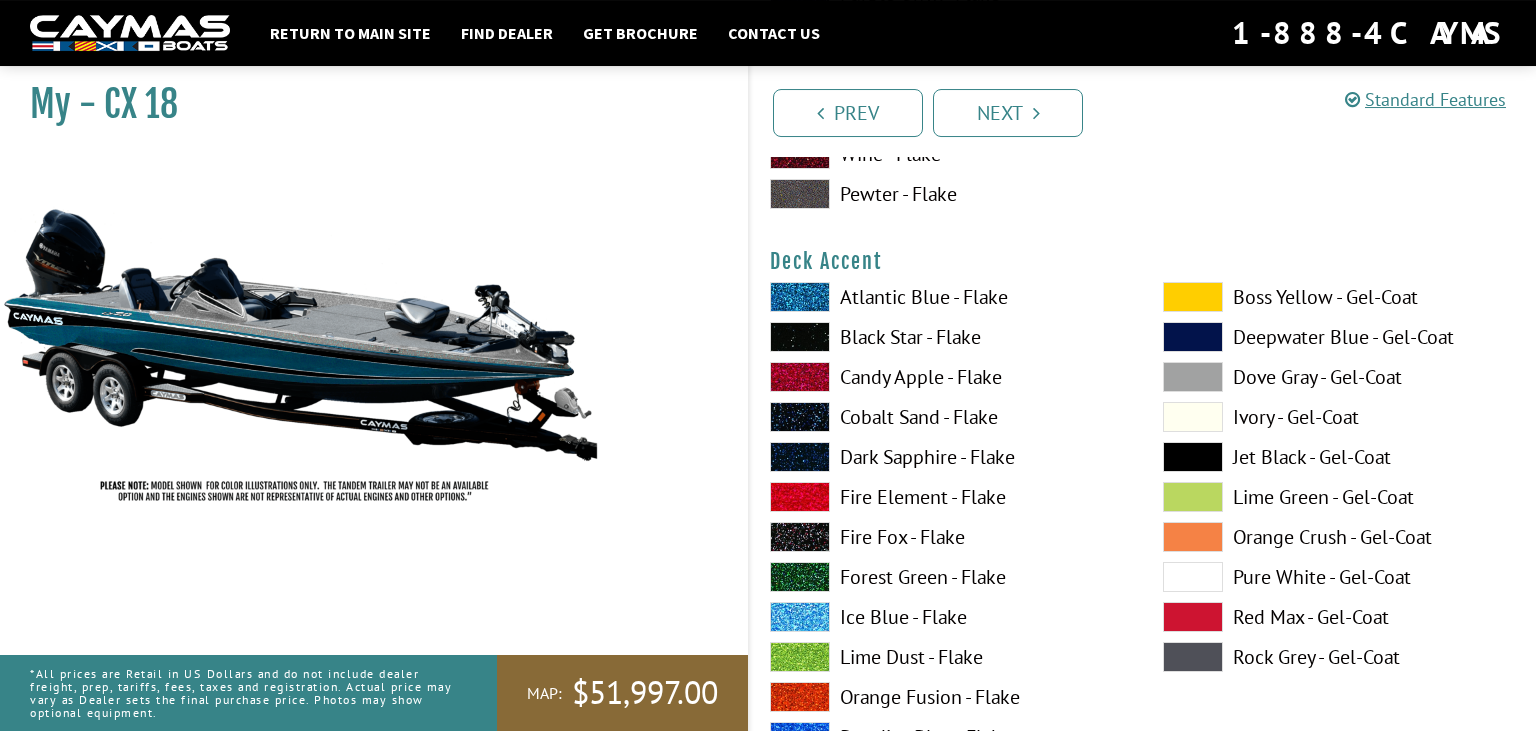 scroll, scrollTop: 985, scrollLeft: 0, axis: vertical 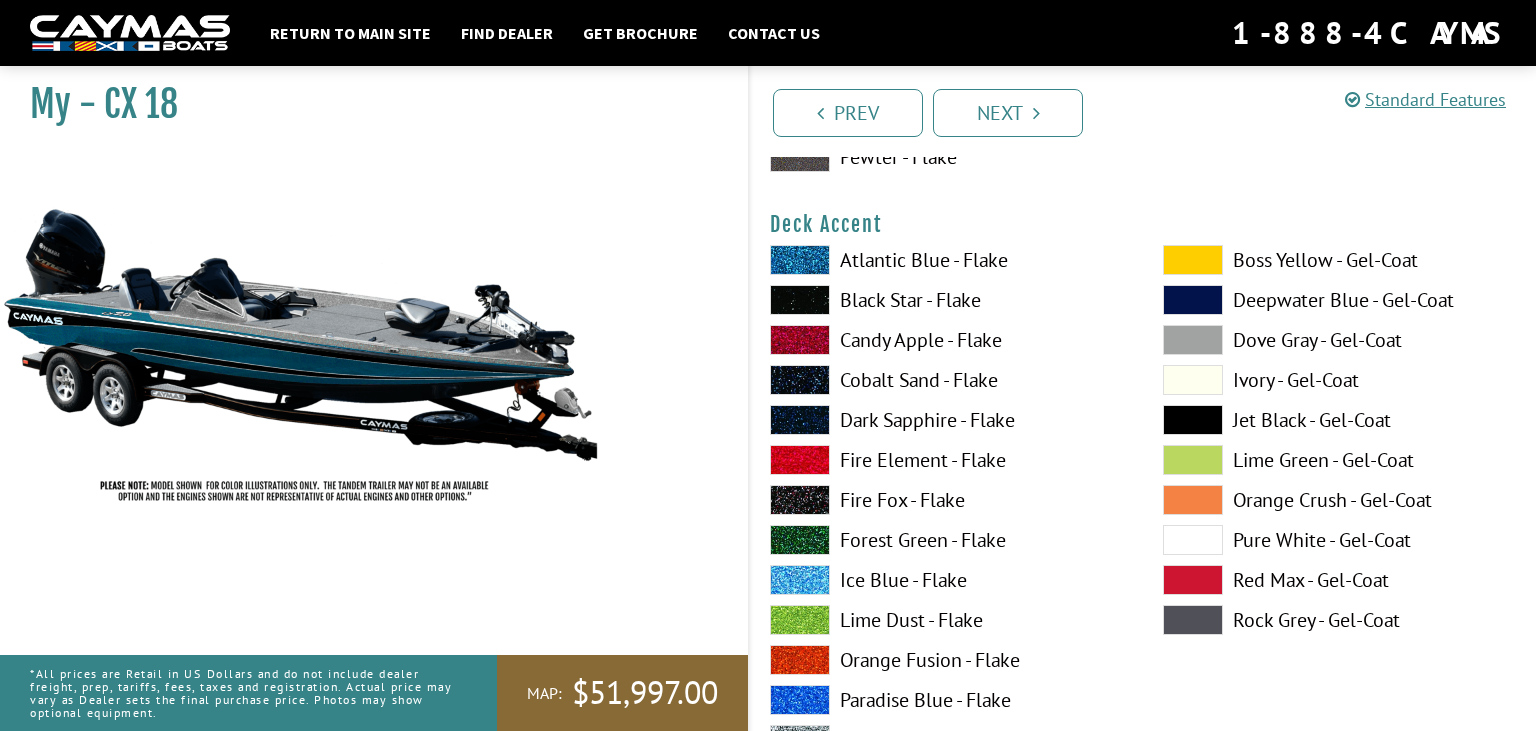 click on "Fire Fox - Flake" at bounding box center (946, 500) 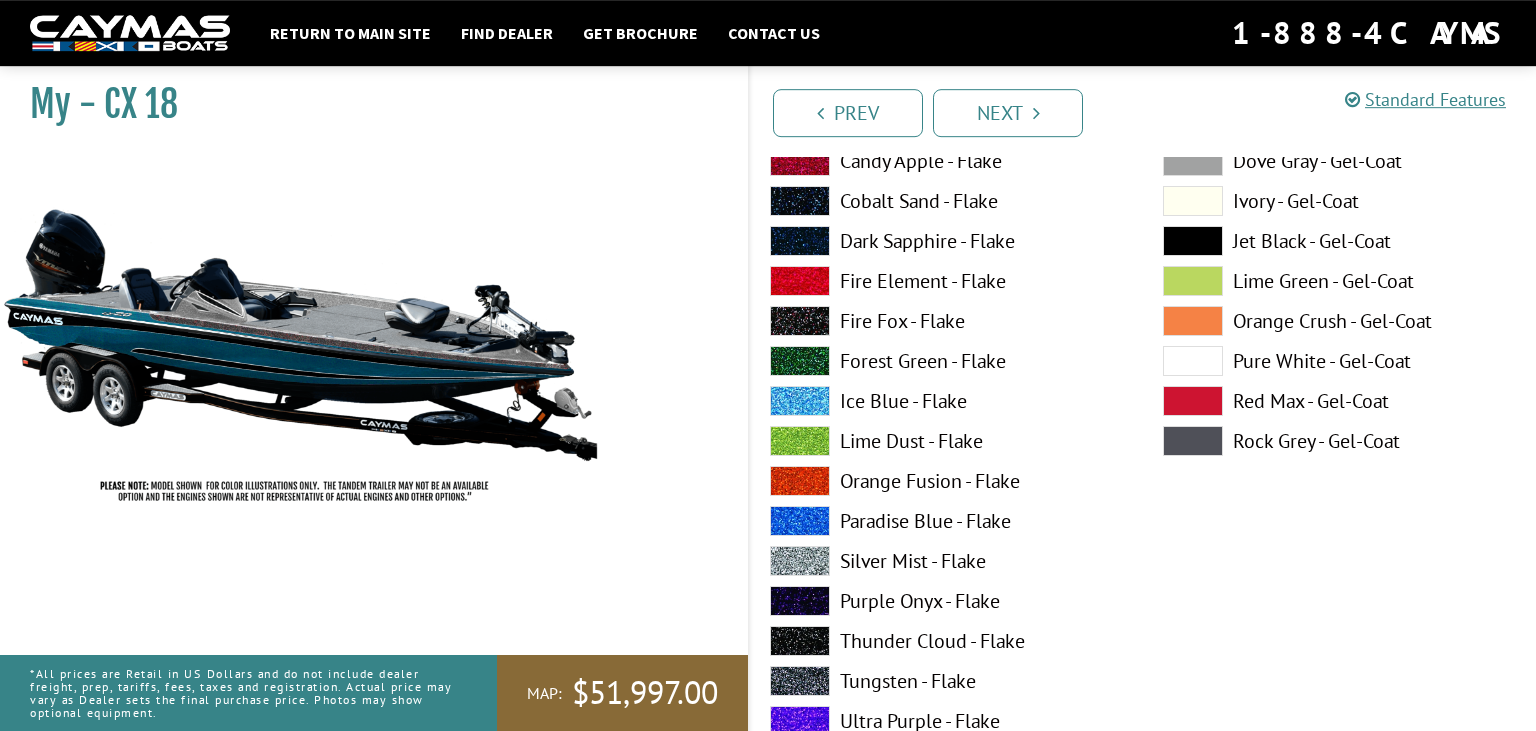 scroll, scrollTop: 1196, scrollLeft: 0, axis: vertical 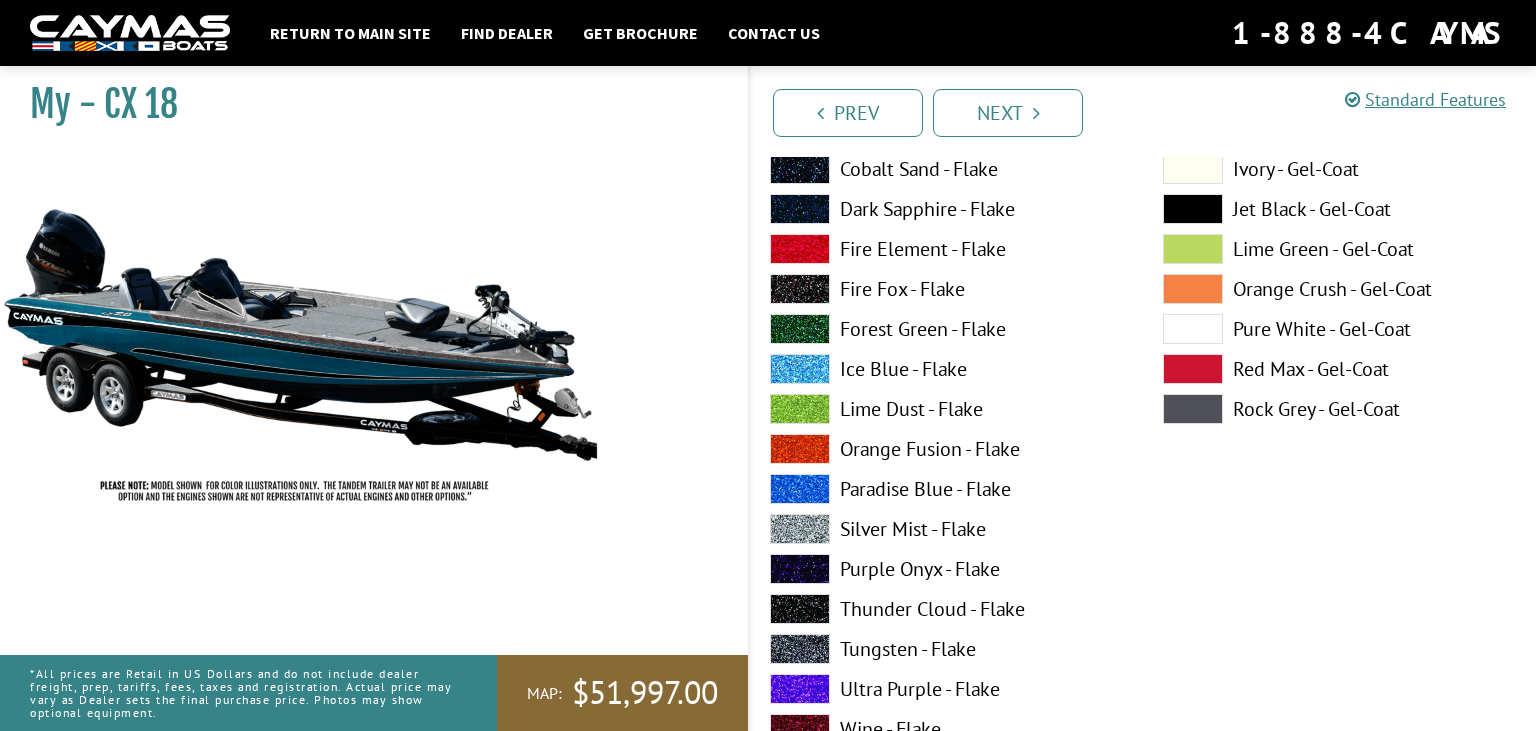 click on "Thunder Cloud - Flake" at bounding box center [946, 609] 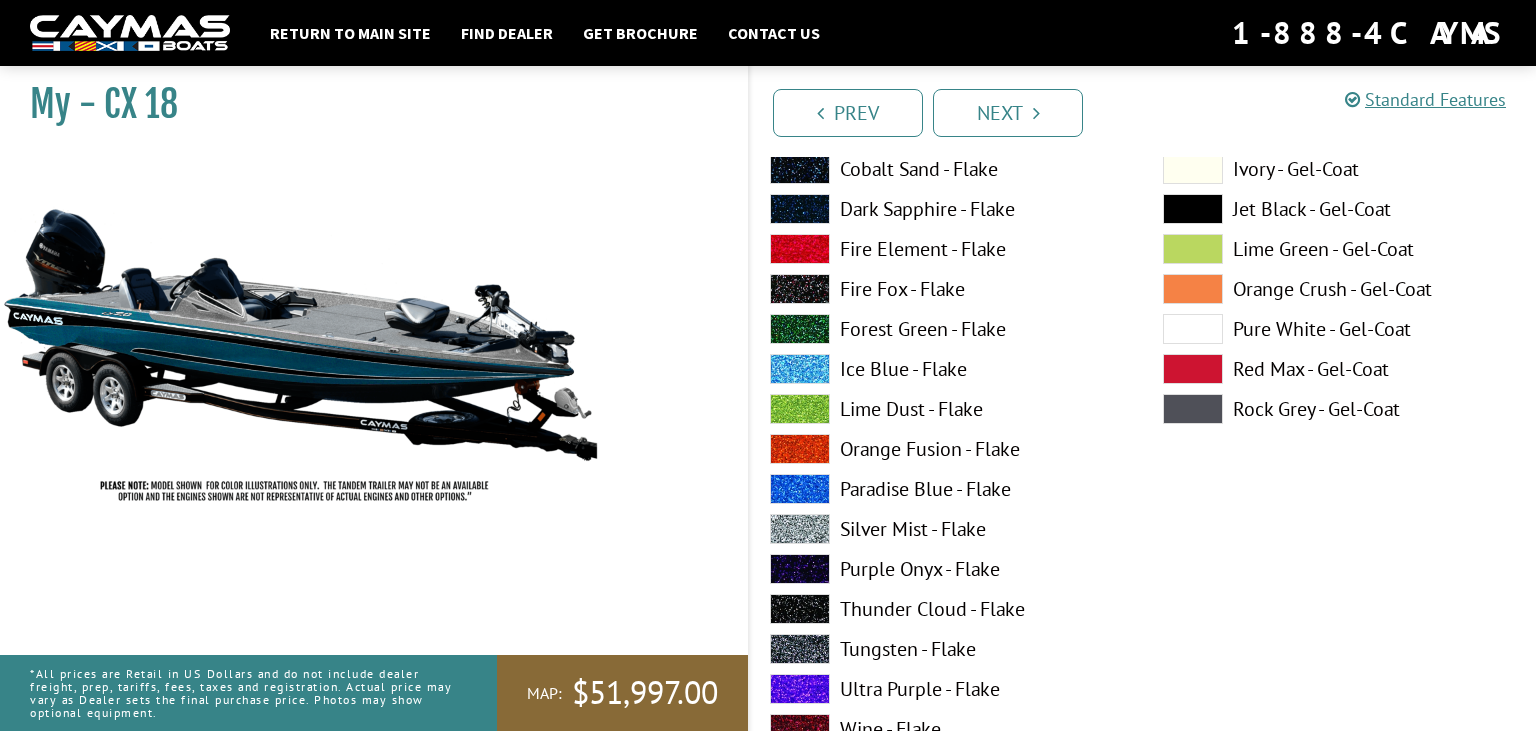 click on "Tungsten - Flake" at bounding box center (946, 649) 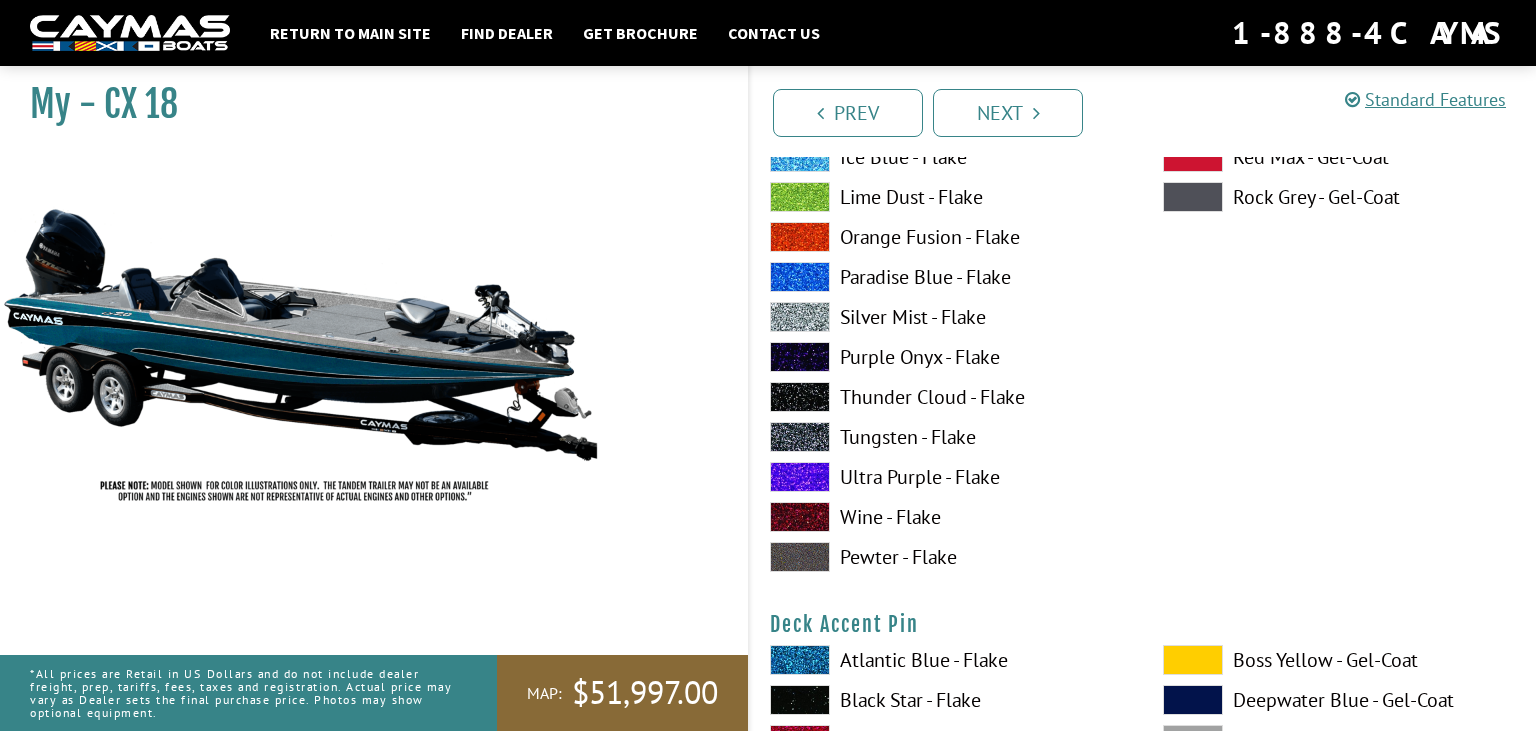 scroll, scrollTop: 1302, scrollLeft: 0, axis: vertical 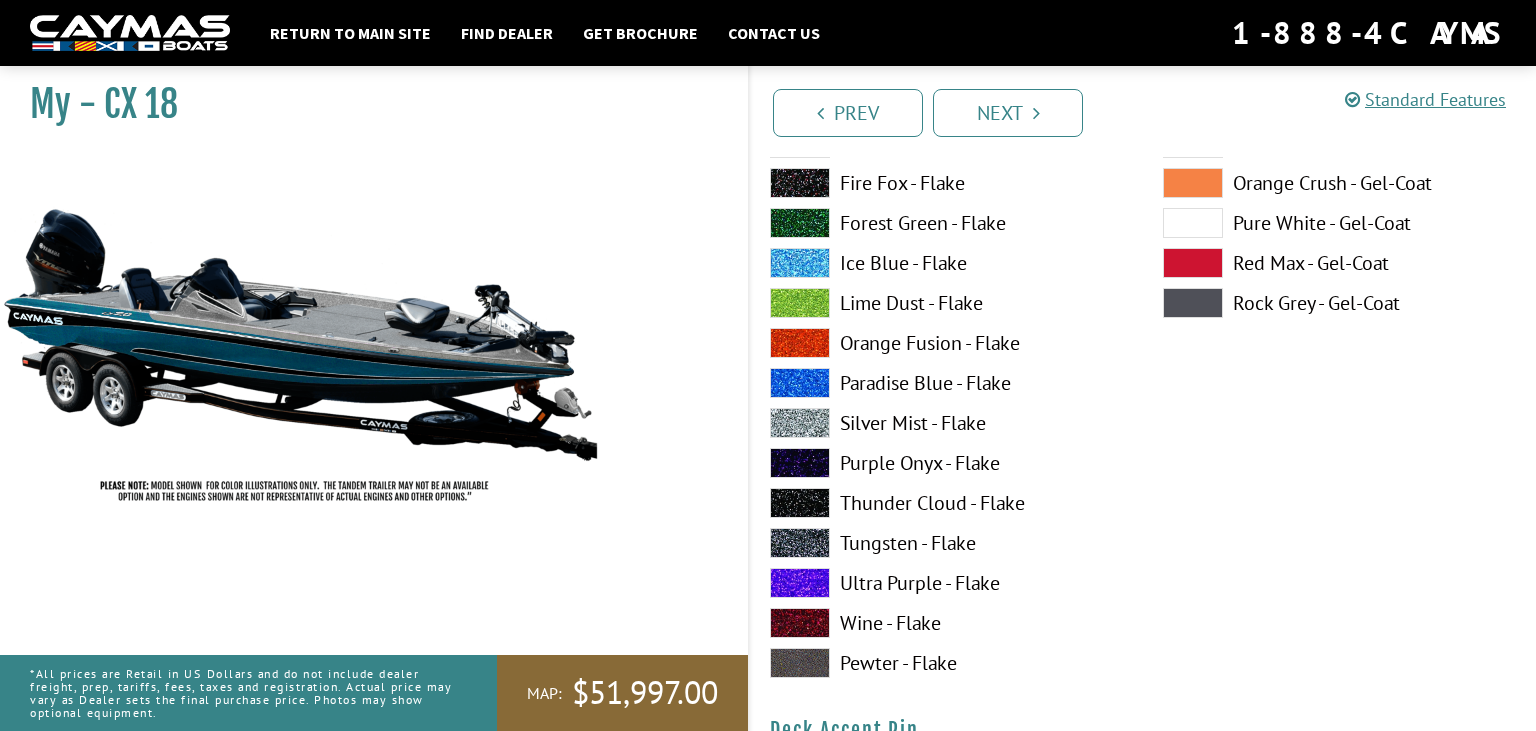 click on "Thunder Cloud - Flake" at bounding box center (946, 503) 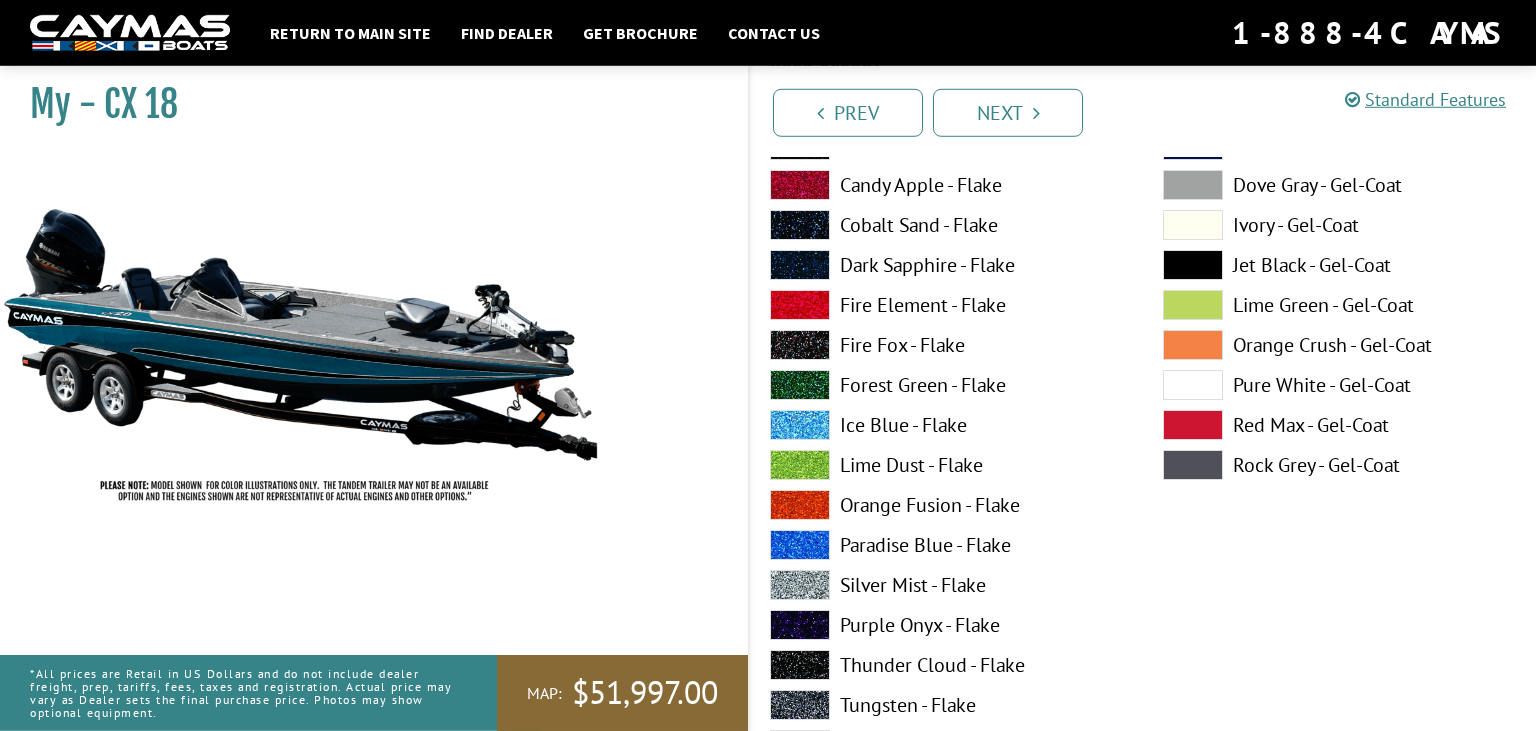 scroll, scrollTop: 1091, scrollLeft: 0, axis: vertical 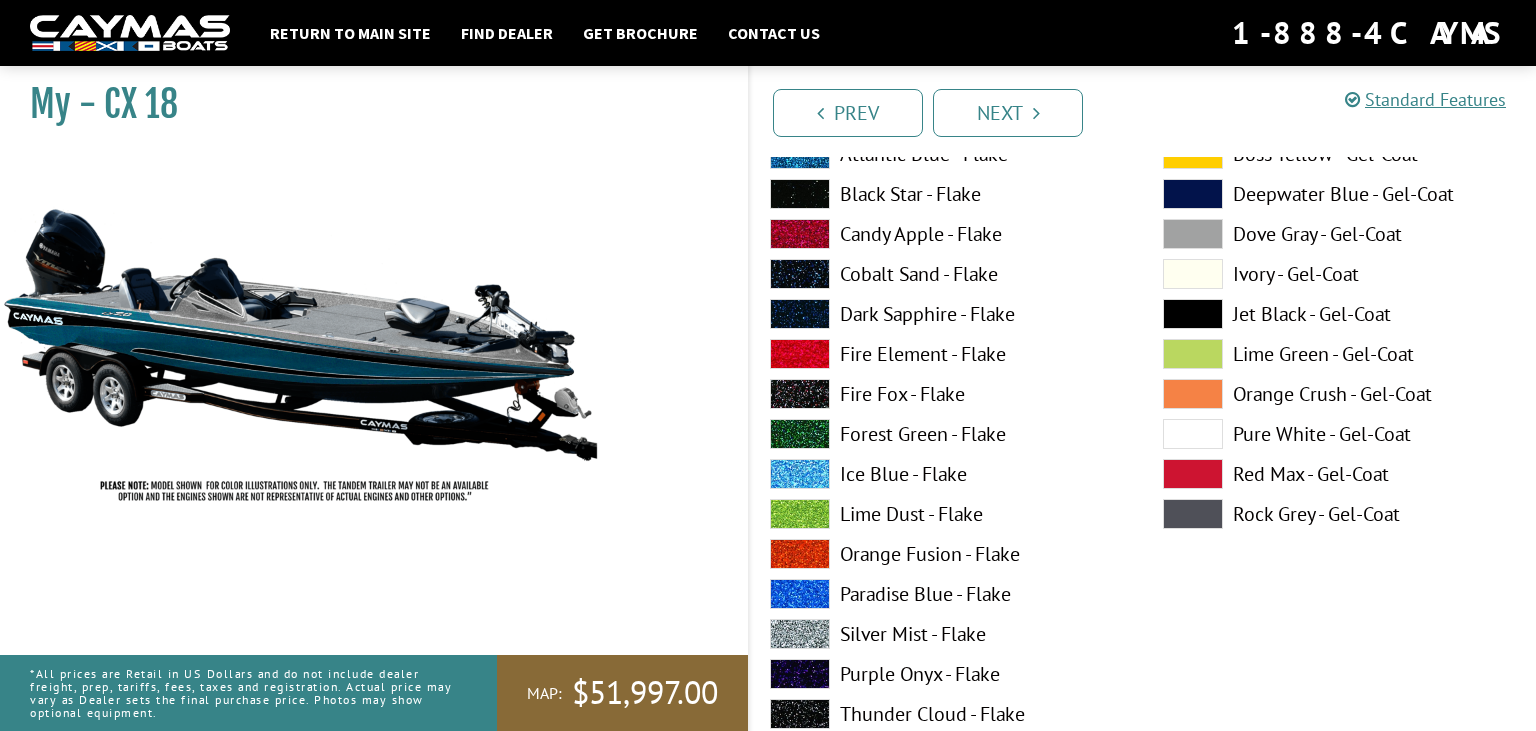 click on "Fire Fox - Flake" at bounding box center (946, 394) 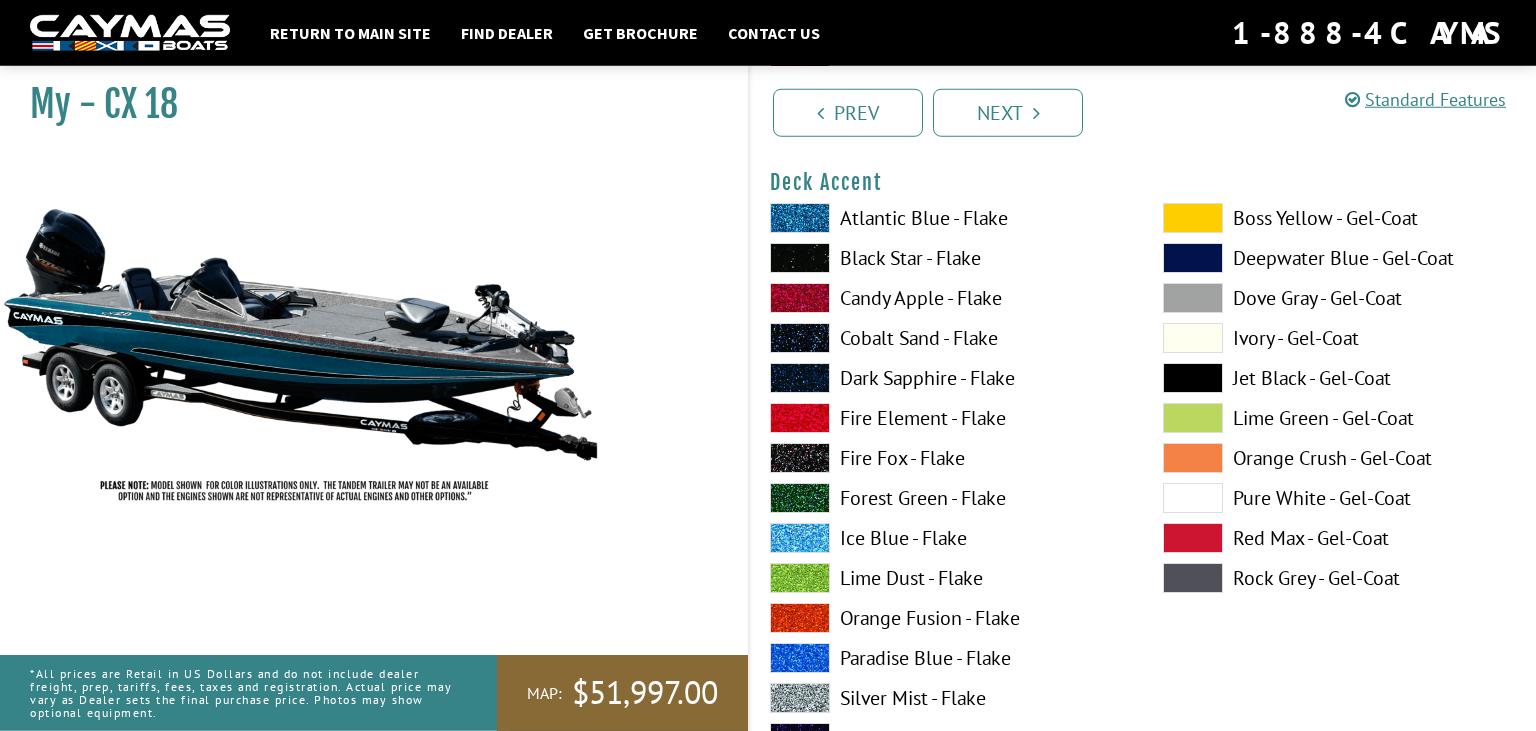 scroll, scrollTop: 985, scrollLeft: 0, axis: vertical 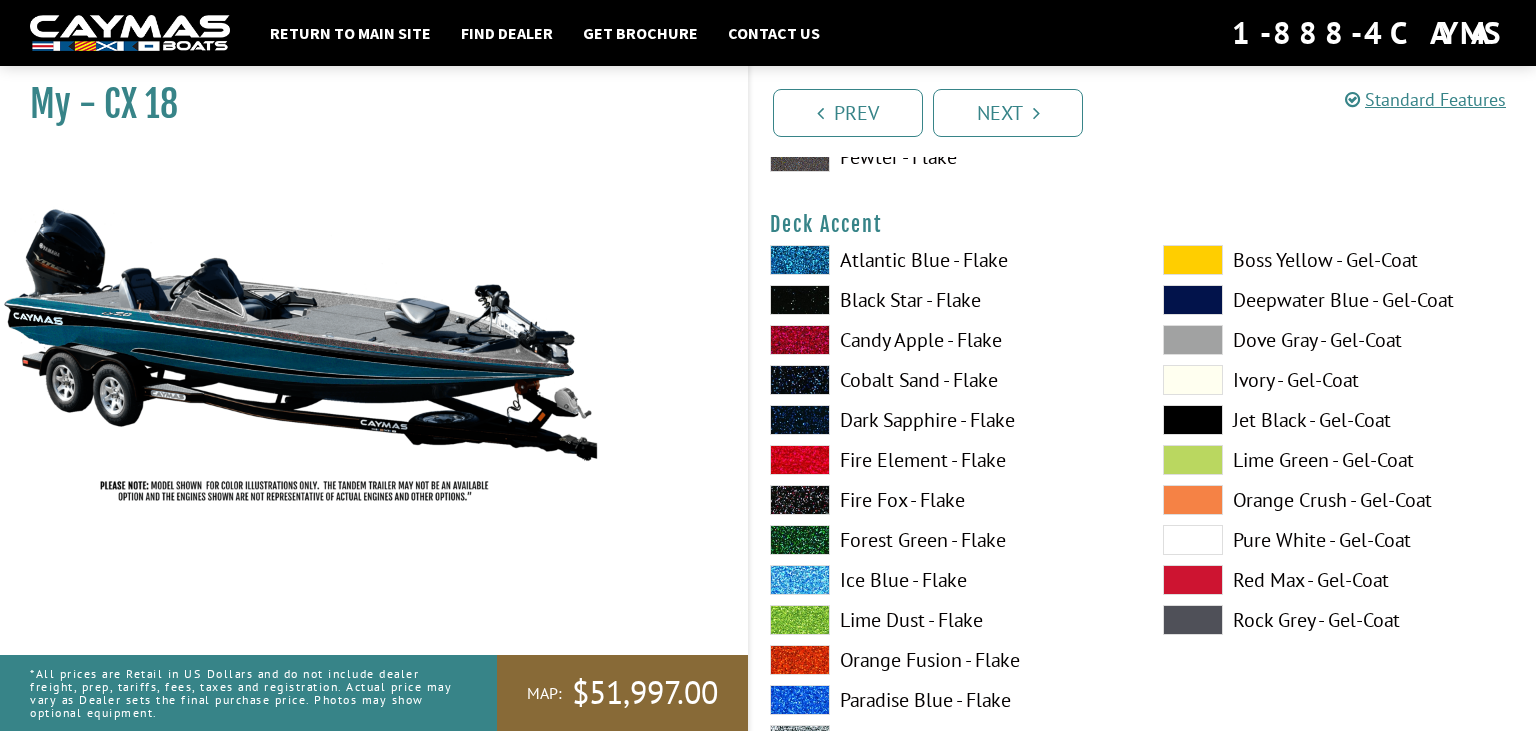 click on "Cobalt Sand - Flake" at bounding box center (946, 380) 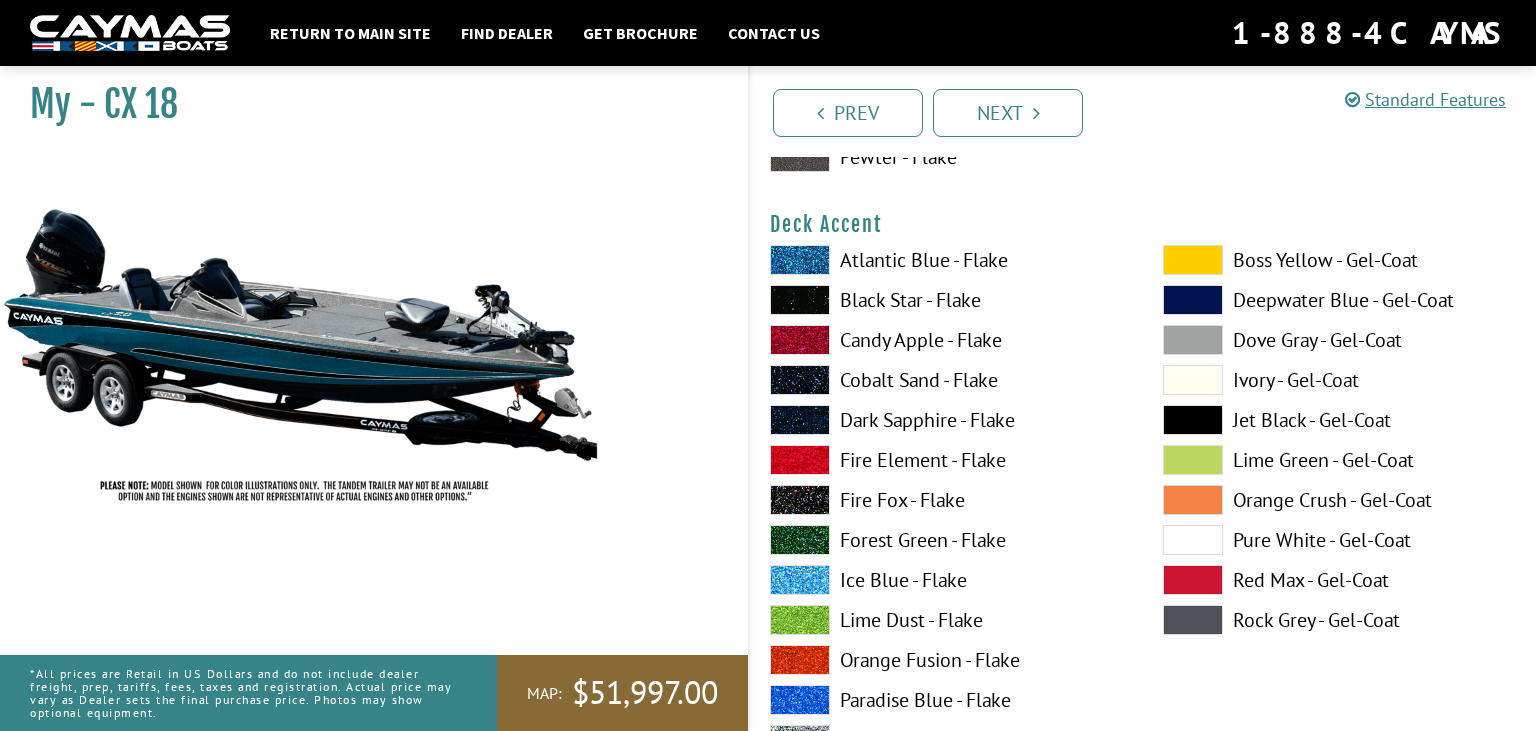 click on "Black Star - Flake" at bounding box center (946, 300) 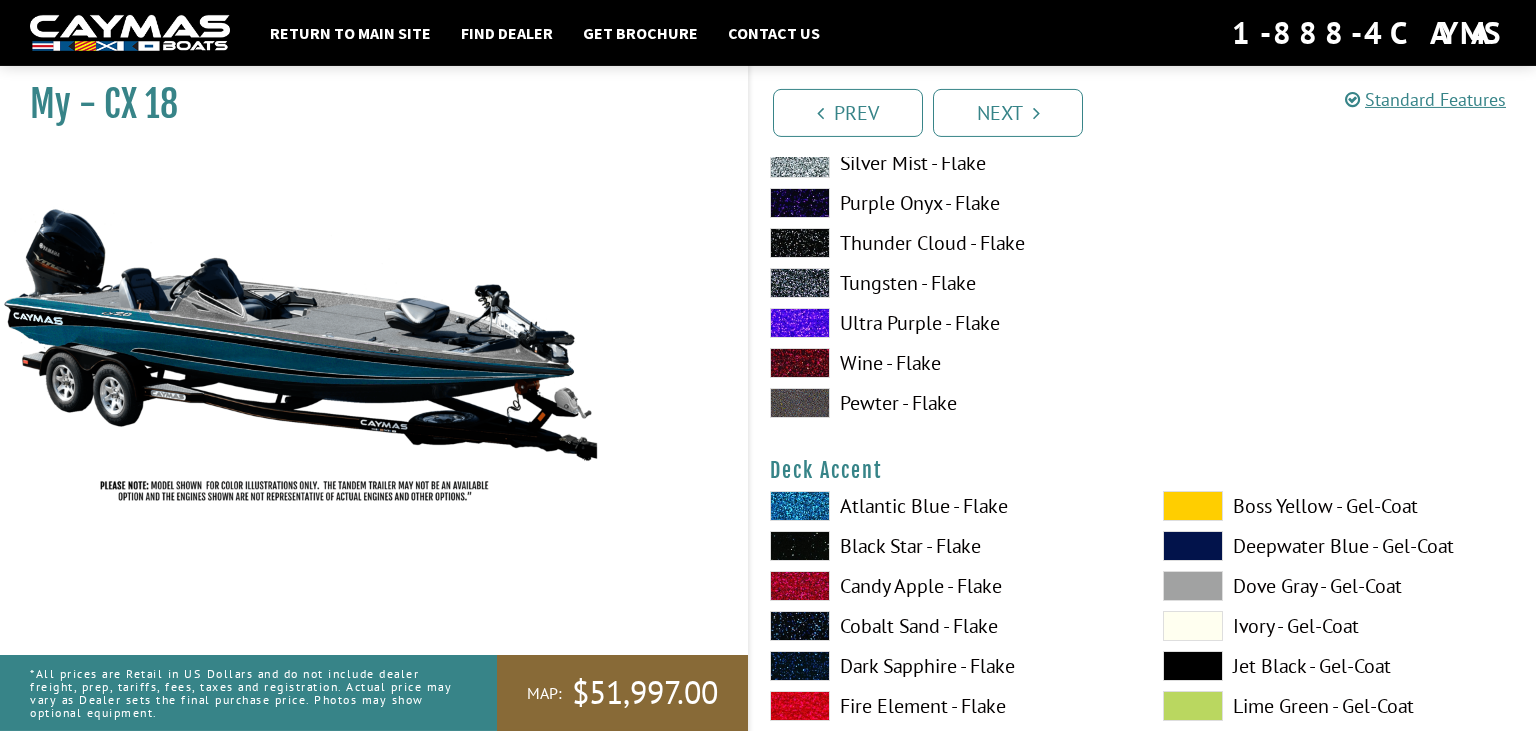scroll, scrollTop: 774, scrollLeft: 0, axis: vertical 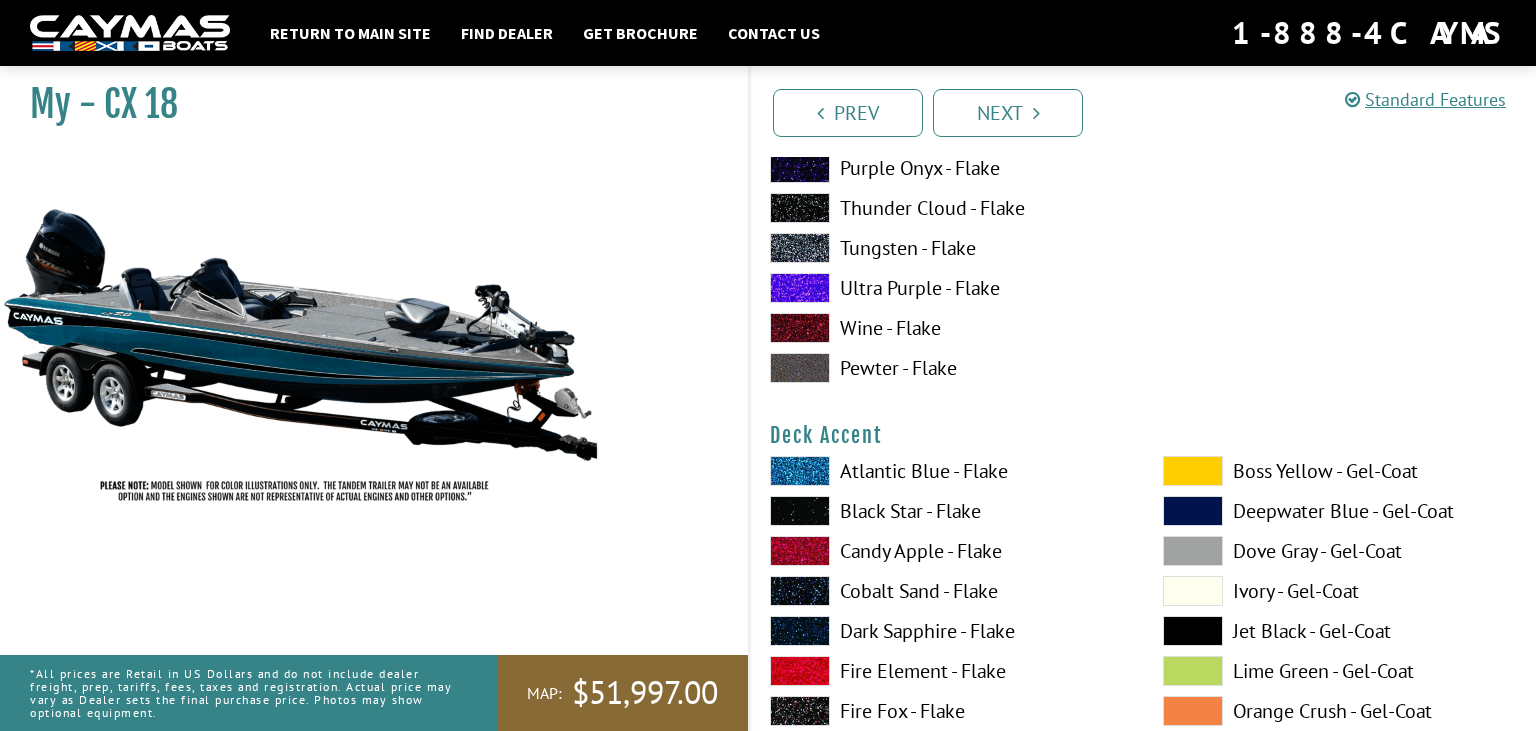 click at bounding box center (1193, 511) 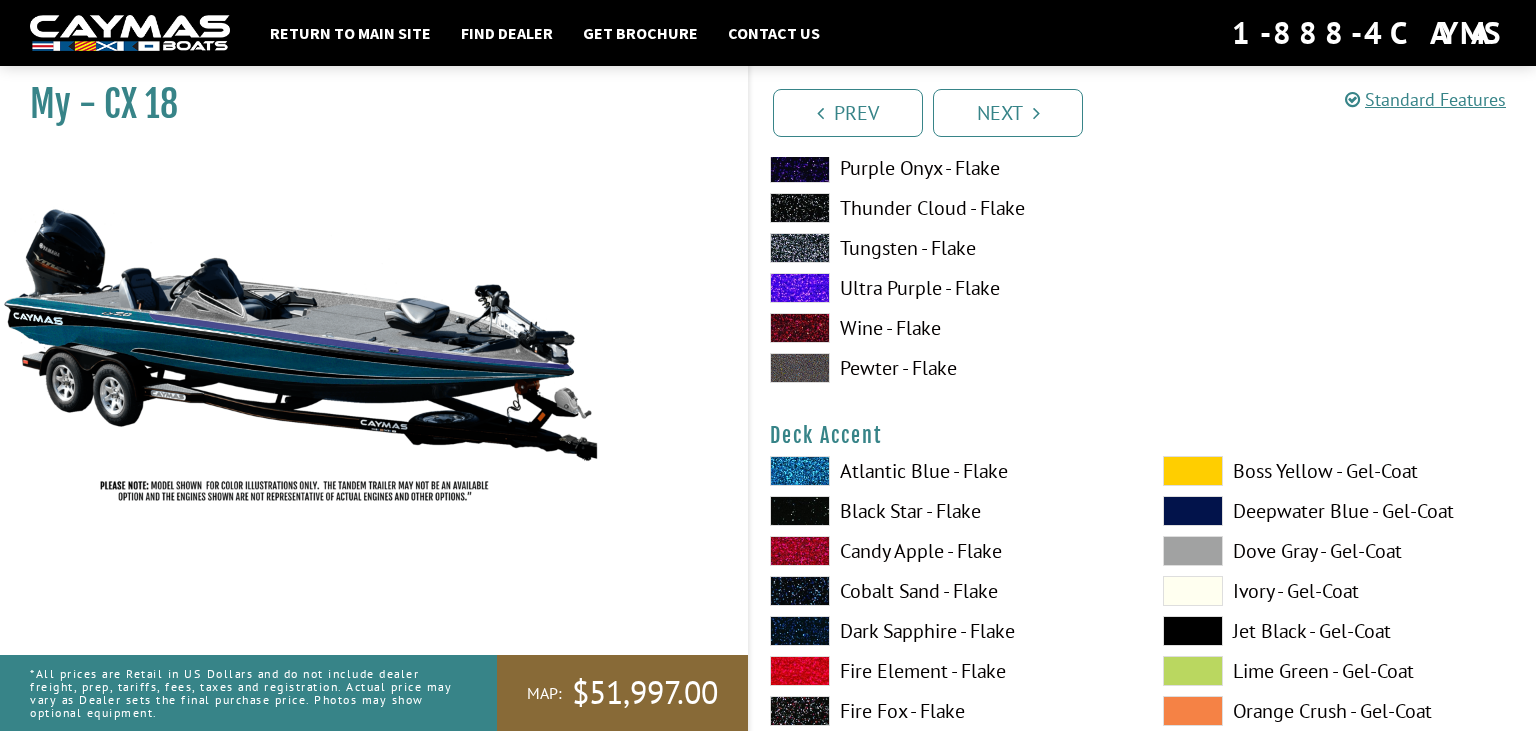 click at bounding box center (1193, 471) 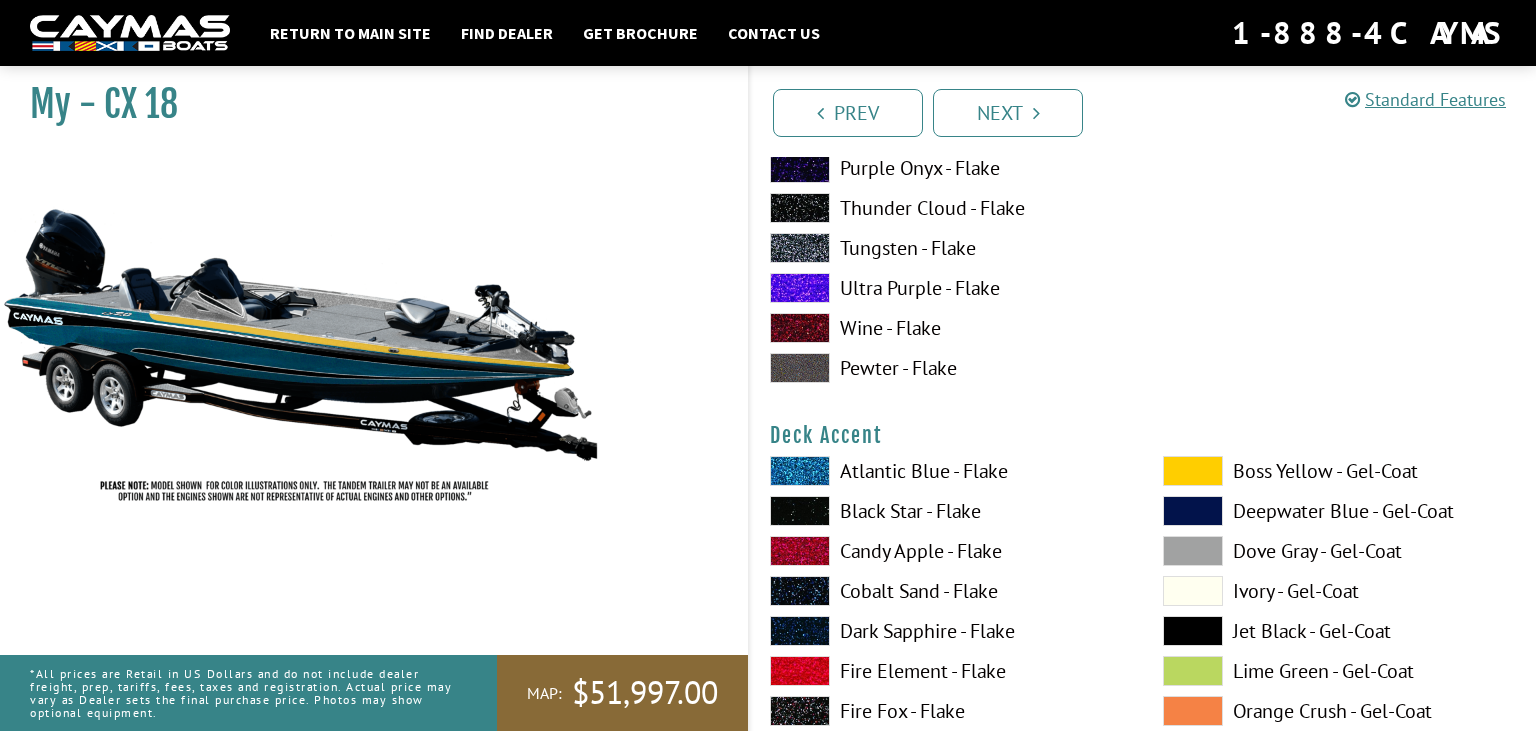 click at bounding box center (1193, 551) 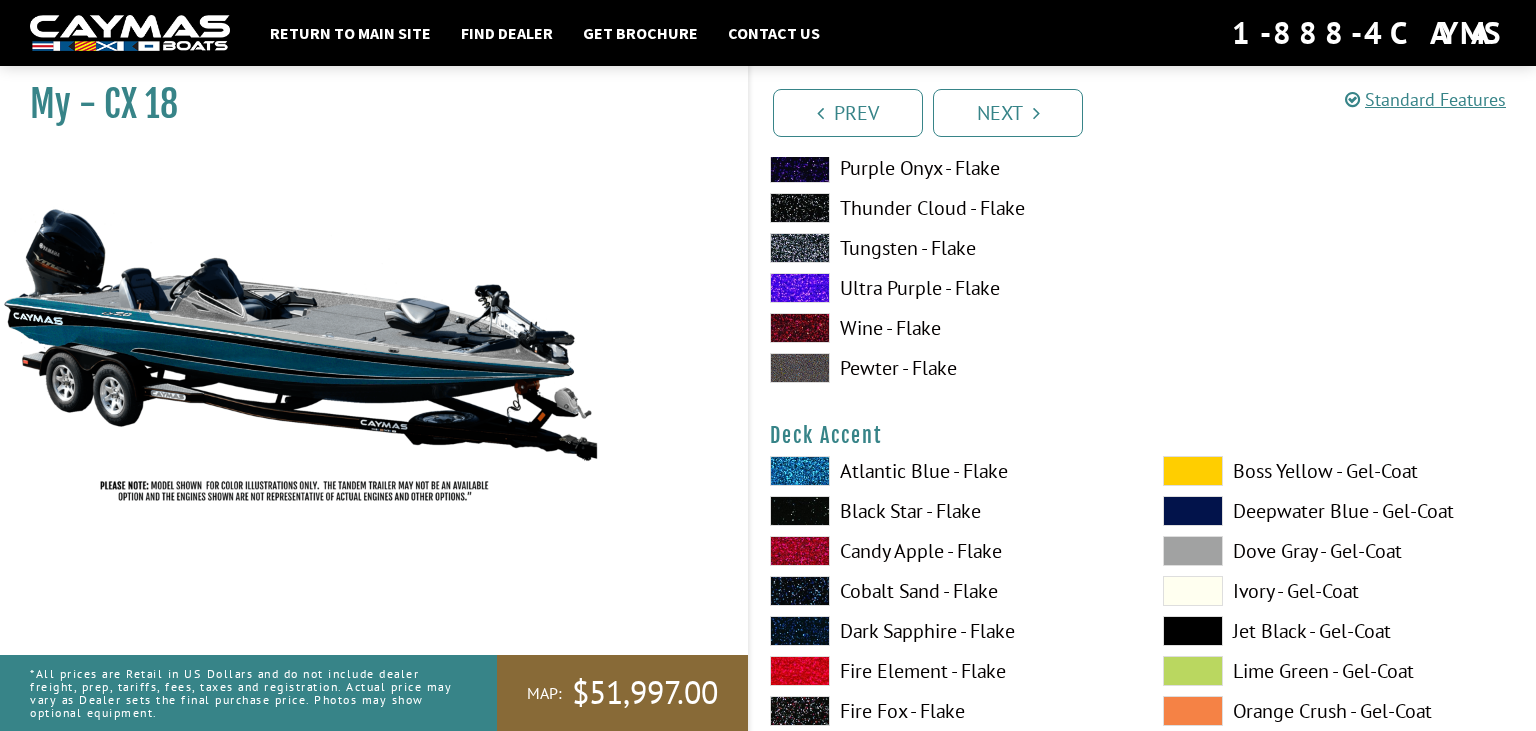 click at bounding box center (1193, 711) 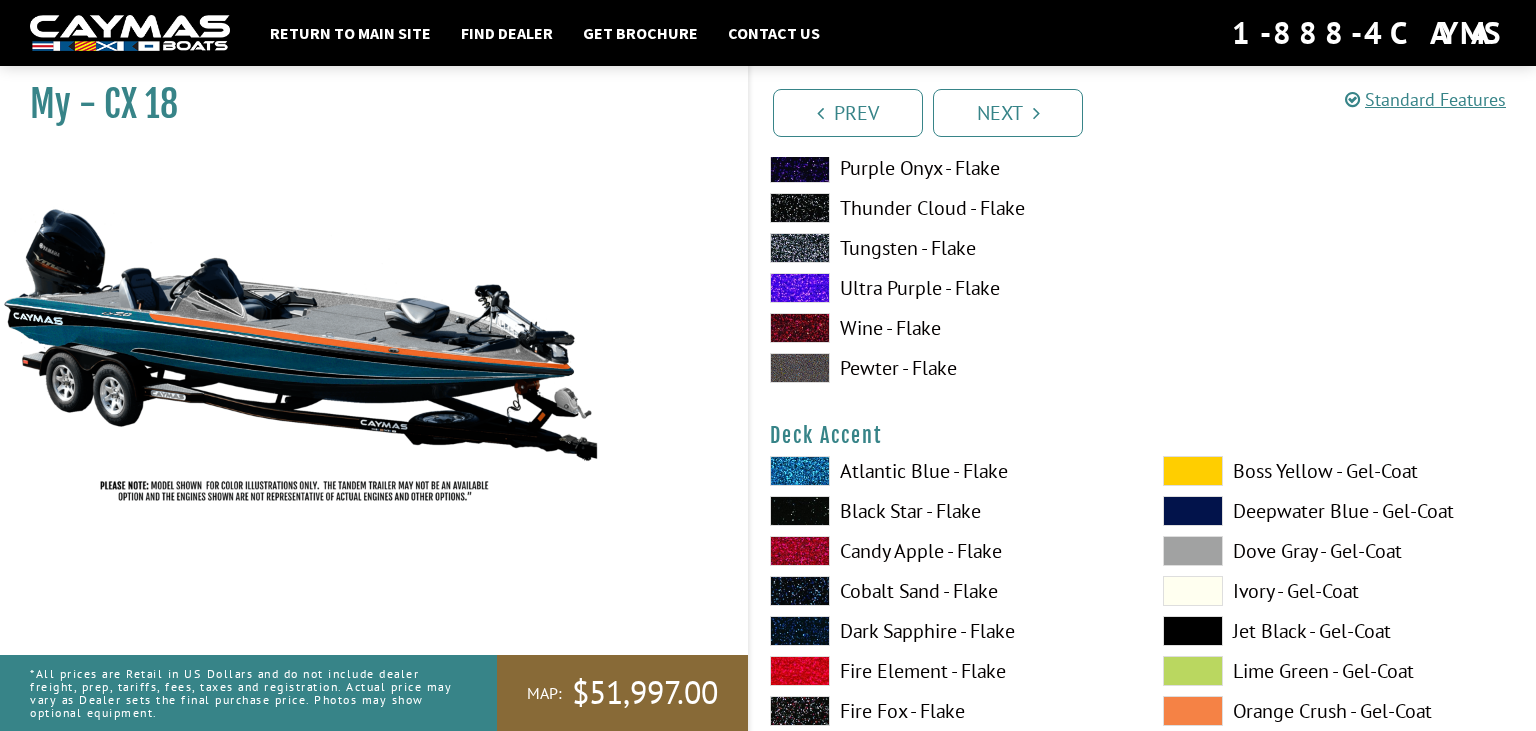 click at bounding box center (1193, 671) 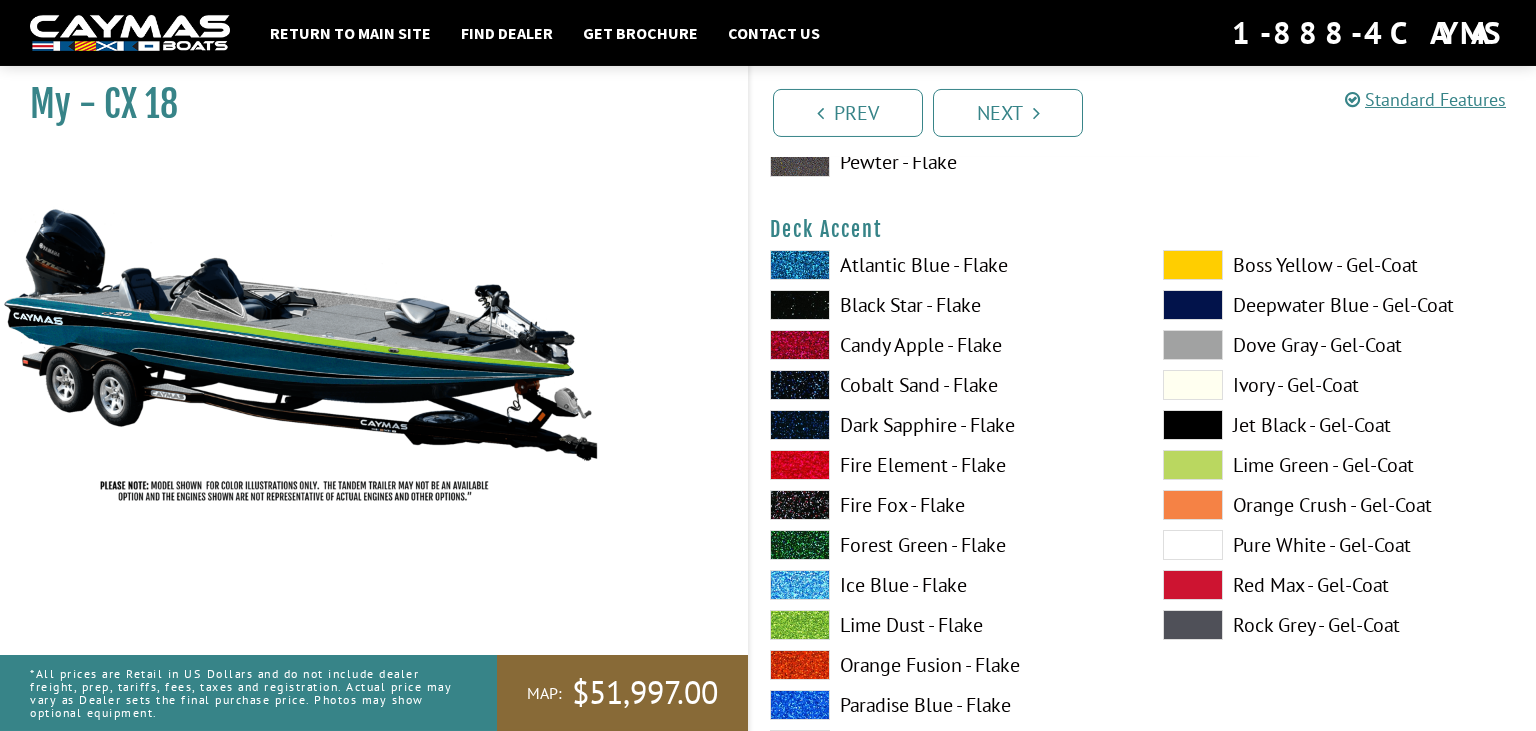 scroll, scrollTop: 985, scrollLeft: 0, axis: vertical 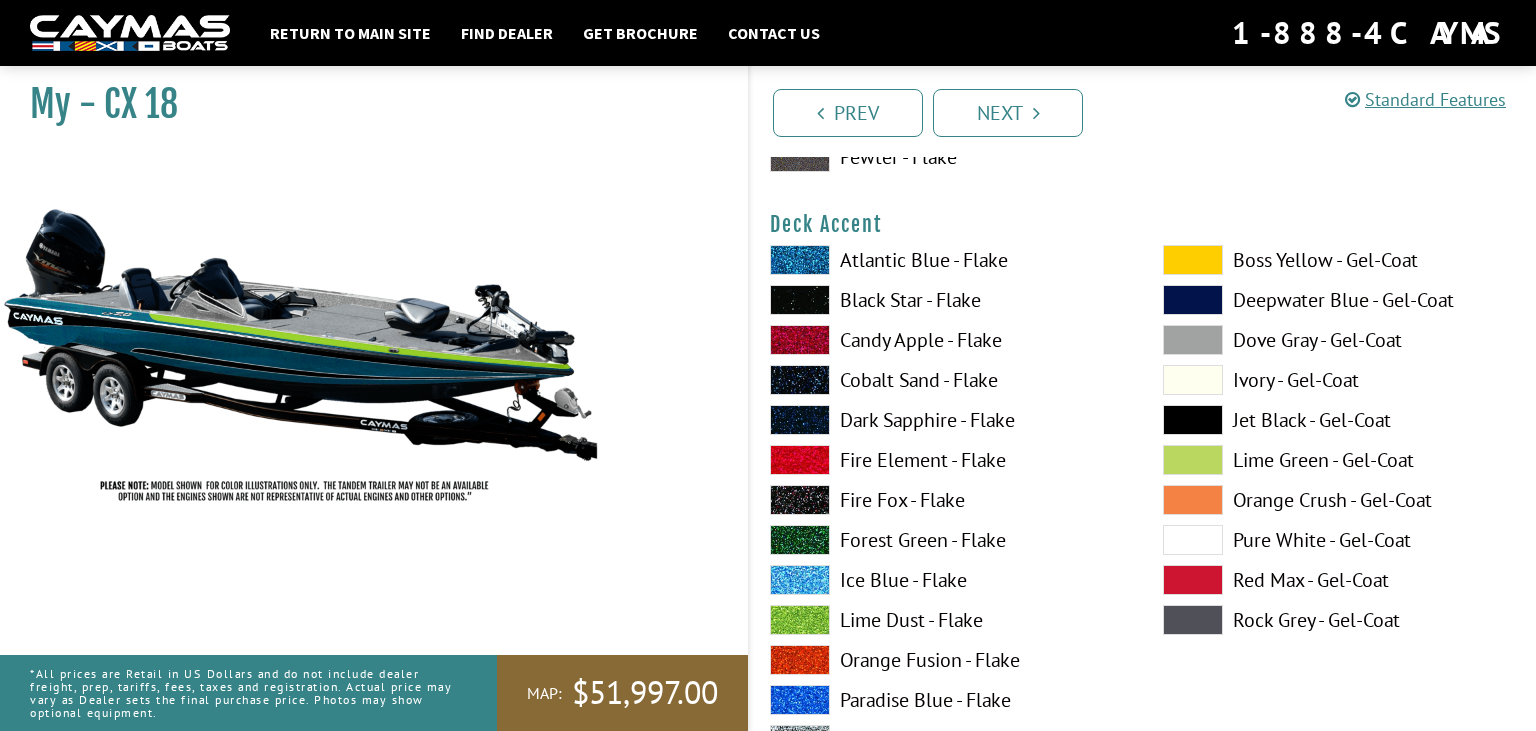 click at bounding box center [1193, 540] 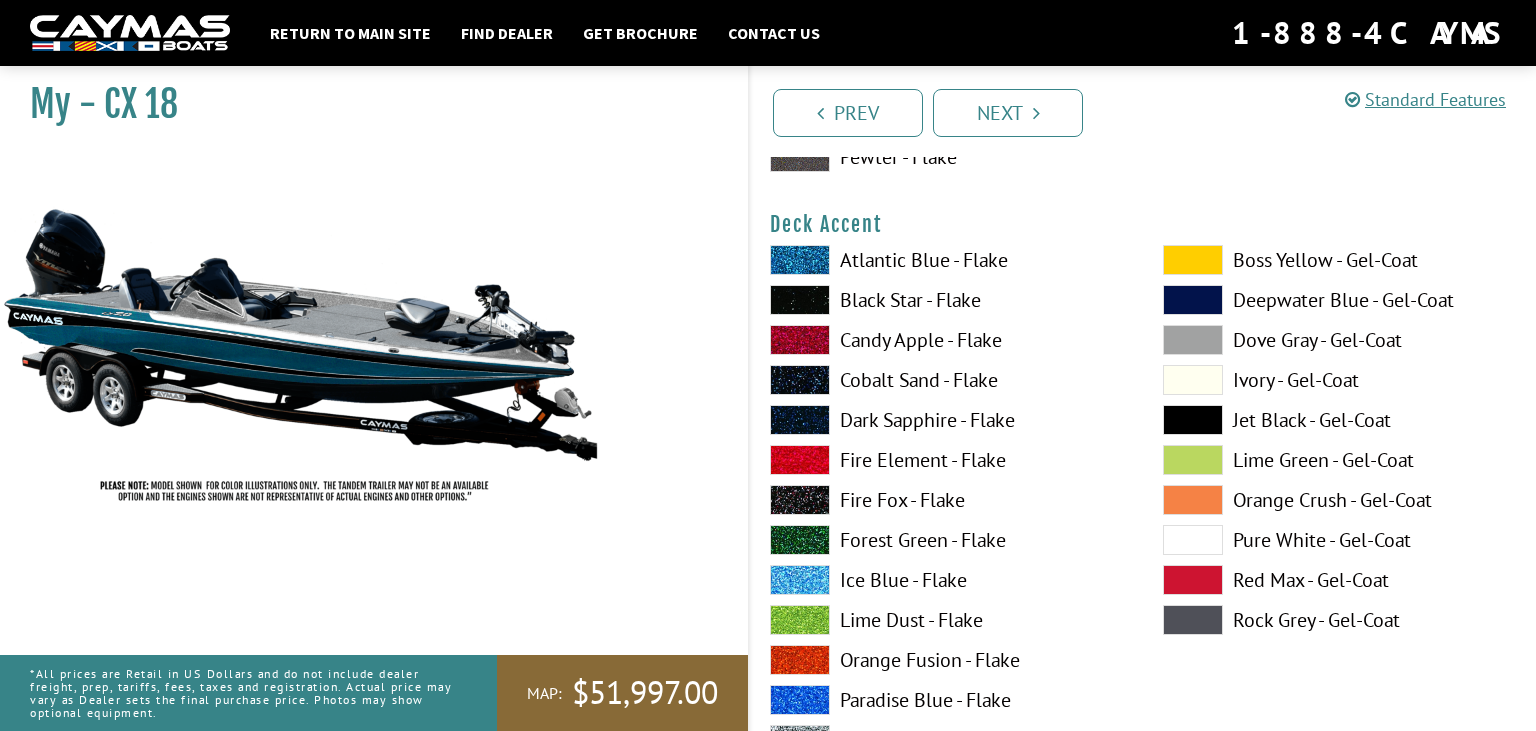 click on "Boss Yellow - Gel-Coat
Deepwater Blue - Gel-Coat
Dove Gray - Gel-Coat
Ivory - Gel-Coat
Jet Black - Gel-Coat" at bounding box center [1339, 625] 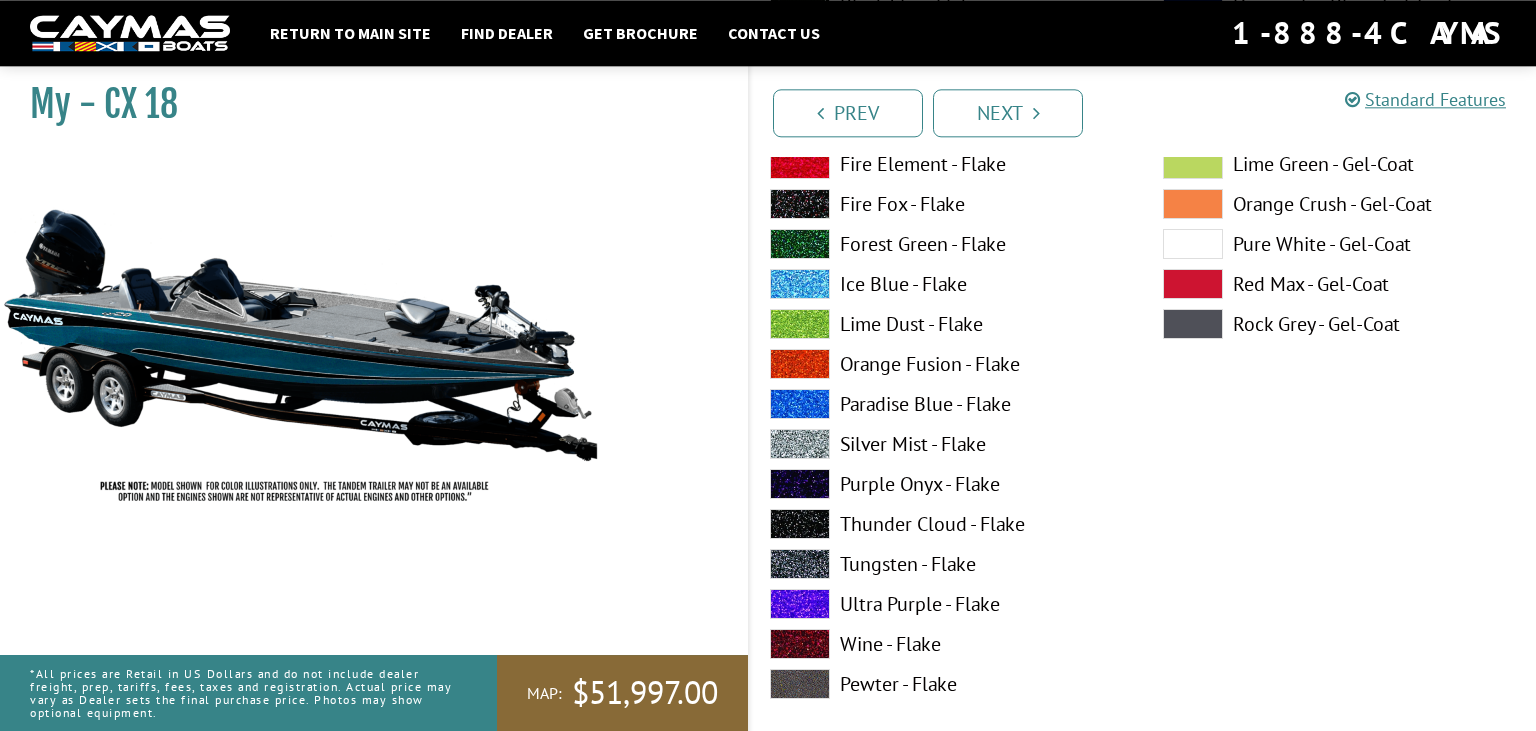 scroll, scrollTop: 1302, scrollLeft: 0, axis: vertical 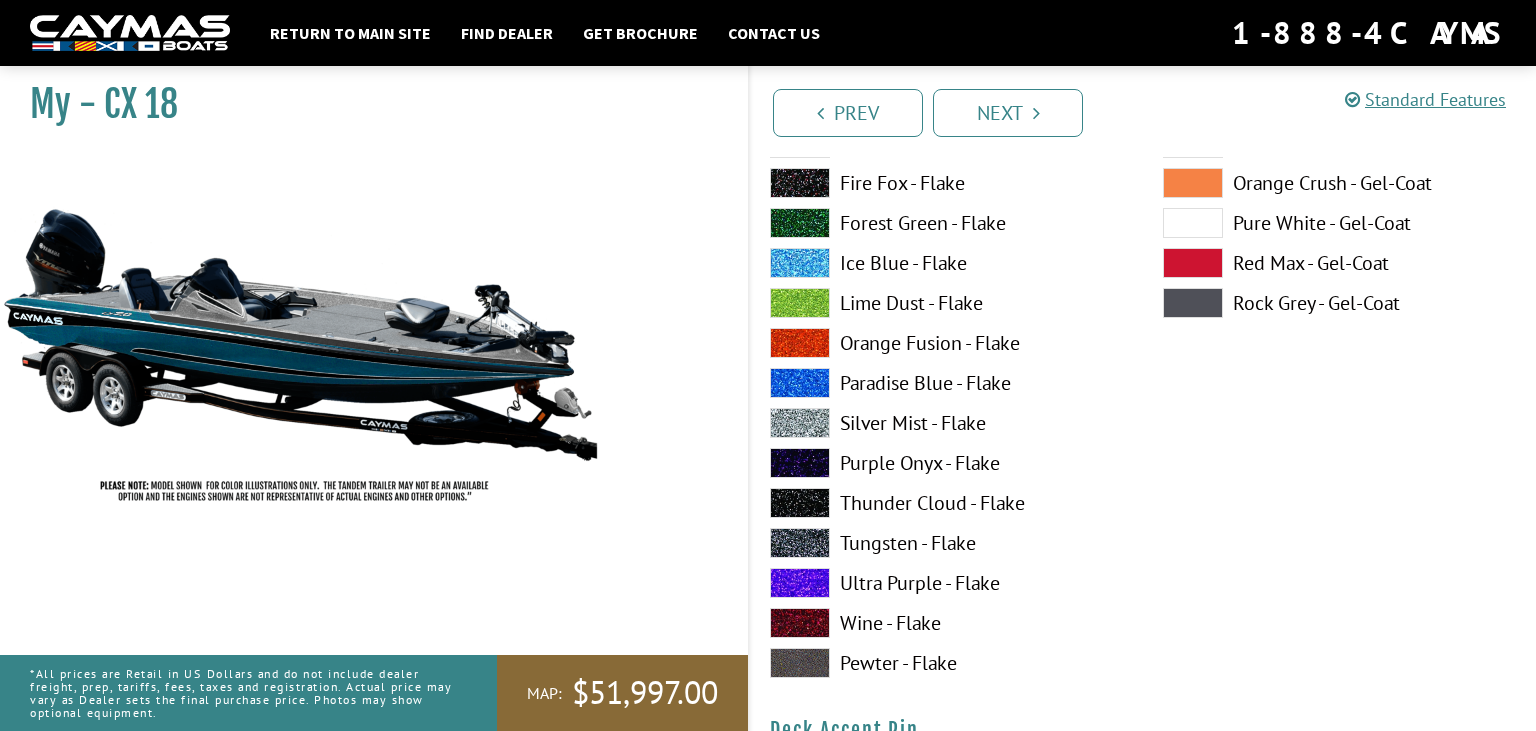 click on "Pewter - Flake" at bounding box center [946, 663] 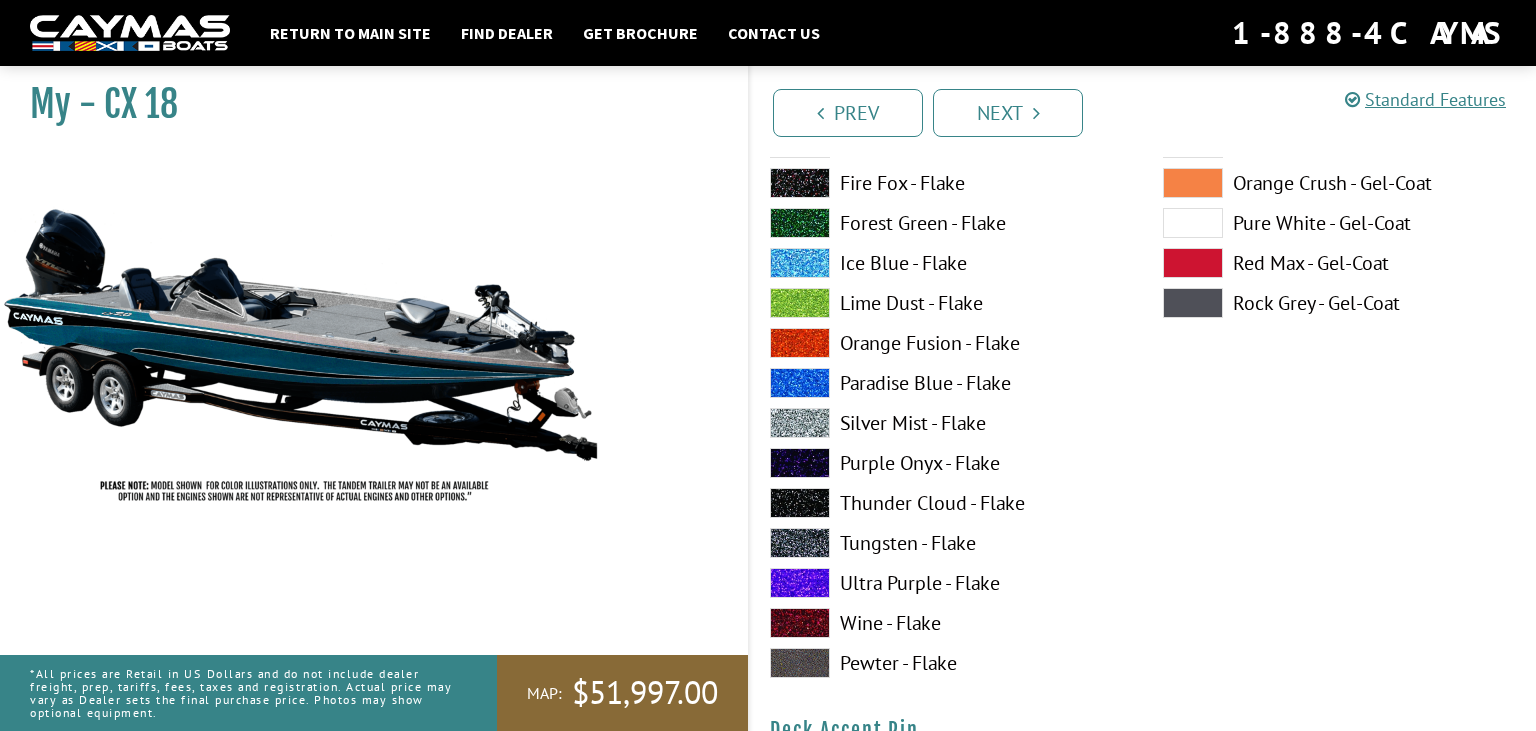 click on "Wine - Flake" at bounding box center [946, 623] 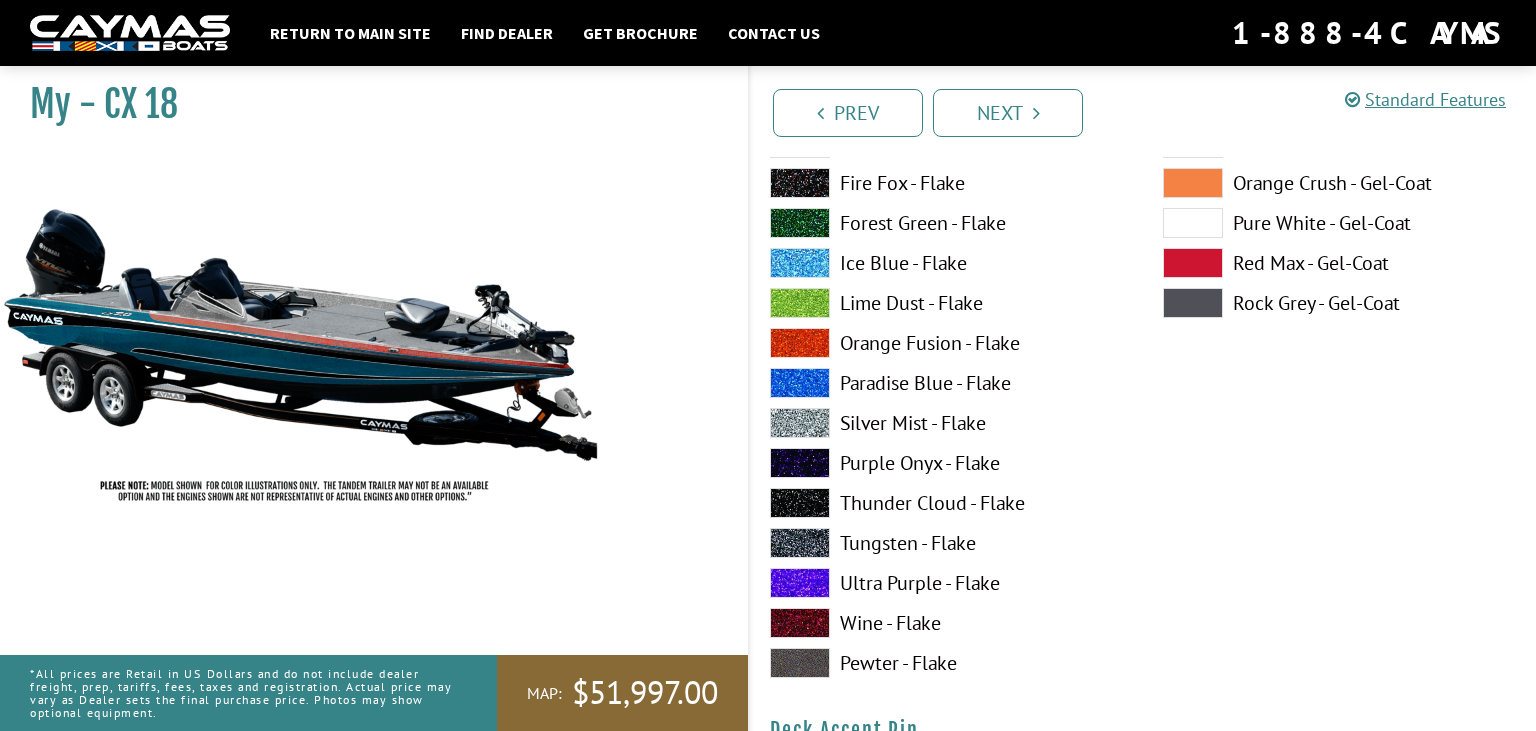 click on "Ultra Purple - Flake" at bounding box center (946, 583) 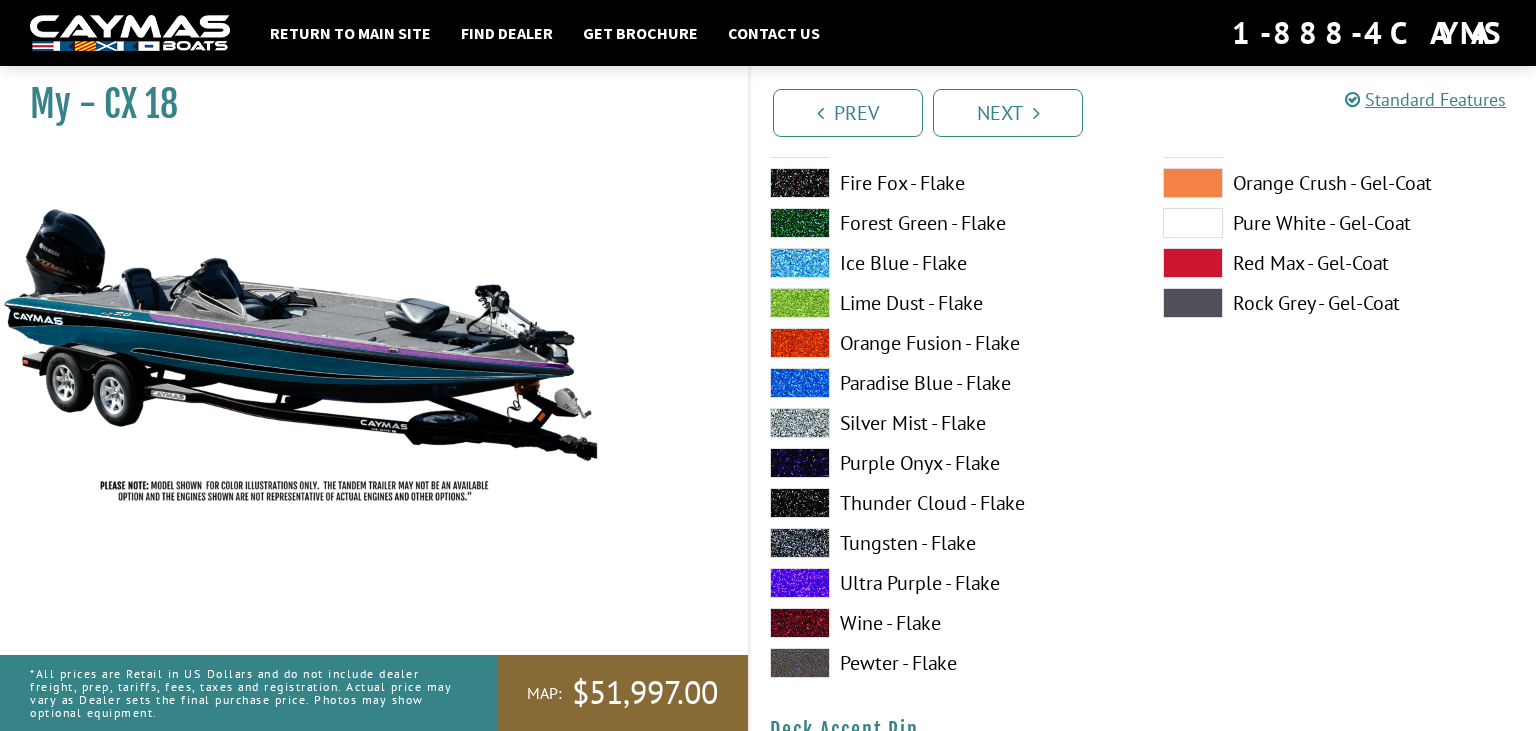 click on "Purple Onyx - Flake" at bounding box center (946, 463) 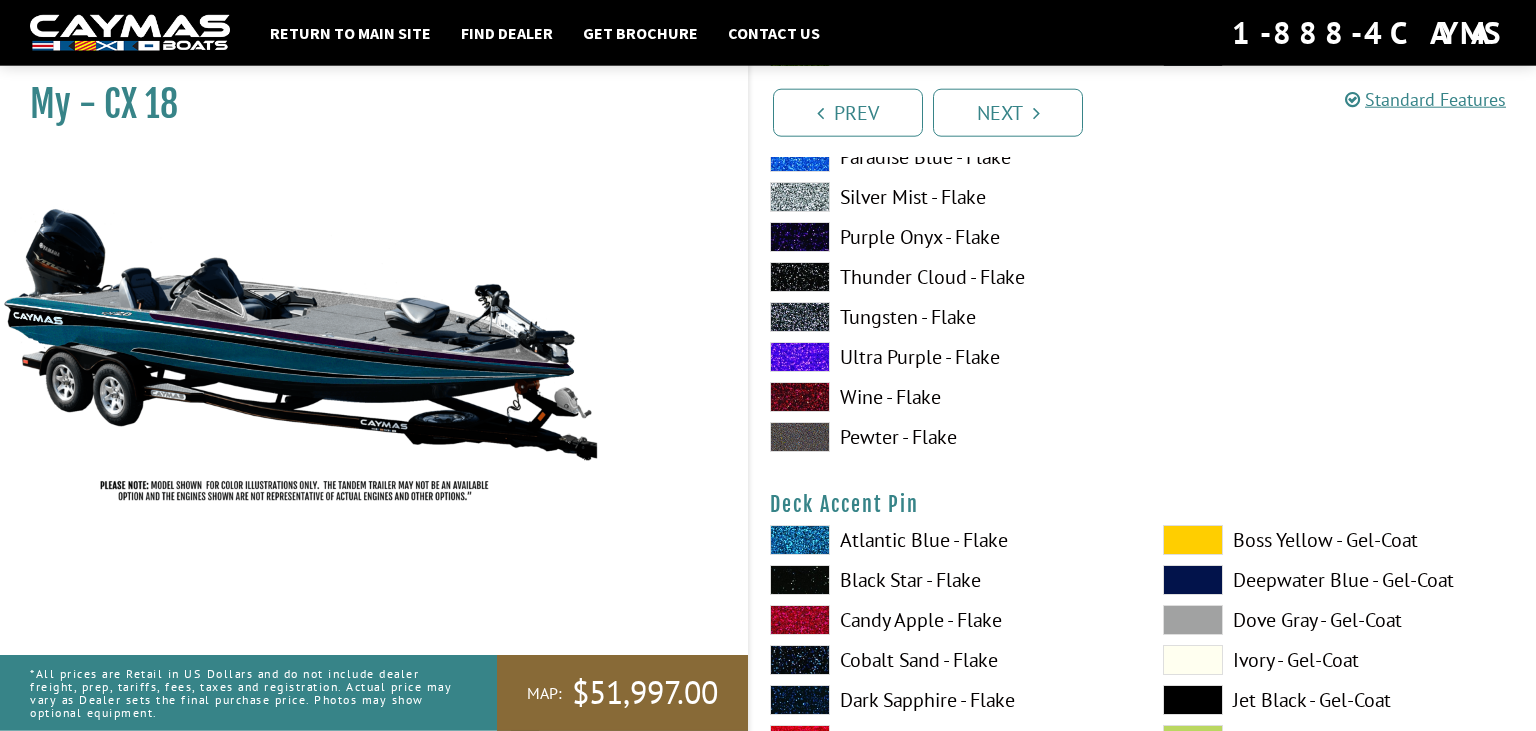 scroll, scrollTop: 1619, scrollLeft: 0, axis: vertical 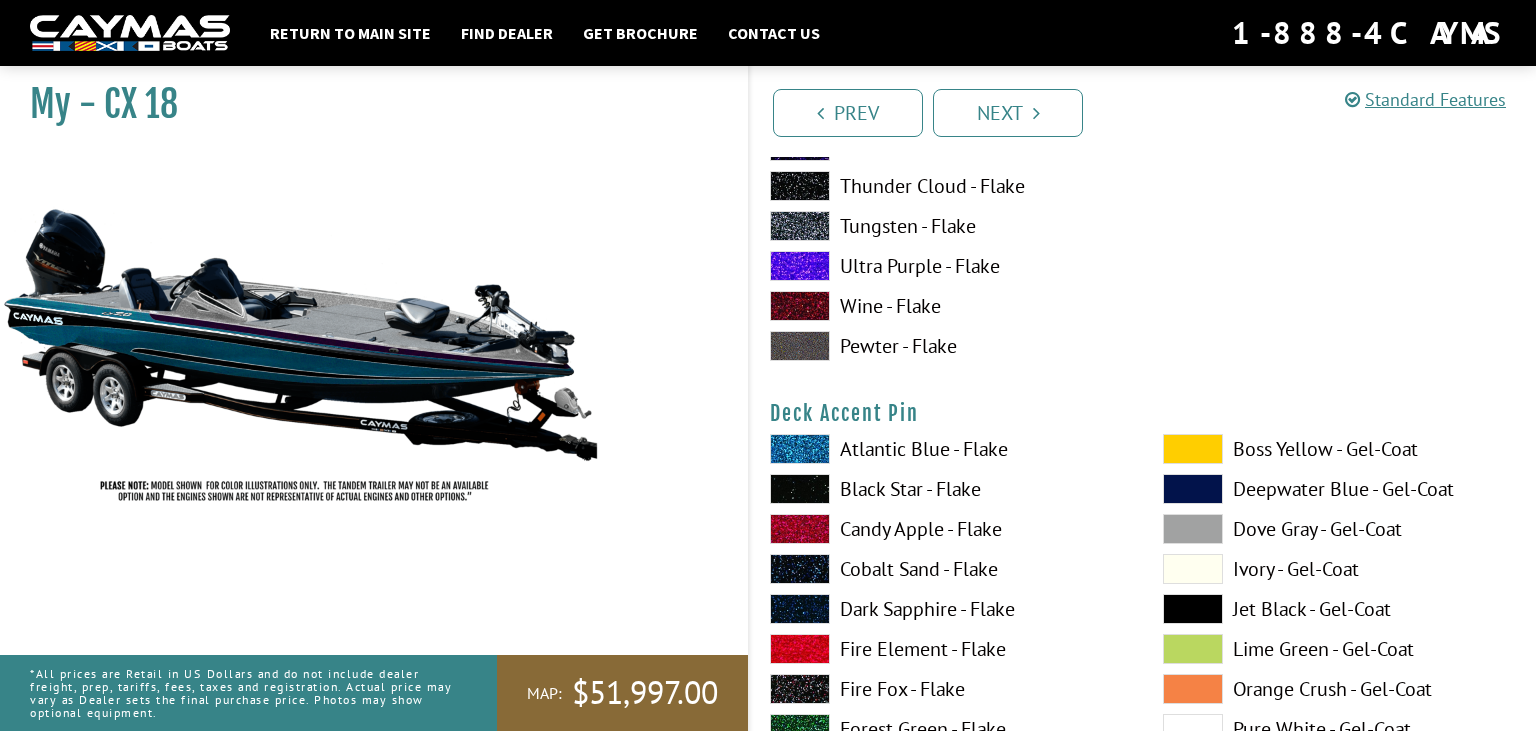 click at bounding box center [1193, 449] 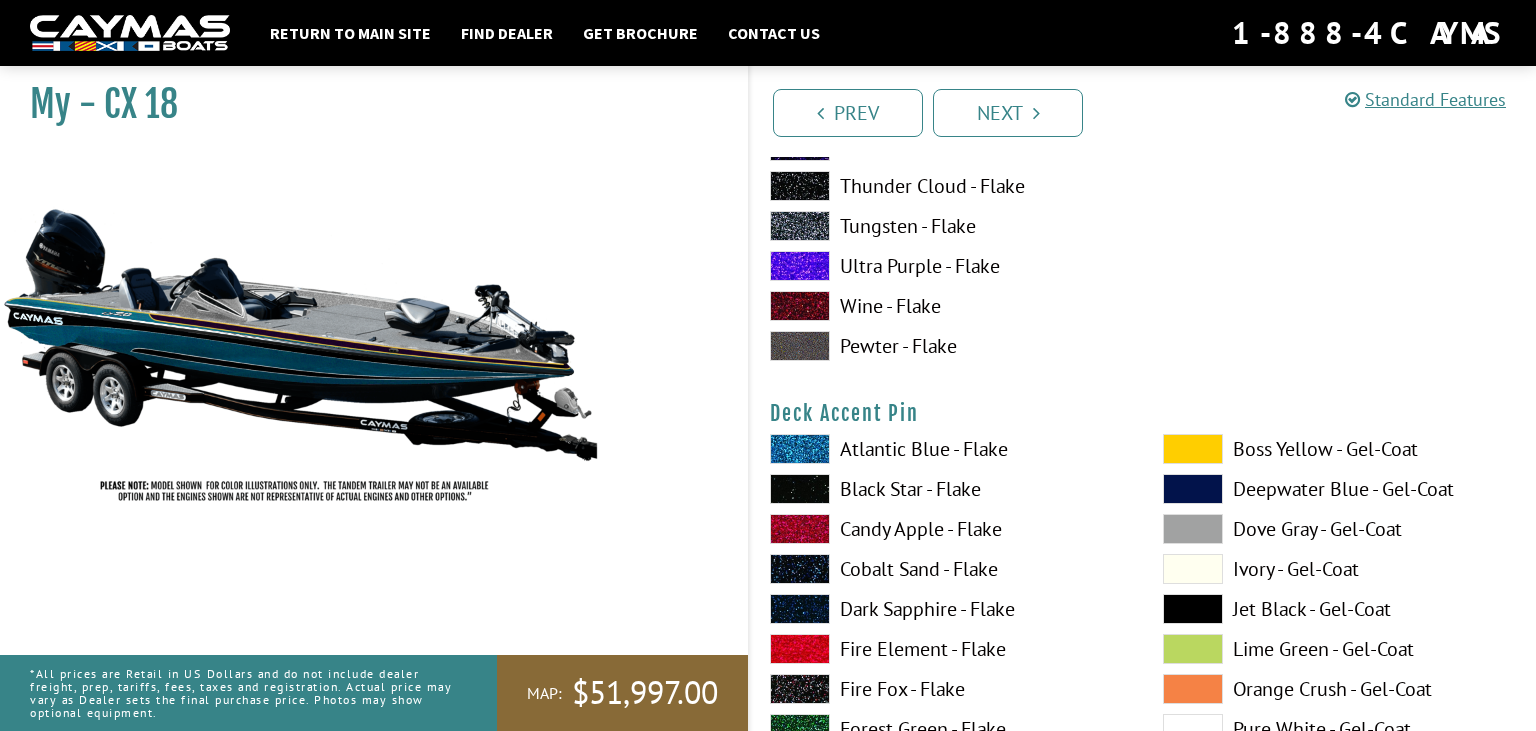 click at bounding box center [1193, 449] 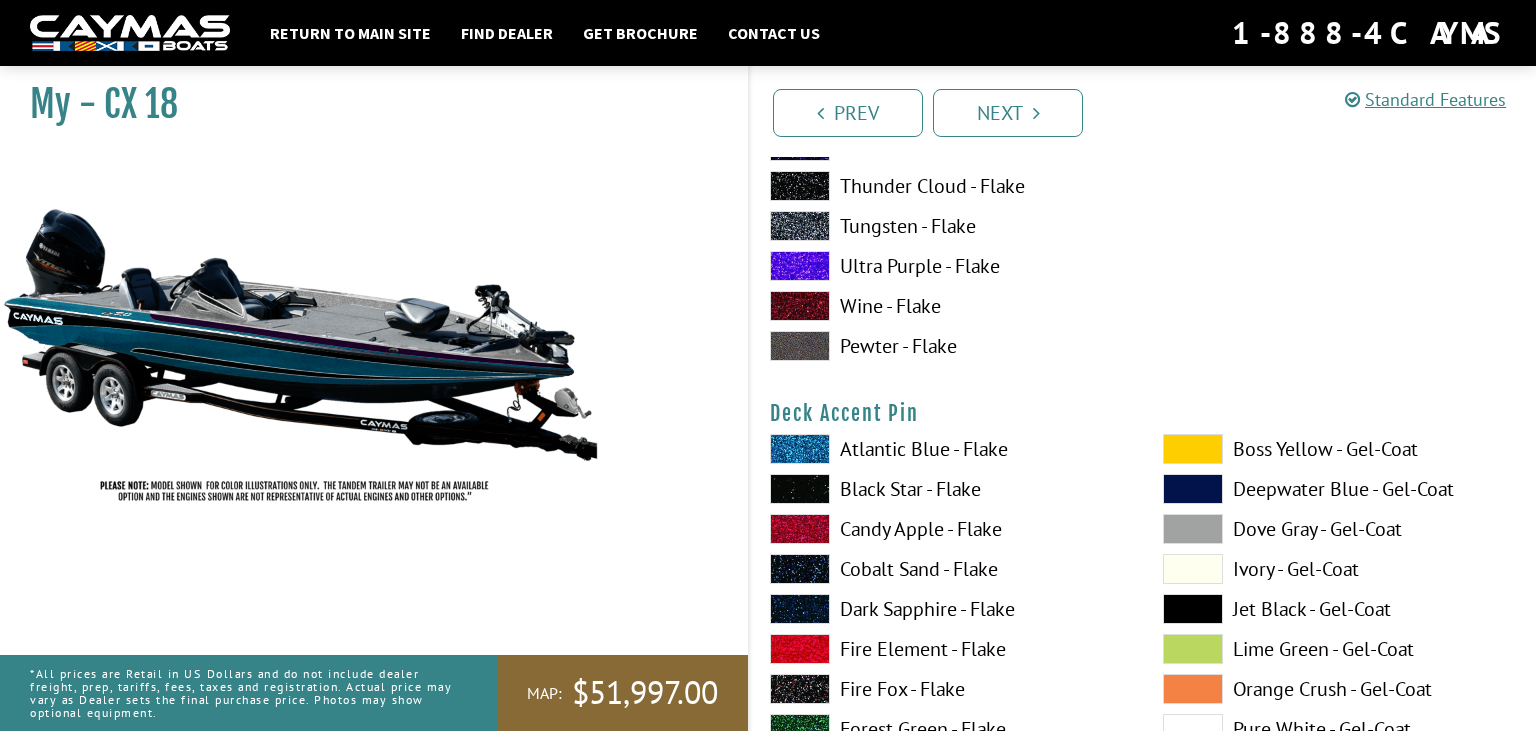 click at bounding box center [1193, 569] 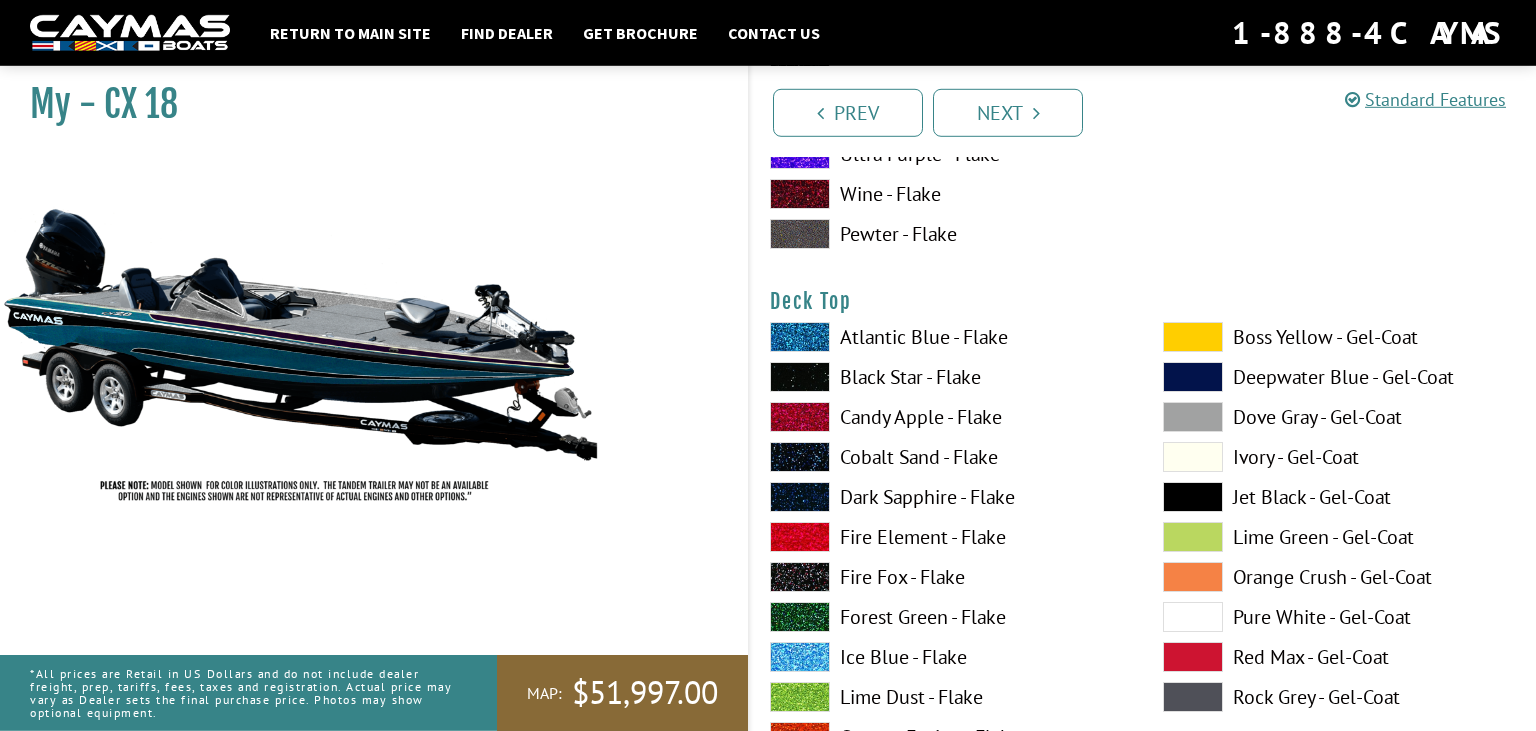 scroll, scrollTop: 2569, scrollLeft: 0, axis: vertical 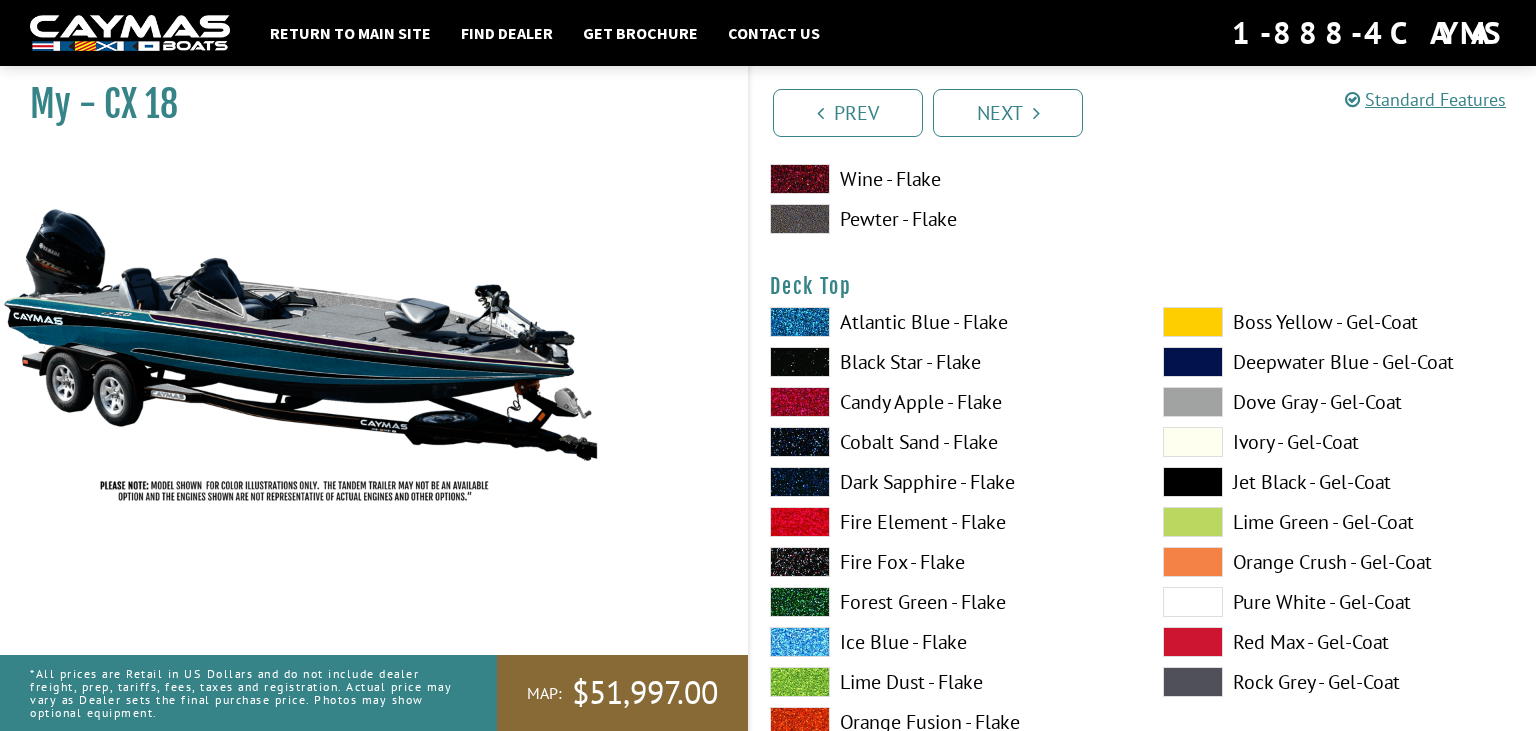 click on "Dark Sapphire - Flake" at bounding box center (946, 482) 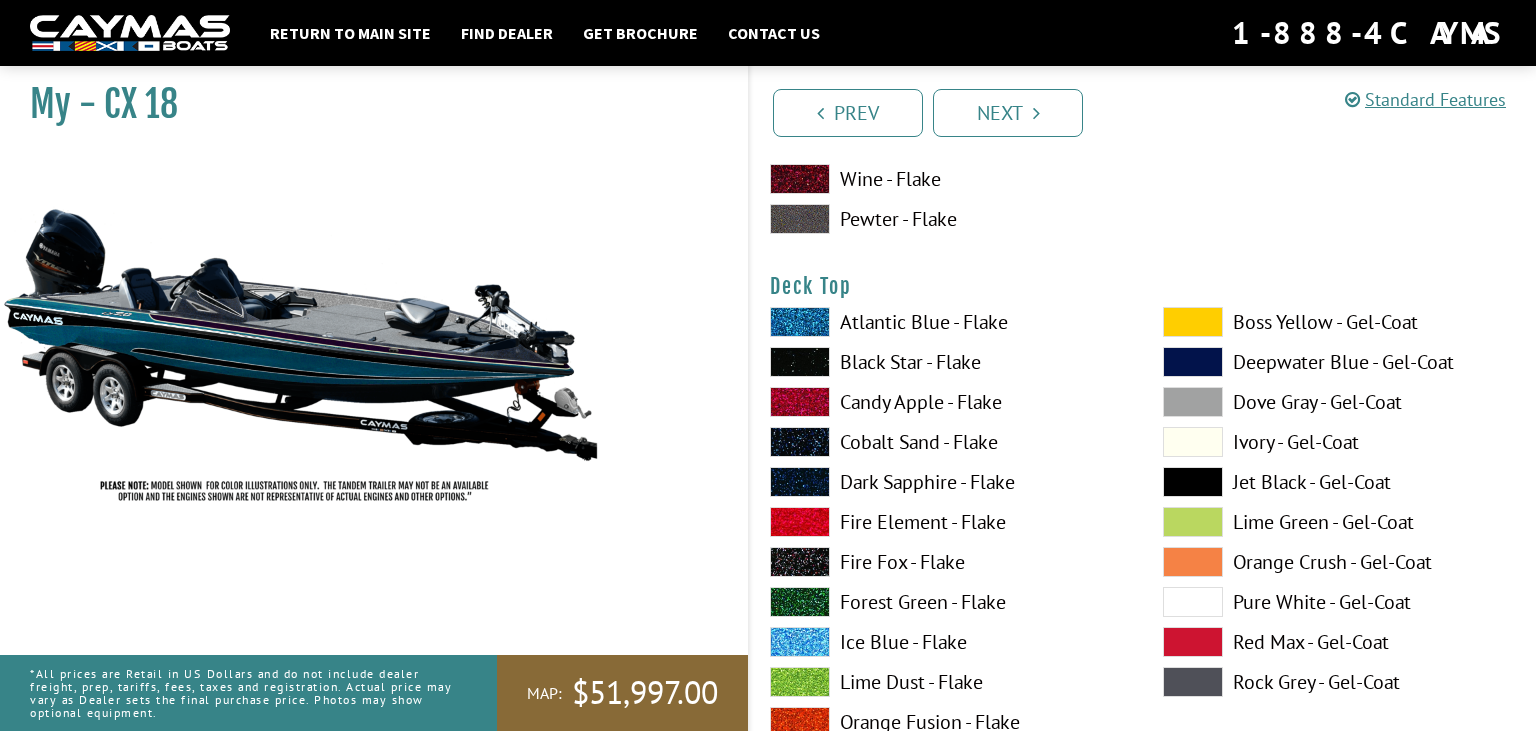click on "Atlantic Blue - Flake" at bounding box center (946, 322) 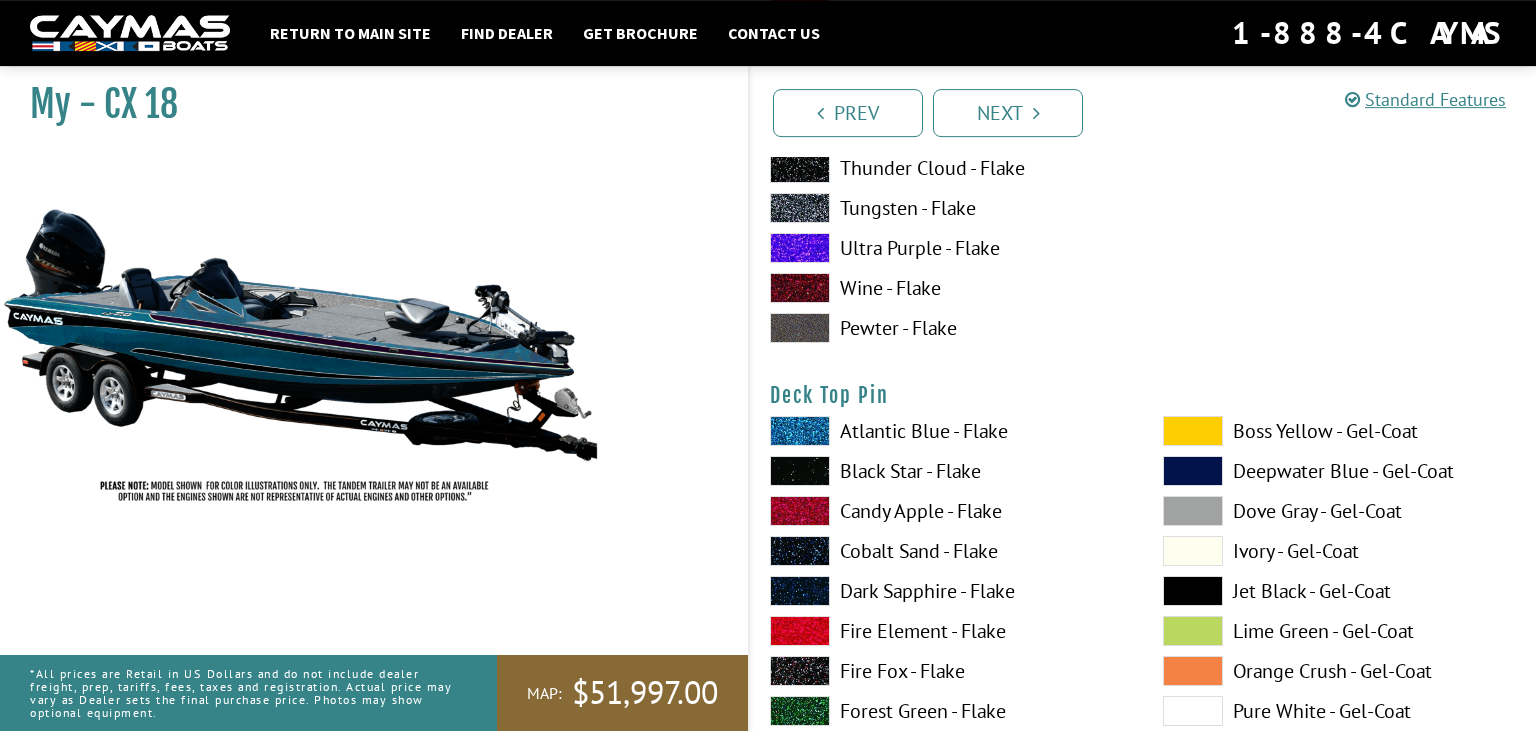 scroll, scrollTop: 3308, scrollLeft: 0, axis: vertical 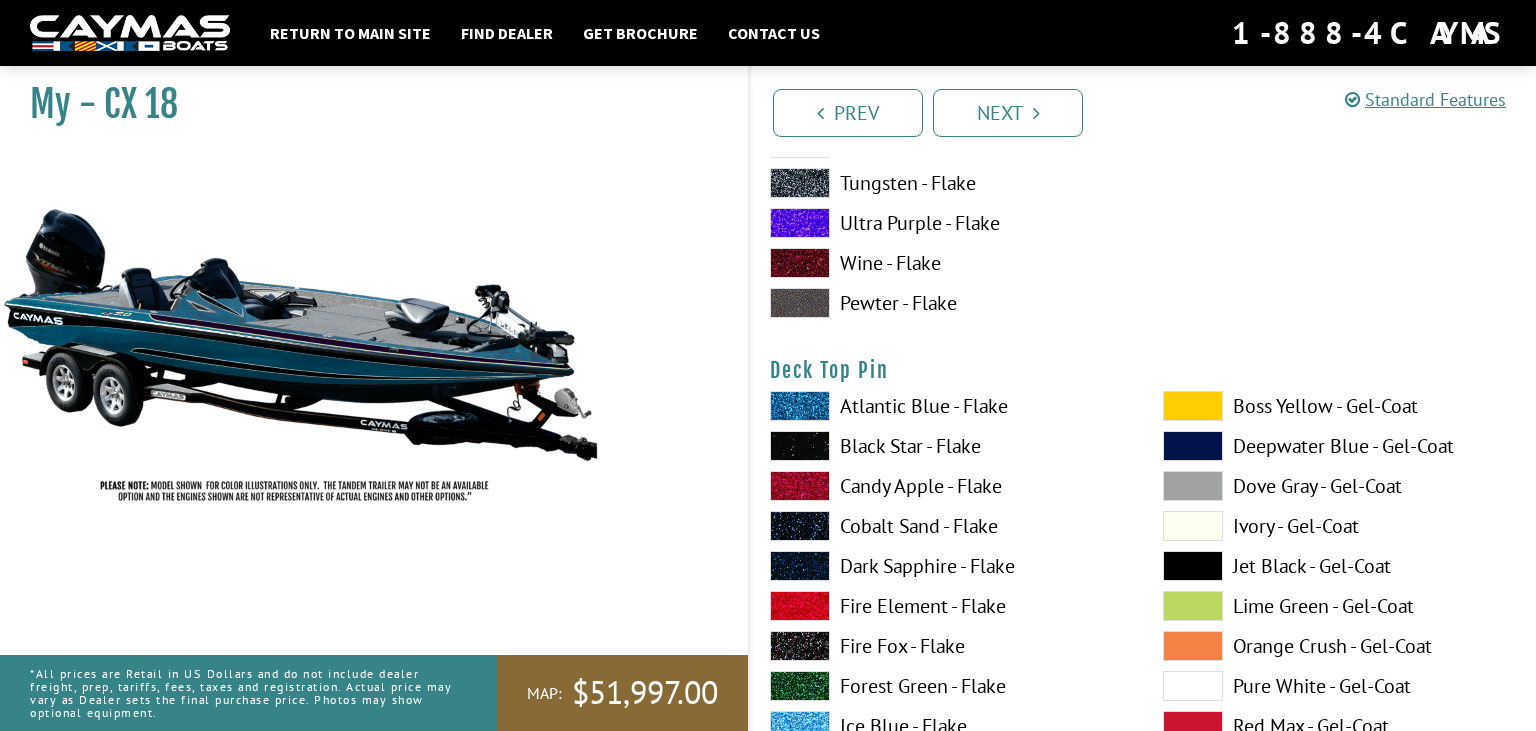 click on "Atlantic Blue - Flake" at bounding box center [946, 406] 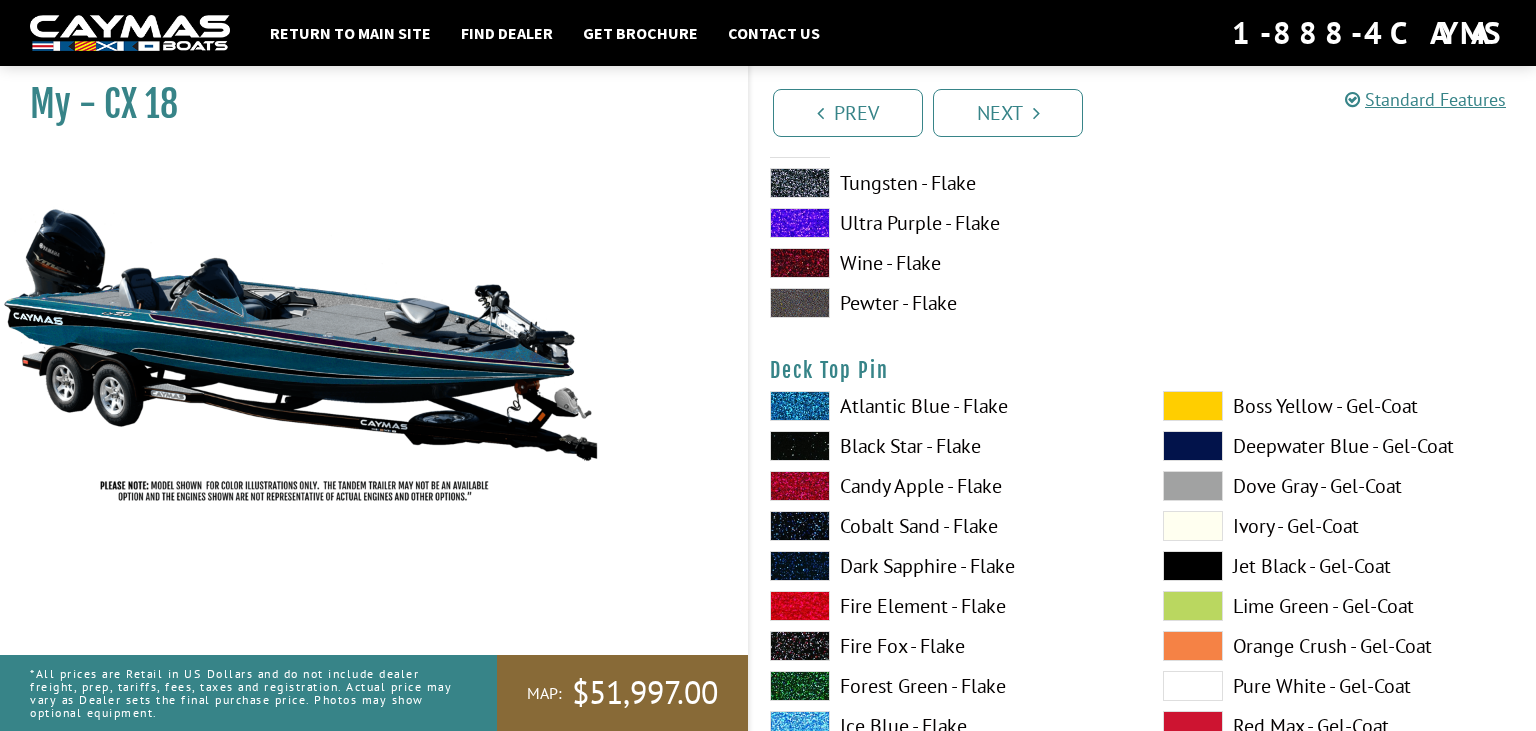 click on "Atlantic Blue - Flake" at bounding box center [946, 406] 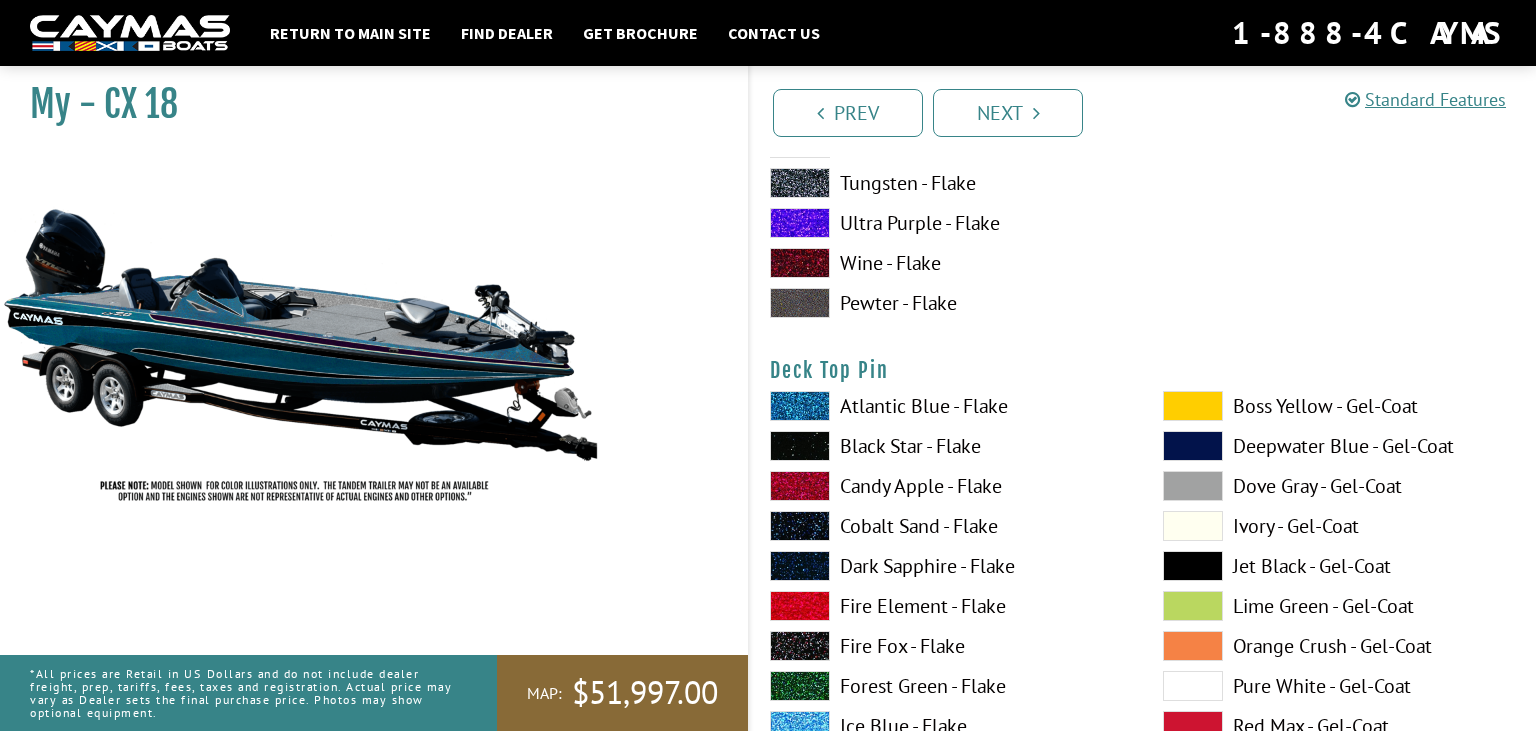 click at bounding box center [1193, 526] 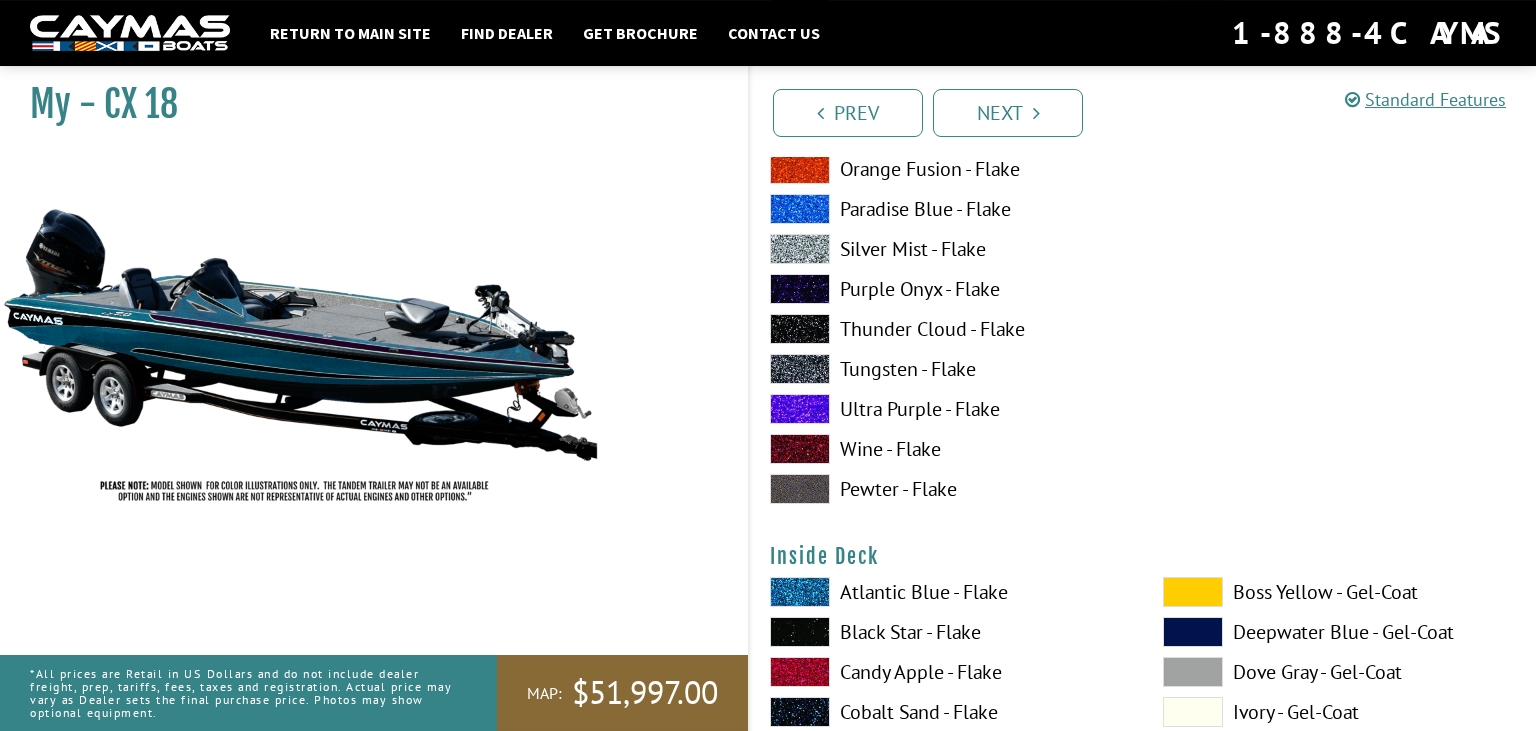 scroll, scrollTop: 4153, scrollLeft: 0, axis: vertical 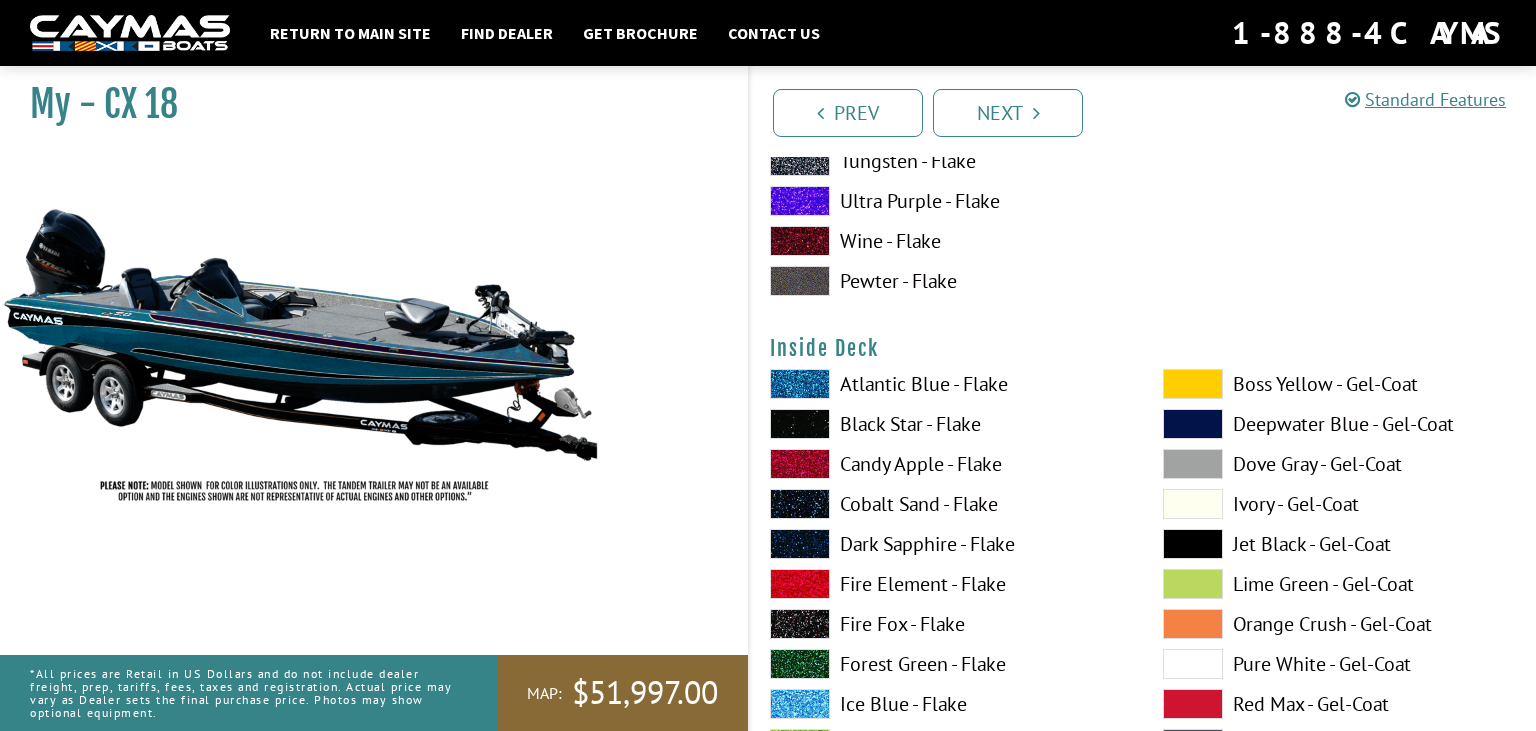 click on "Atlantic Blue - Flake" at bounding box center (946, 384) 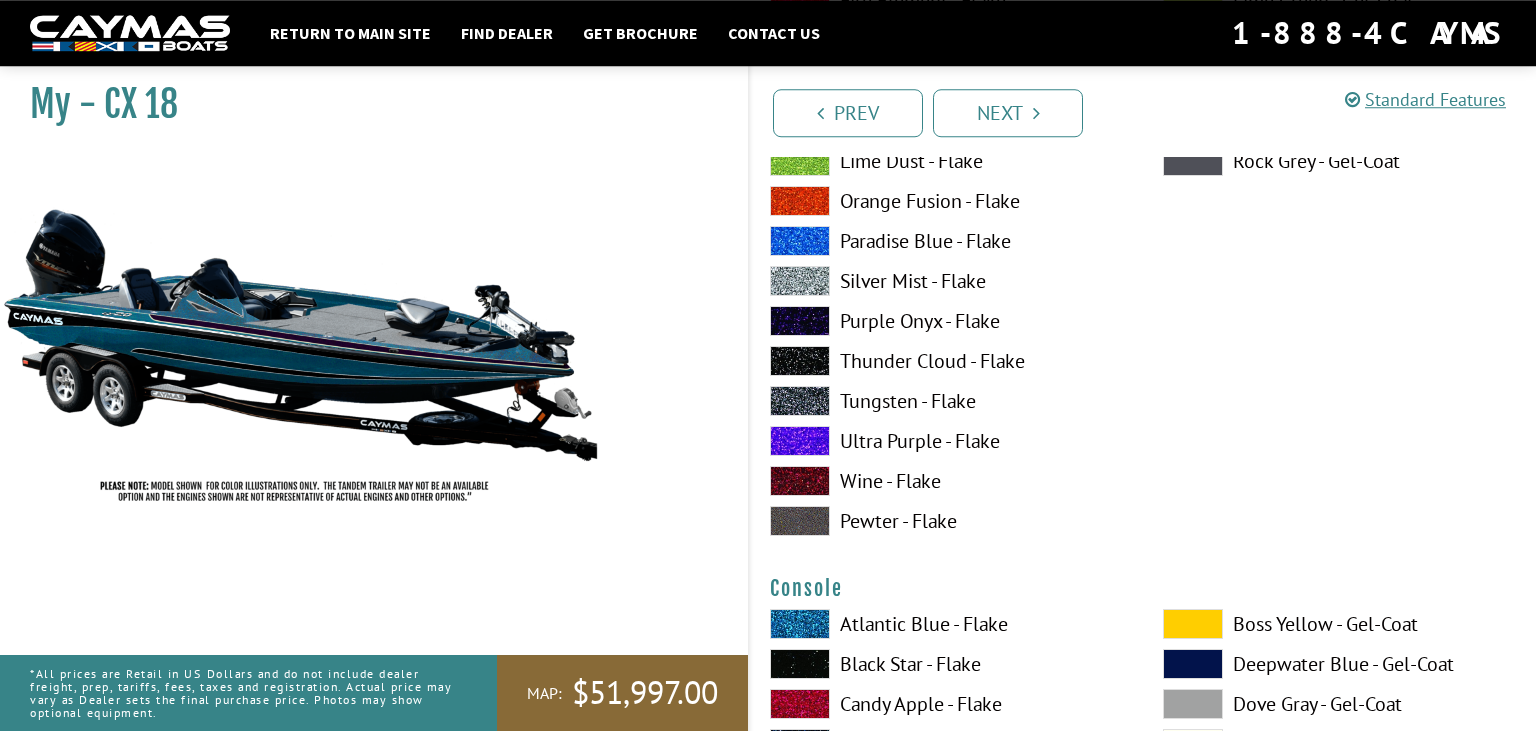 scroll, scrollTop: 4787, scrollLeft: 0, axis: vertical 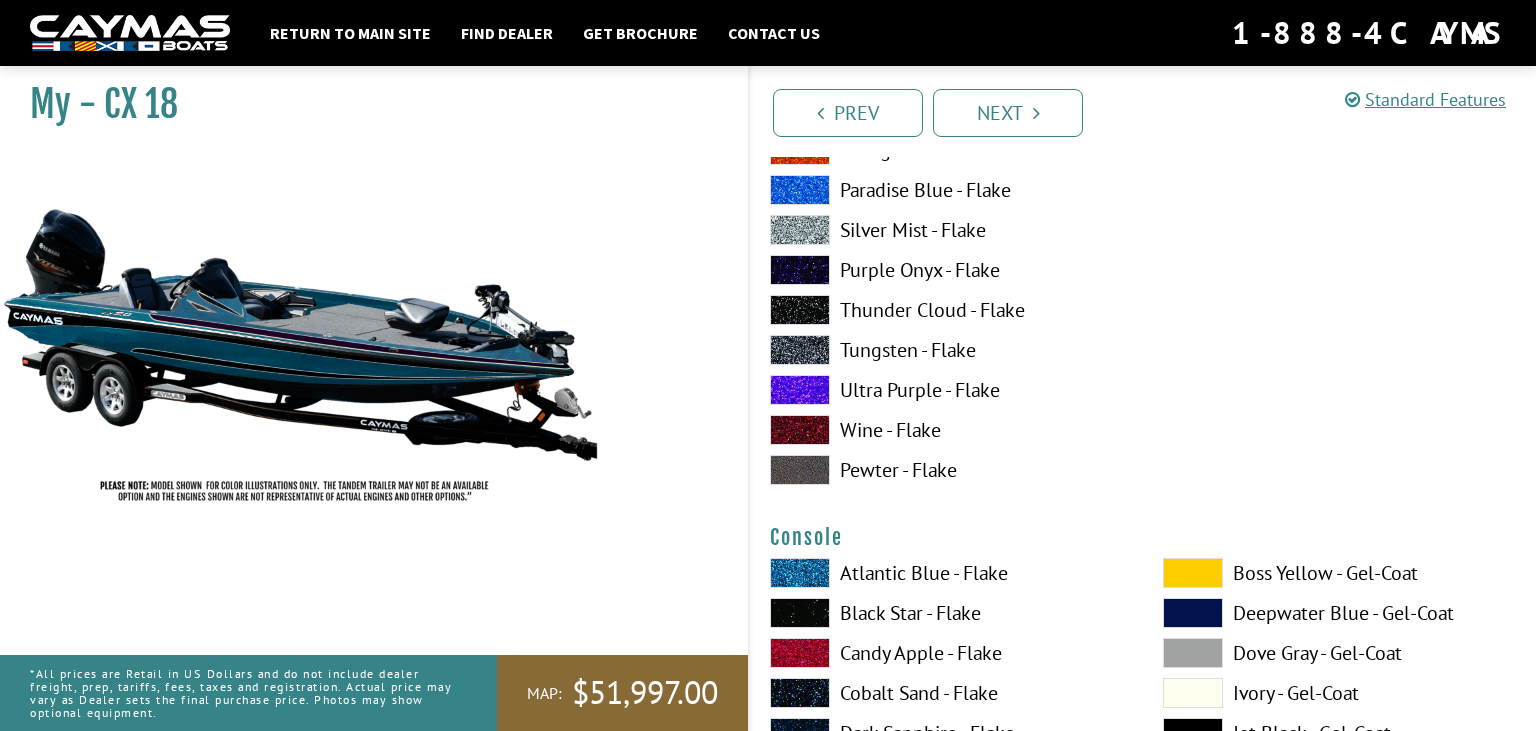 click on "Ultra Purple - Flake" at bounding box center (946, 390) 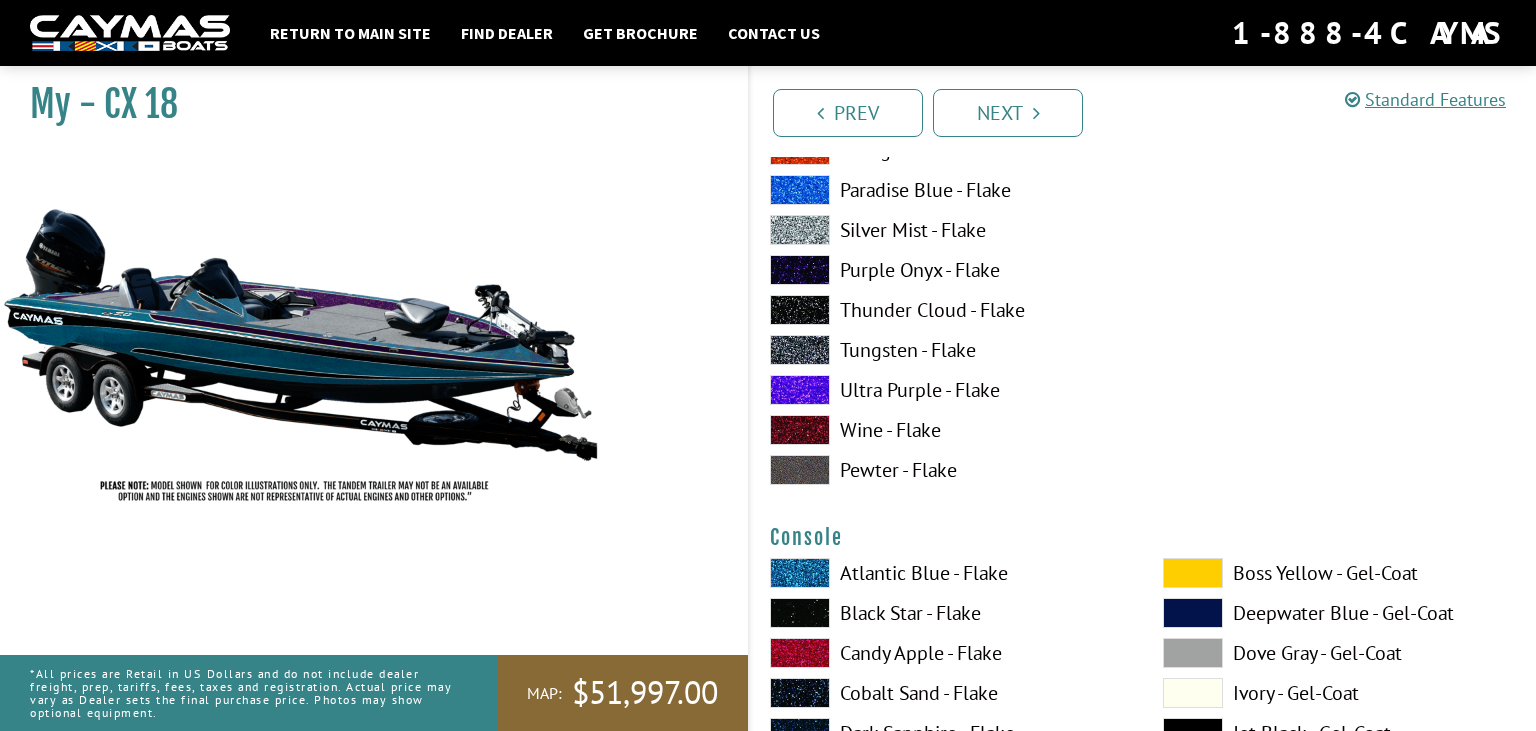 click on "Wine - Flake" at bounding box center (946, 430) 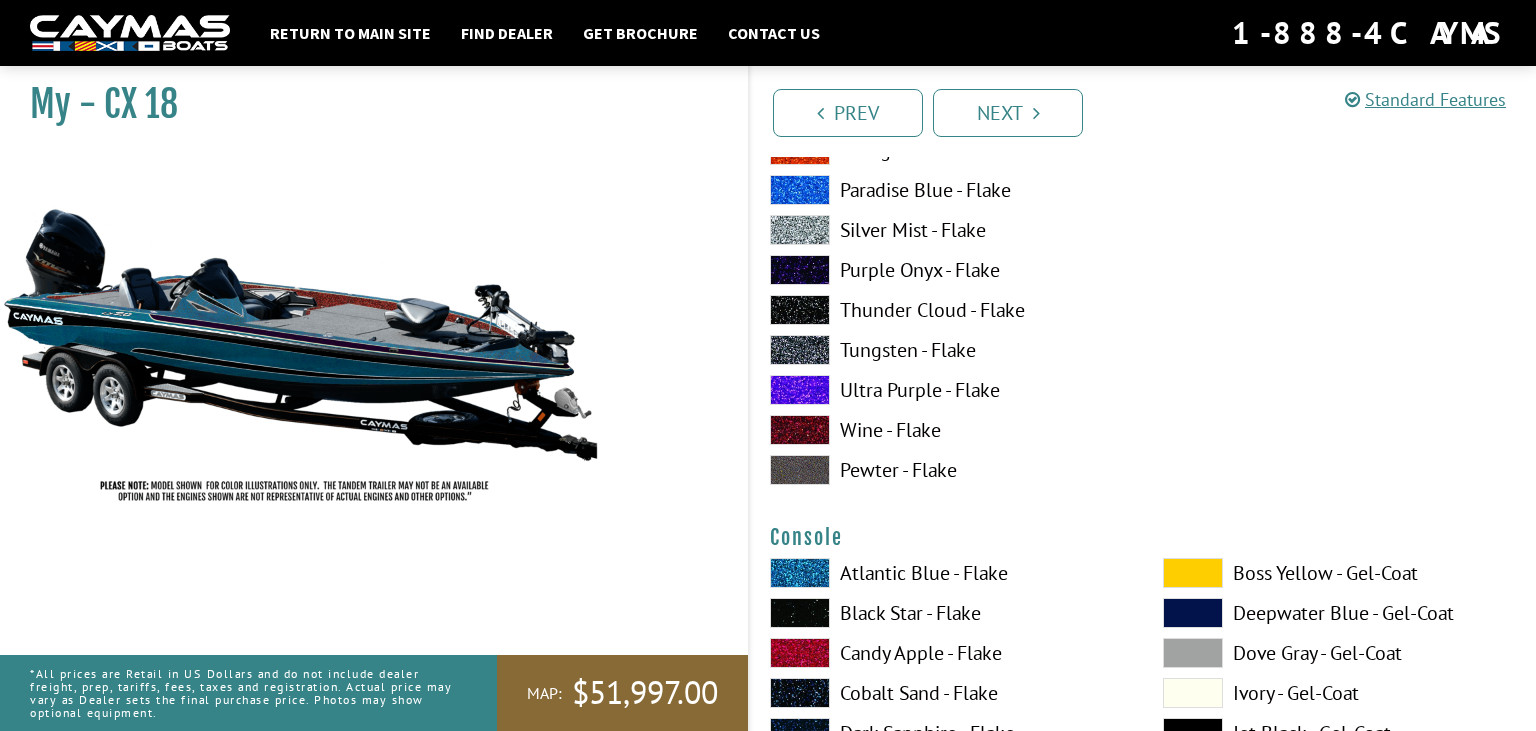 click on "Pewter - Flake" at bounding box center (946, 470) 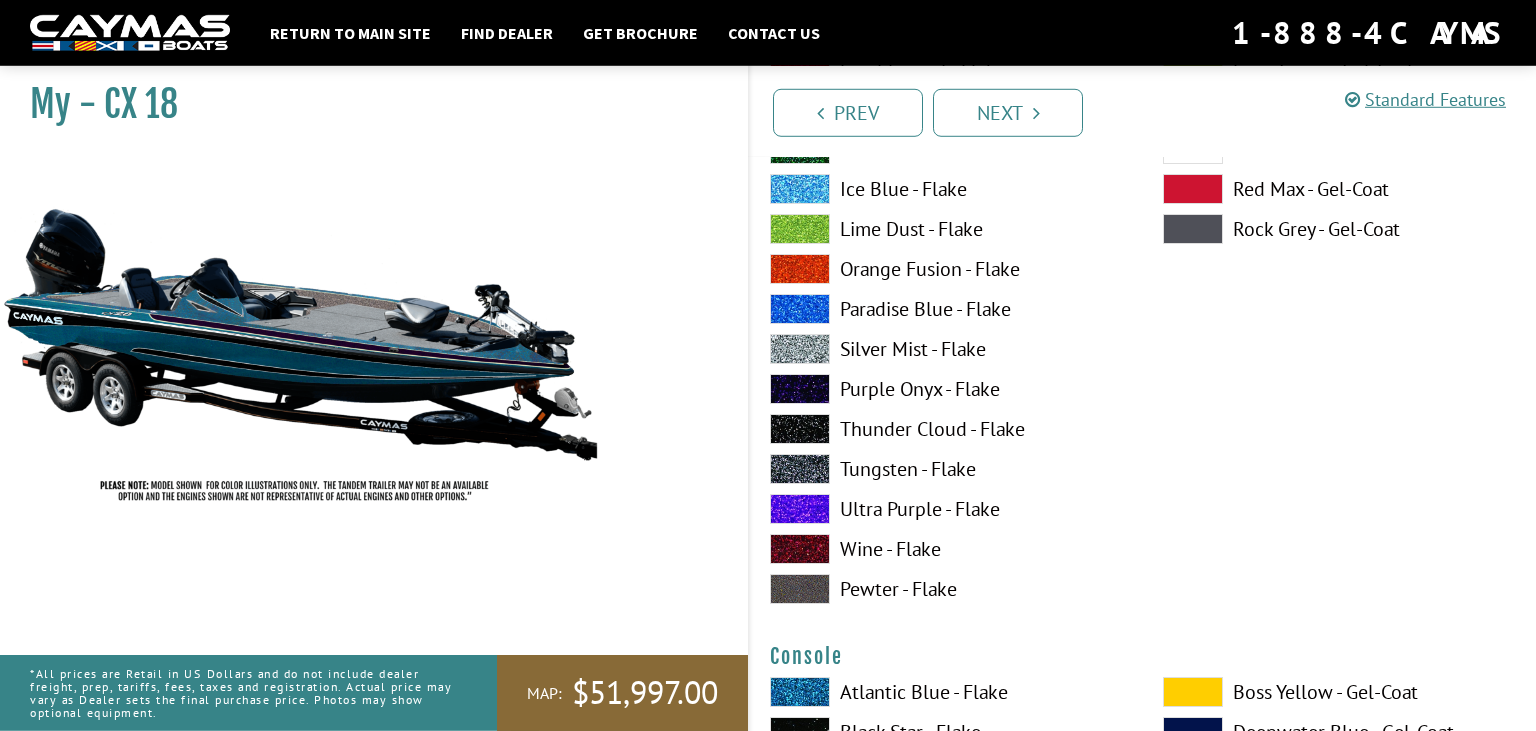 scroll, scrollTop: 4576, scrollLeft: 0, axis: vertical 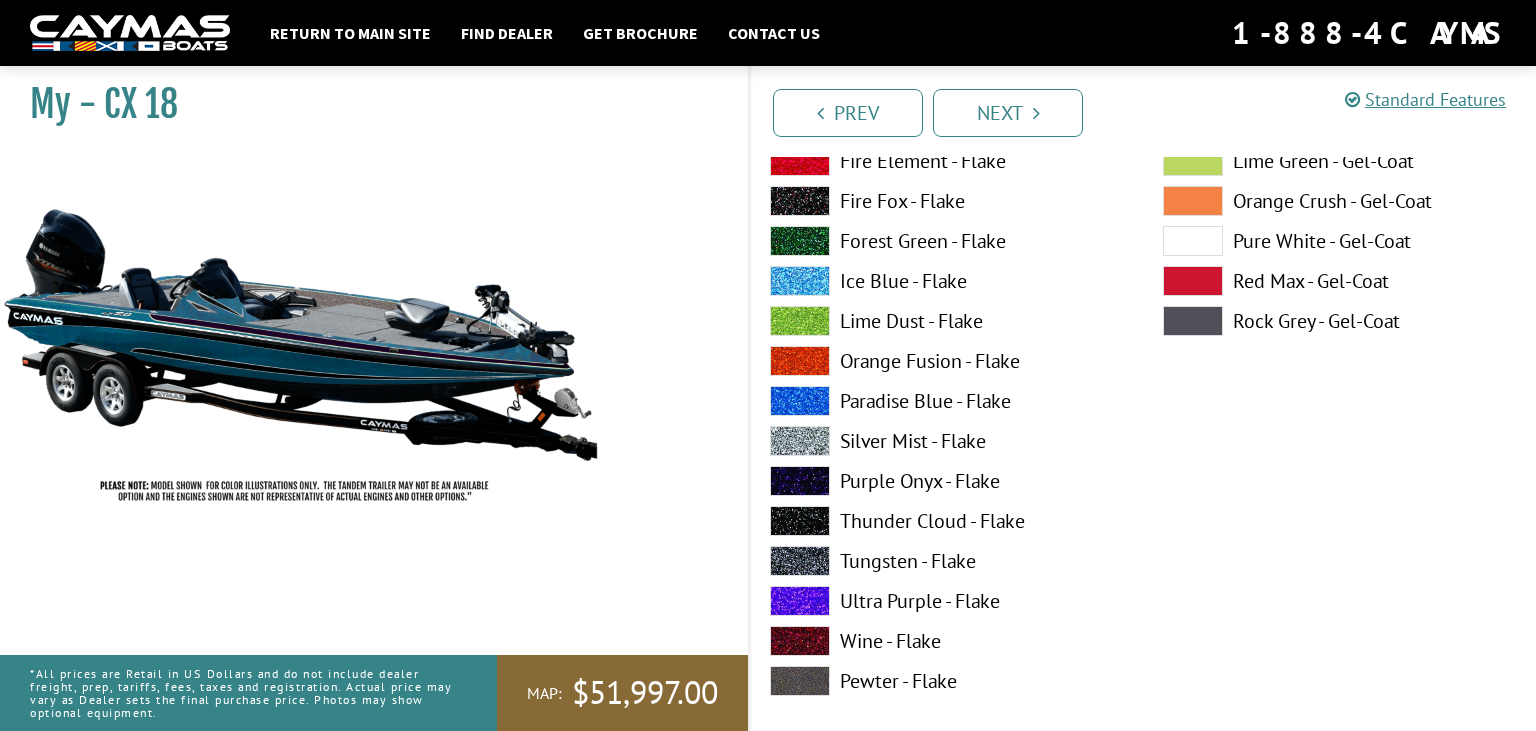 click on "Tungsten - Flake" at bounding box center (946, 561) 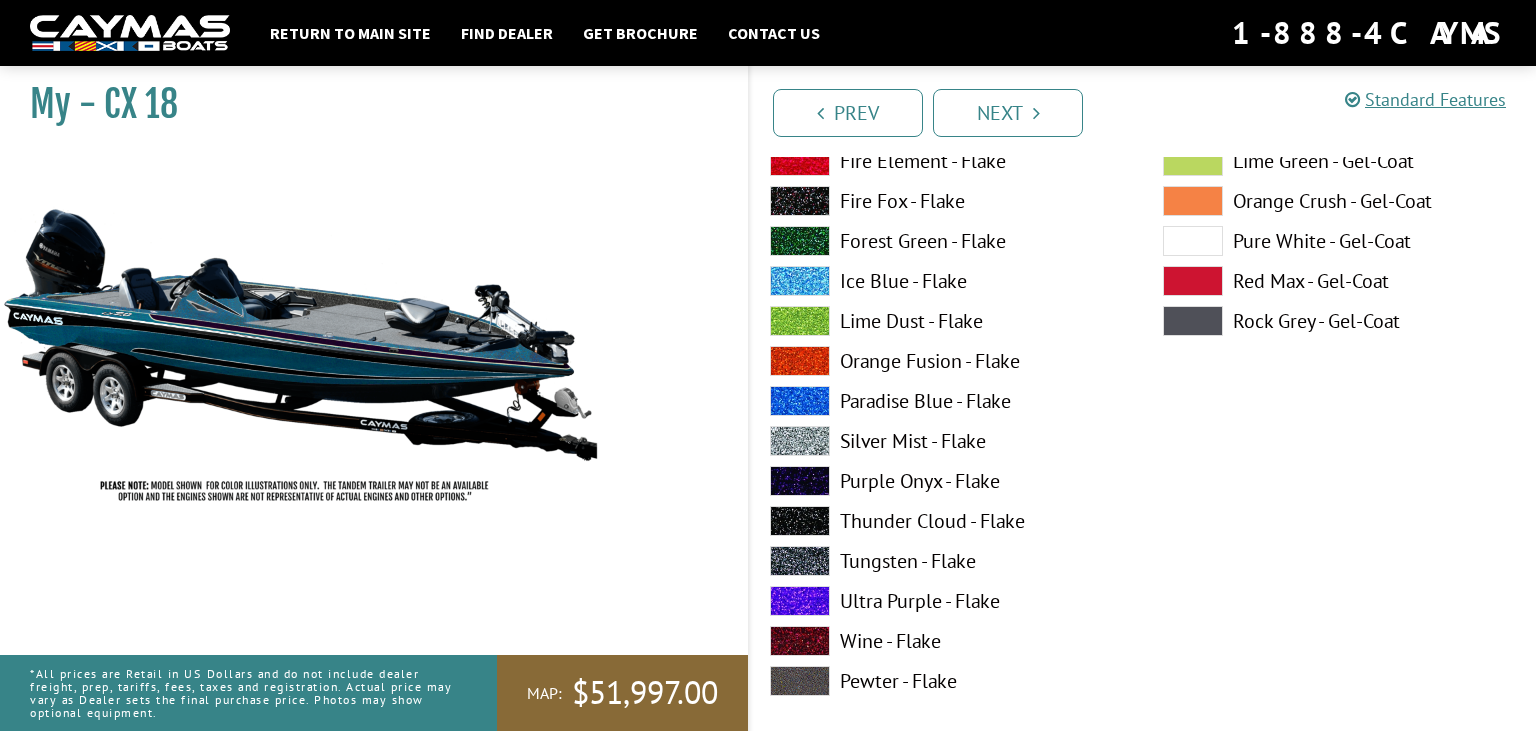 click on "Thunder Cloud - Flake" at bounding box center [946, 521] 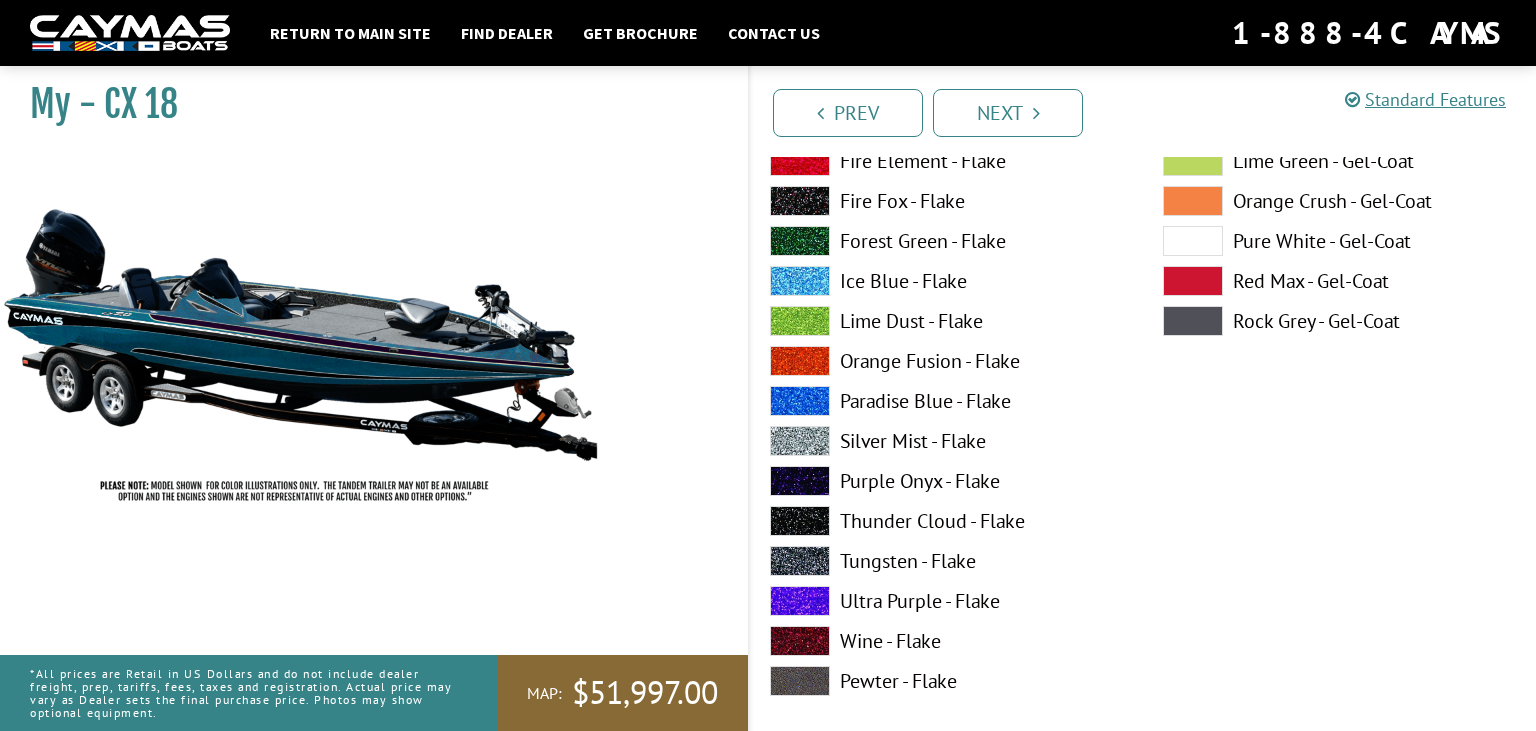 click on "Purple Onyx - Flake" at bounding box center (946, 481) 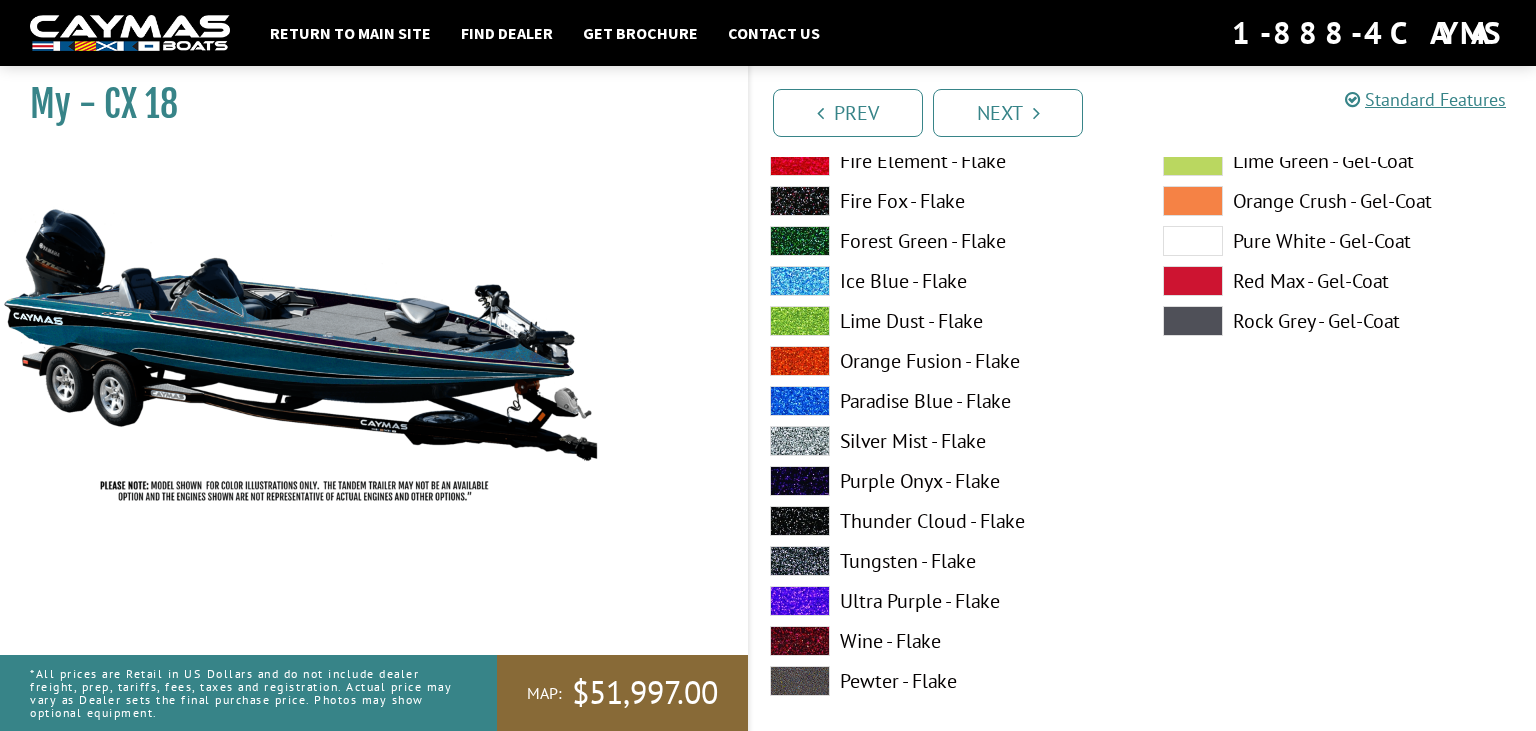 click on "Thunder Cloud - Flake" at bounding box center [946, 521] 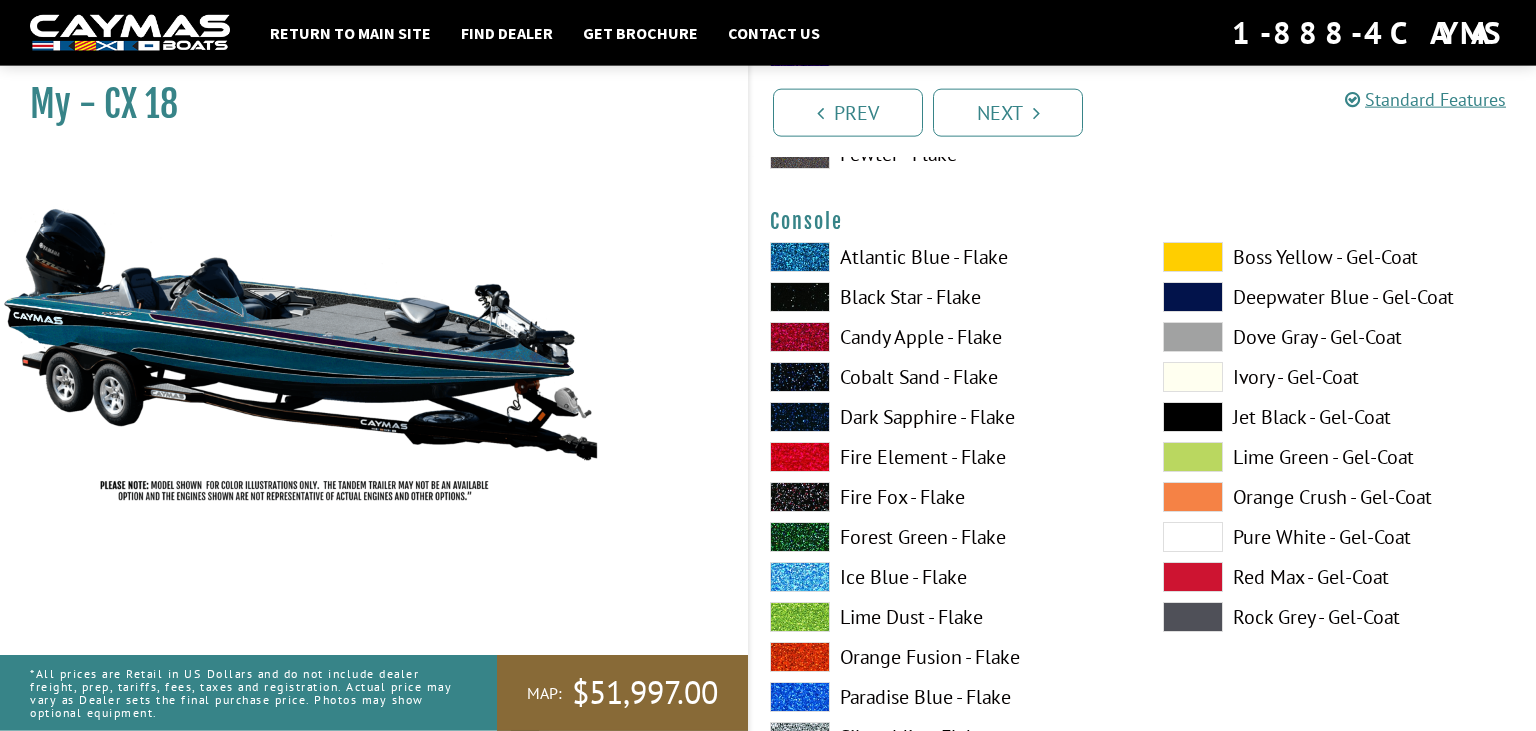 scroll, scrollTop: 5104, scrollLeft: 0, axis: vertical 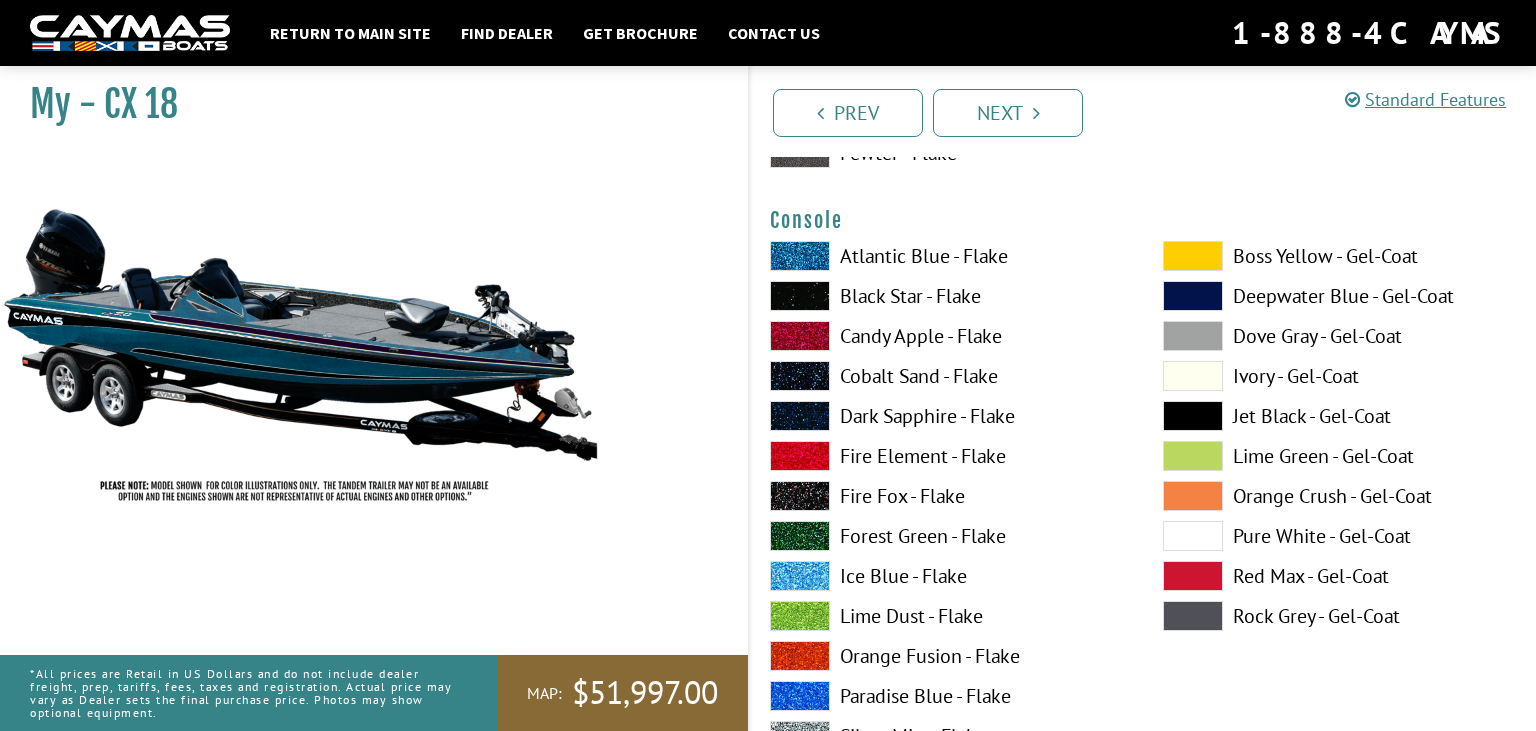 click on "Black Star - Flake" at bounding box center (946, 296) 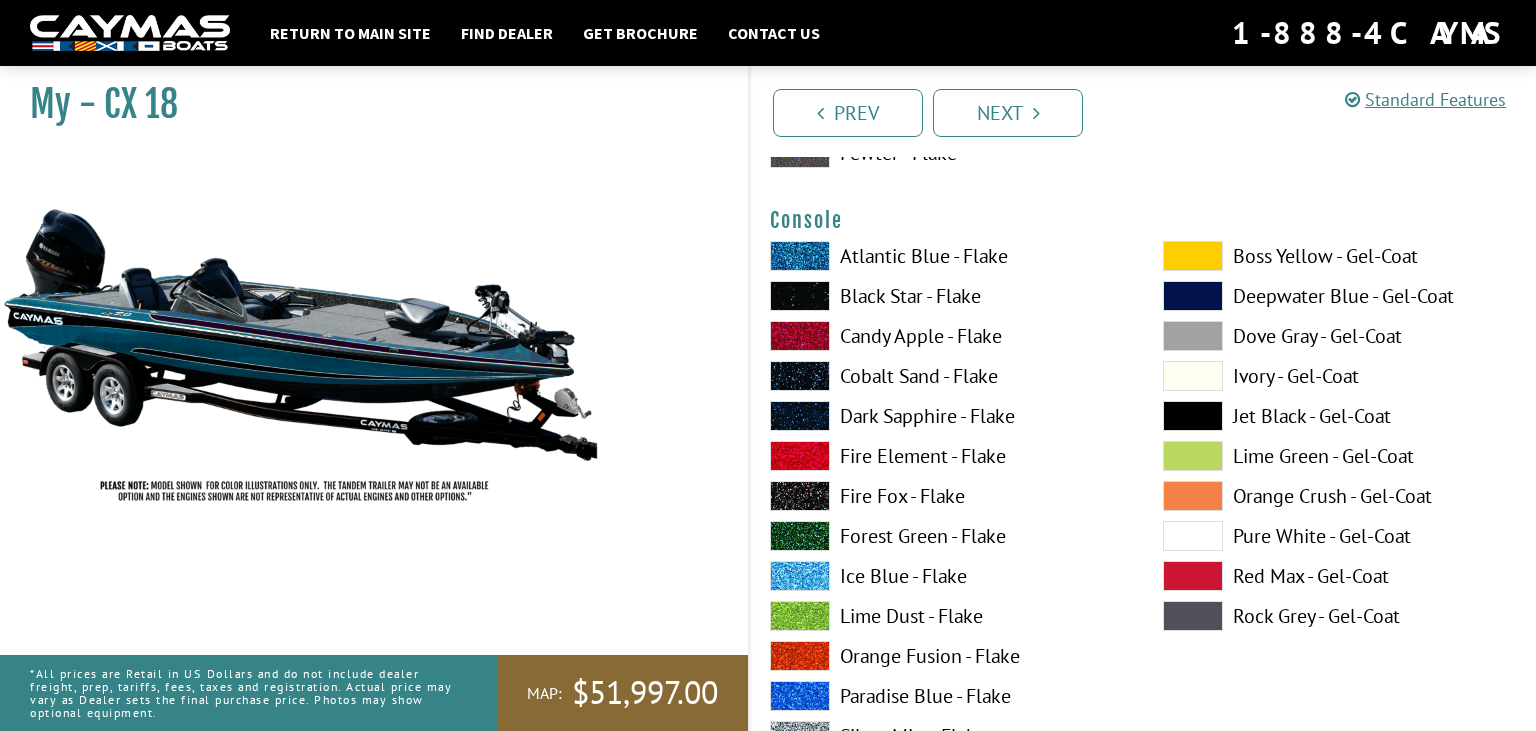 click on "Cobalt Sand - Flake" at bounding box center [946, 376] 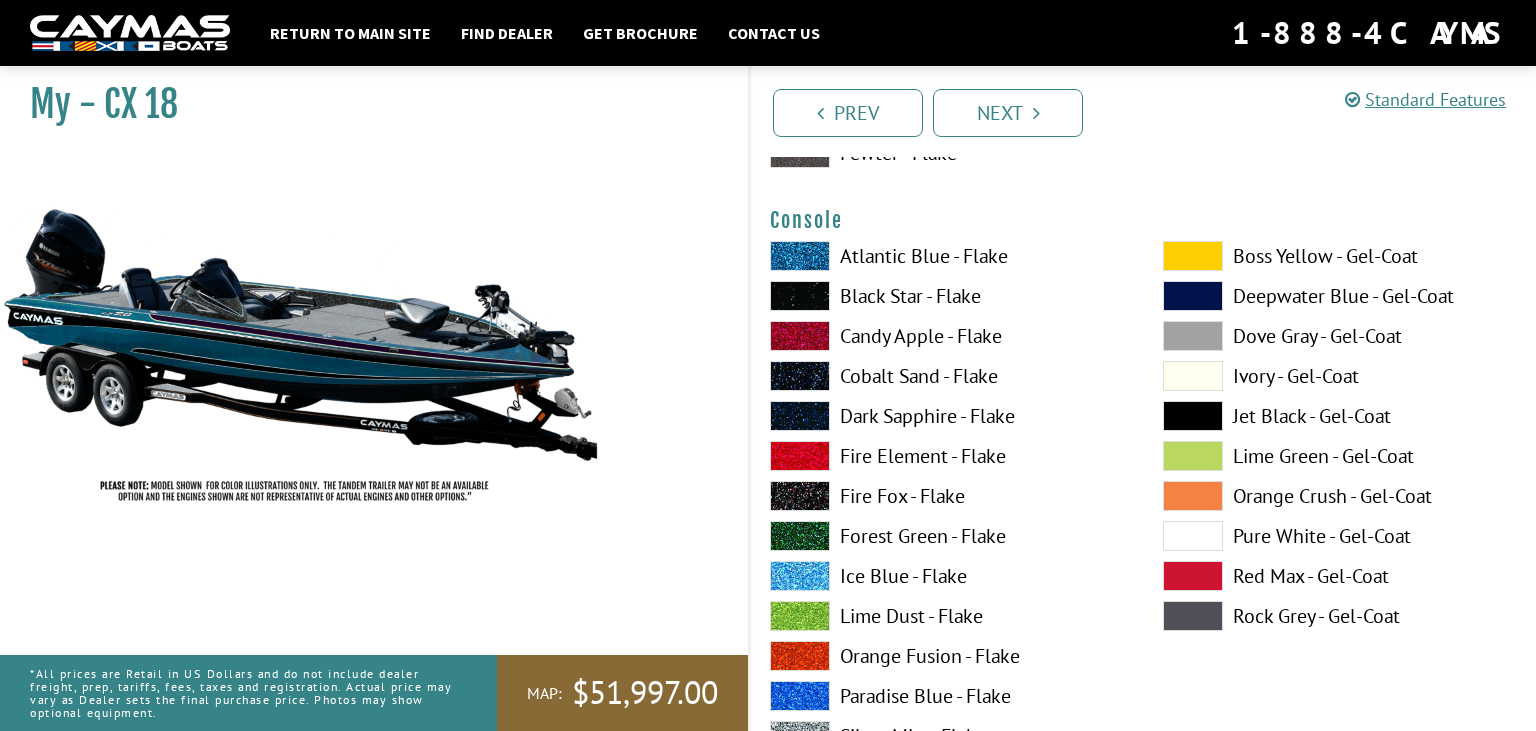 click on "Dark Sapphire - Flake" at bounding box center [946, 416] 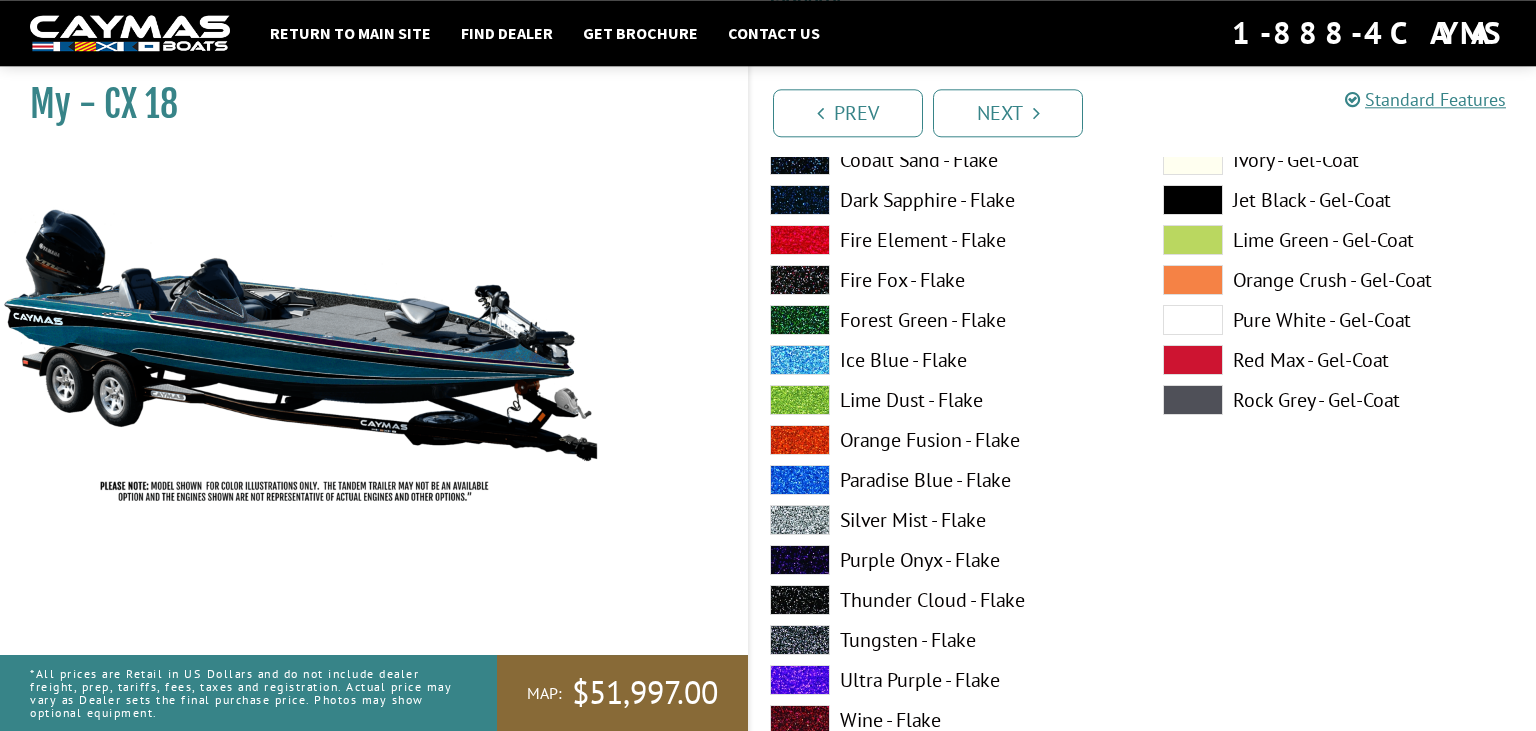 scroll, scrollTop: 5420, scrollLeft: 0, axis: vertical 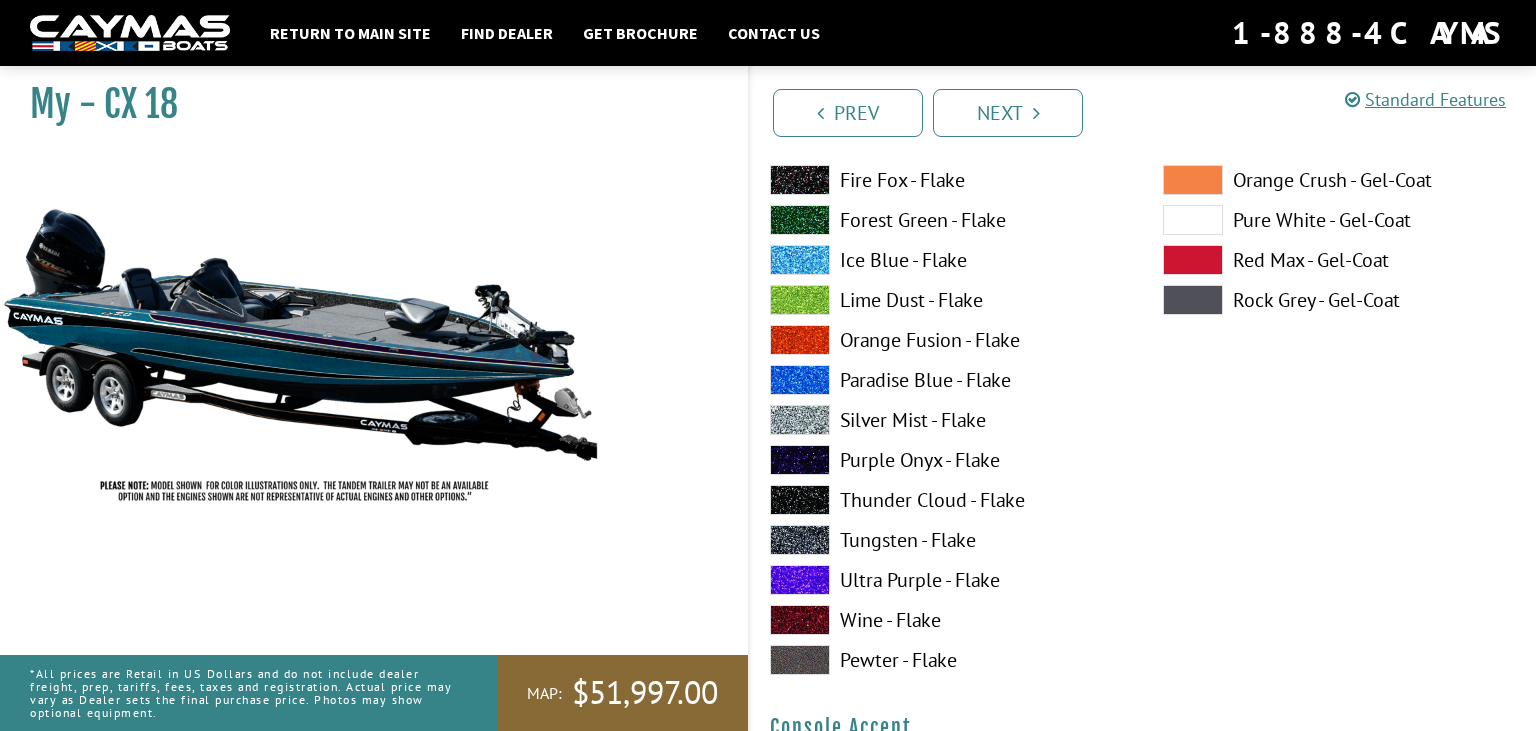 click on "Thunder Cloud - Flake" at bounding box center (946, 500) 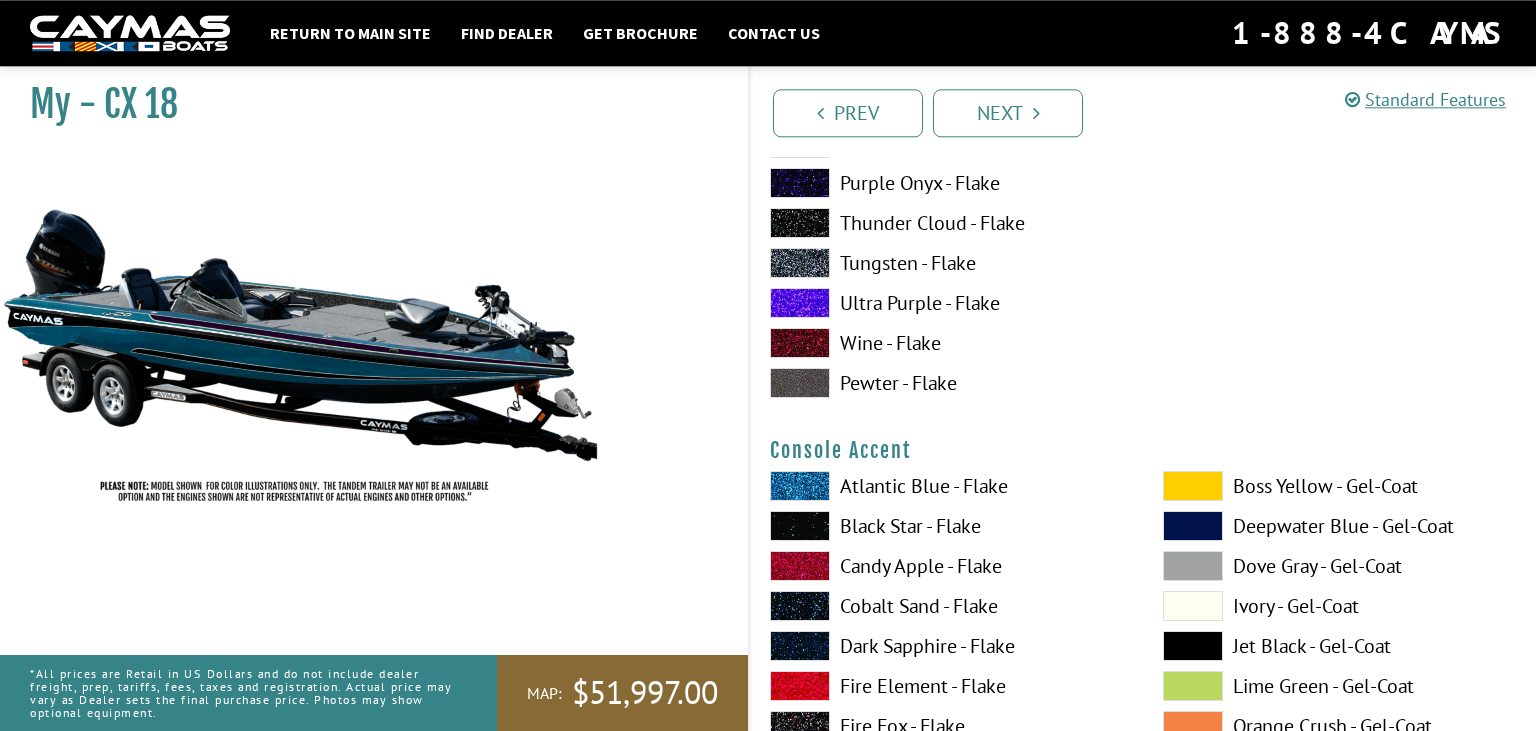 scroll, scrollTop: 5737, scrollLeft: 0, axis: vertical 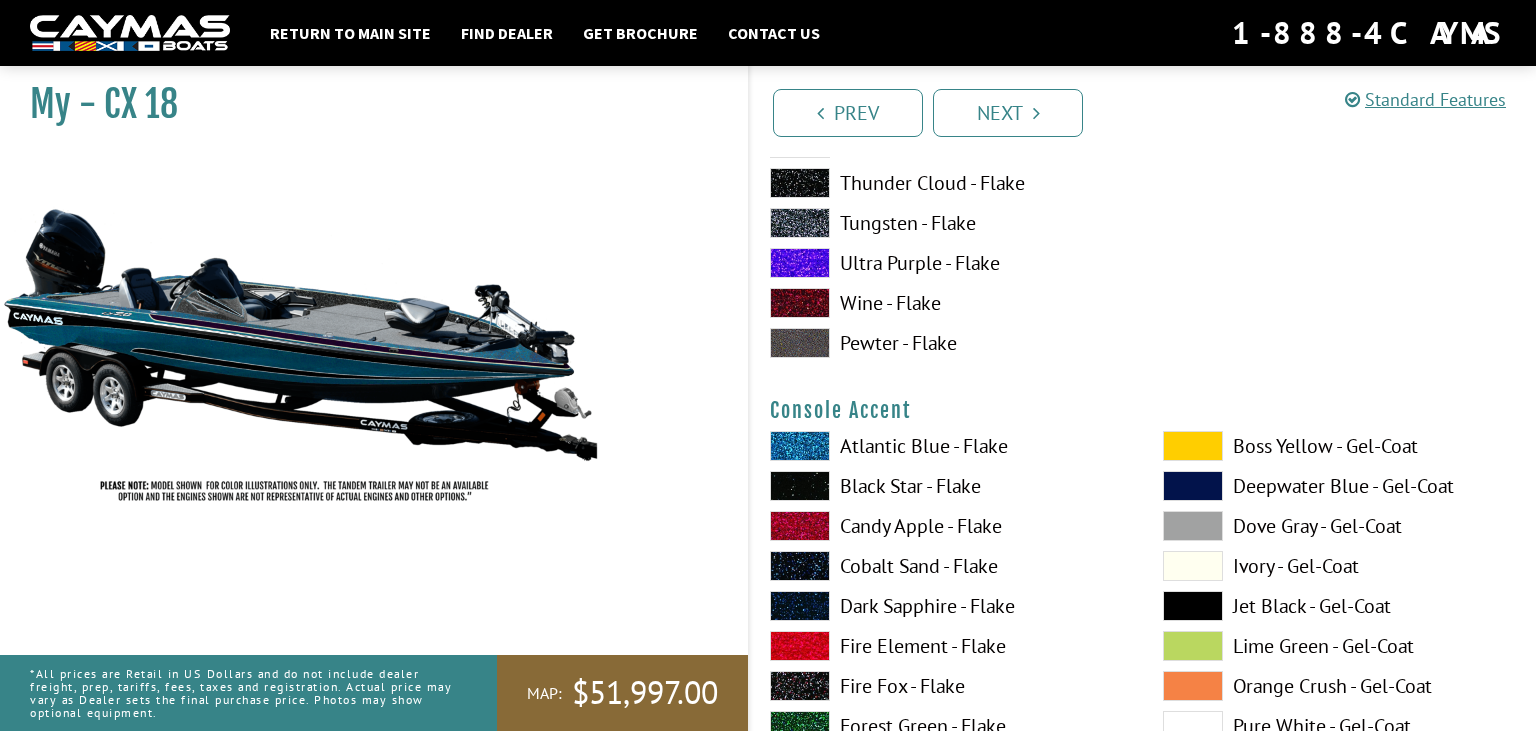 click on "Atlantic Blue - Flake" at bounding box center (946, 446) 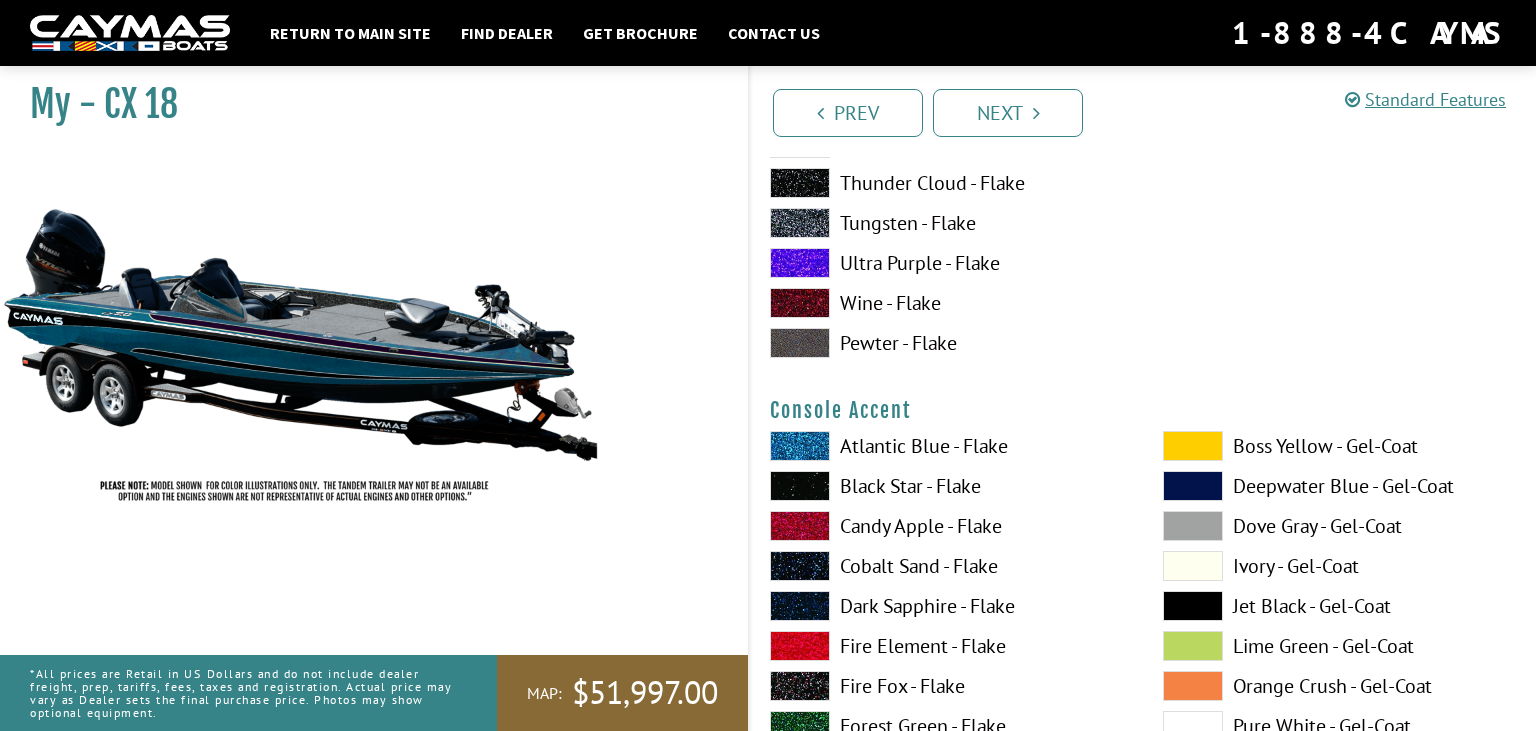 click on "Atlantic Blue - Flake" at bounding box center (946, 446) 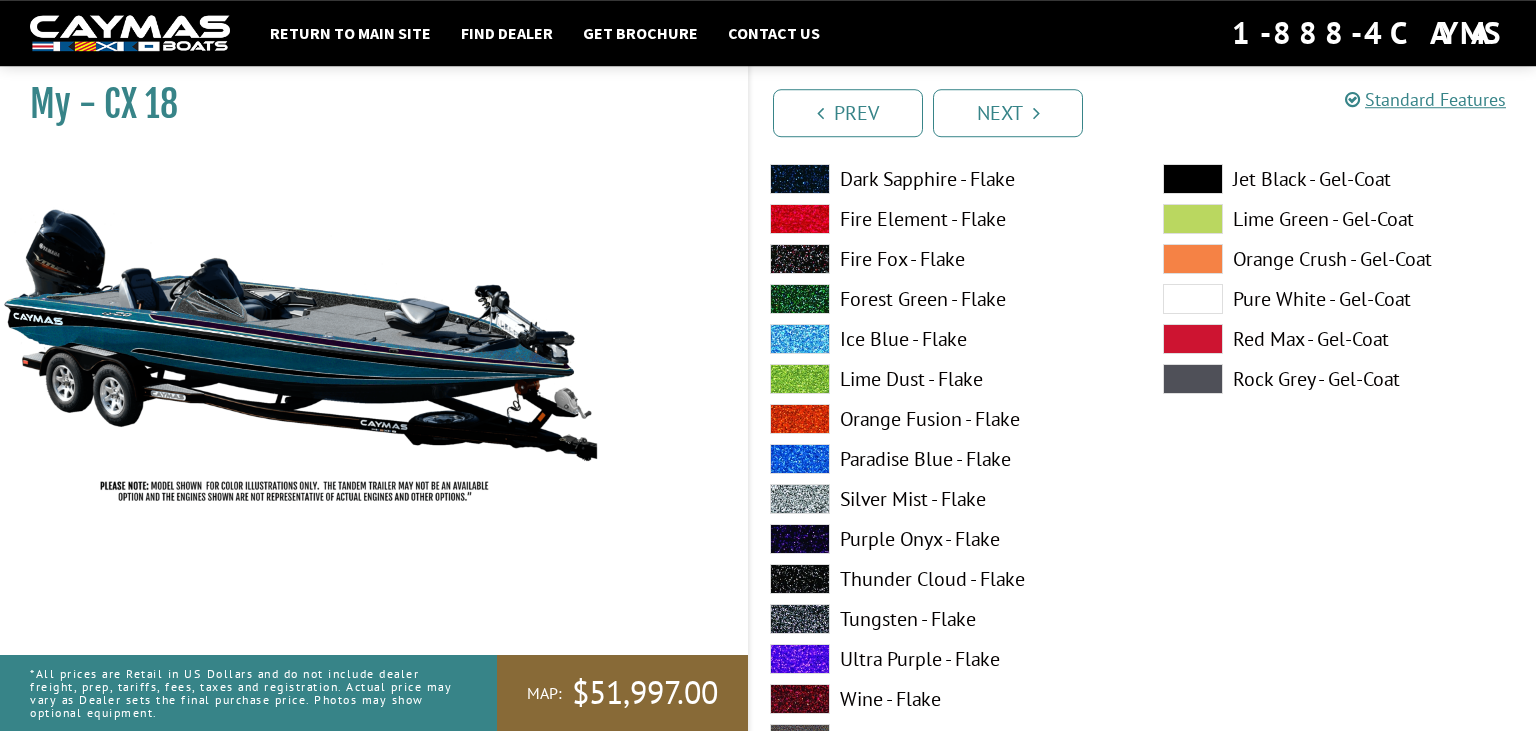 scroll, scrollTop: 6265, scrollLeft: 0, axis: vertical 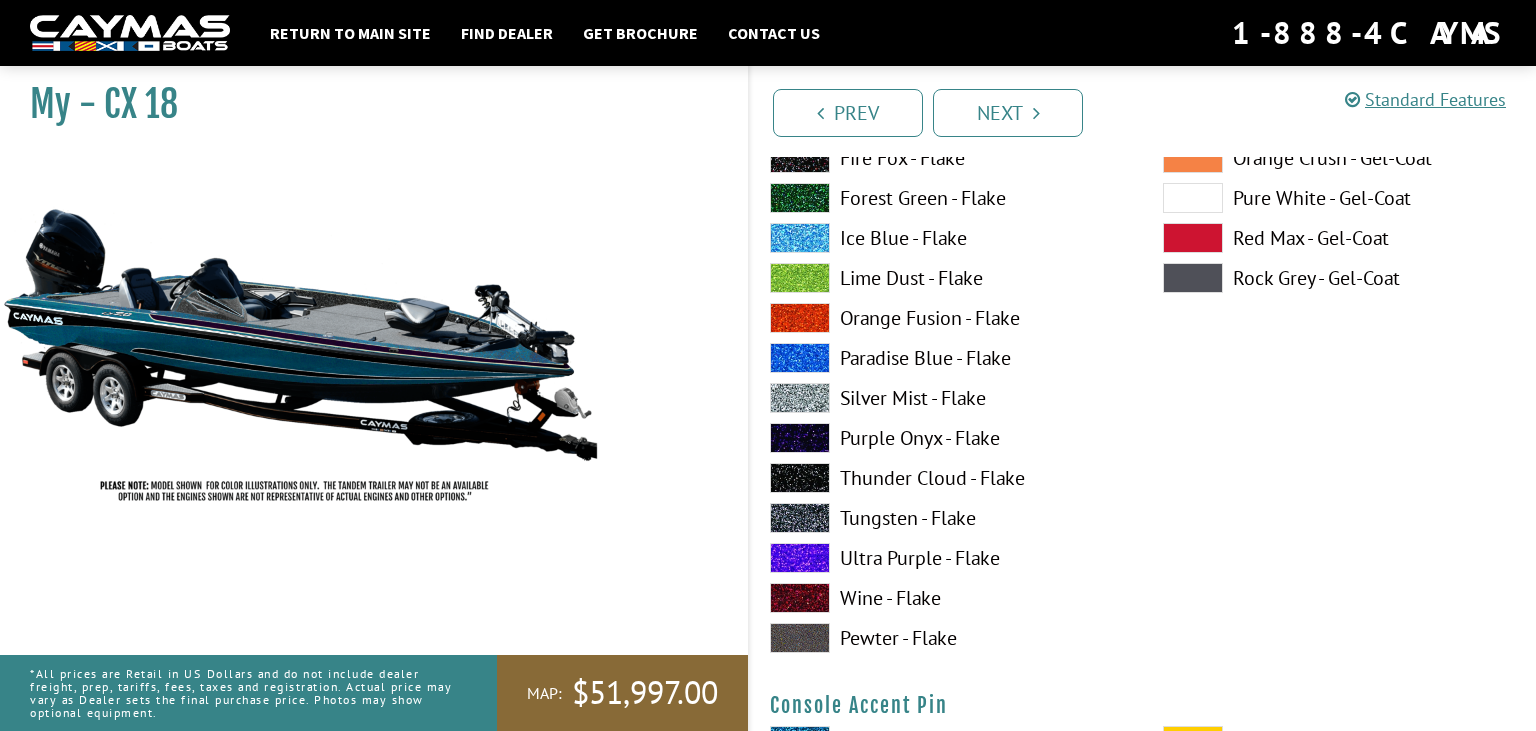 click on "Thunder Cloud - Flake" at bounding box center (946, 478) 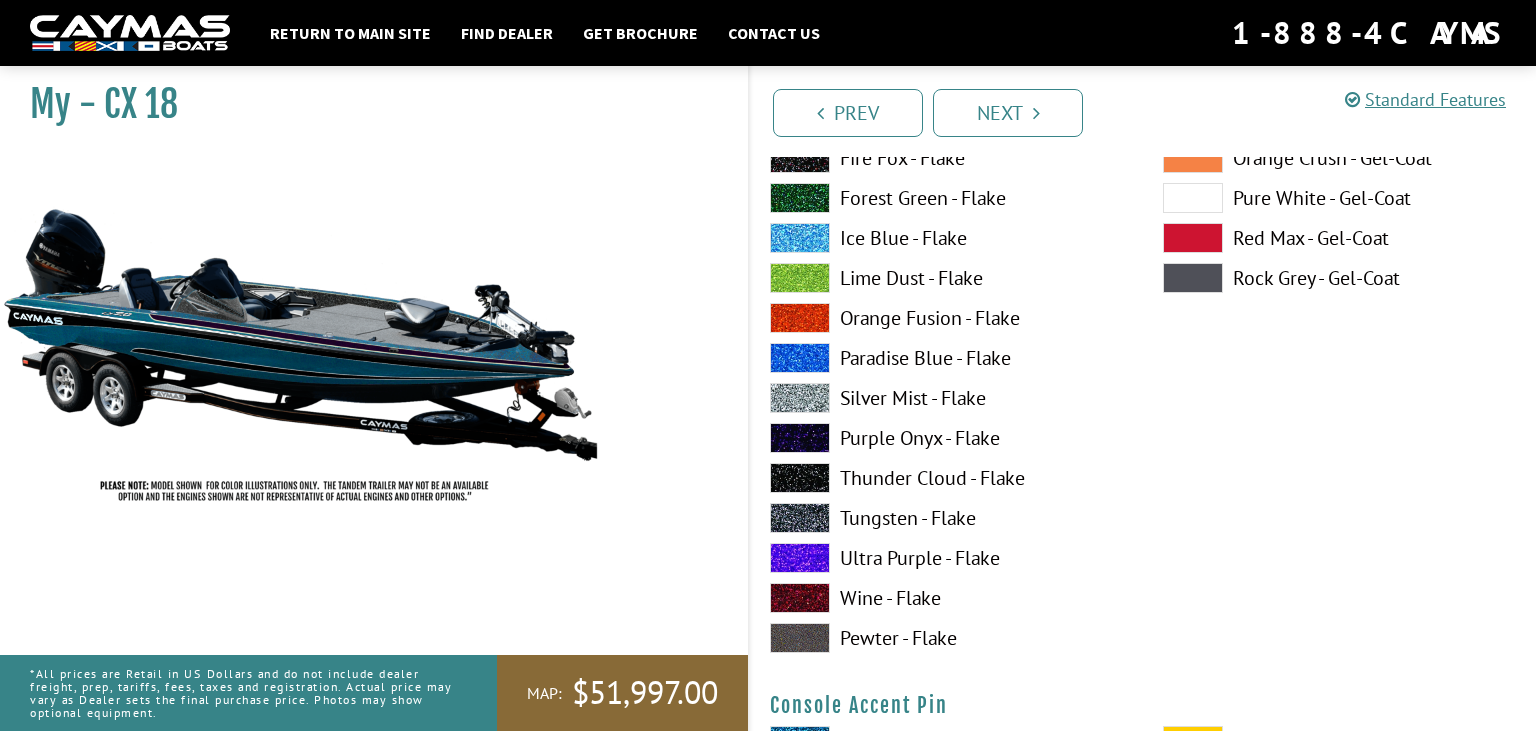 click on "Purple Onyx - Flake" at bounding box center [946, 438] 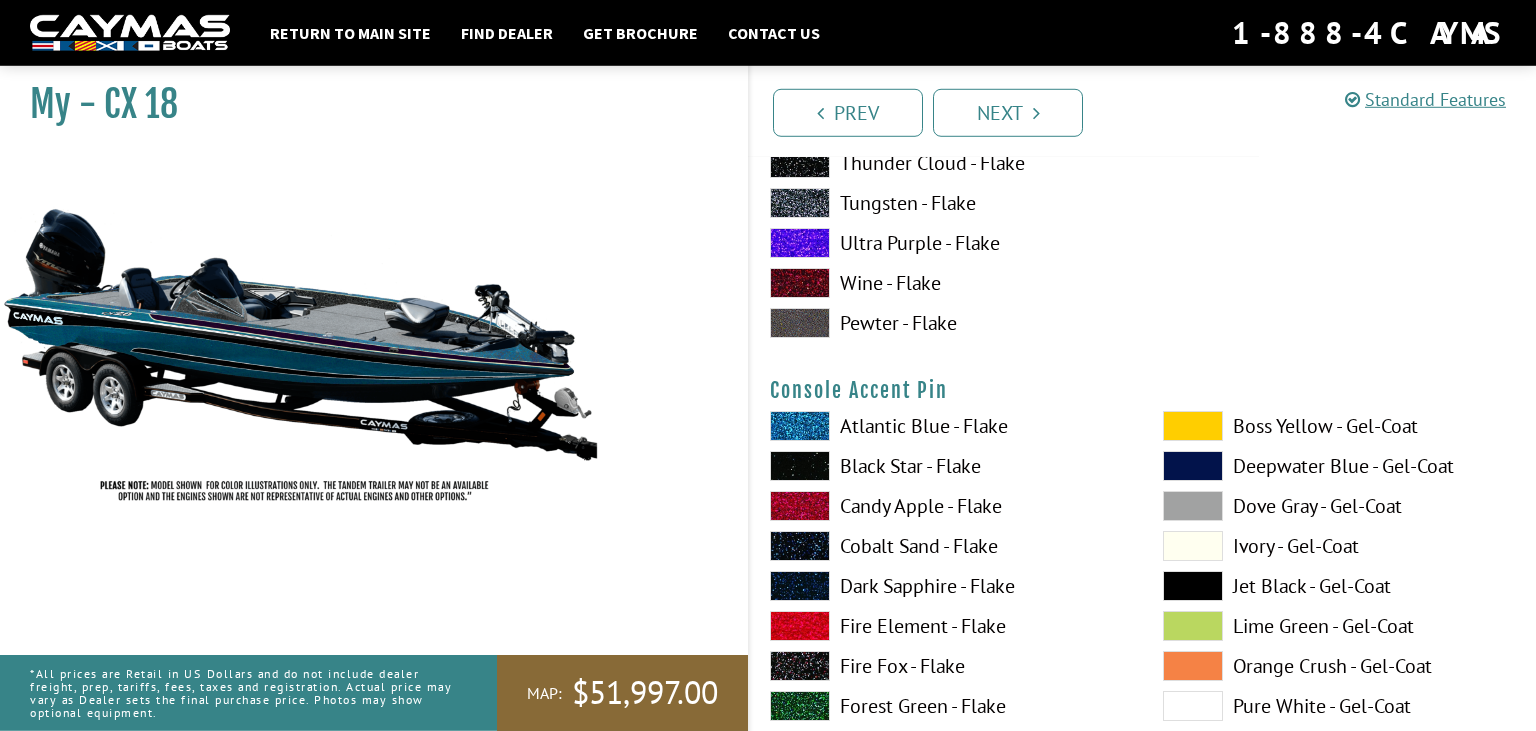 scroll, scrollTop: 6582, scrollLeft: 0, axis: vertical 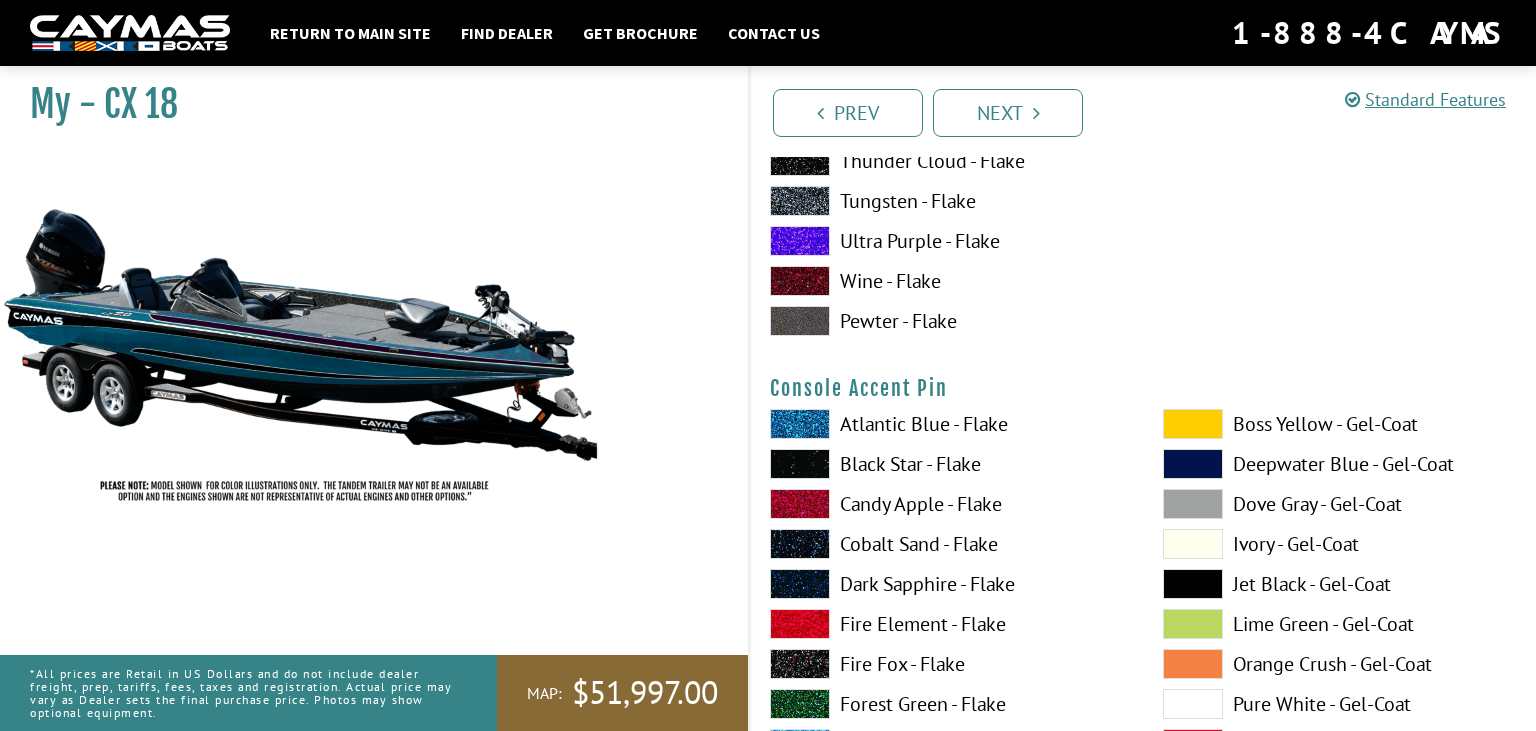 click at bounding box center [1193, 424] 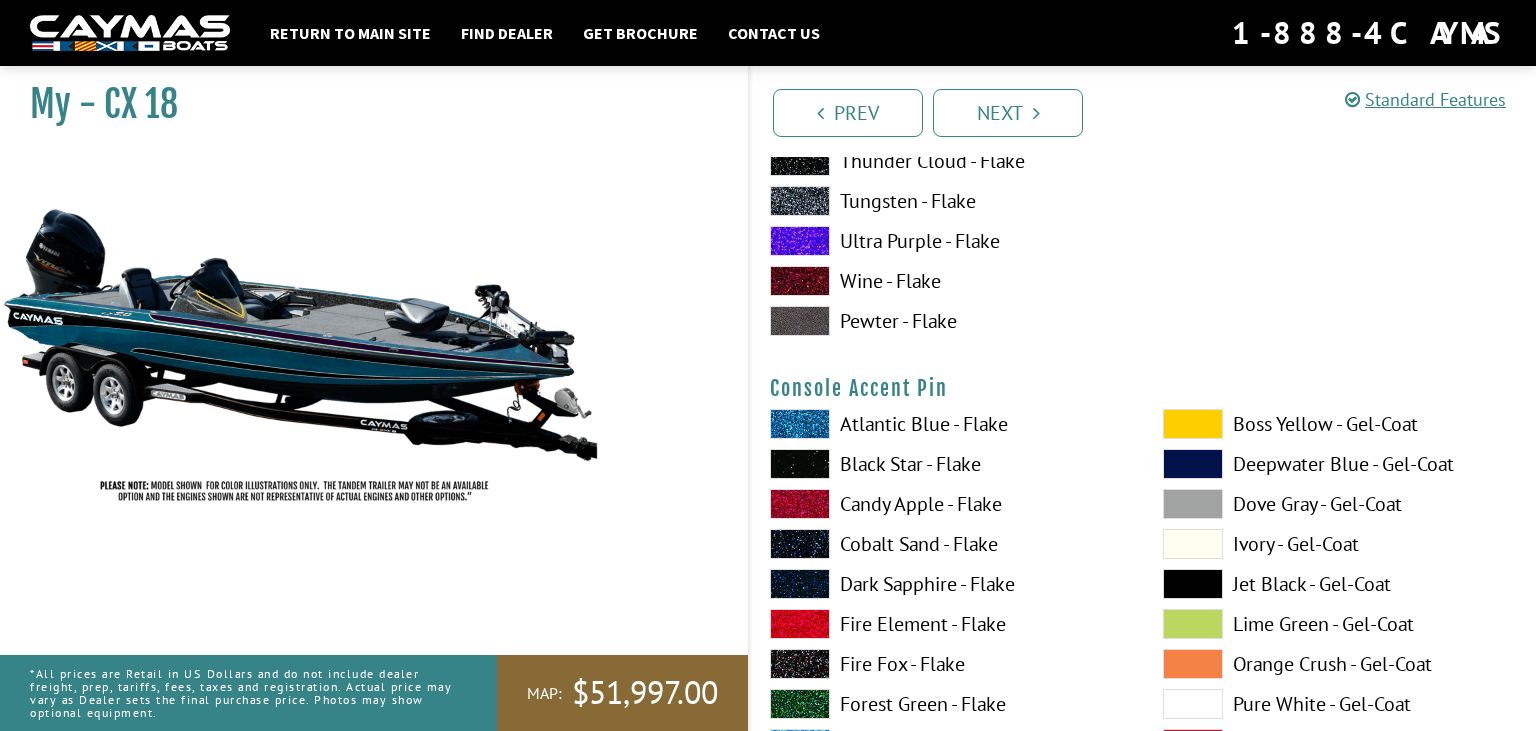 click at bounding box center (1193, 424) 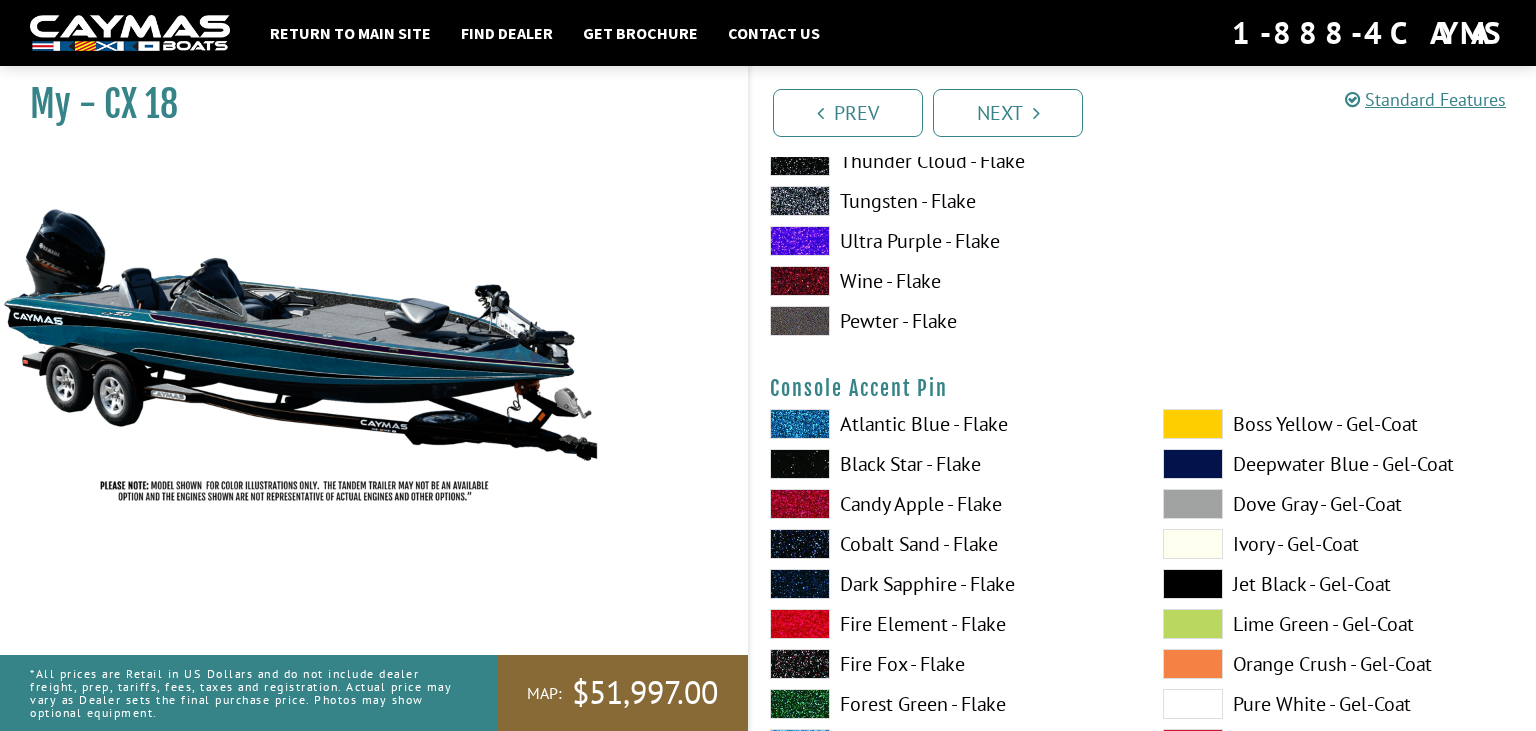 click on "Atlantic Blue - Flake" at bounding box center [946, 424] 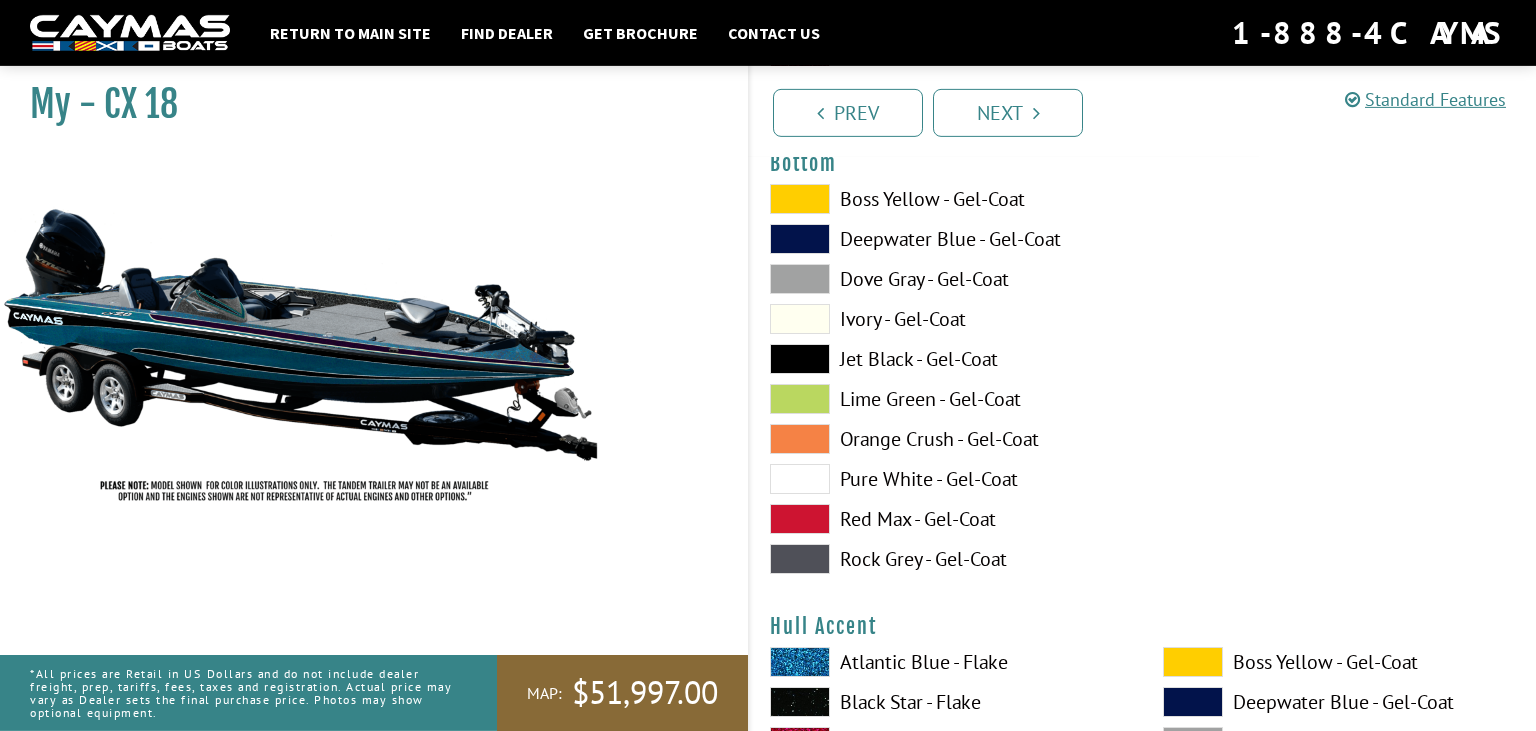 scroll, scrollTop: 7638, scrollLeft: 0, axis: vertical 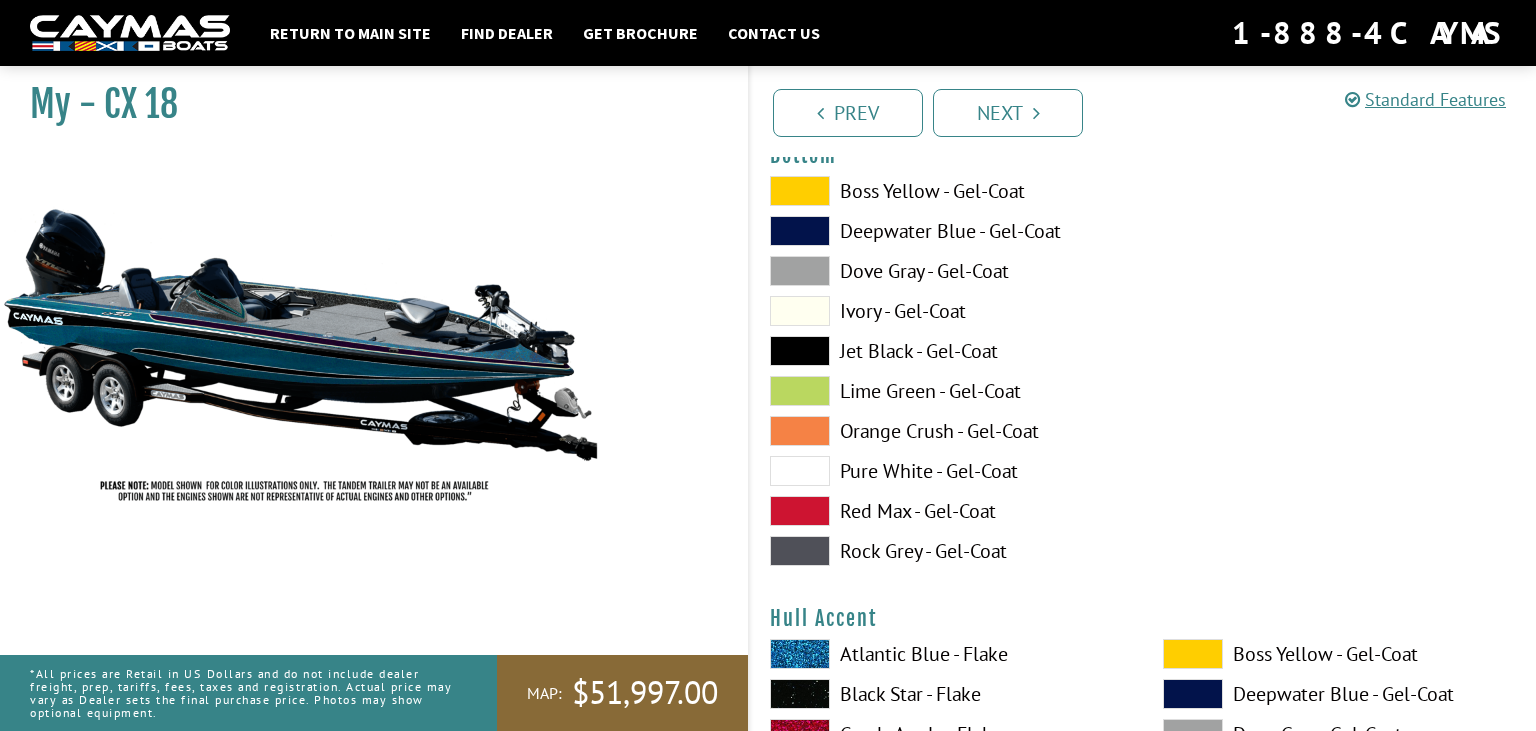 click on "Deepwater Blue - Gel-Coat" at bounding box center [946, 231] 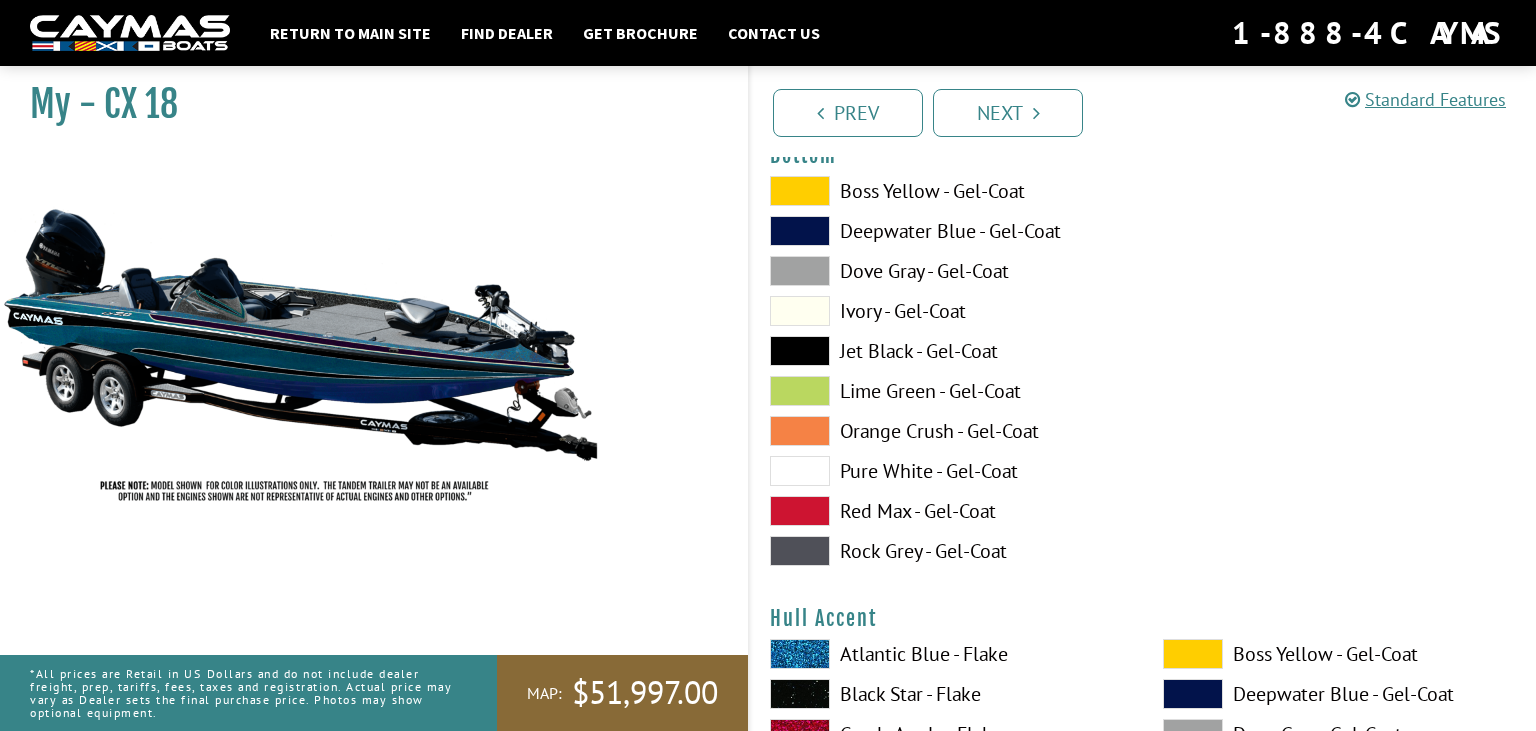 click on "Jet Black - Gel-Coat" at bounding box center (946, 351) 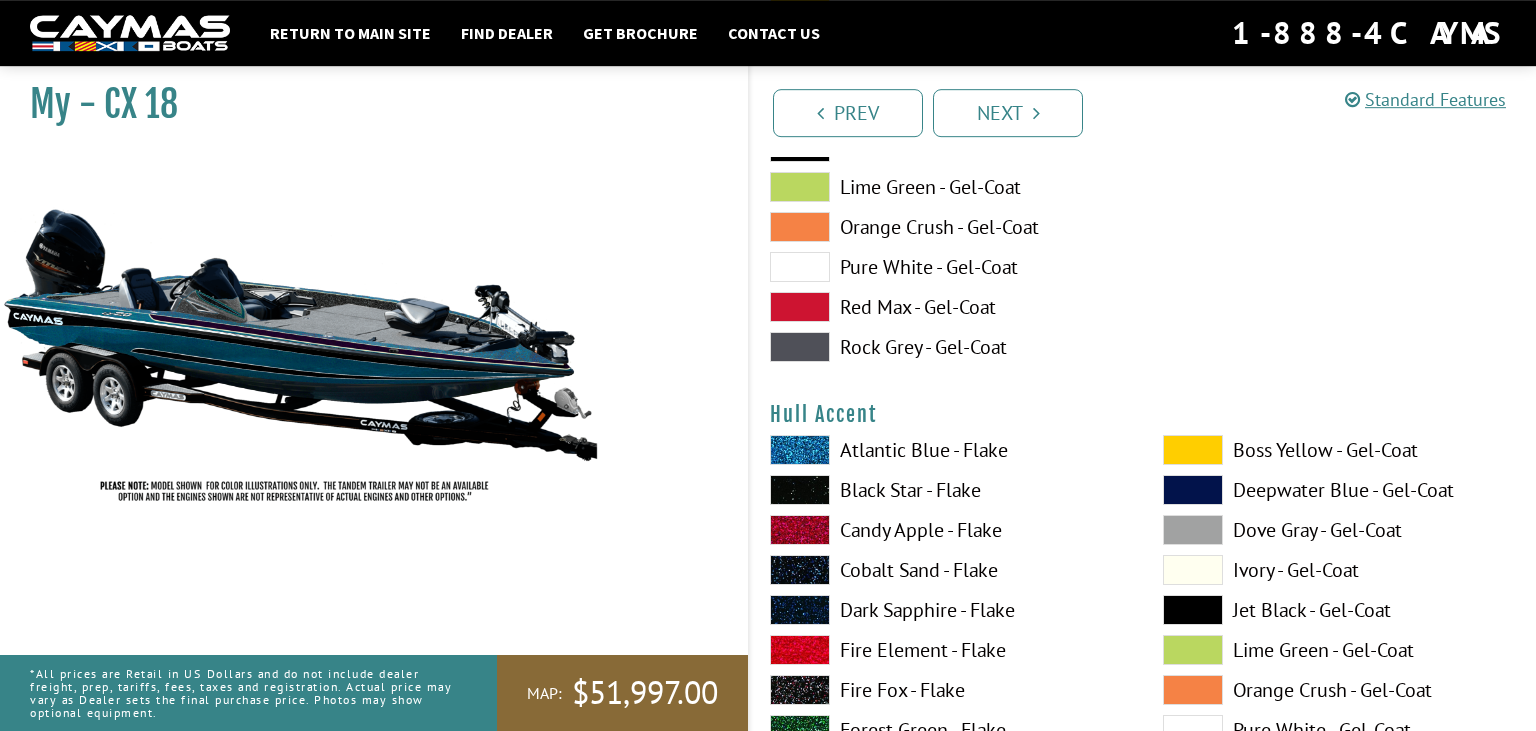 scroll, scrollTop: 7955, scrollLeft: 0, axis: vertical 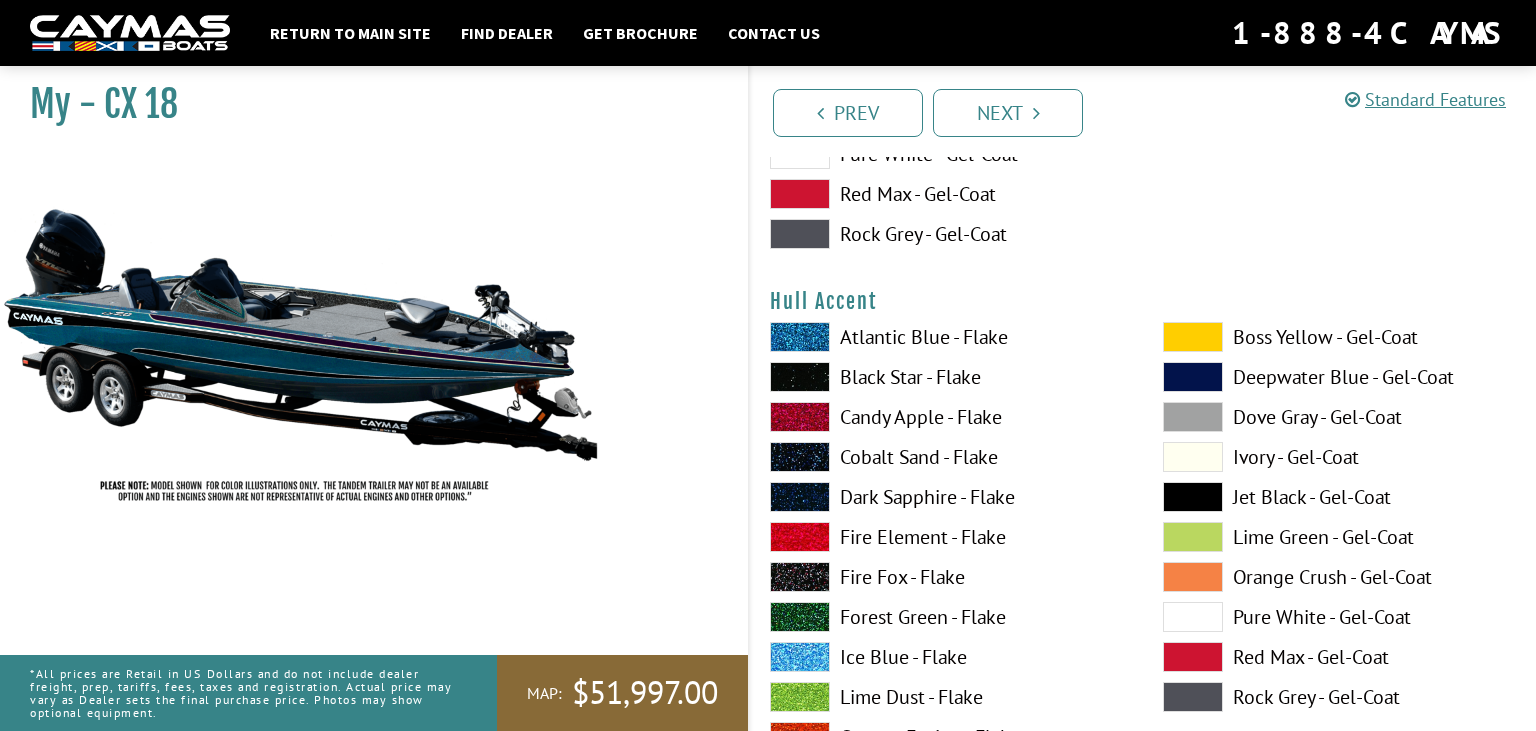 click at bounding box center [1193, 337] 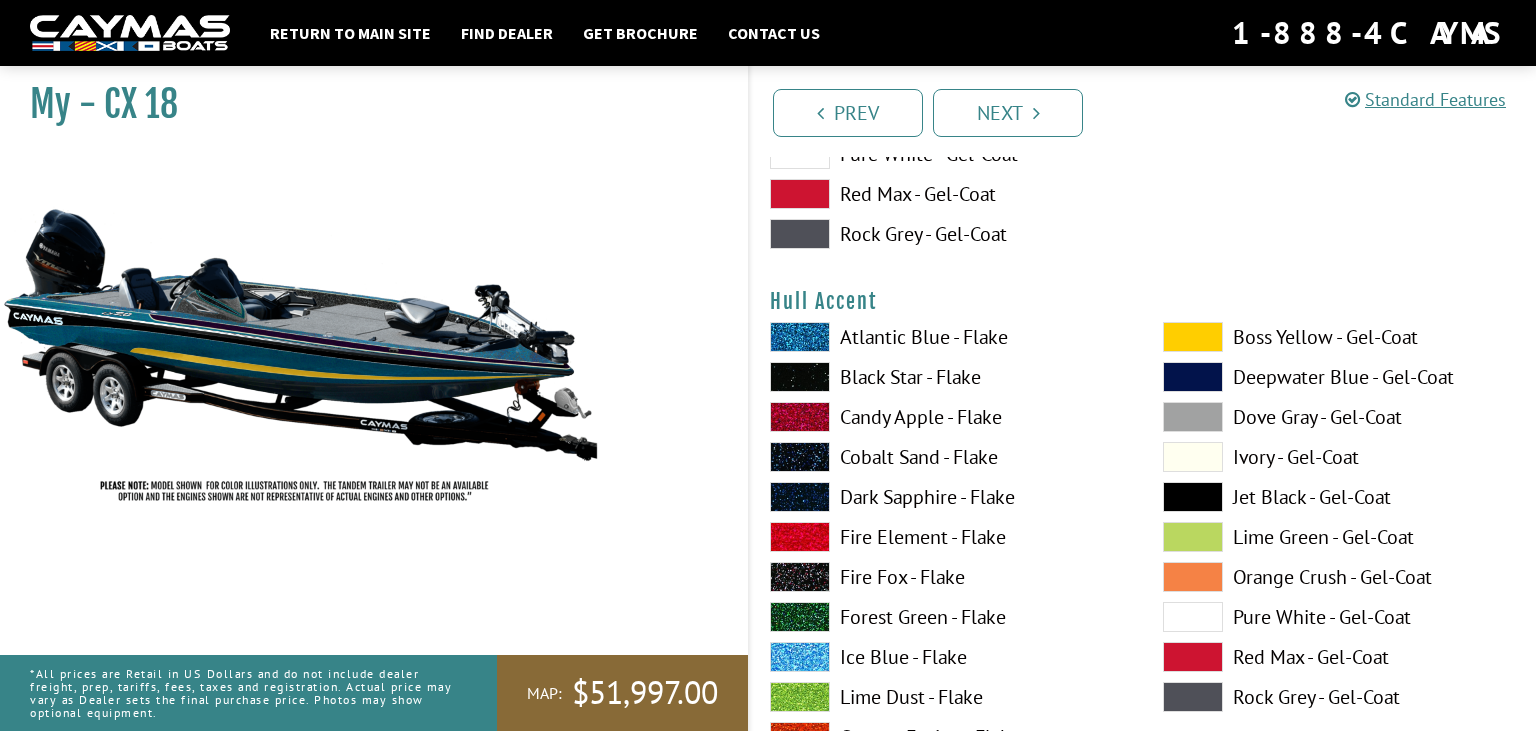 click at bounding box center [1193, 337] 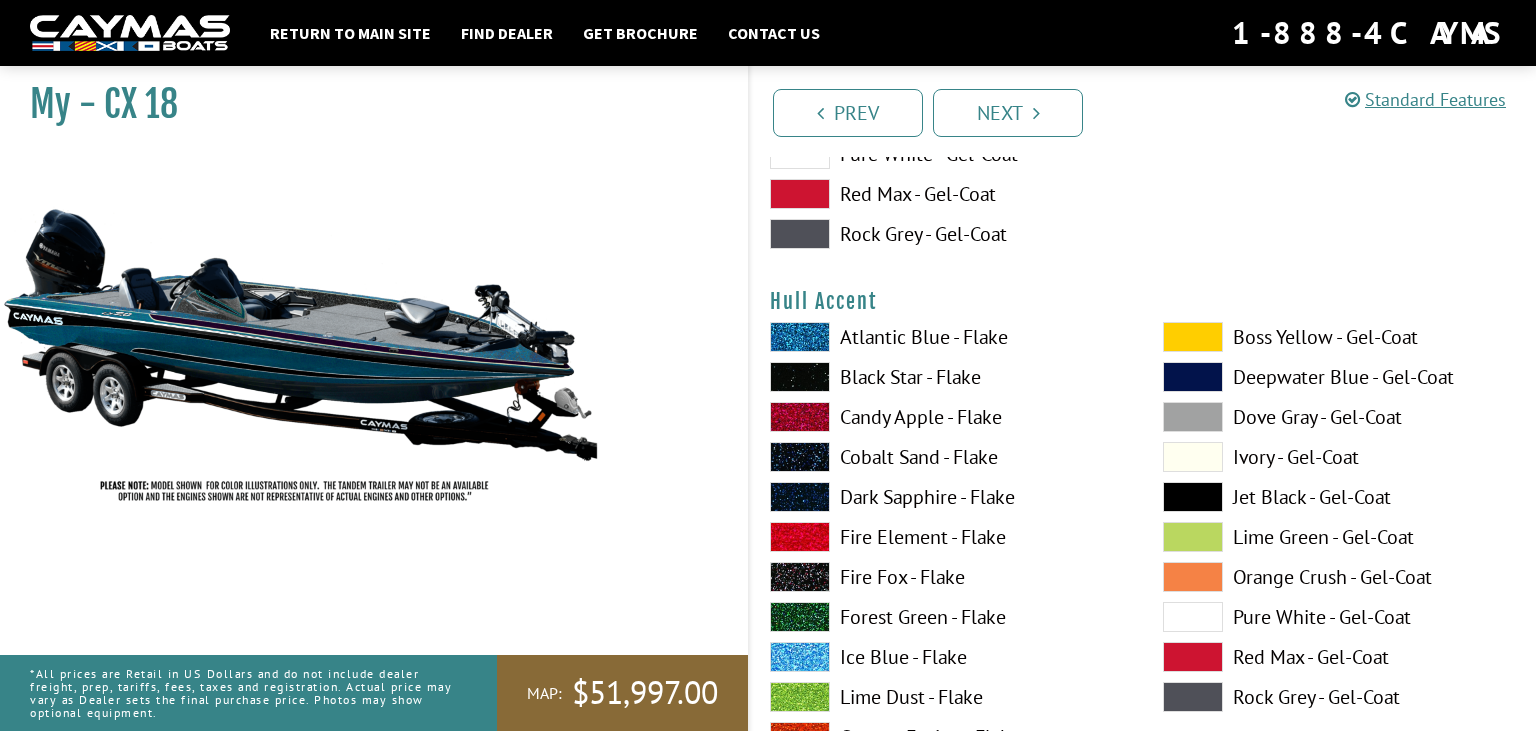 click on "Atlantic Blue - Flake" at bounding box center [946, 337] 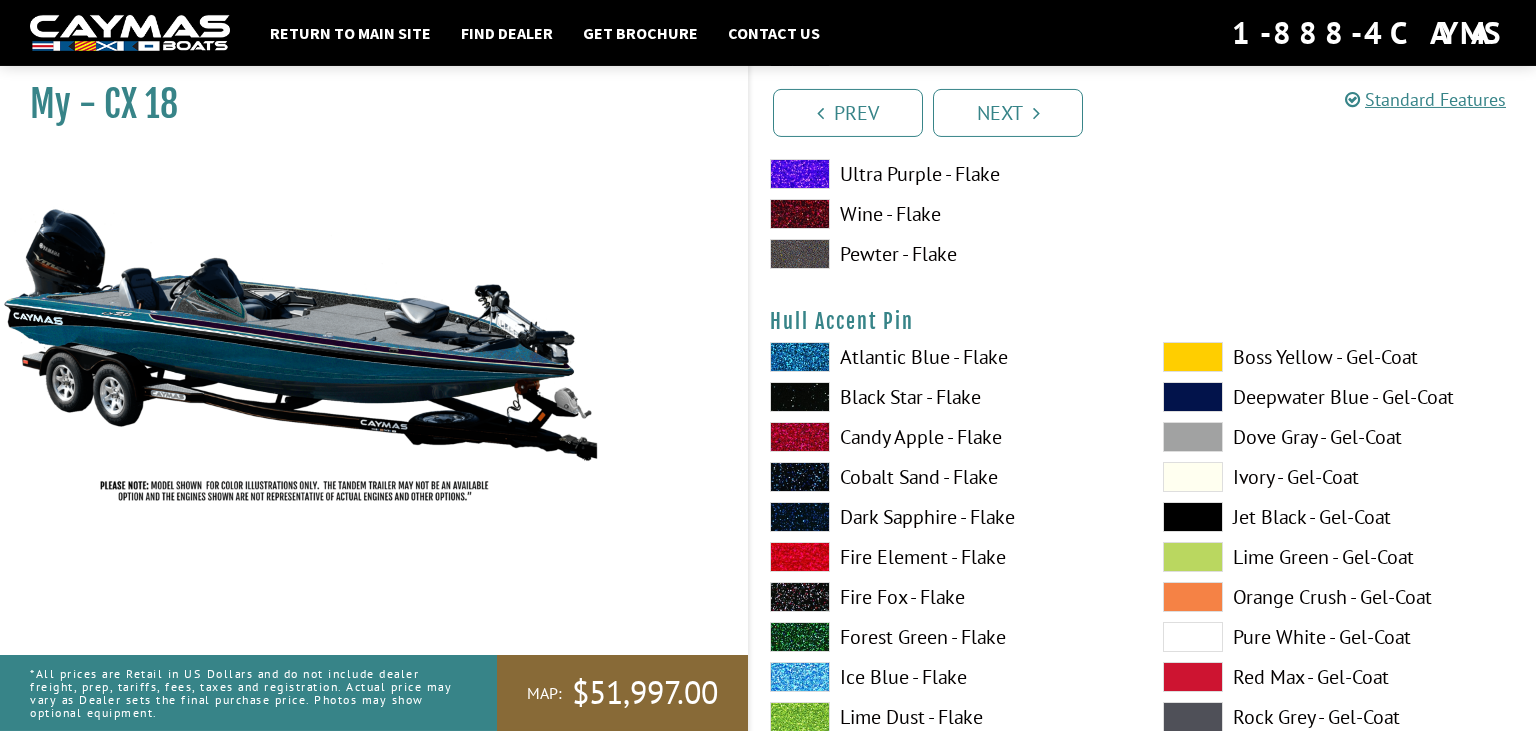 scroll, scrollTop: 8800, scrollLeft: 0, axis: vertical 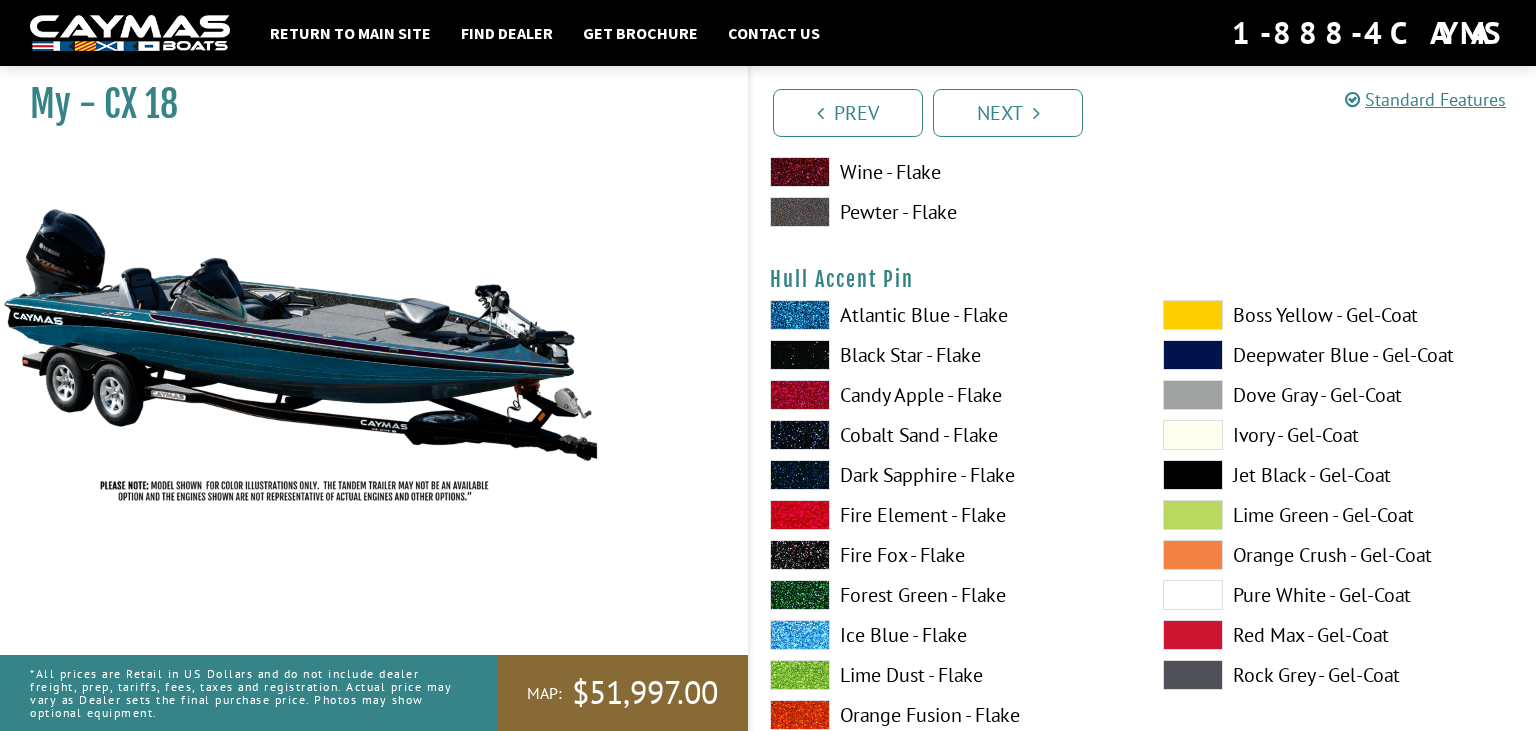 click on "Atlantic Blue - Flake" at bounding box center (946, 315) 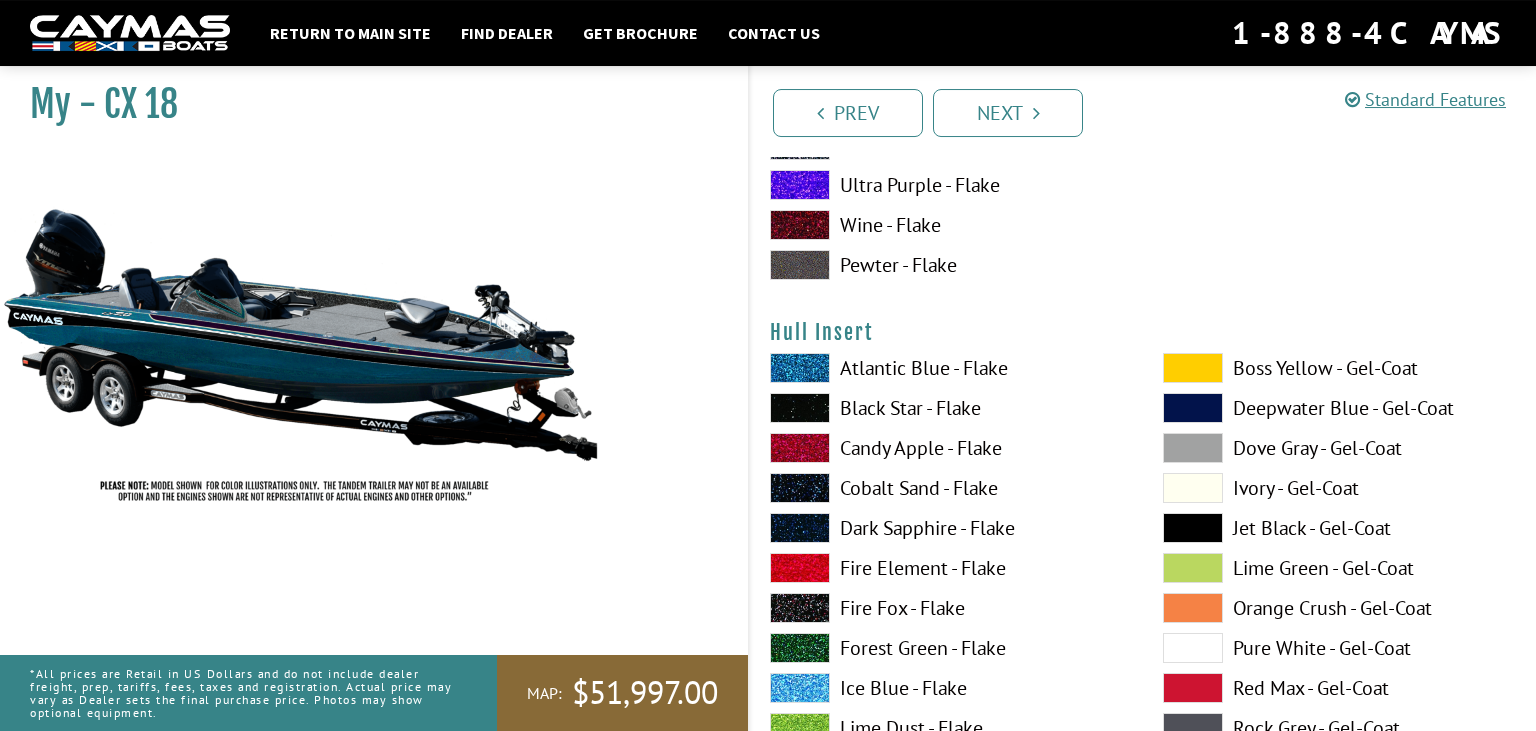 scroll, scrollTop: 9644, scrollLeft: 0, axis: vertical 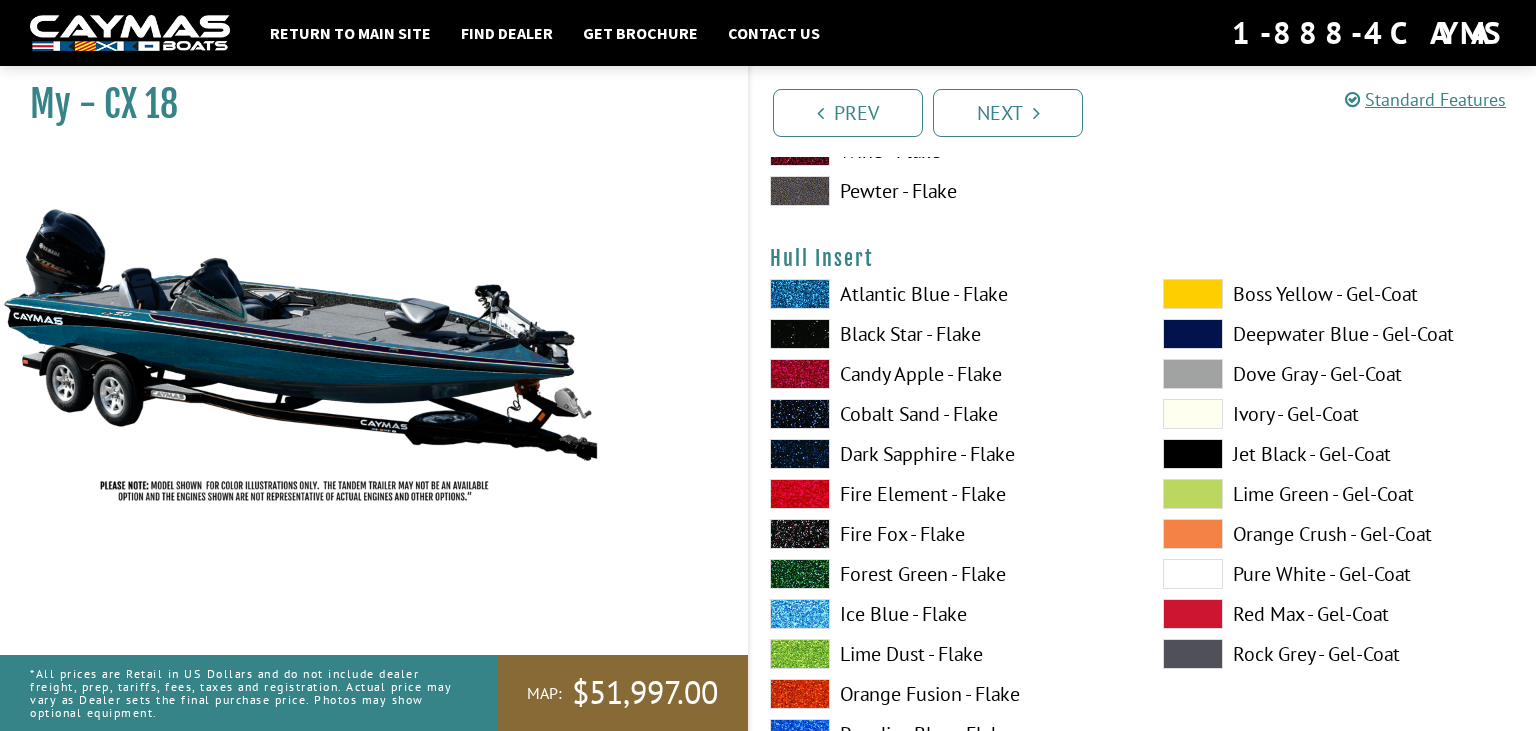 click at bounding box center [1193, 294] 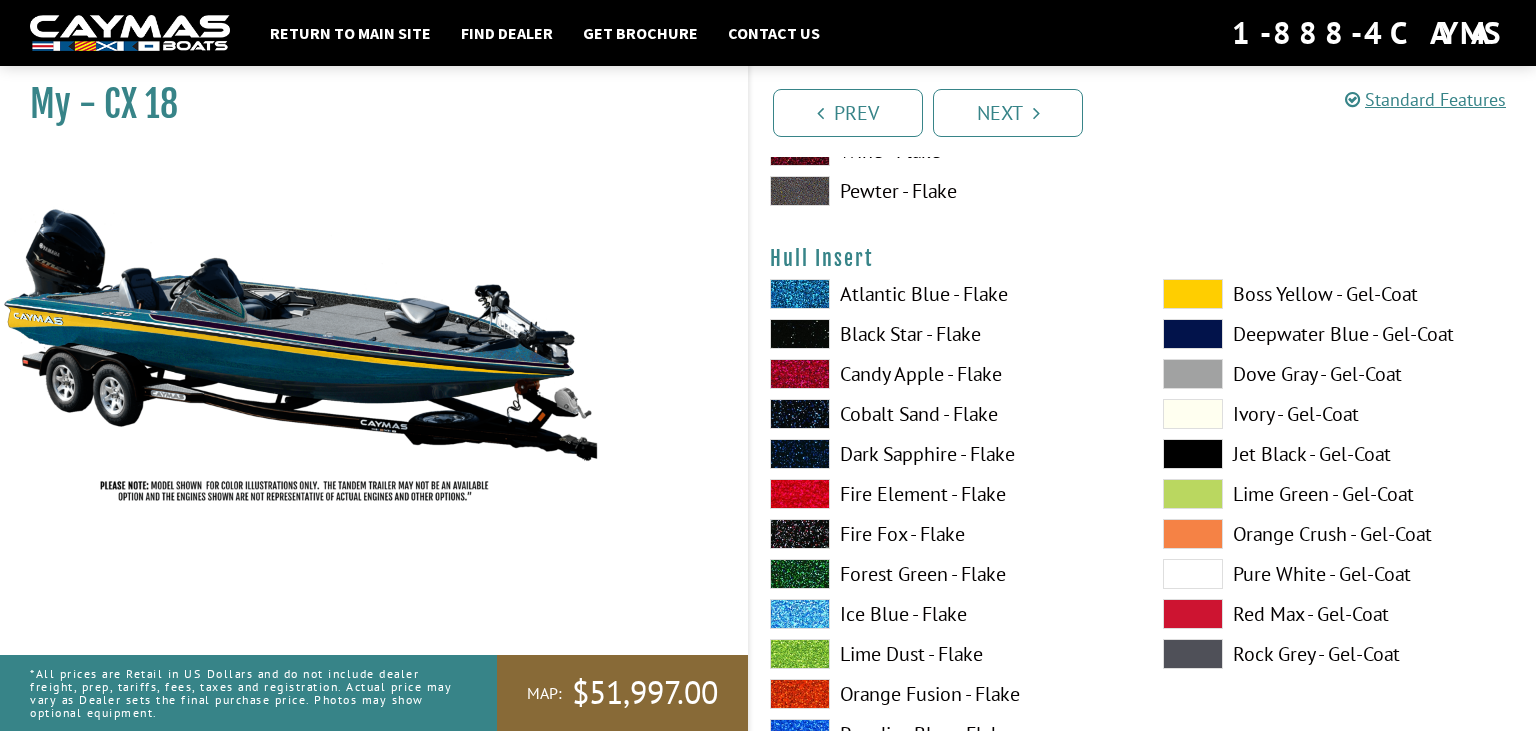 click at bounding box center [1193, 294] 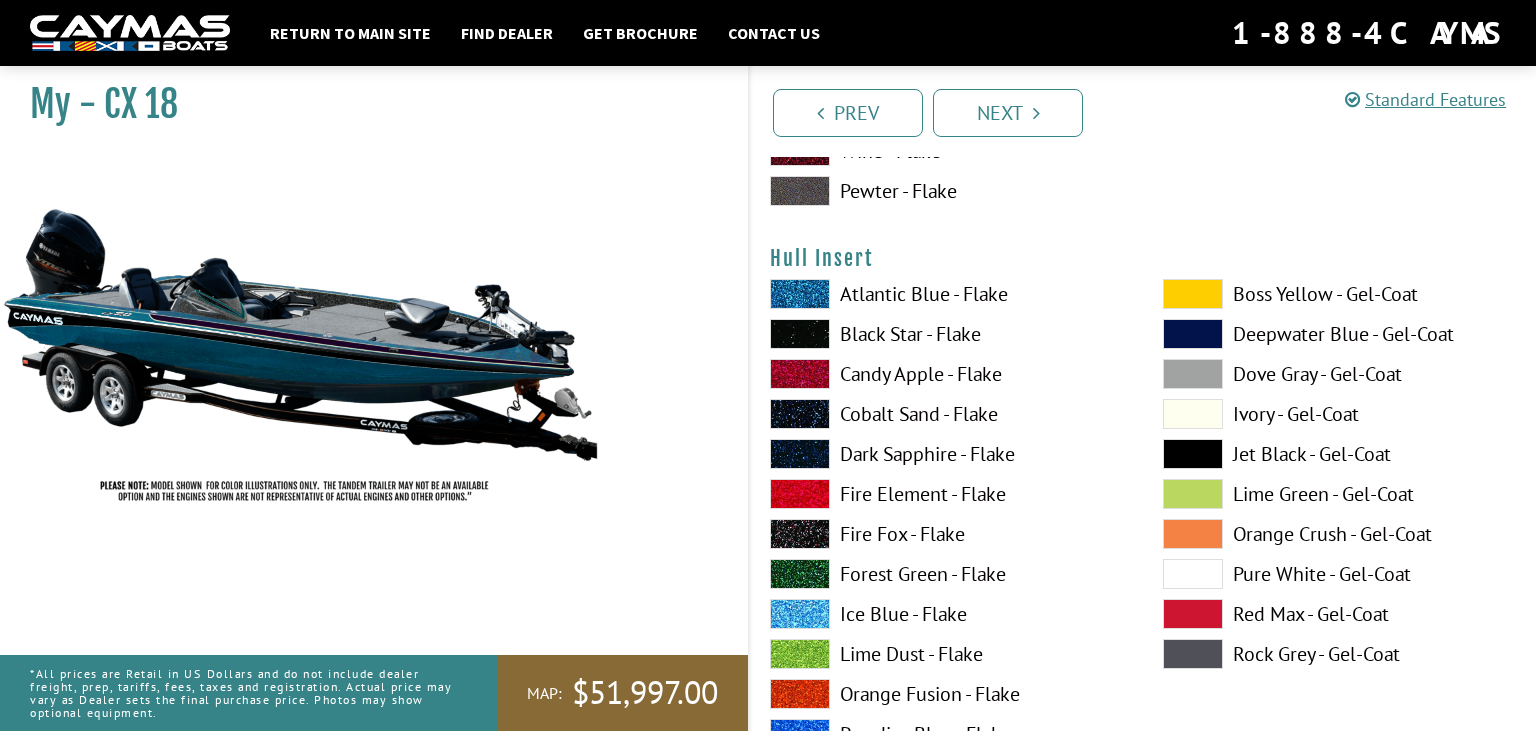 click at bounding box center [1193, 494] 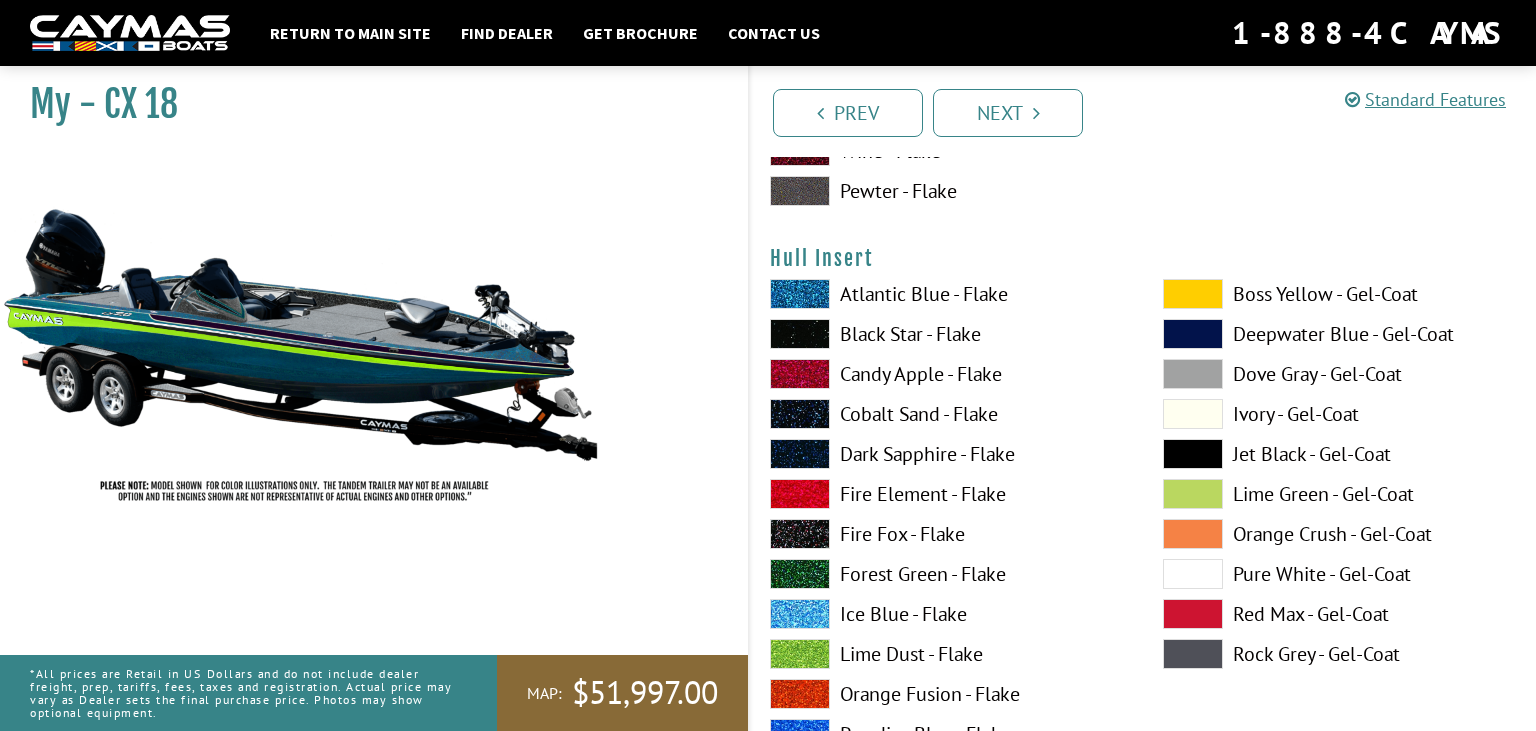 click on "Lime Dust - Flake" at bounding box center [946, 654] 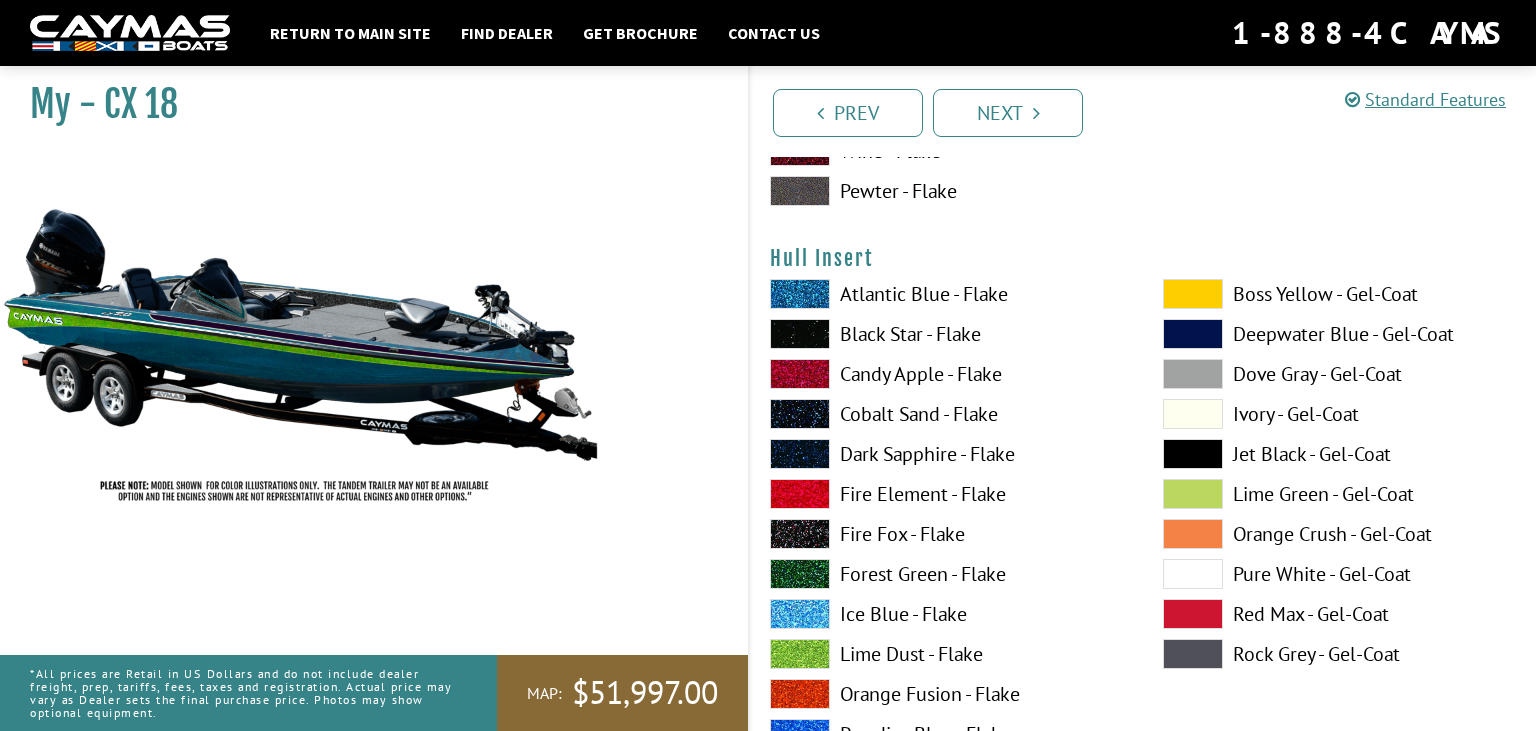 click on "Atlantic Blue - Flake" at bounding box center (946, 294) 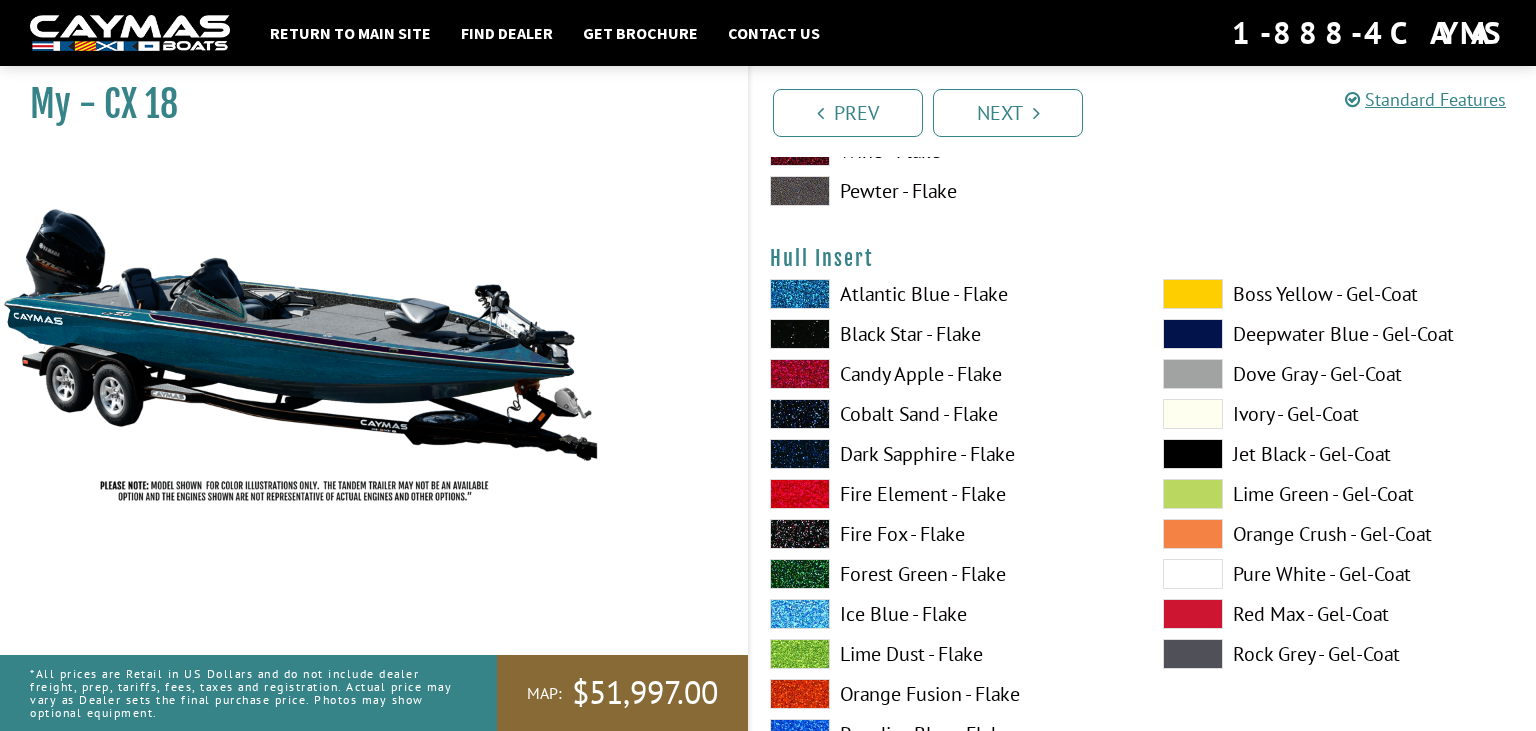 click on "Black Star - Flake" at bounding box center (946, 334) 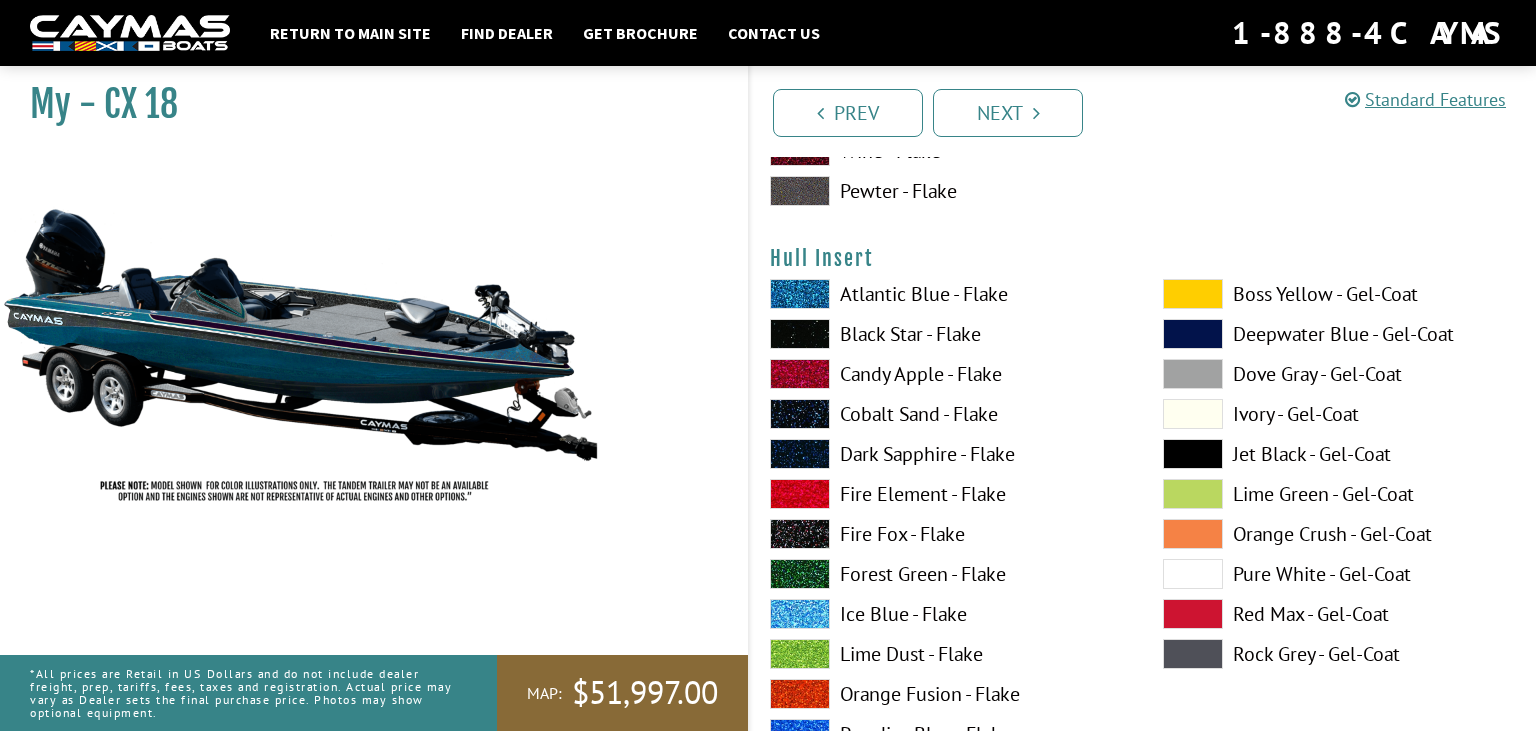 click on "Candy Apple - Flake" at bounding box center (946, 374) 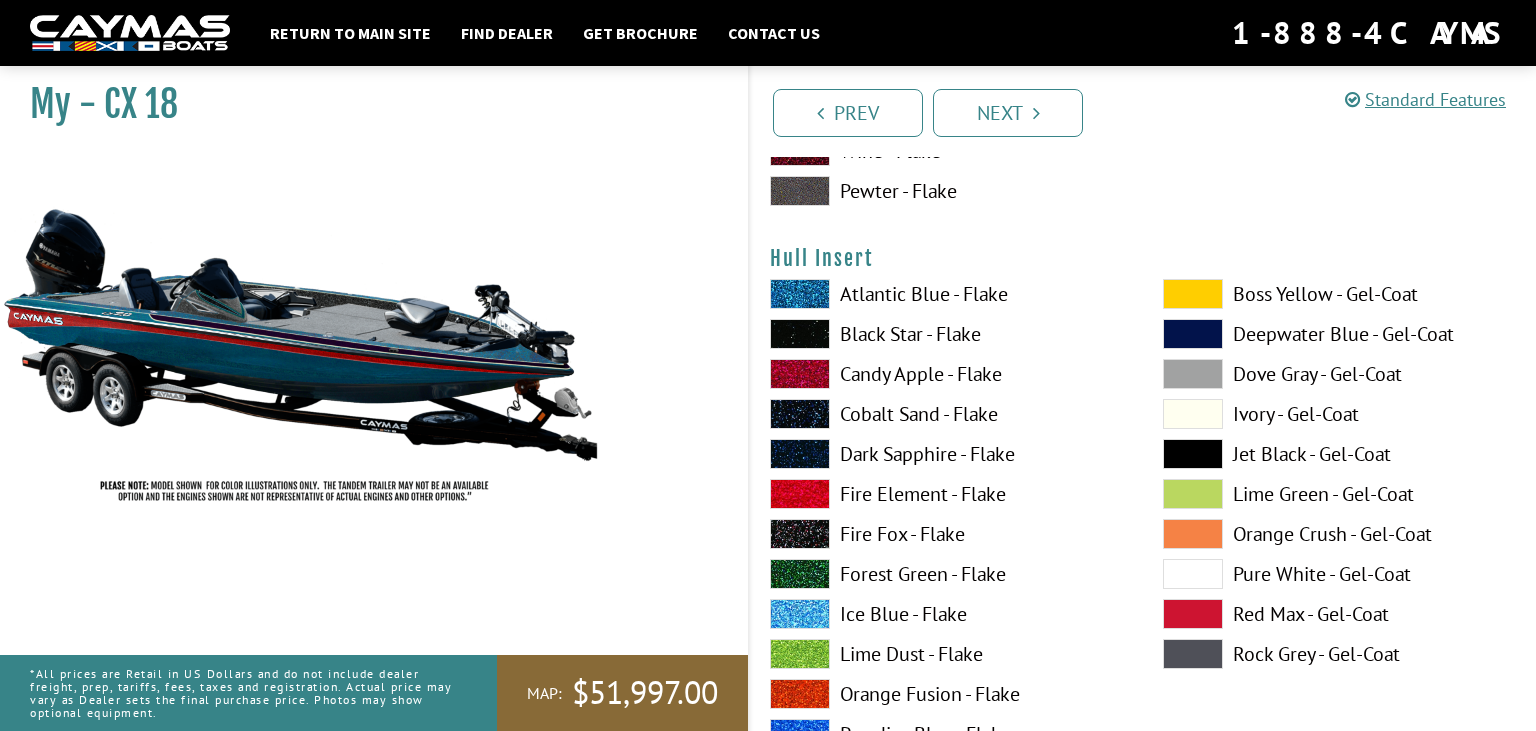 click on "Cobalt Sand - Flake" at bounding box center [946, 414] 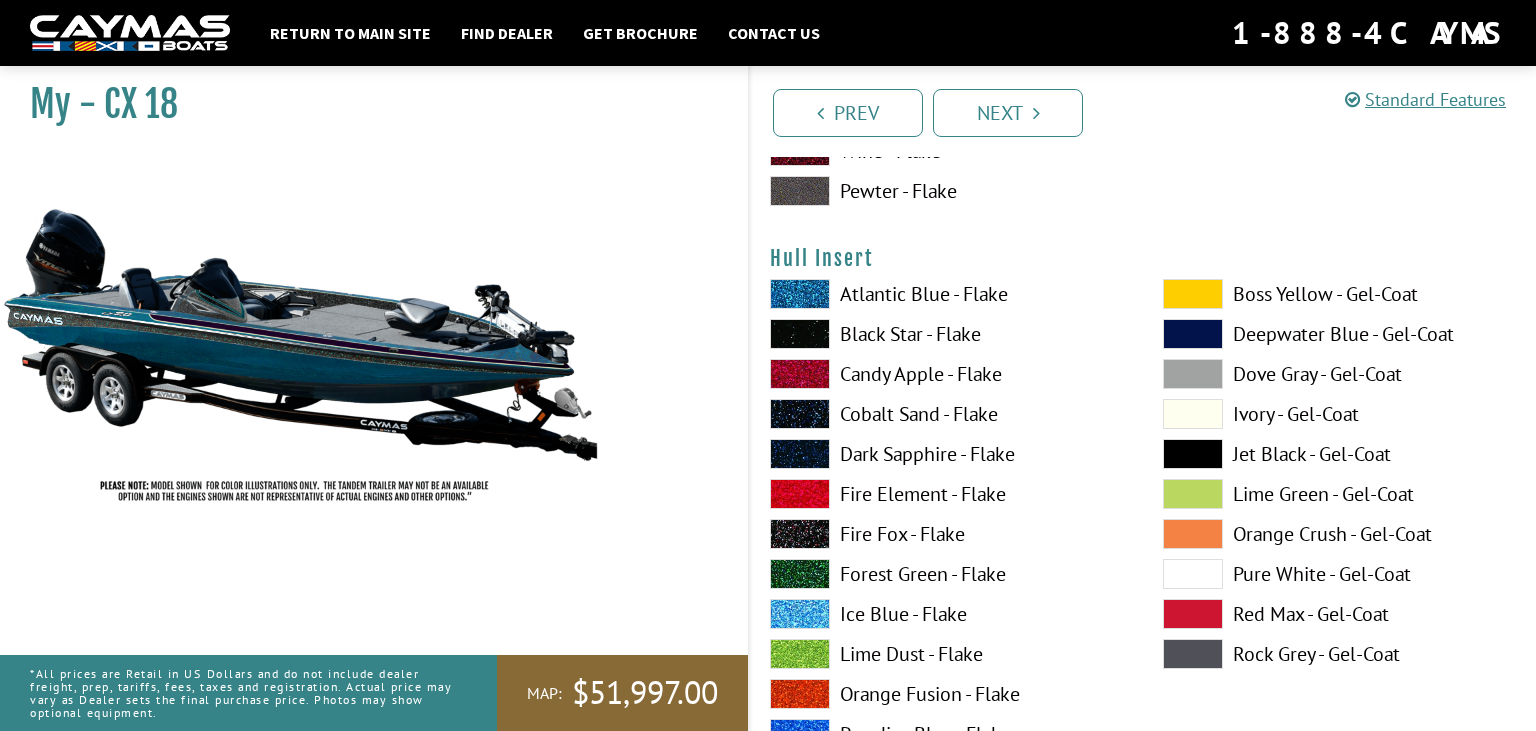 click on "Dark Sapphire - Flake" at bounding box center [946, 454] 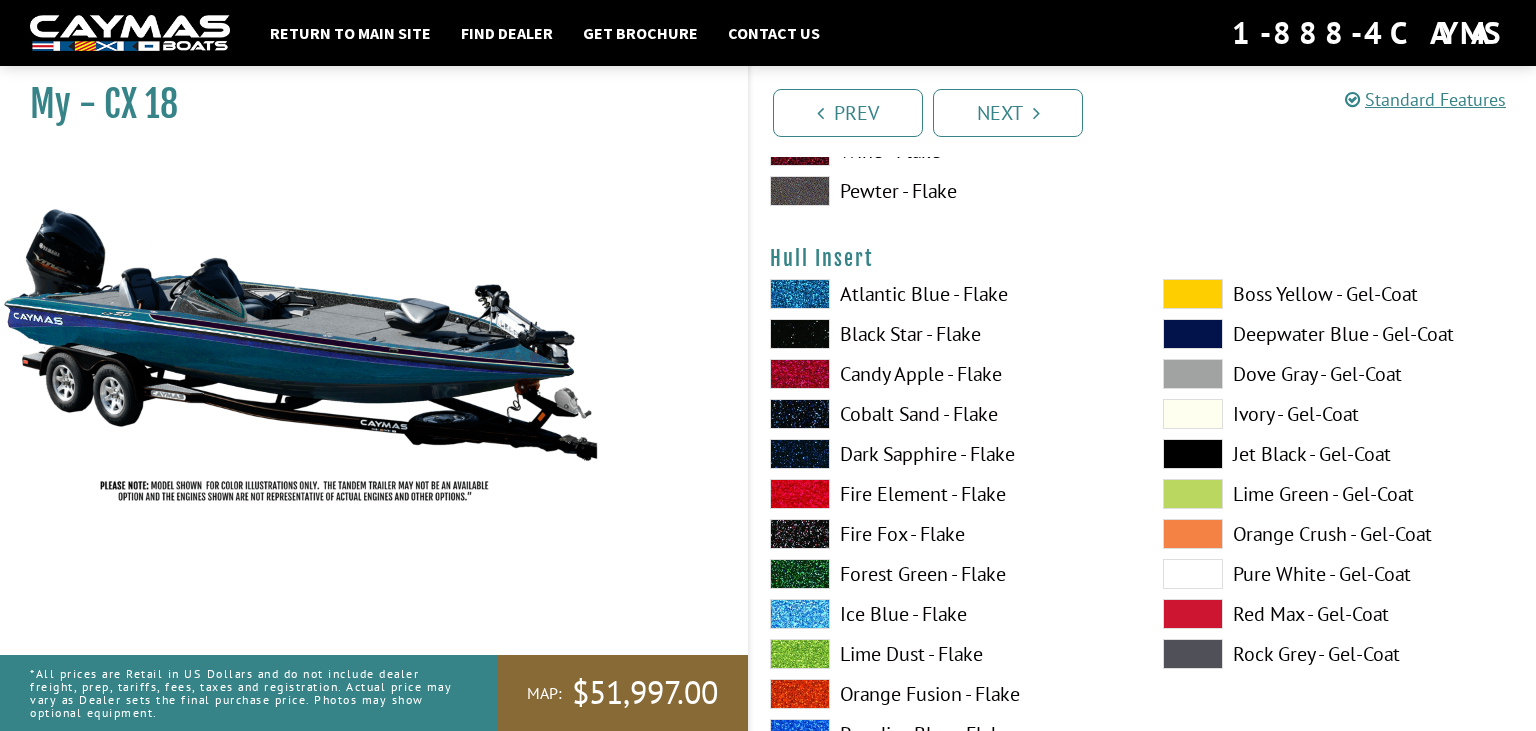 click on "Fire Element - Flake" at bounding box center (946, 494) 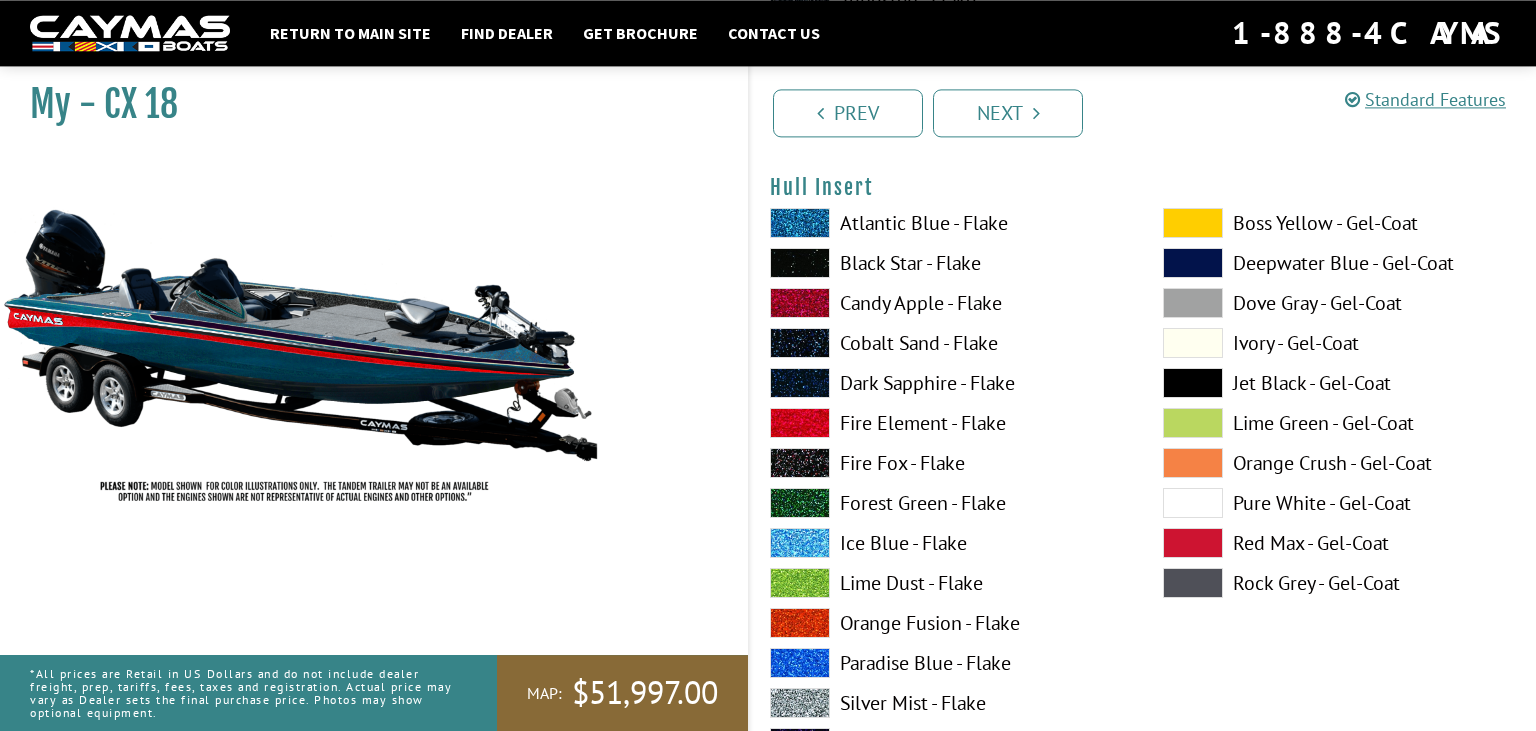 scroll, scrollTop: 9750, scrollLeft: 0, axis: vertical 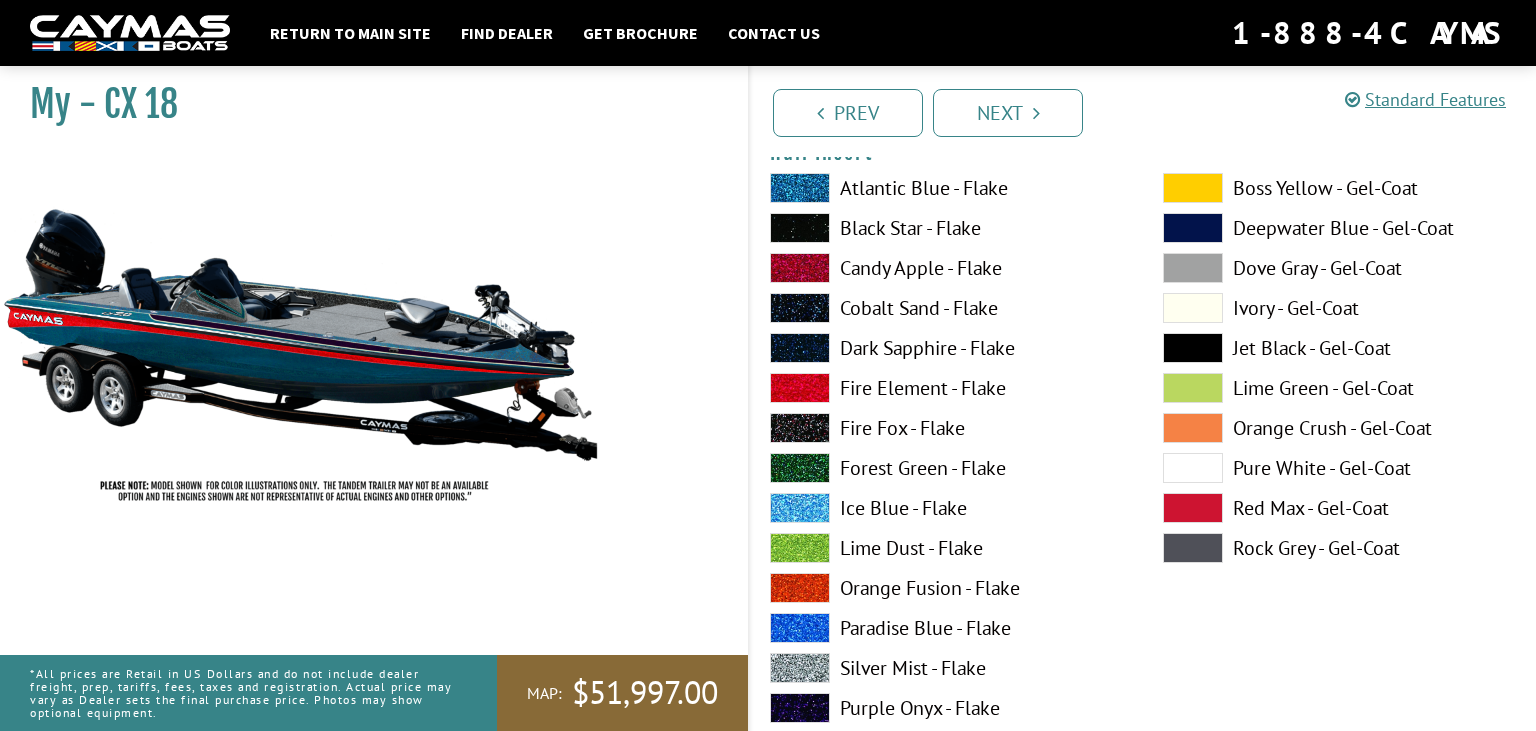 click on "Fire Fox - Flake" at bounding box center (946, 428) 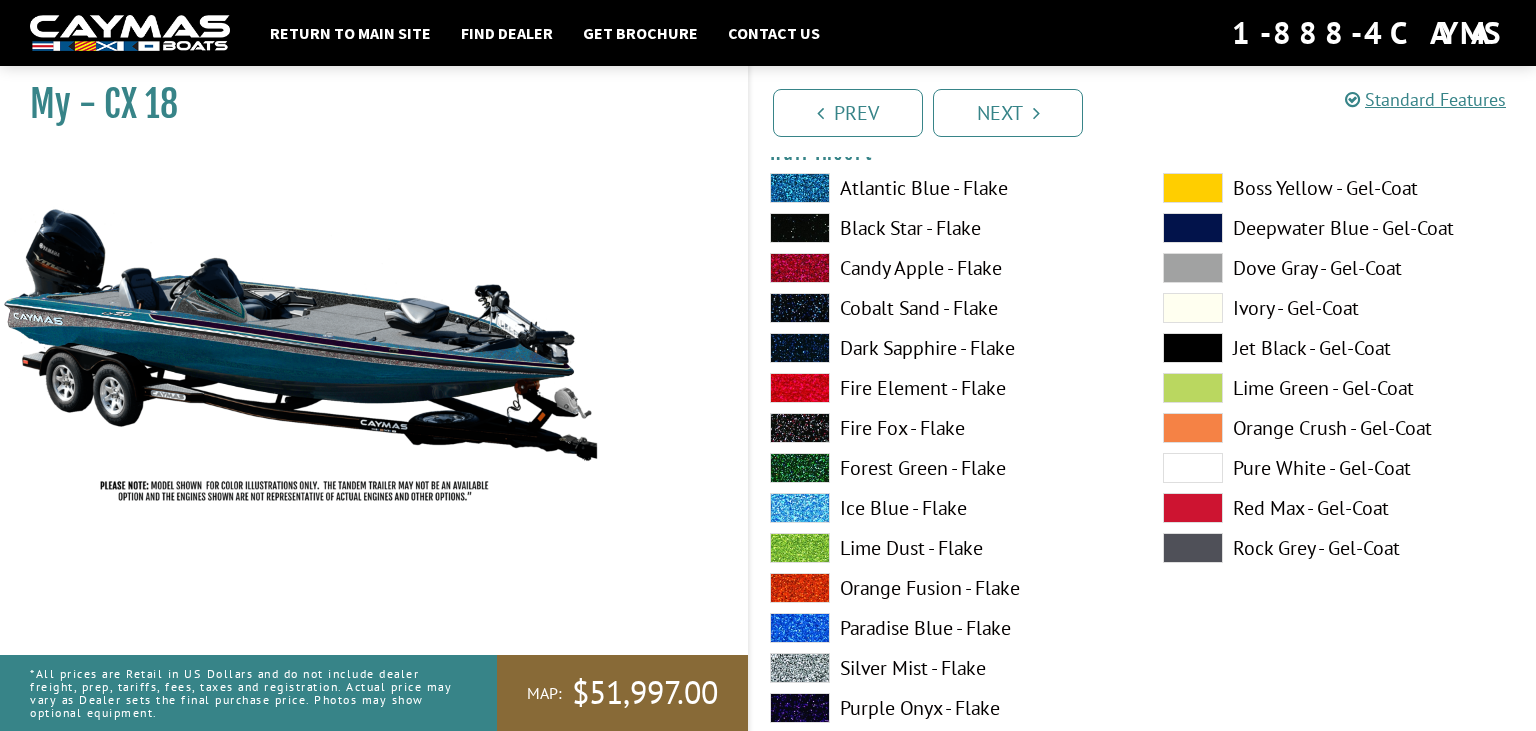 click on "Forest Green - Flake" at bounding box center [946, 468] 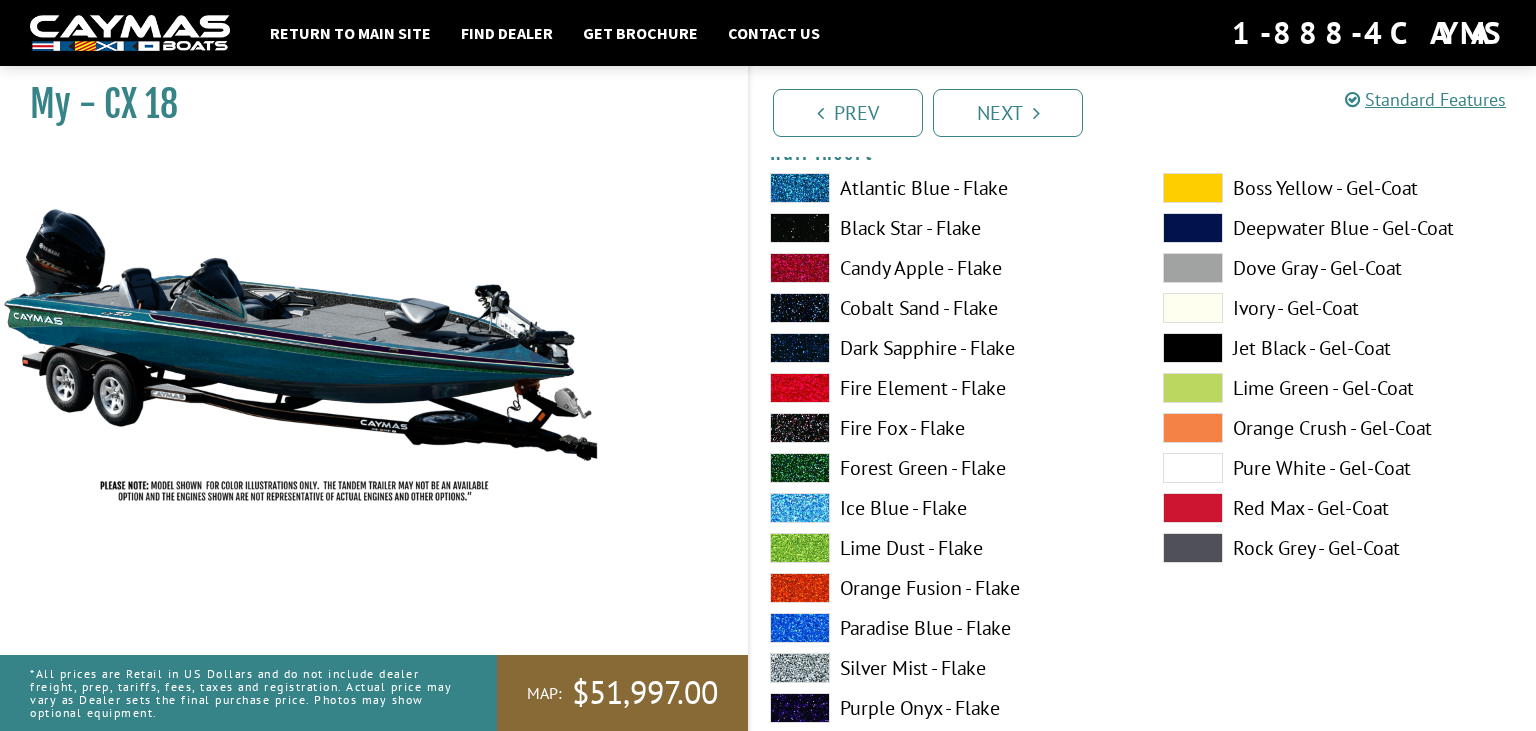 click on "Ice Blue - Flake" at bounding box center (946, 508) 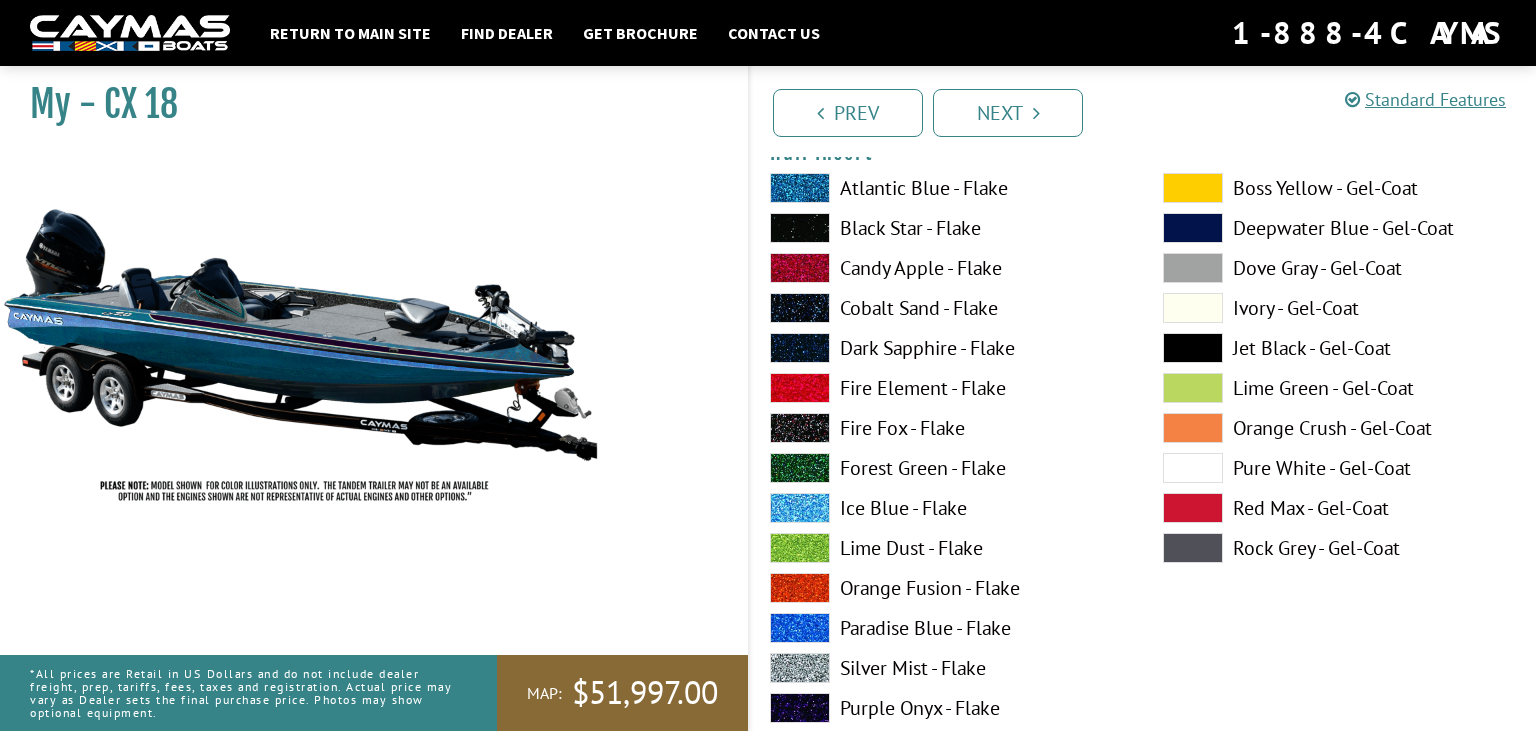 click on "Lime Dust - Flake" at bounding box center (946, 548) 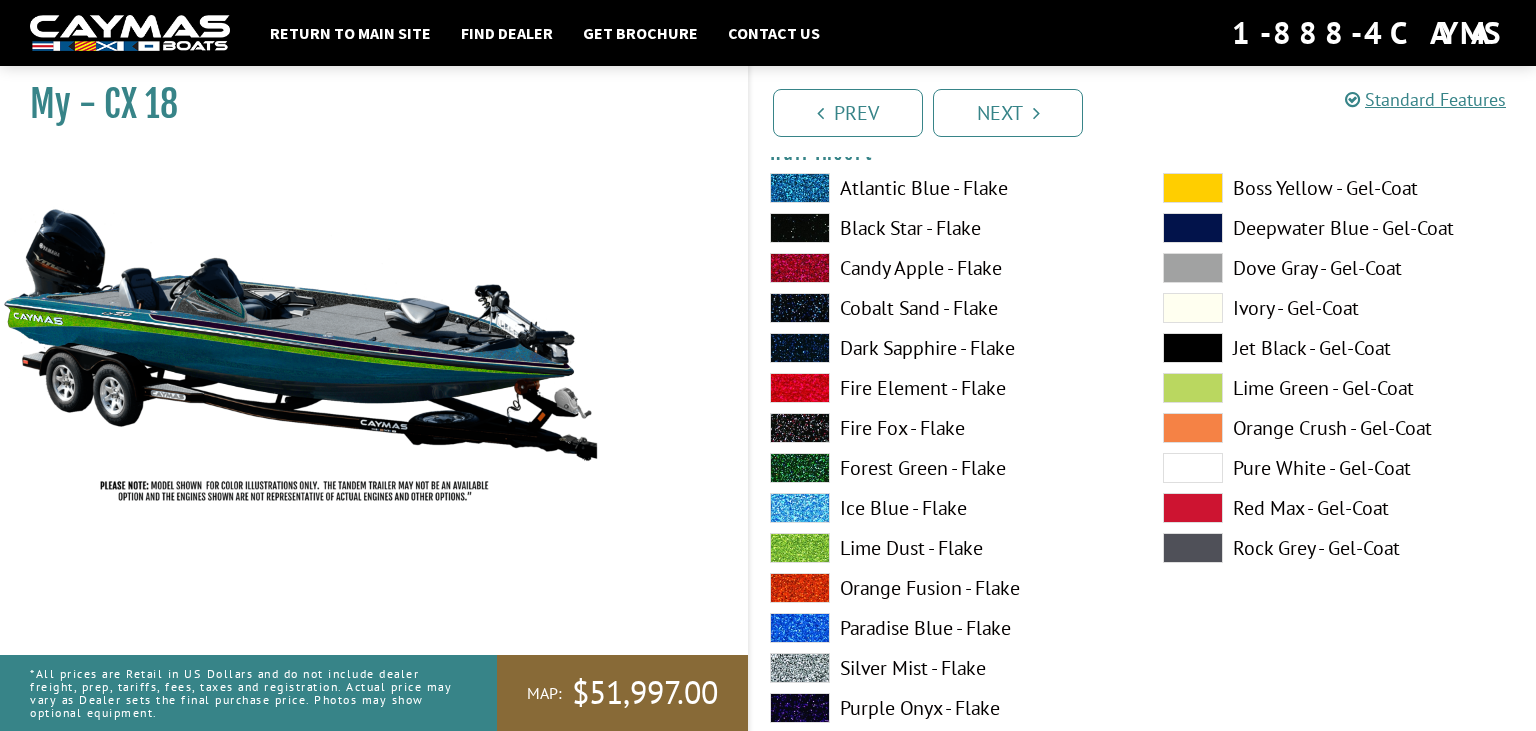 click on "Orange Fusion - Flake" at bounding box center [946, 588] 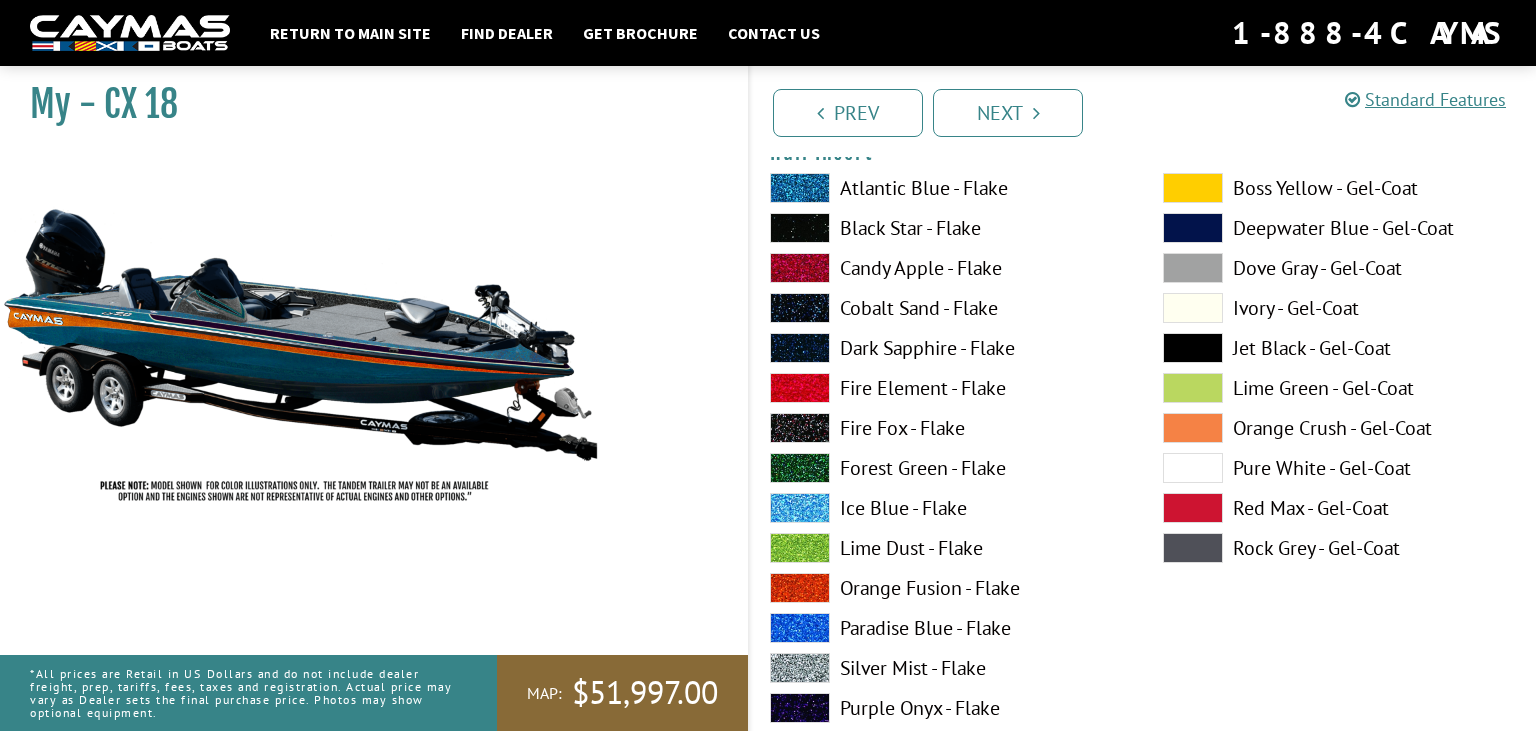 click on "Paradise Blue - Flake" at bounding box center (946, 628) 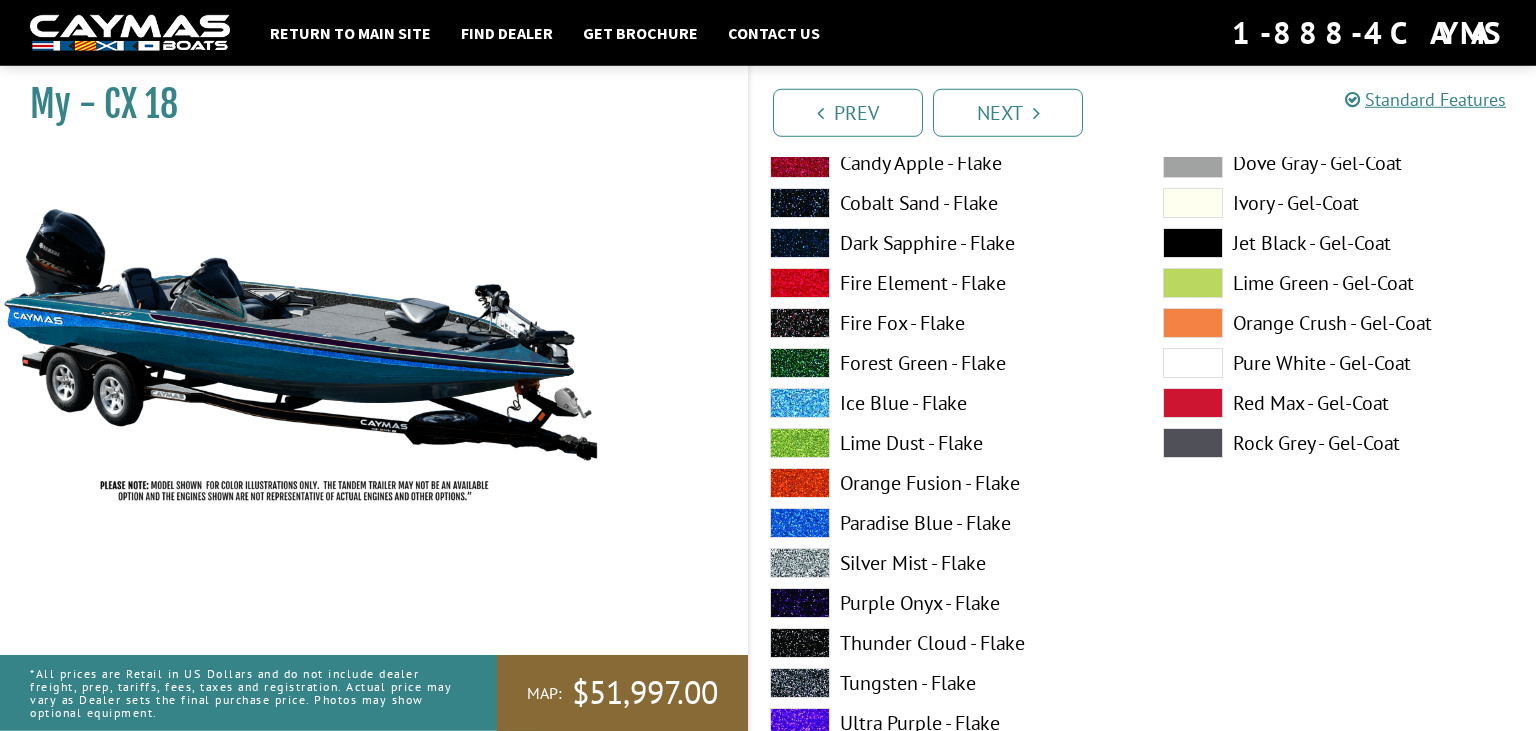 scroll, scrollTop: 9856, scrollLeft: 0, axis: vertical 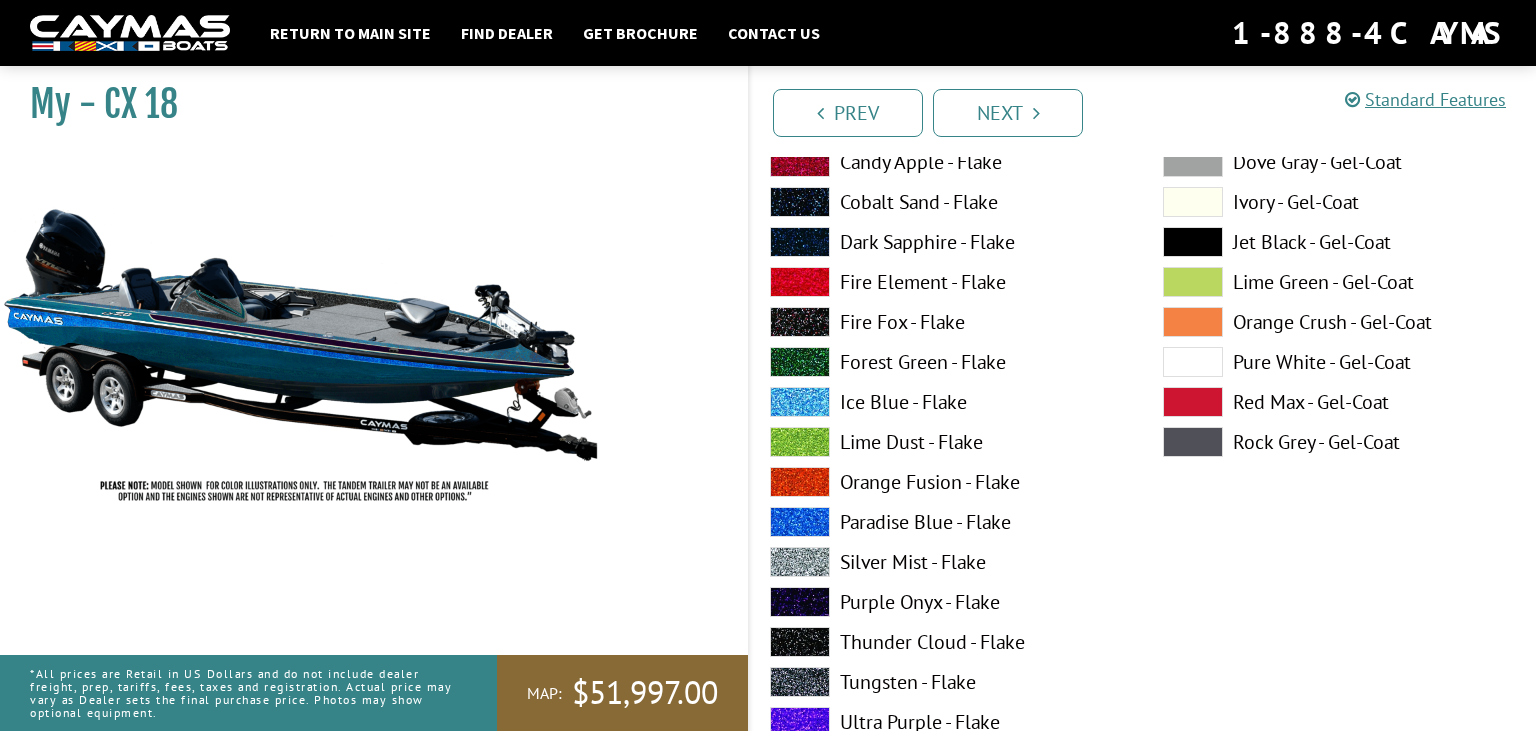 click on "Silver Mist - Flake" at bounding box center [946, 562] 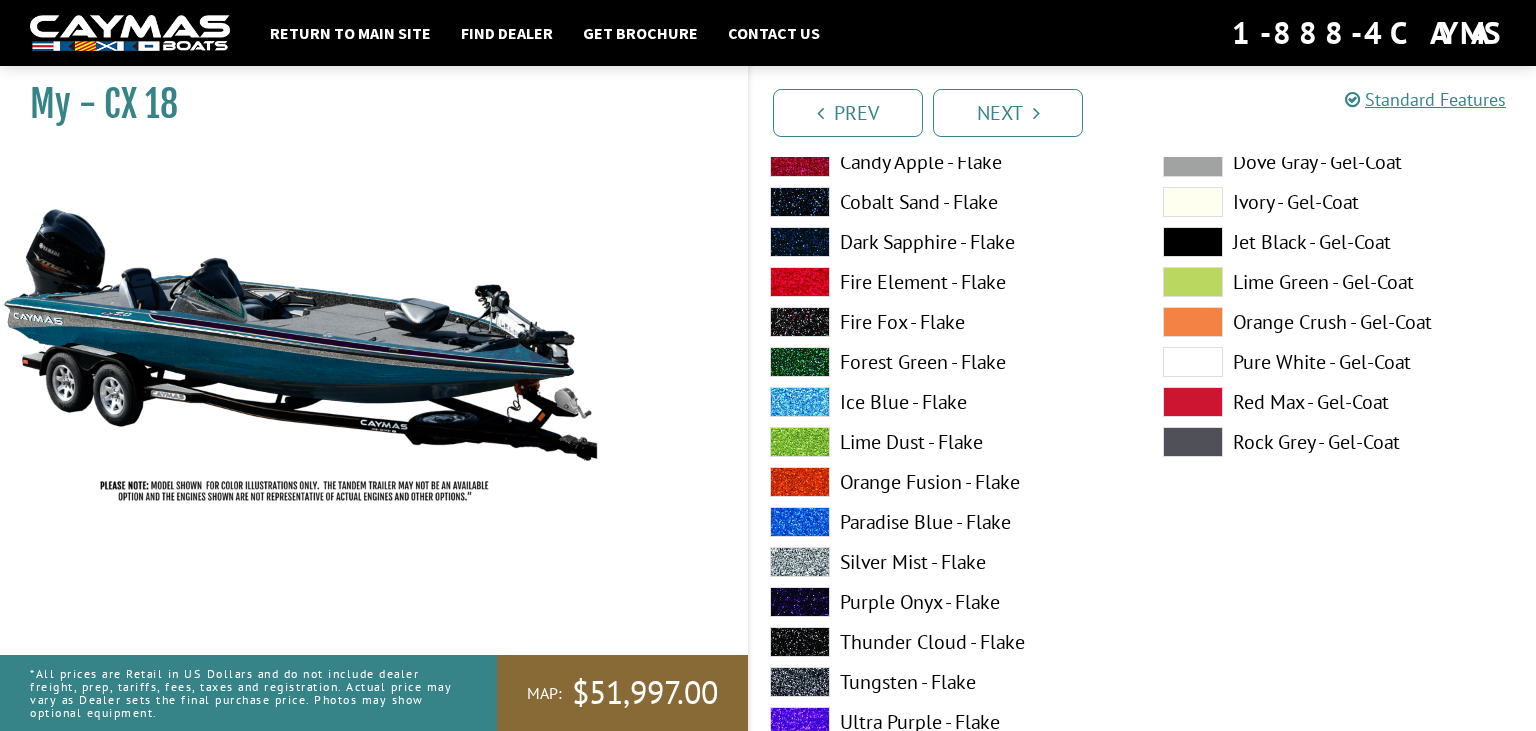 click on "Purple Onyx - Flake" at bounding box center (946, 602) 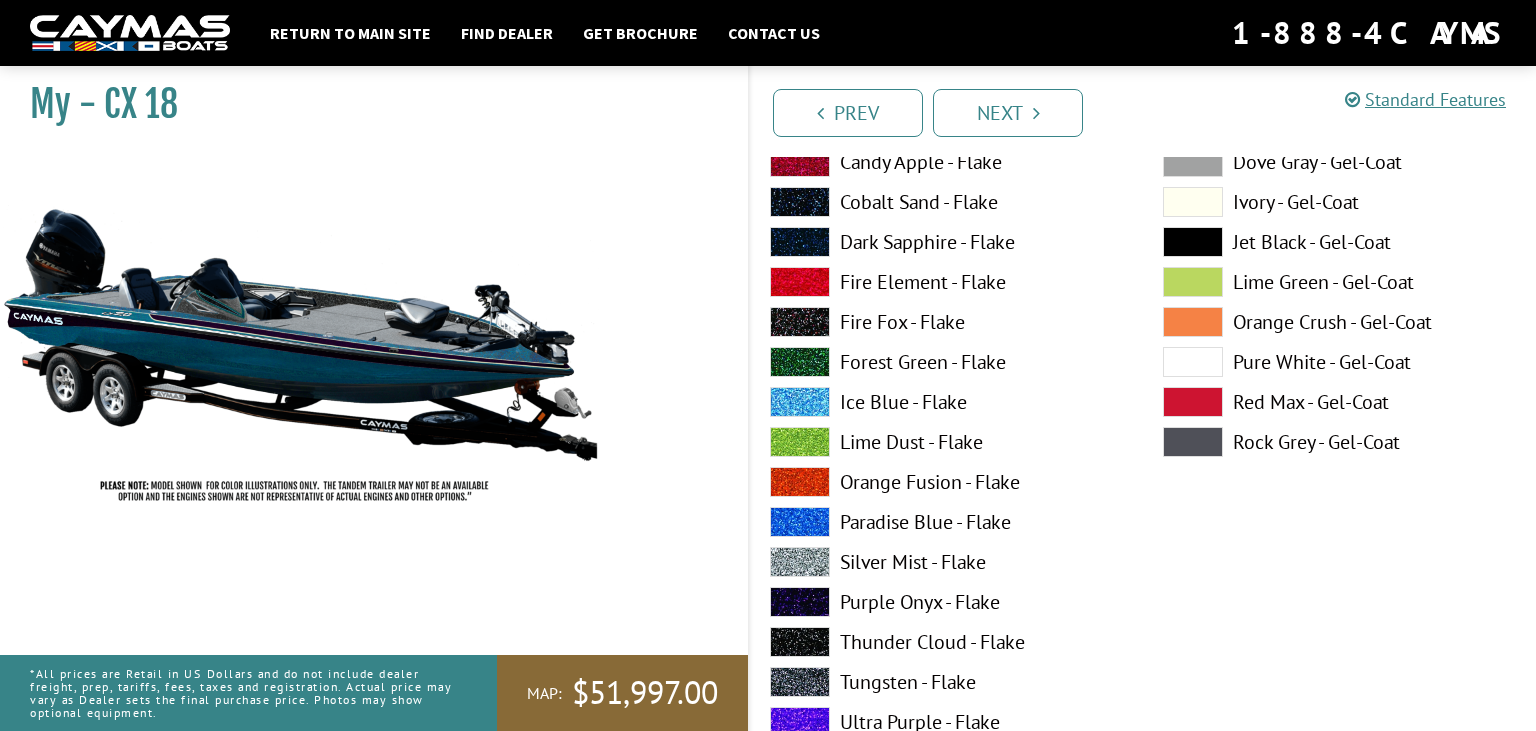 click on "Thunder Cloud - Flake" at bounding box center (946, 642) 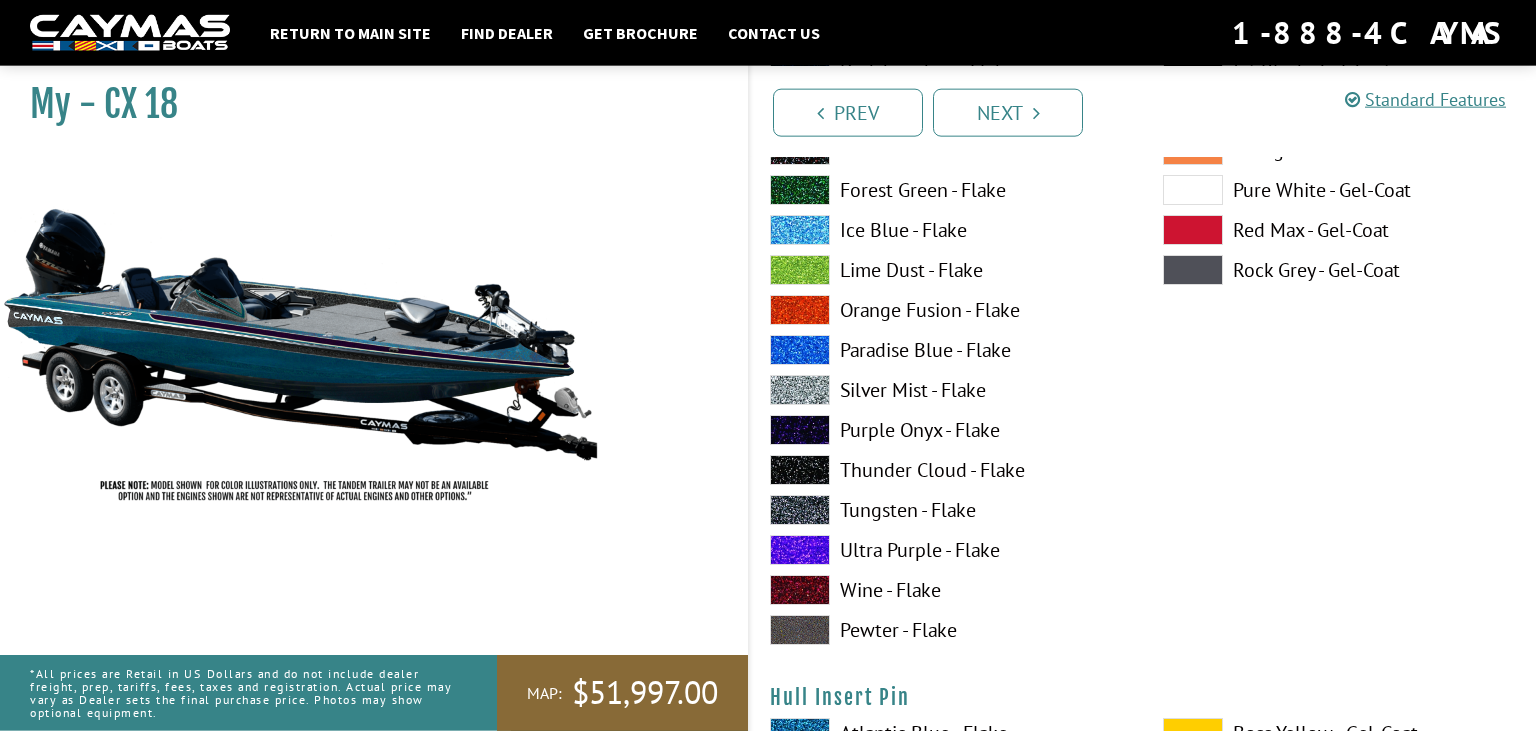 scroll, scrollTop: 10067, scrollLeft: 0, axis: vertical 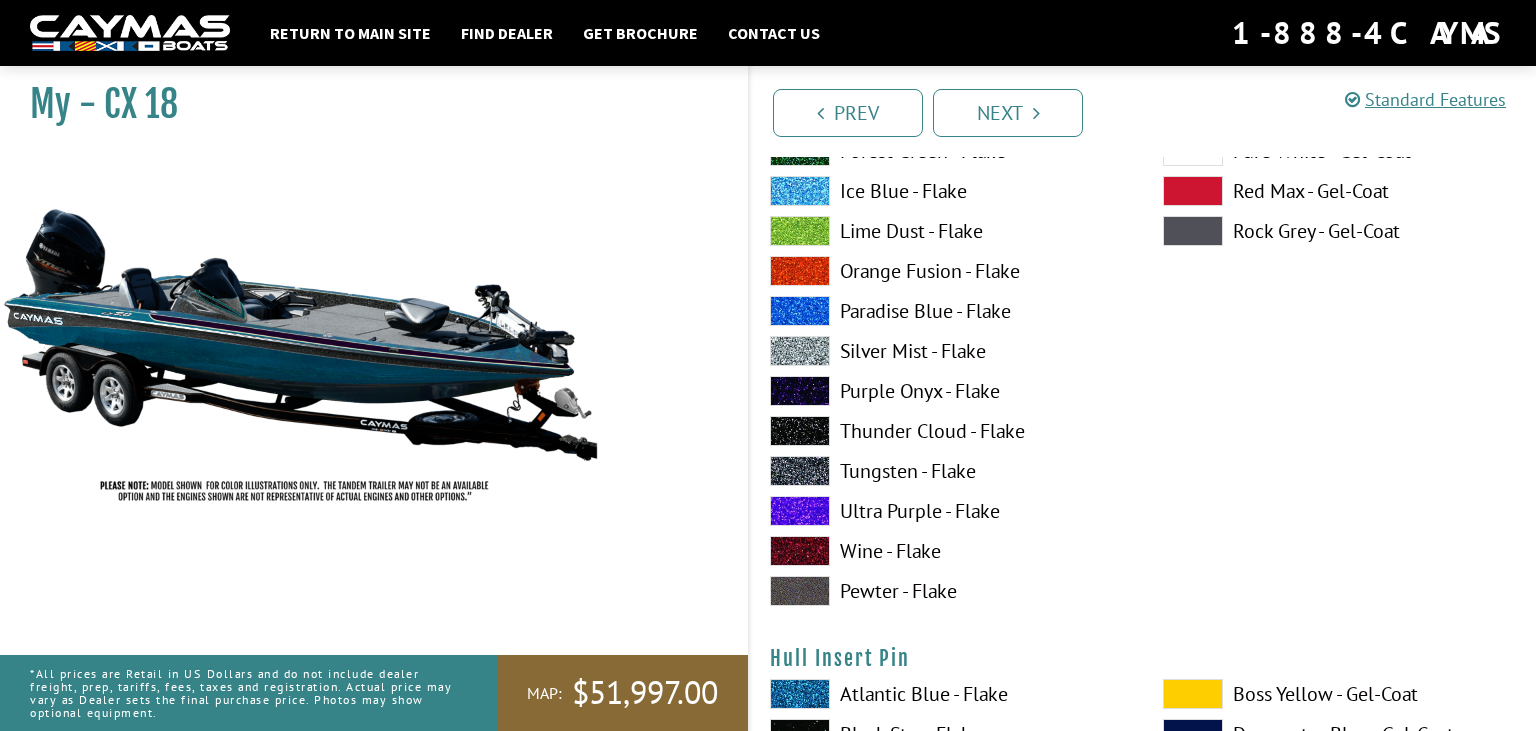 click on "Tungsten - Flake" at bounding box center (946, 471) 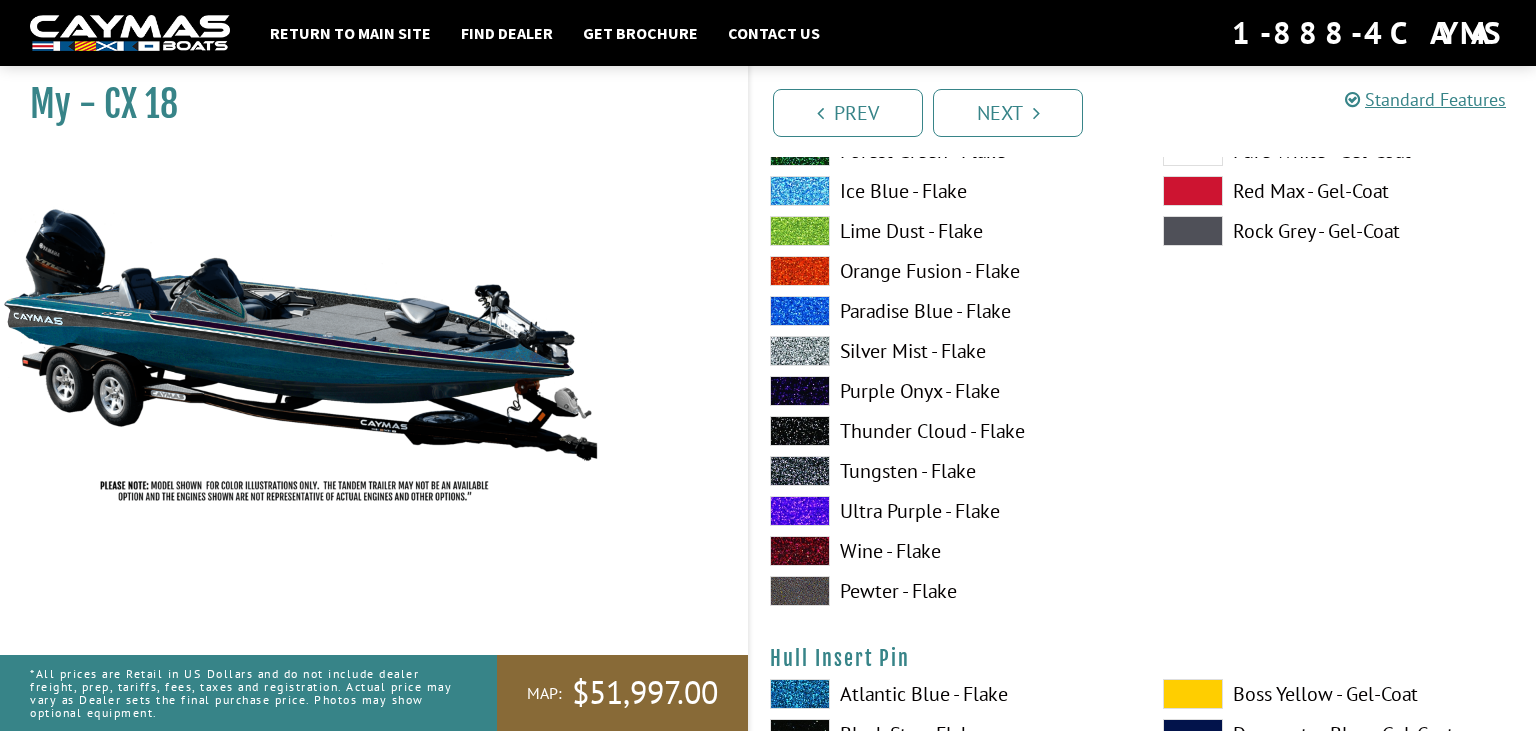 click on "Ultra Purple - Flake" at bounding box center (946, 511) 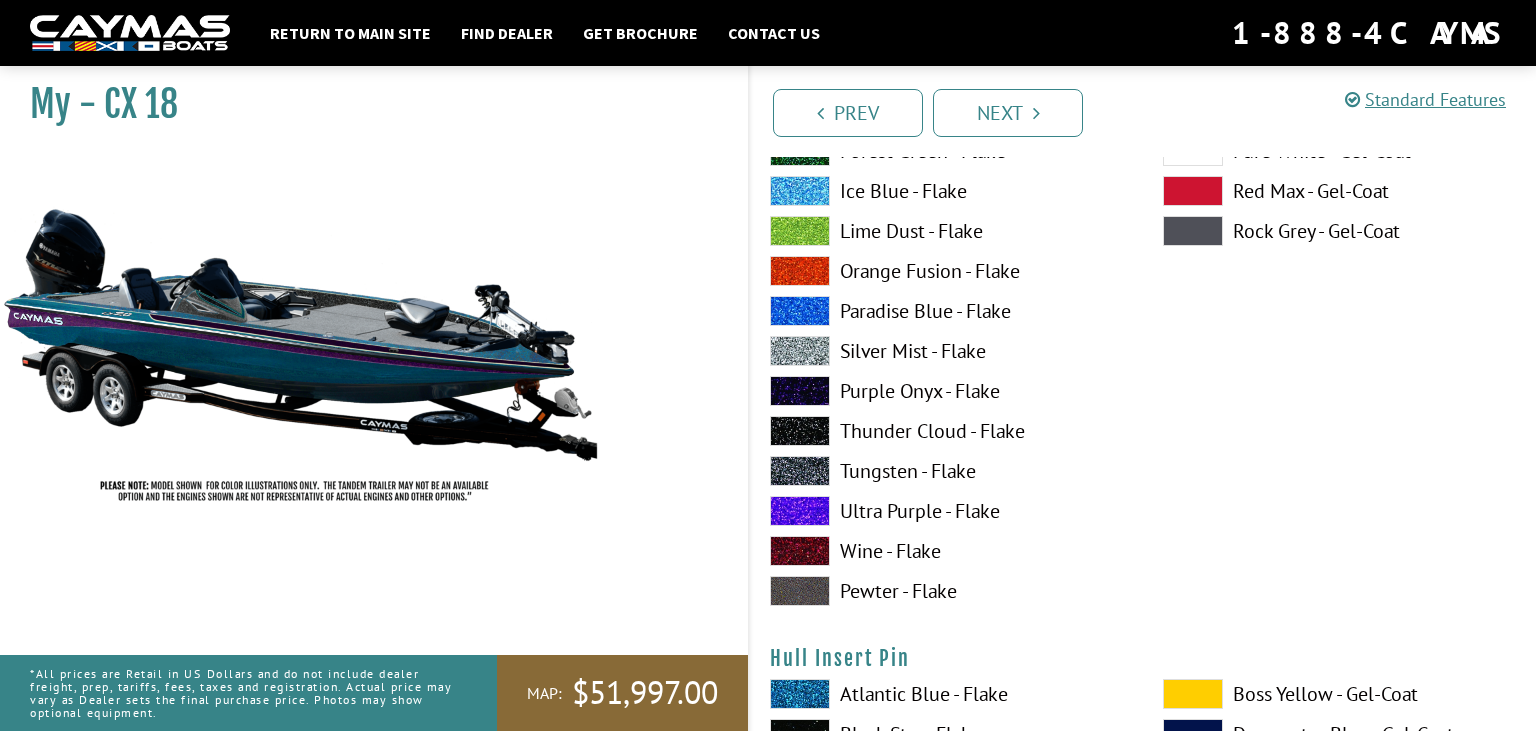 click on "Wine - Flake" at bounding box center (946, 551) 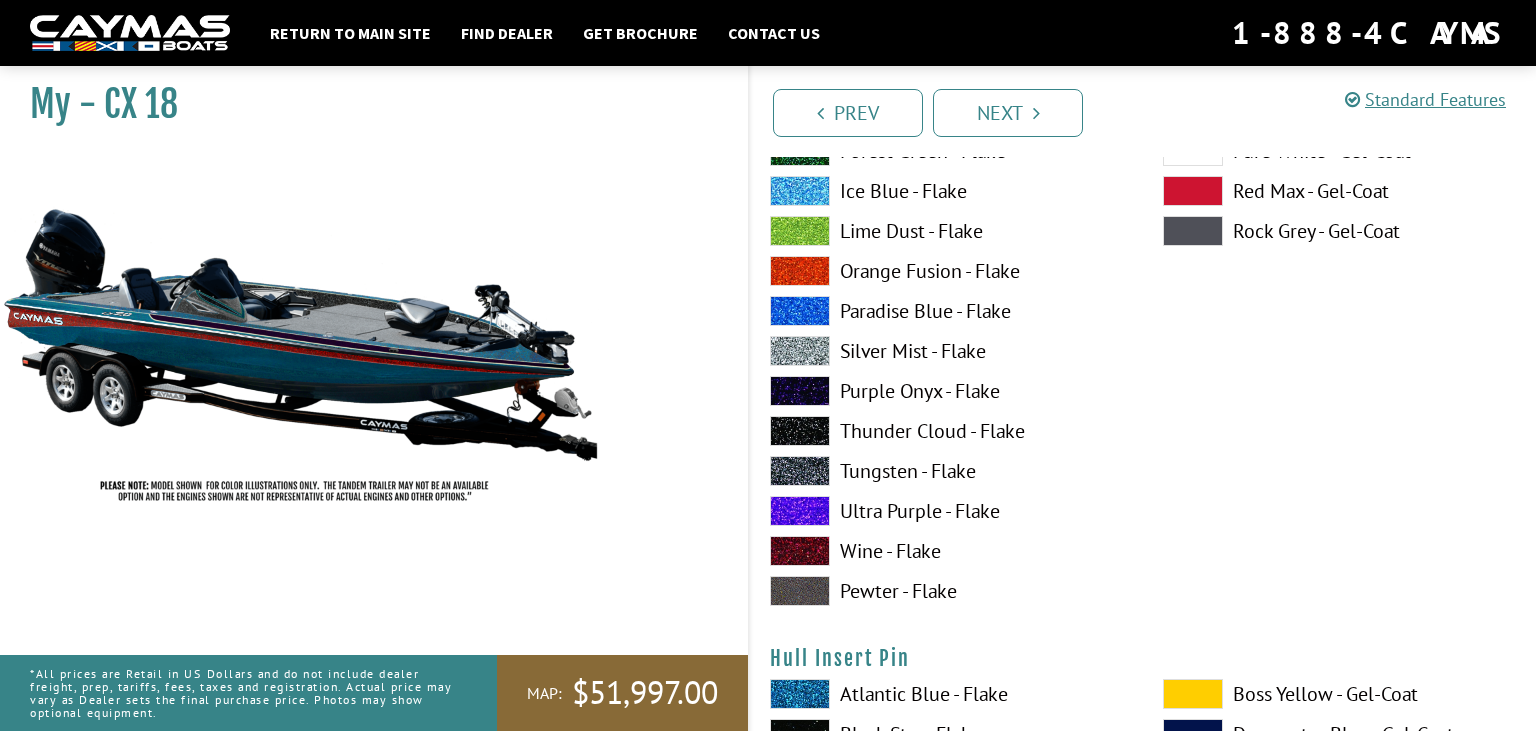 click on "Pewter - Flake" at bounding box center [946, 591] 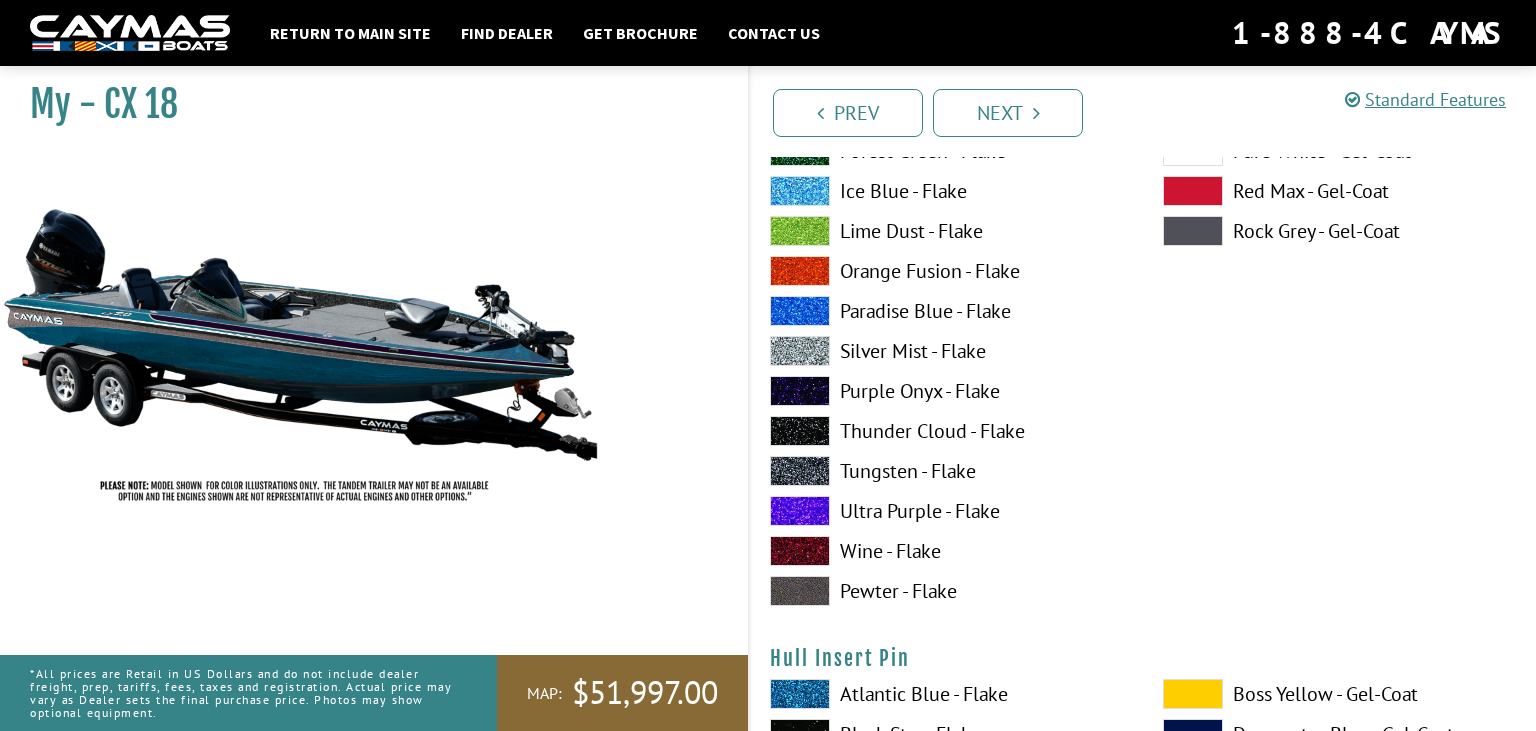 click on "Wine - Flake" at bounding box center [946, 551] 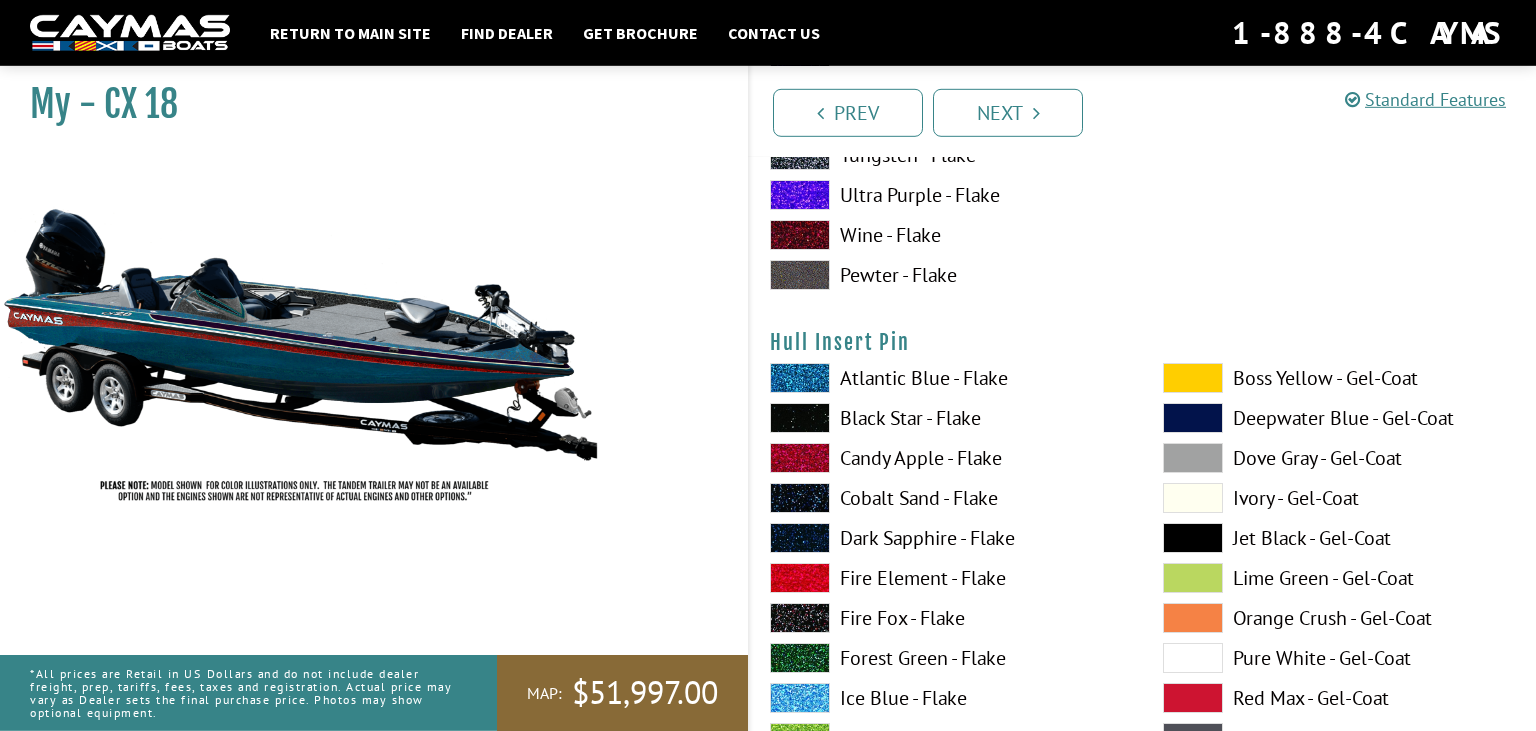 scroll, scrollTop: 10384, scrollLeft: 0, axis: vertical 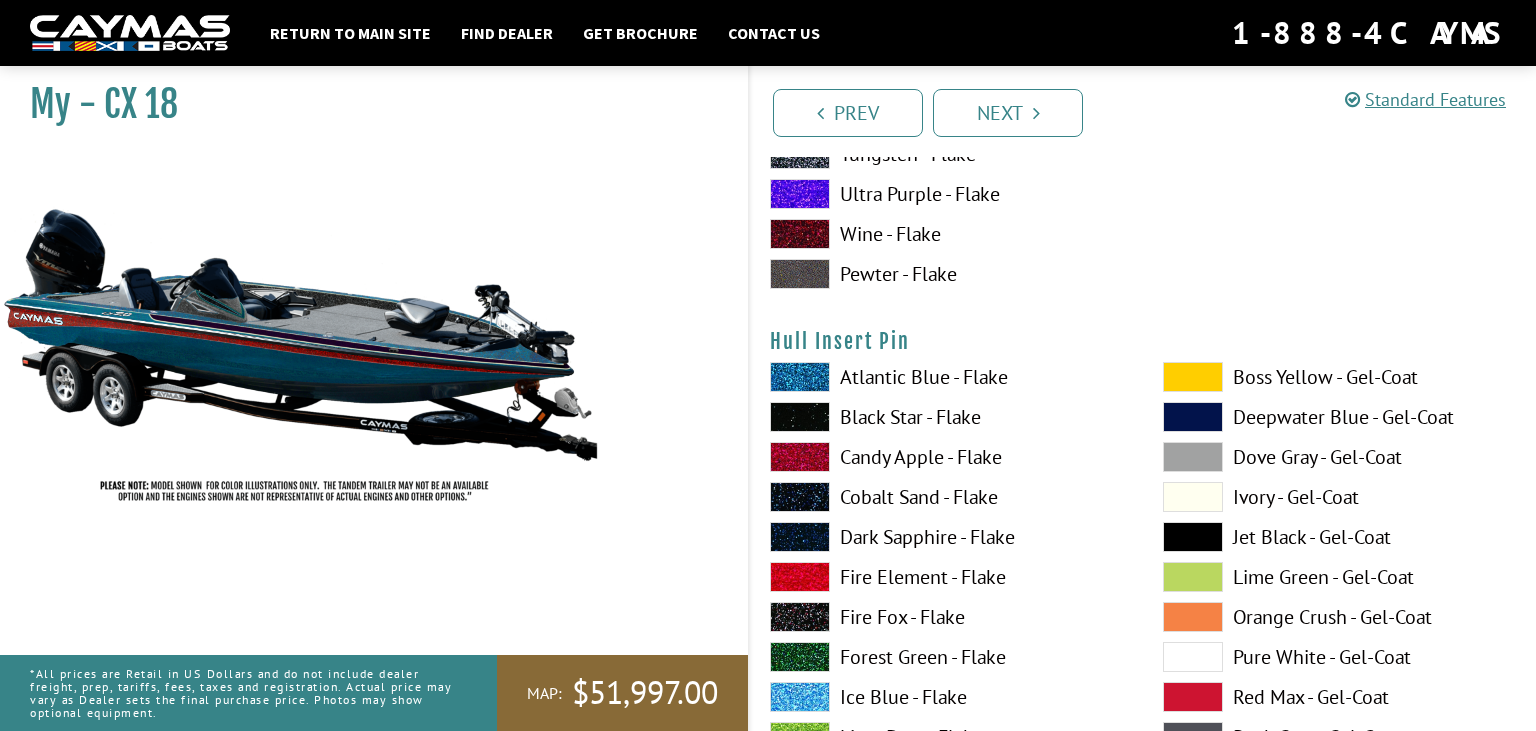 click at bounding box center [1193, 377] 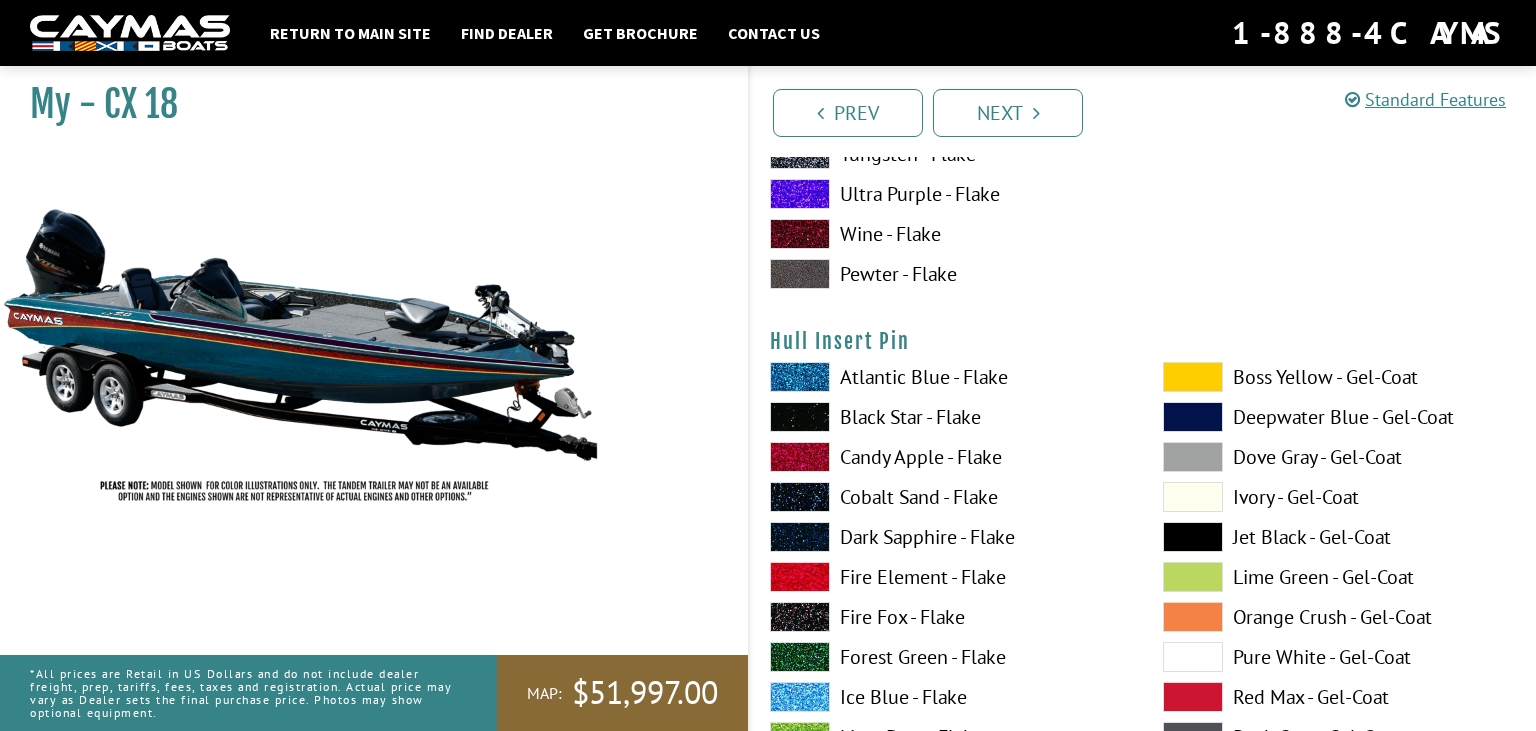 click at bounding box center (1193, 577) 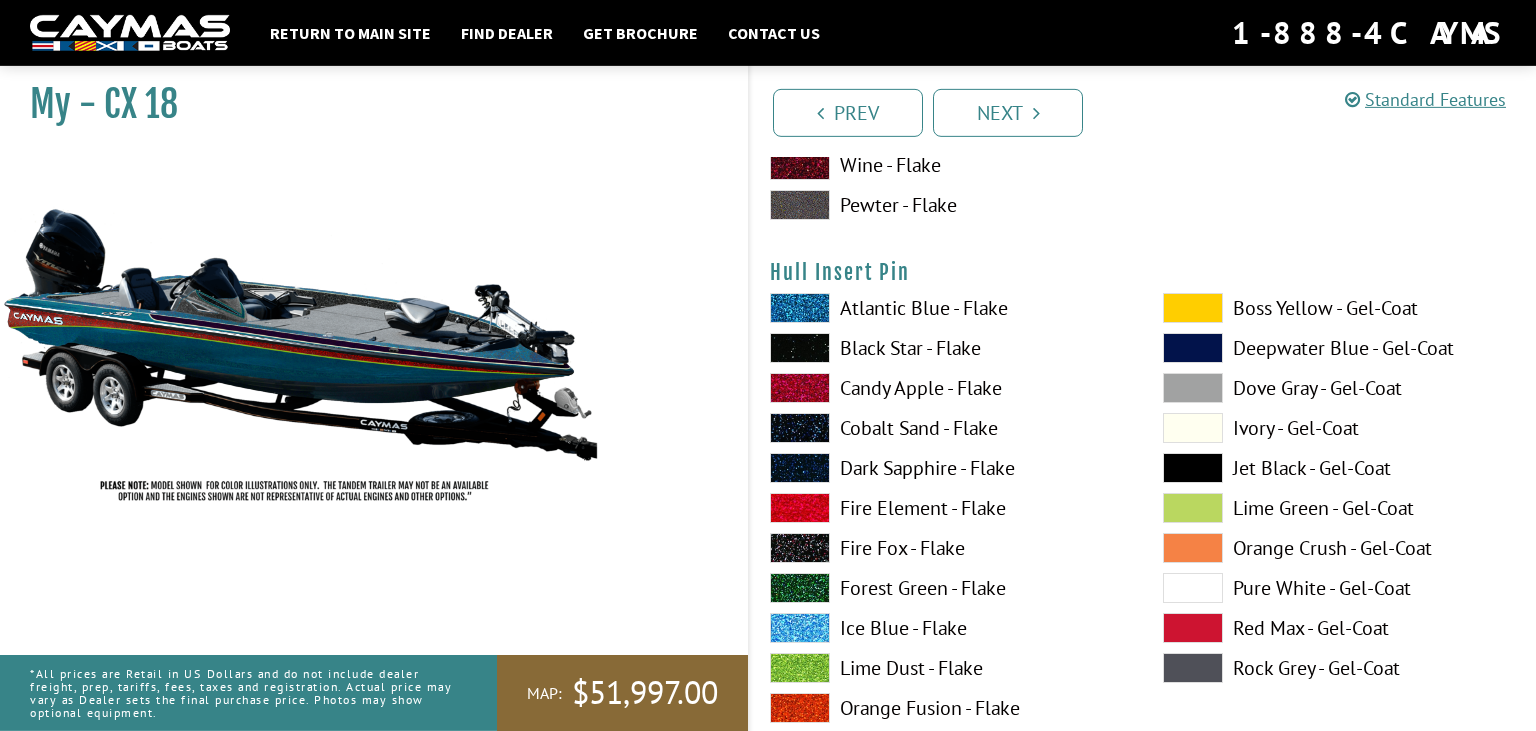 scroll, scrollTop: 10489, scrollLeft: 0, axis: vertical 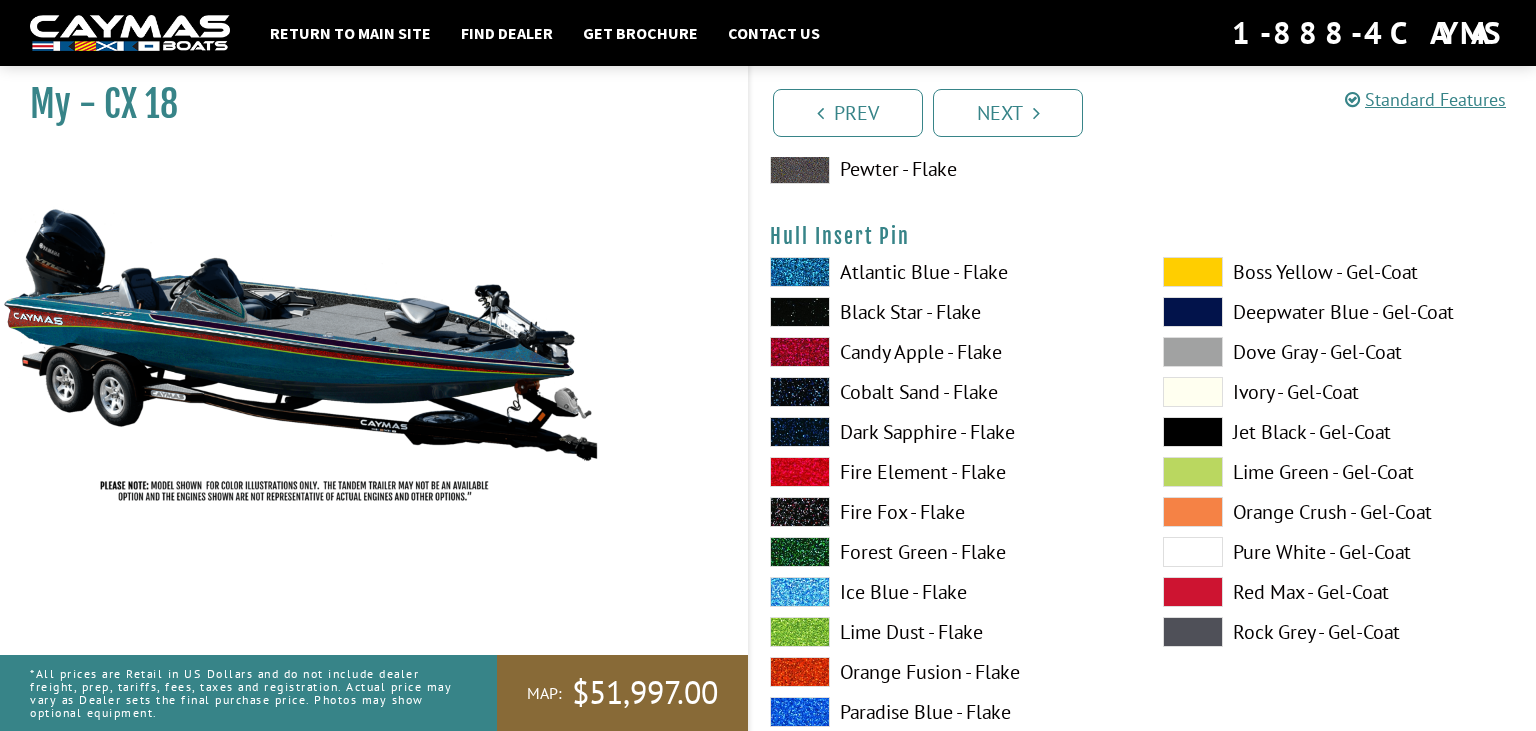click on "Ice Blue - Flake" at bounding box center (946, 592) 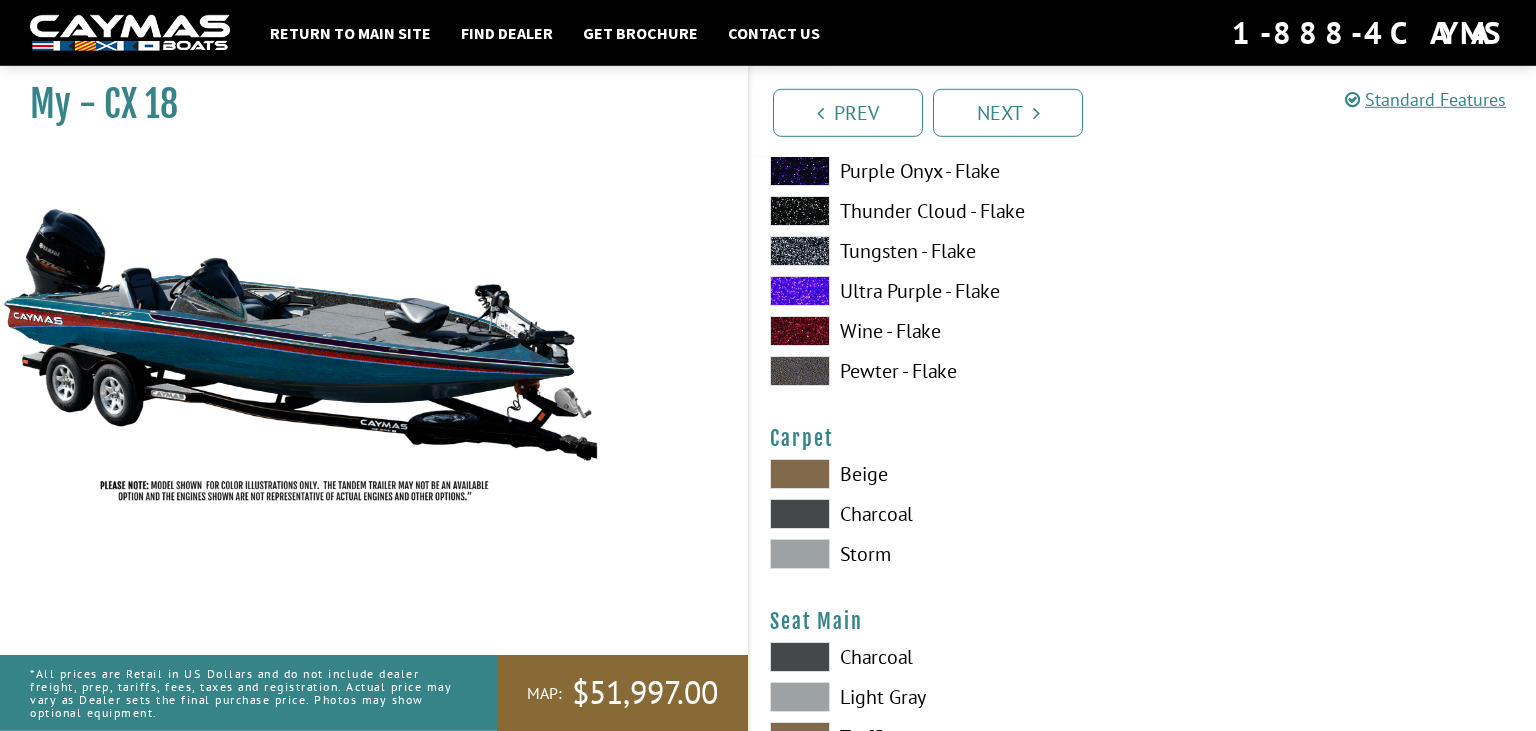 scroll, scrollTop: 11123, scrollLeft: 0, axis: vertical 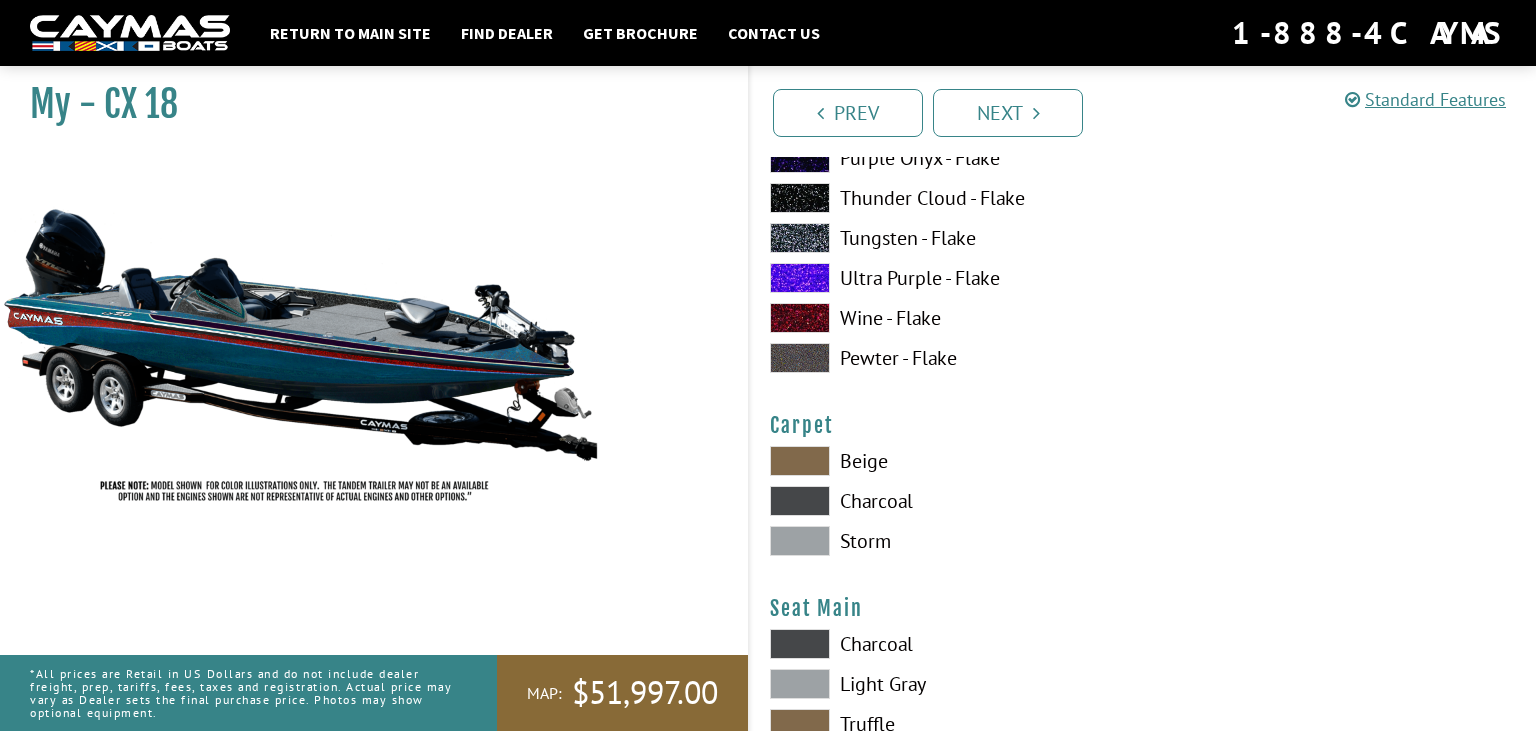 click on "Charcoal" at bounding box center [946, 501] 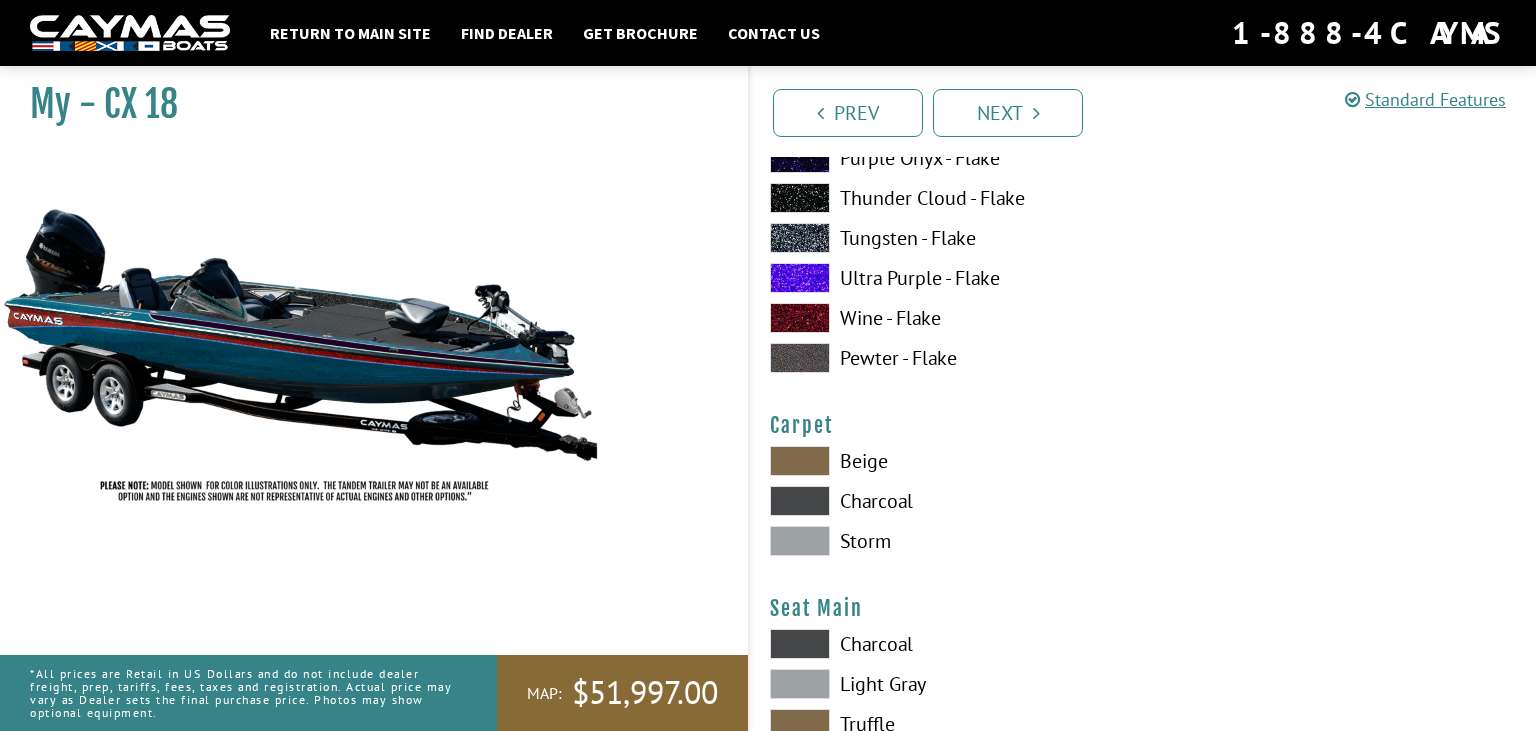 click on "Storm" at bounding box center [946, 541] 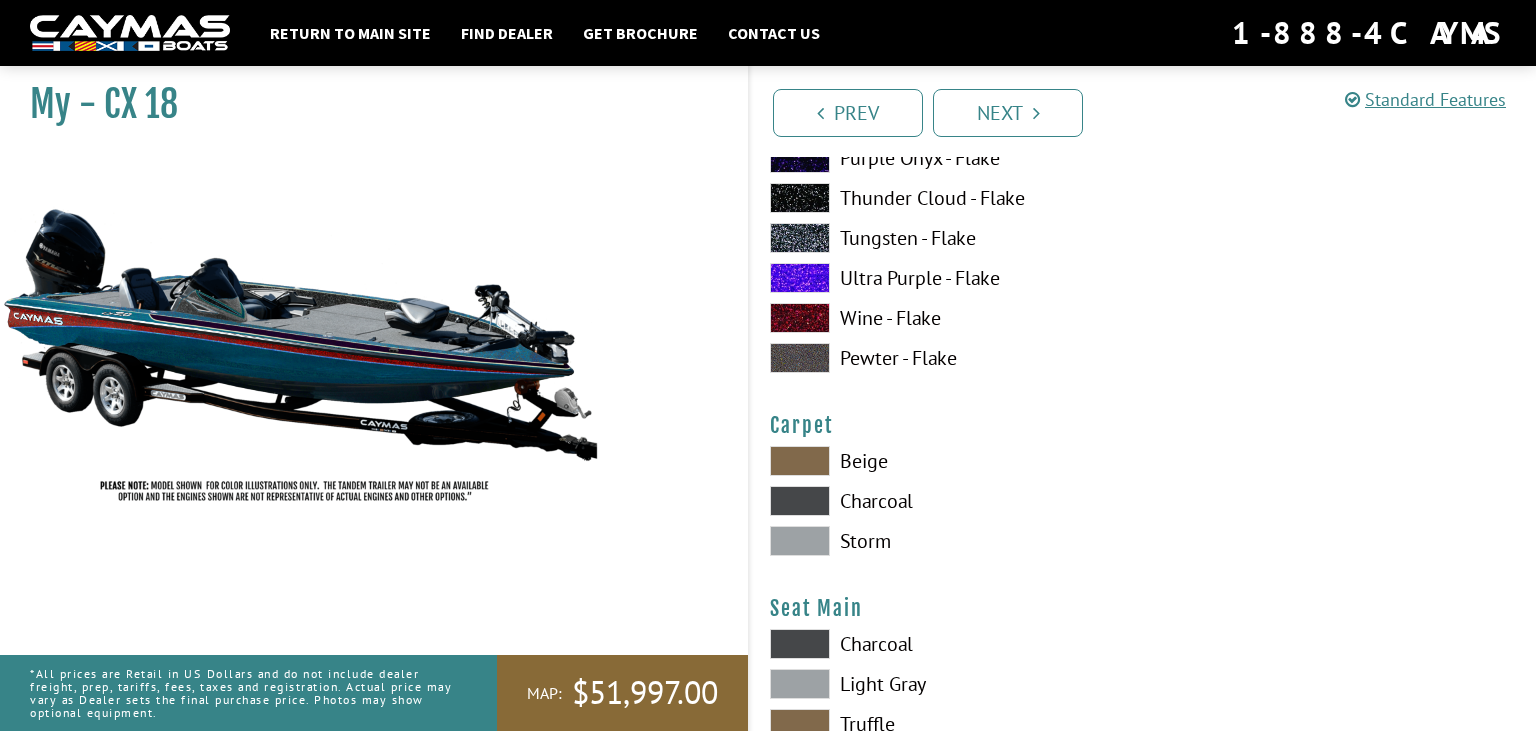 click on "Beige
Charcoal
Storm" at bounding box center [946, 506] 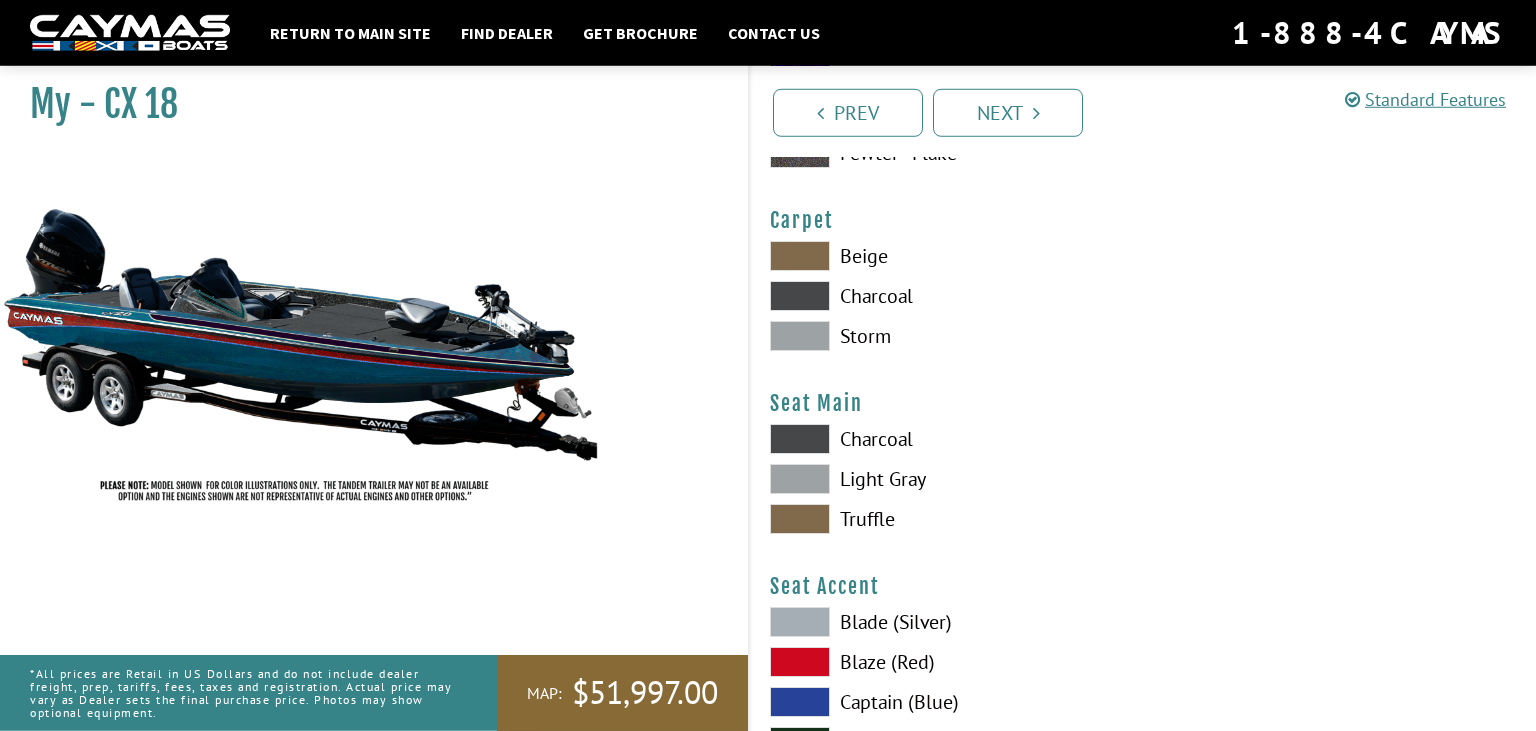 scroll, scrollTop: 11334, scrollLeft: 0, axis: vertical 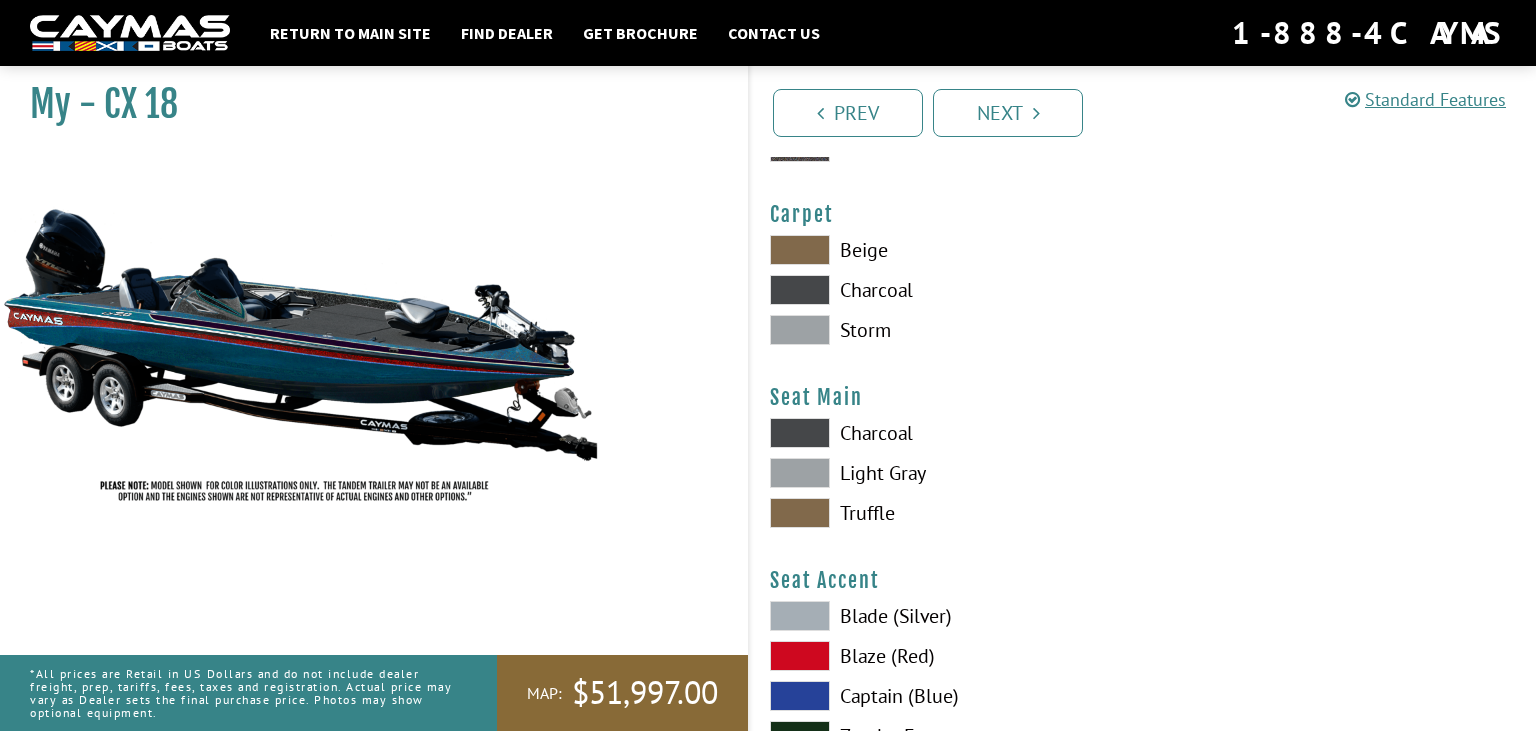 click on "Charcoal" at bounding box center (946, 433) 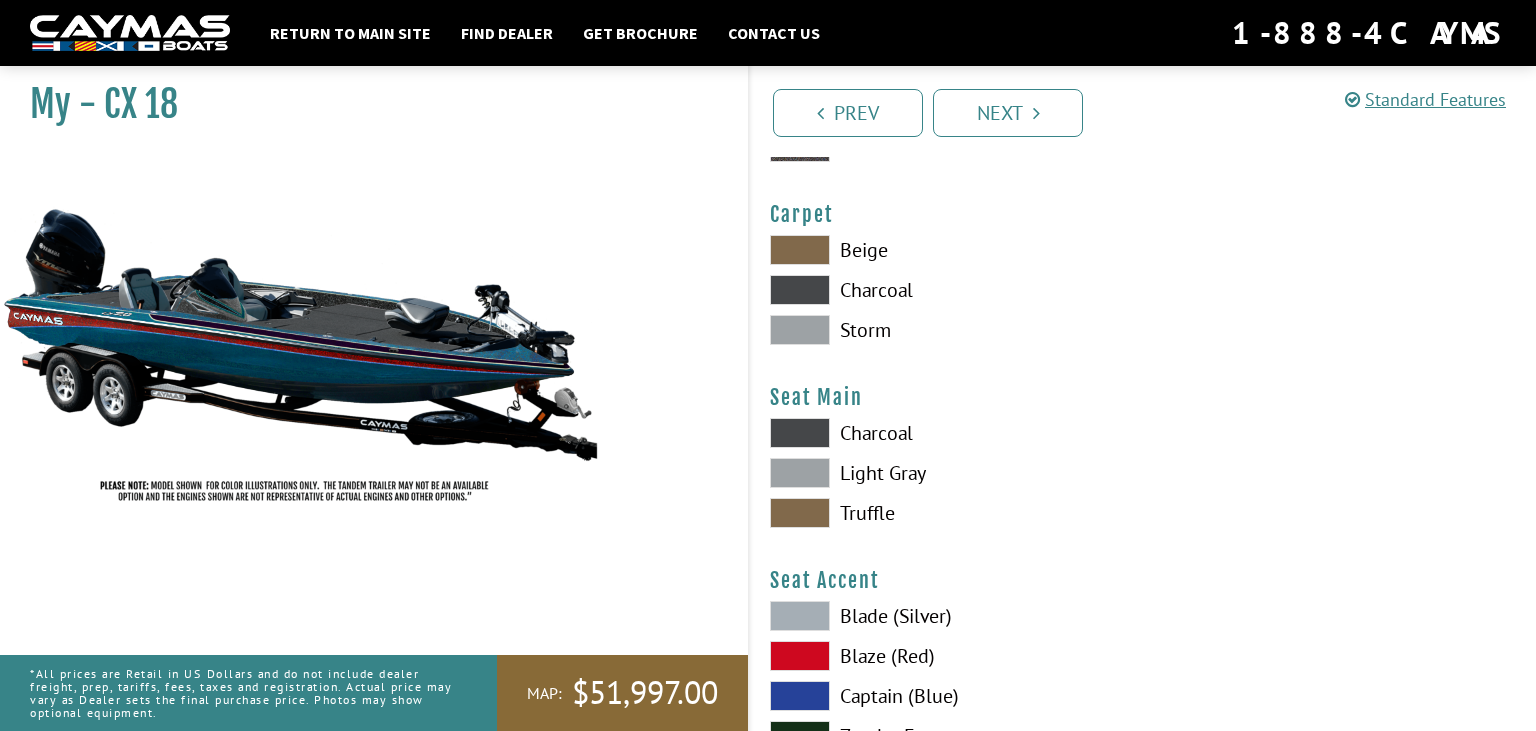 click on "Light Gray" at bounding box center [946, 473] 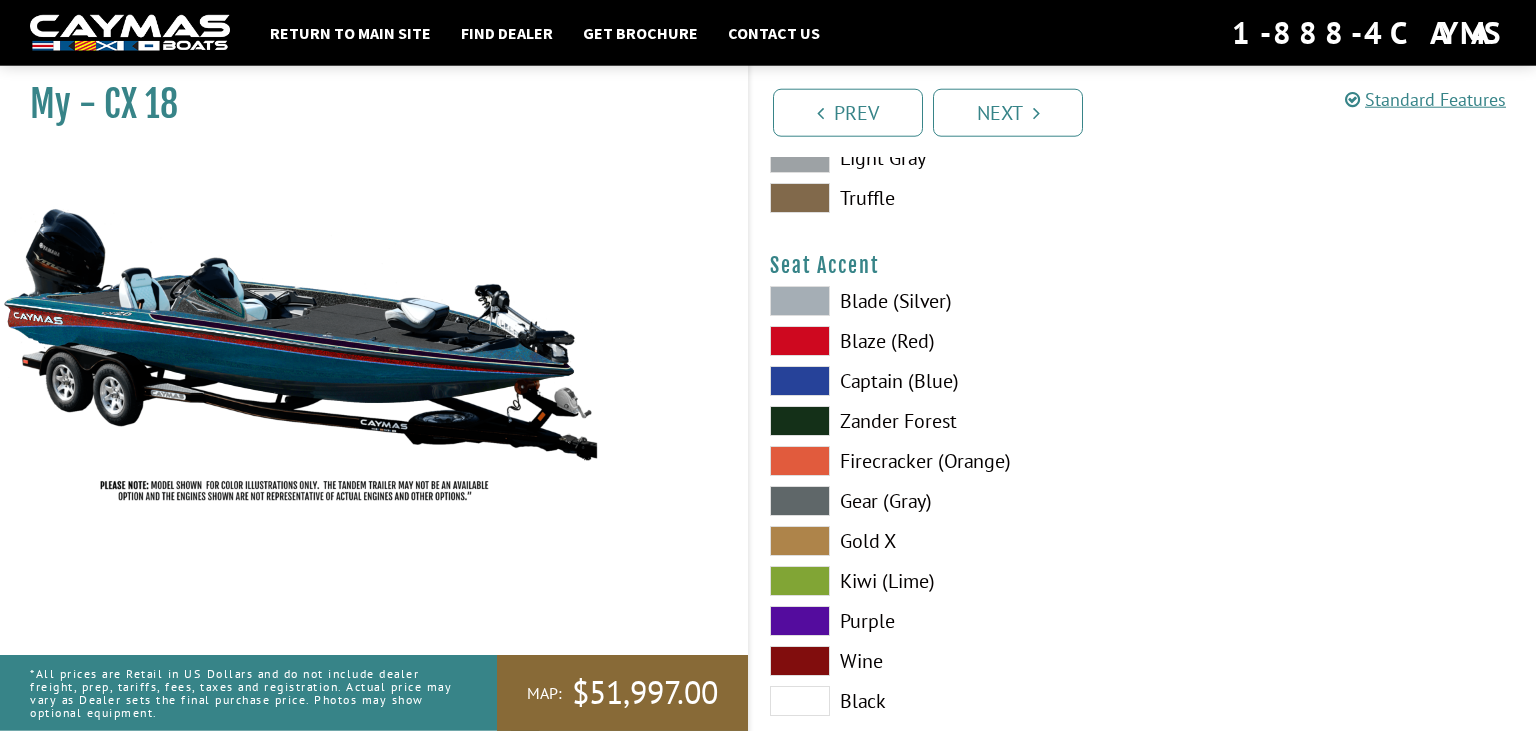 scroll, scrollTop: 11651, scrollLeft: 0, axis: vertical 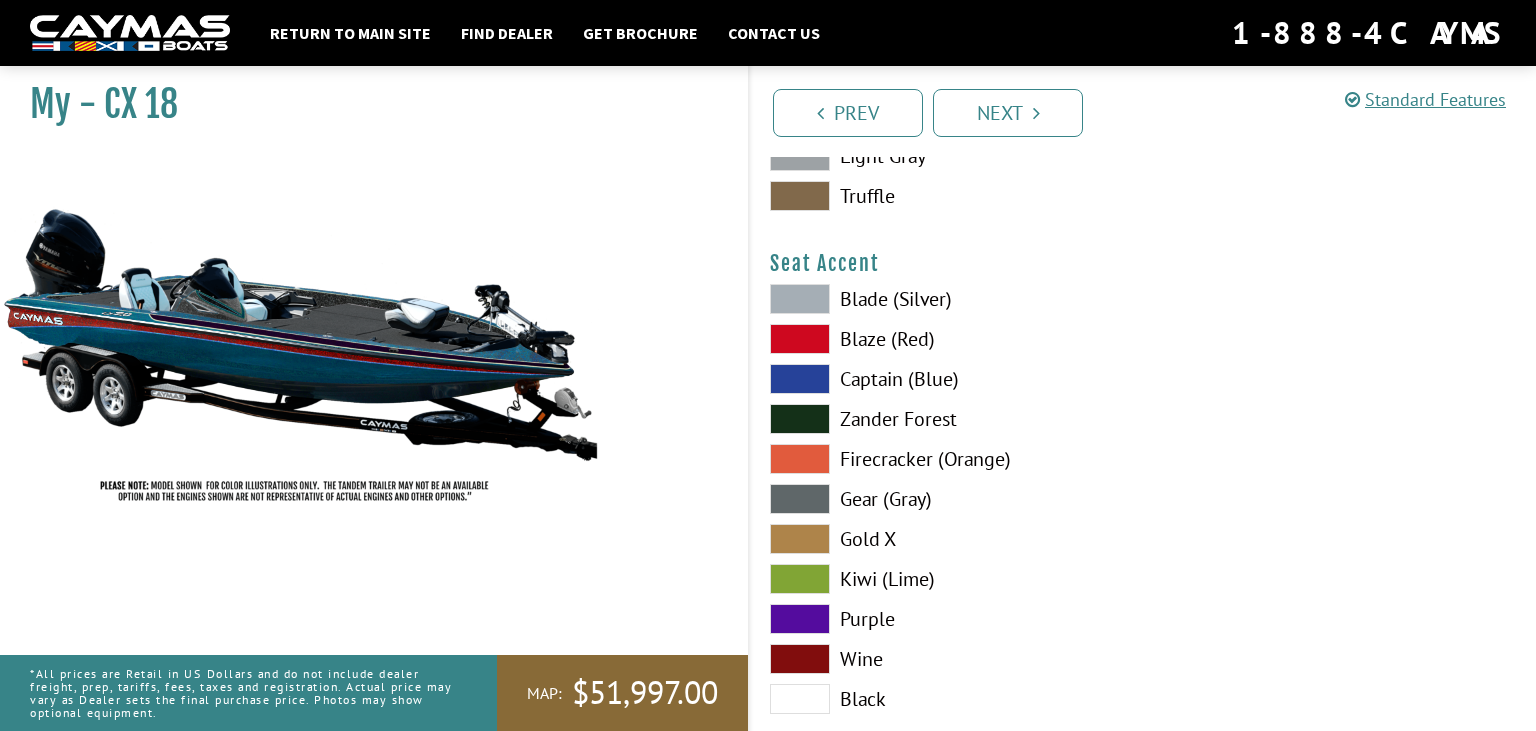 click on "Purple" at bounding box center (946, 619) 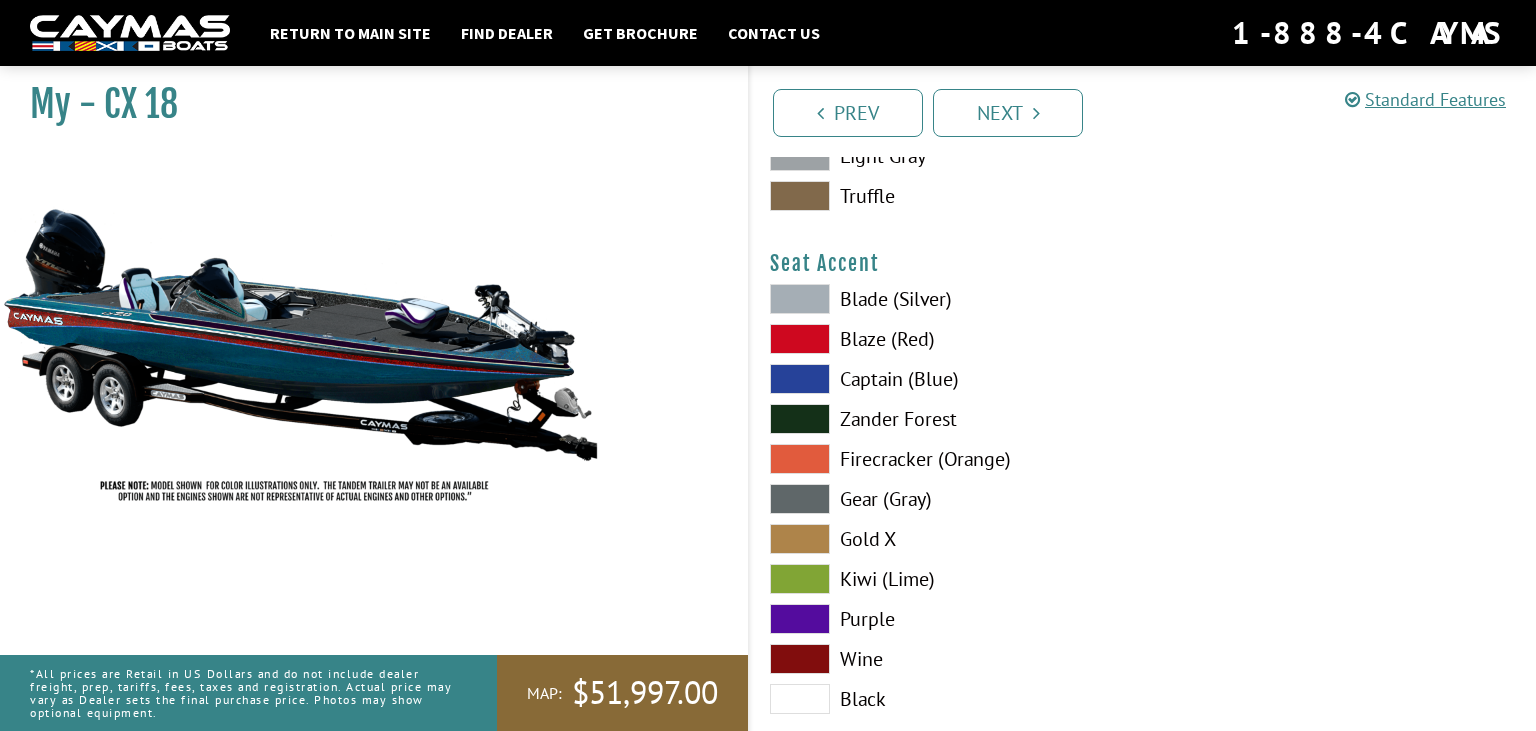 click on "Blade (Silver)" at bounding box center [946, 299] 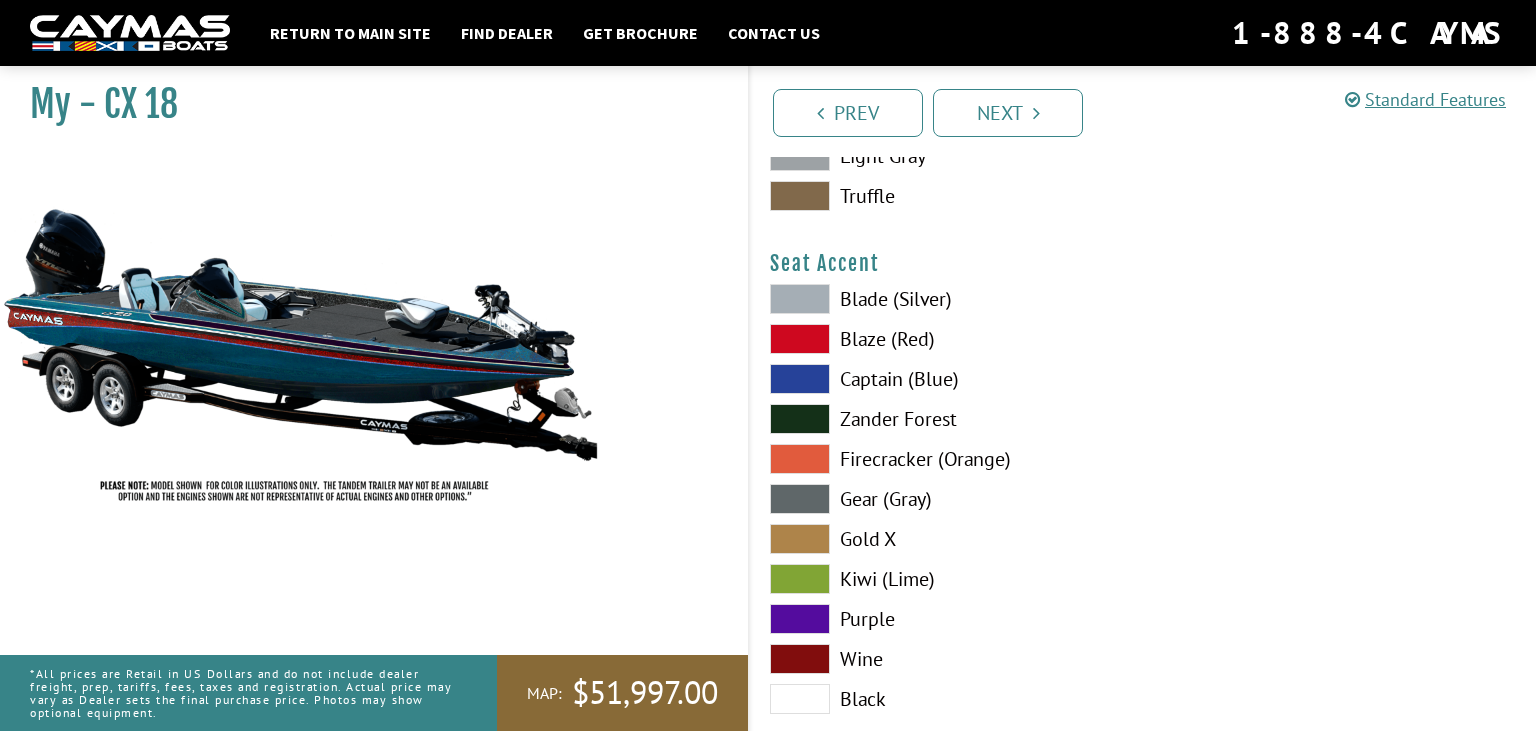 click on "Black" at bounding box center [946, 699] 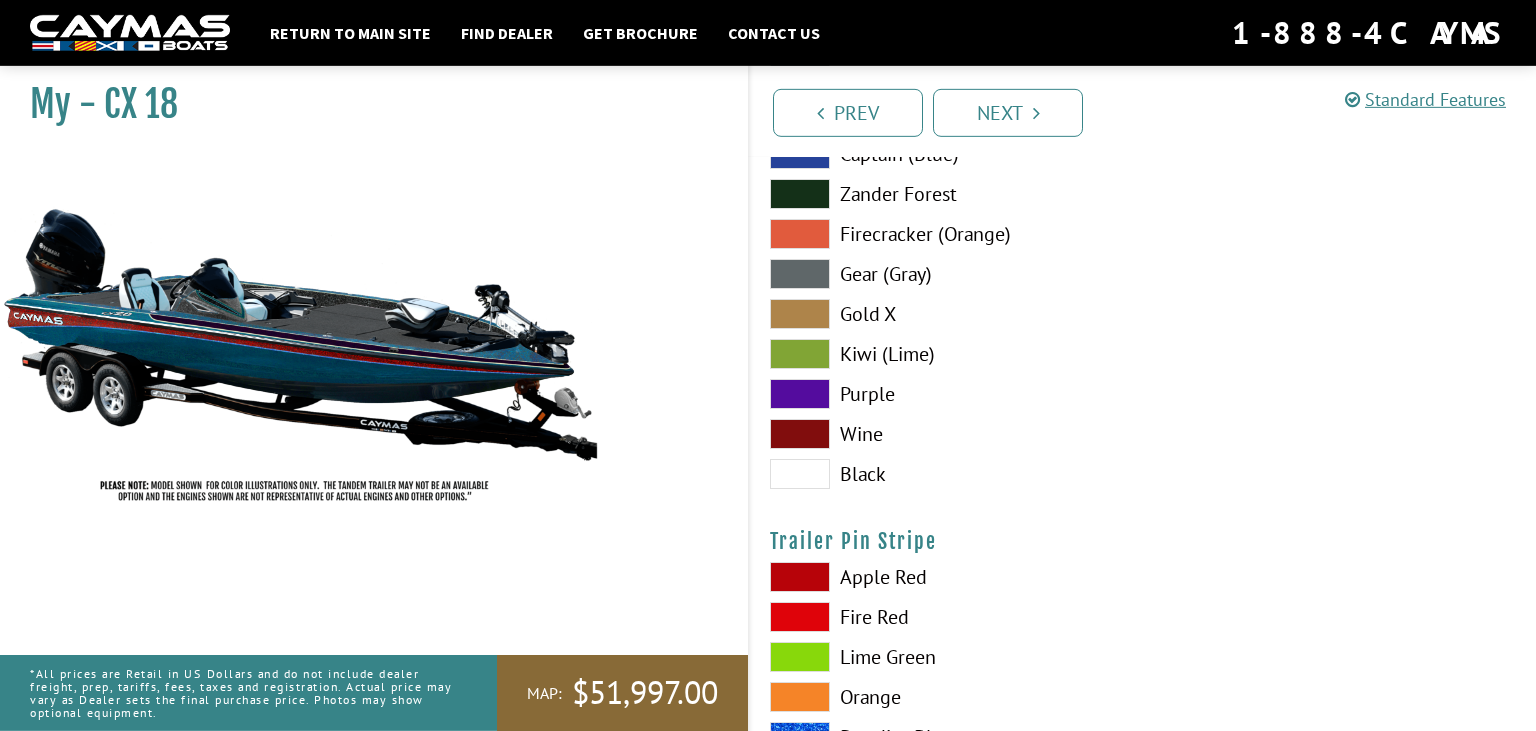 scroll, scrollTop: 11968, scrollLeft: 0, axis: vertical 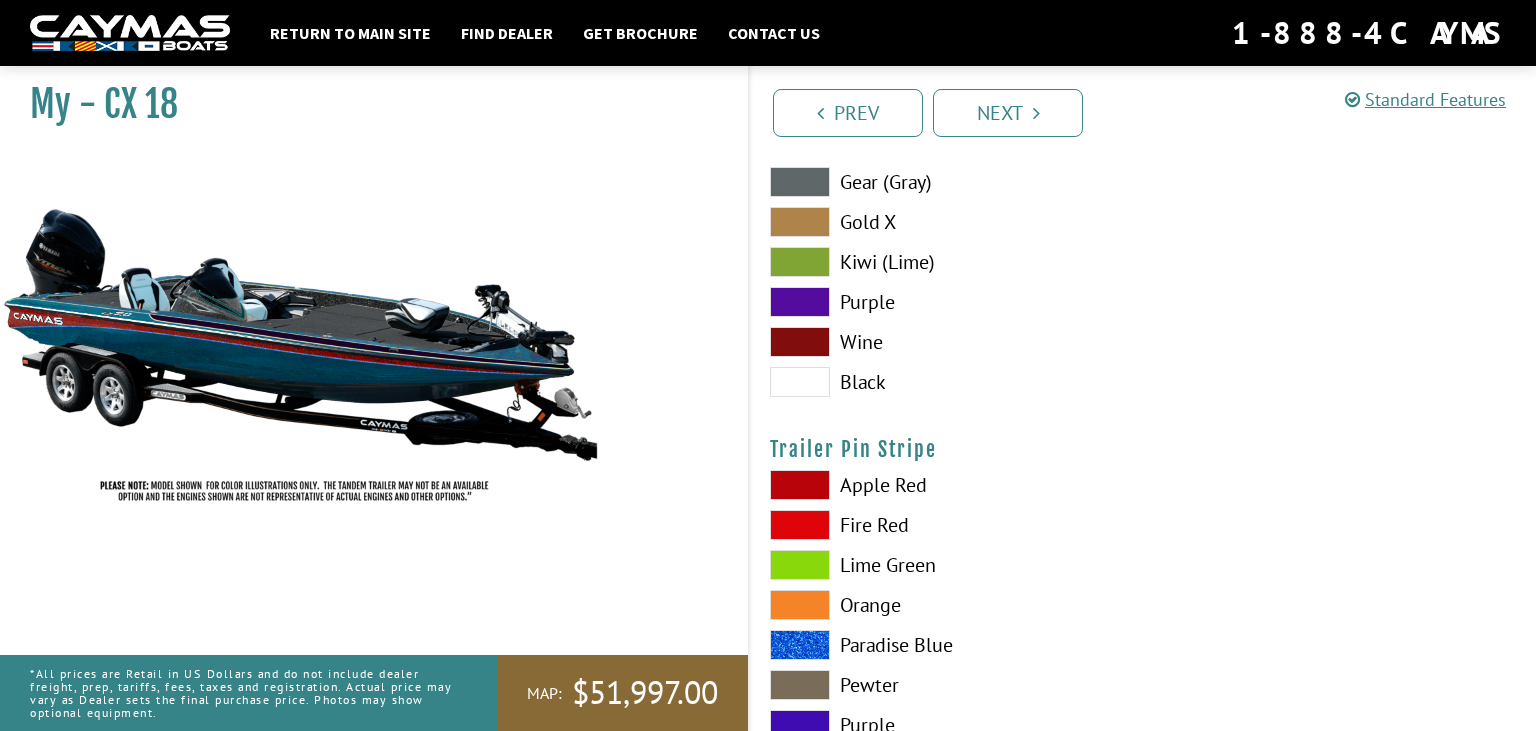 click on "Orange" at bounding box center (946, 605) 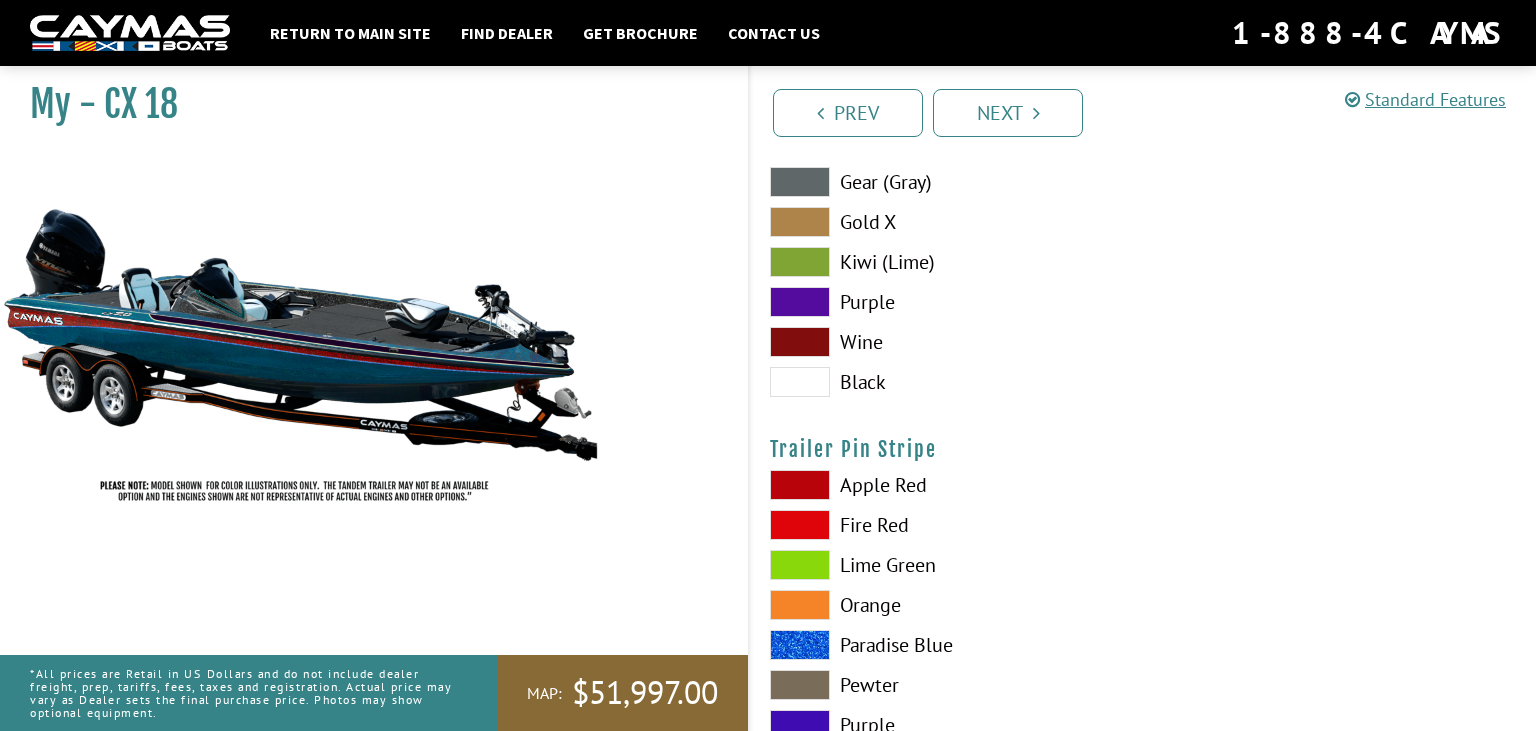 click on "Orange" at bounding box center [946, 605] 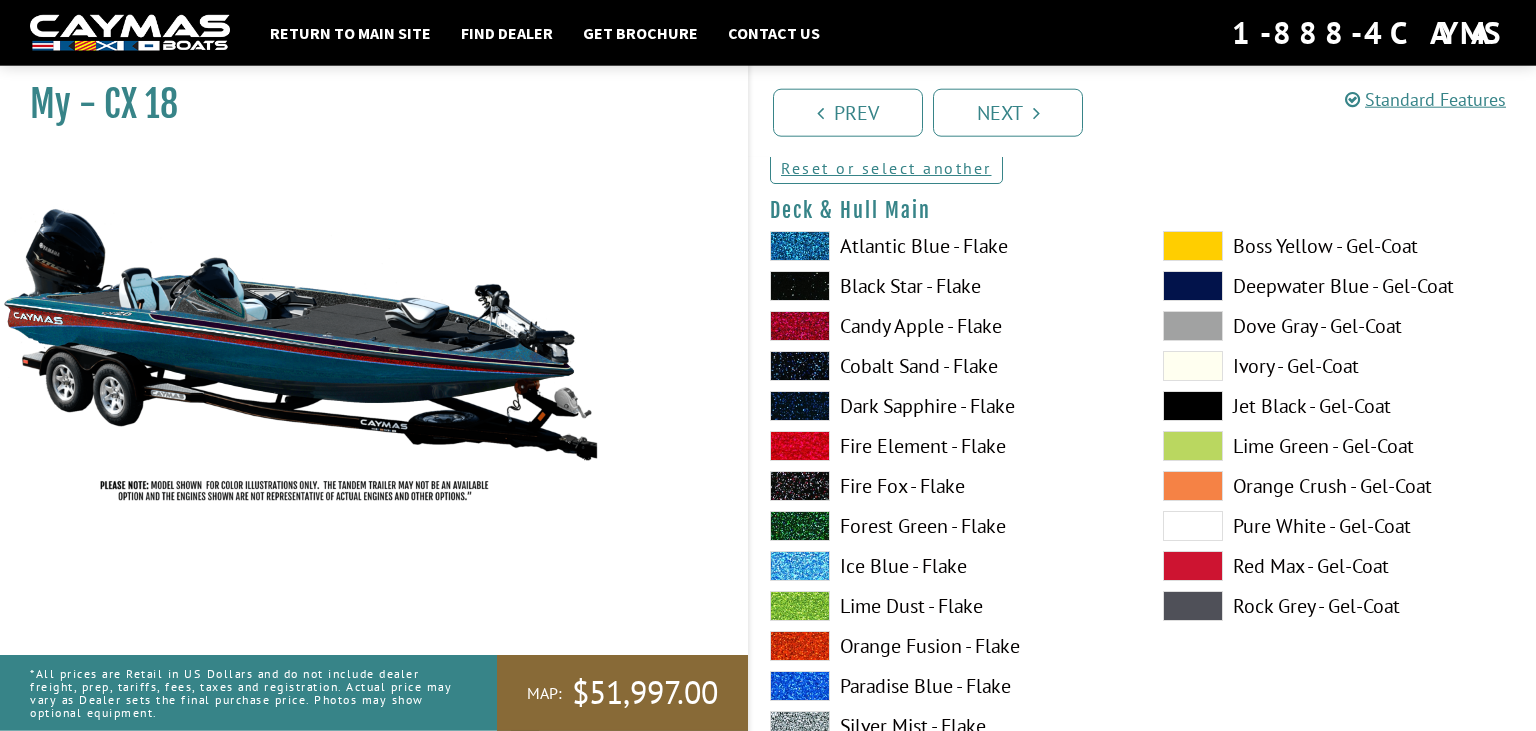 scroll, scrollTop: 211, scrollLeft: 0, axis: vertical 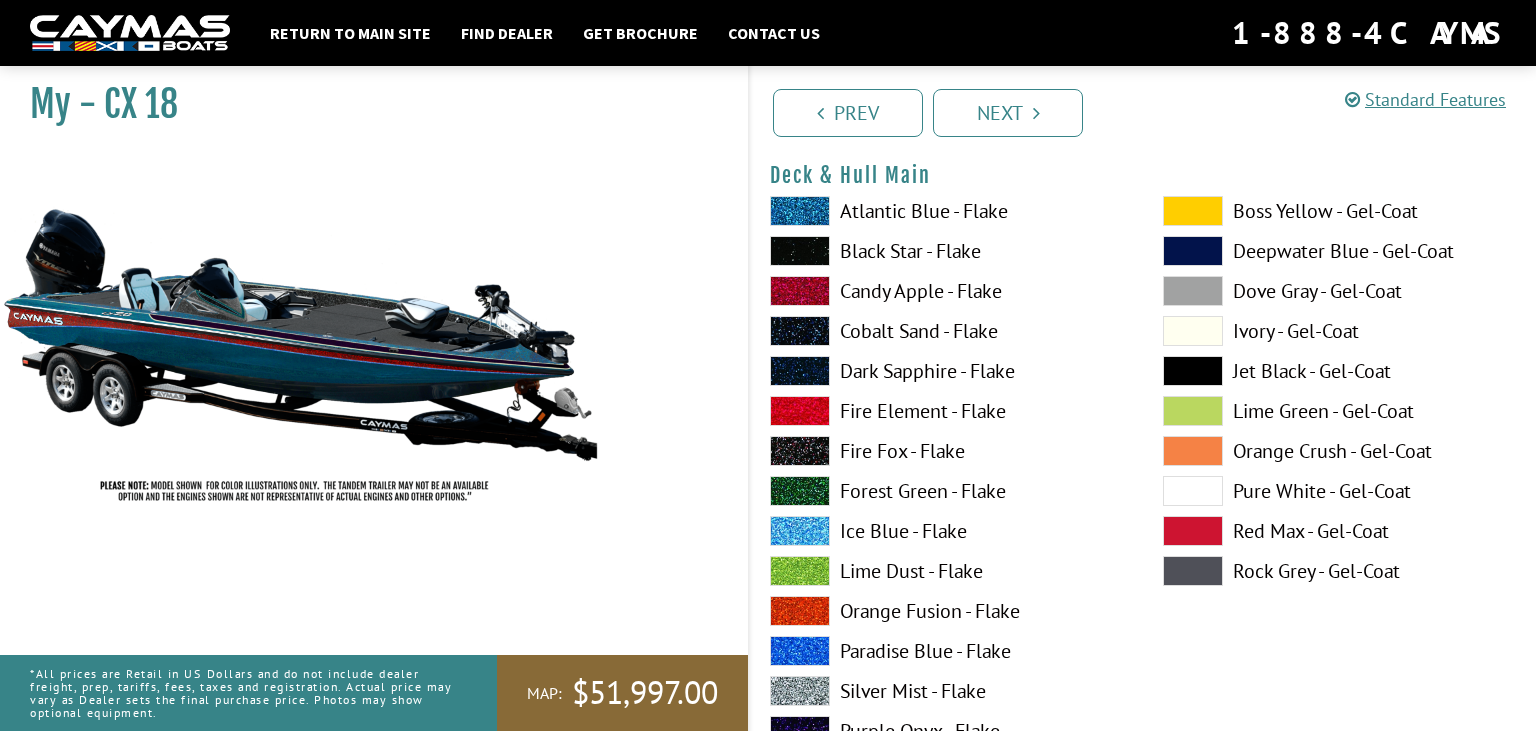 click on "Forest Green - Flake" at bounding box center [946, 491] 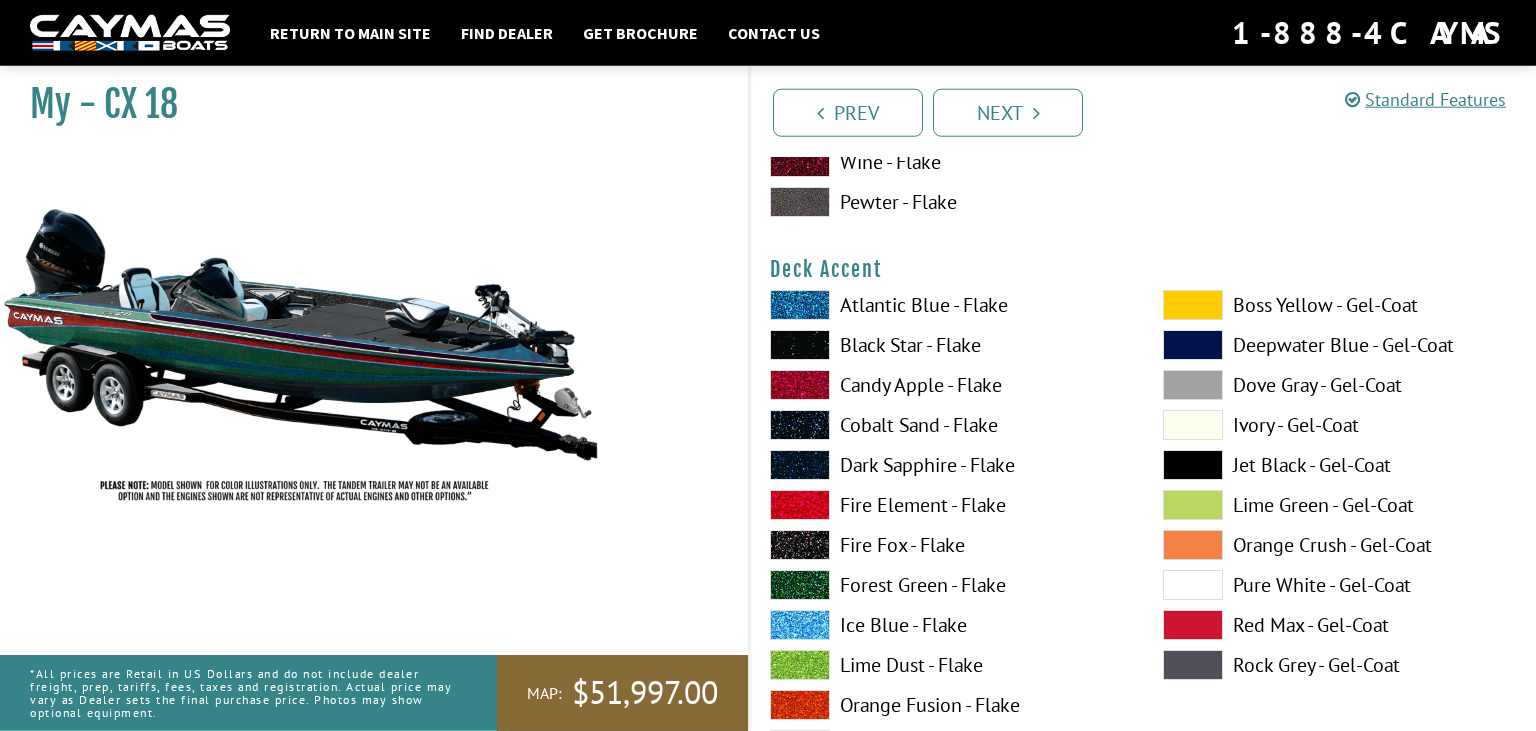 scroll, scrollTop: 950, scrollLeft: 0, axis: vertical 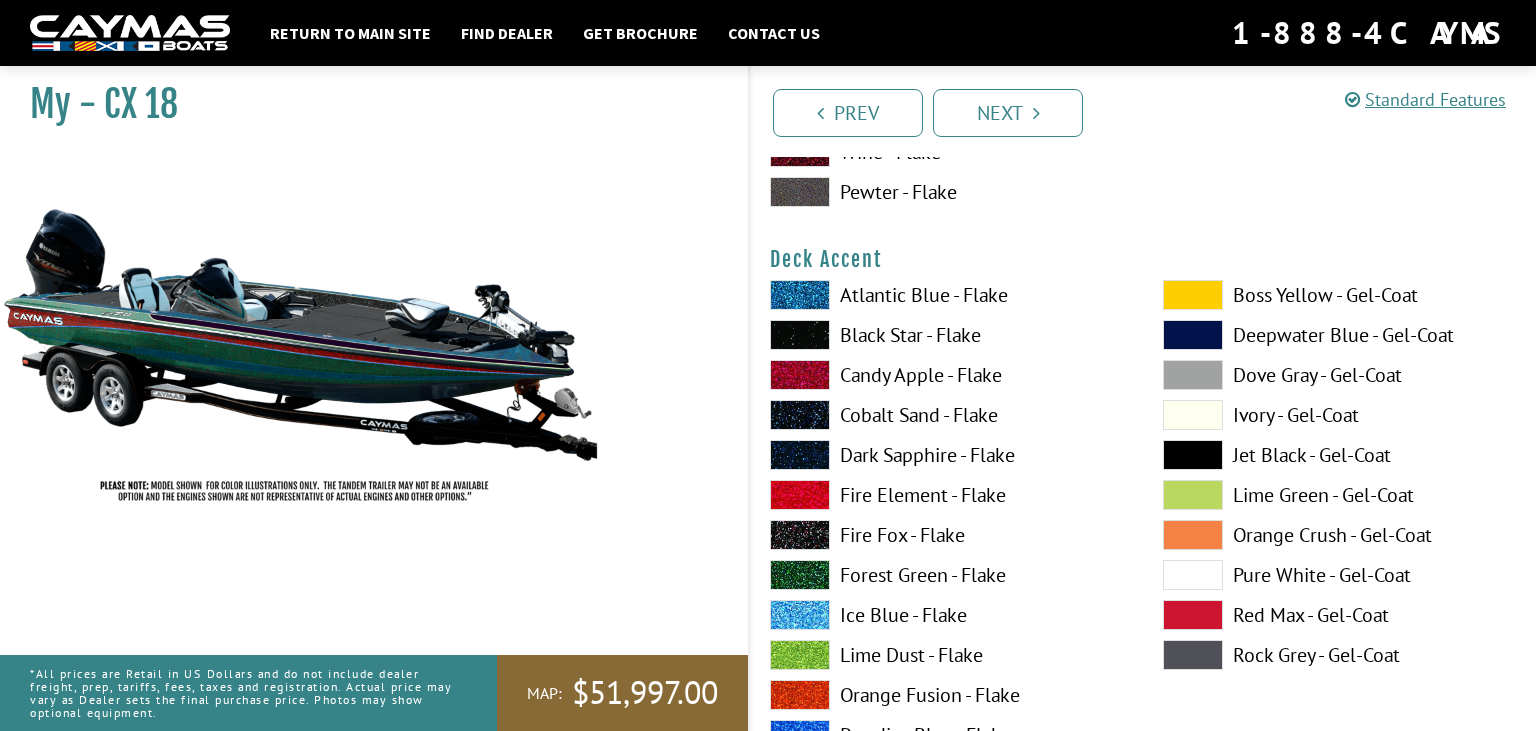 click on "Forest Green - Flake" at bounding box center [946, 575] 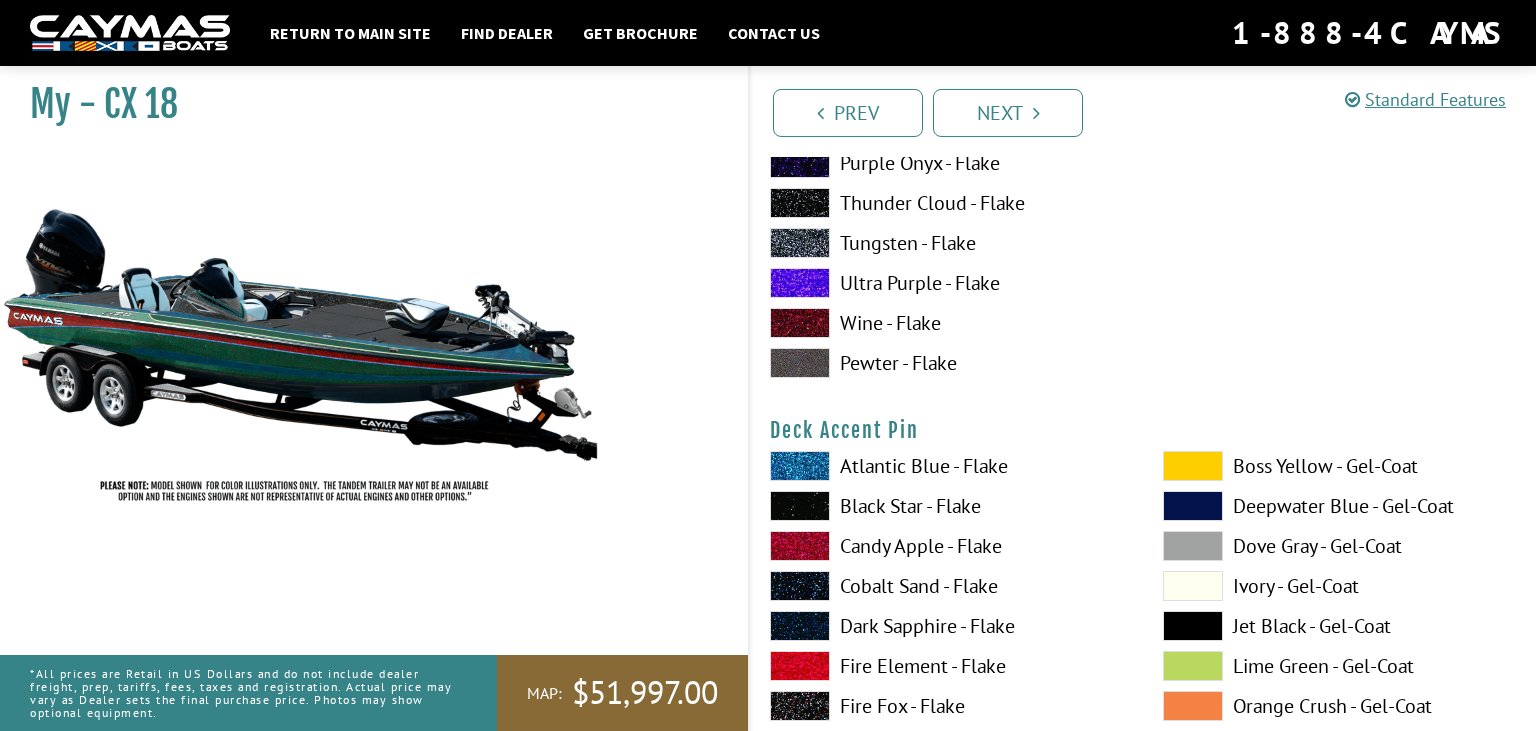 scroll, scrollTop: 1689, scrollLeft: 0, axis: vertical 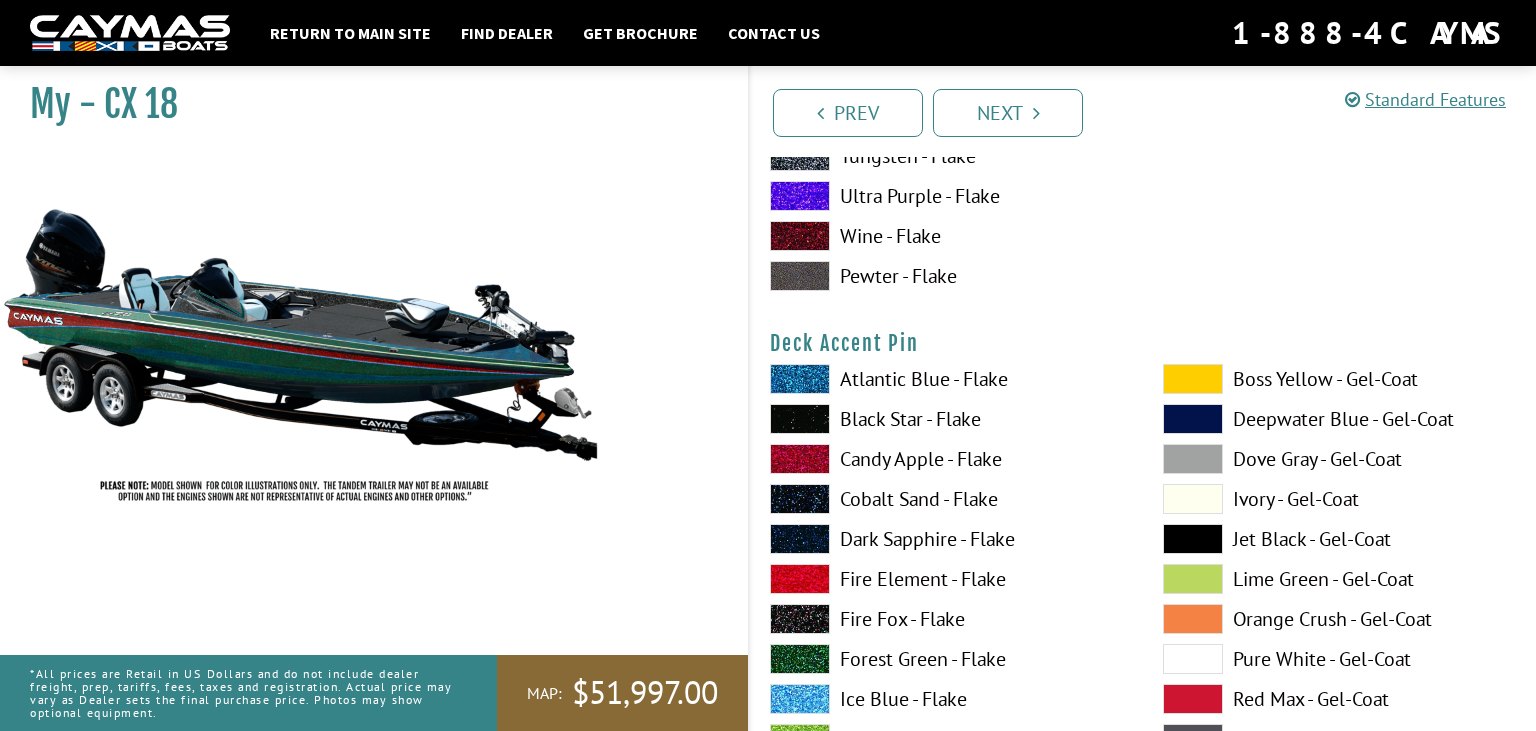 click on "Forest Green - Flake" at bounding box center [946, 659] 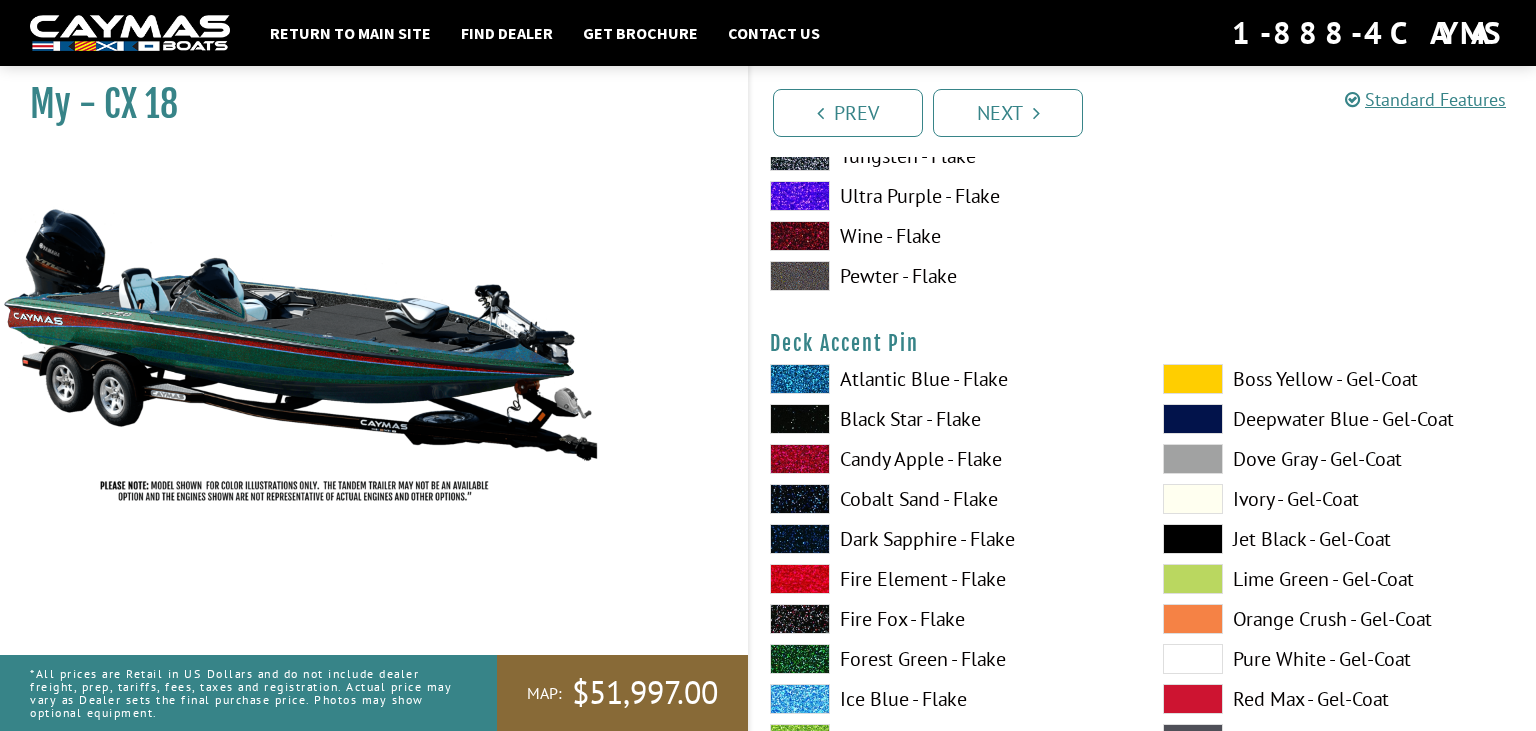 click at bounding box center (1193, 379) 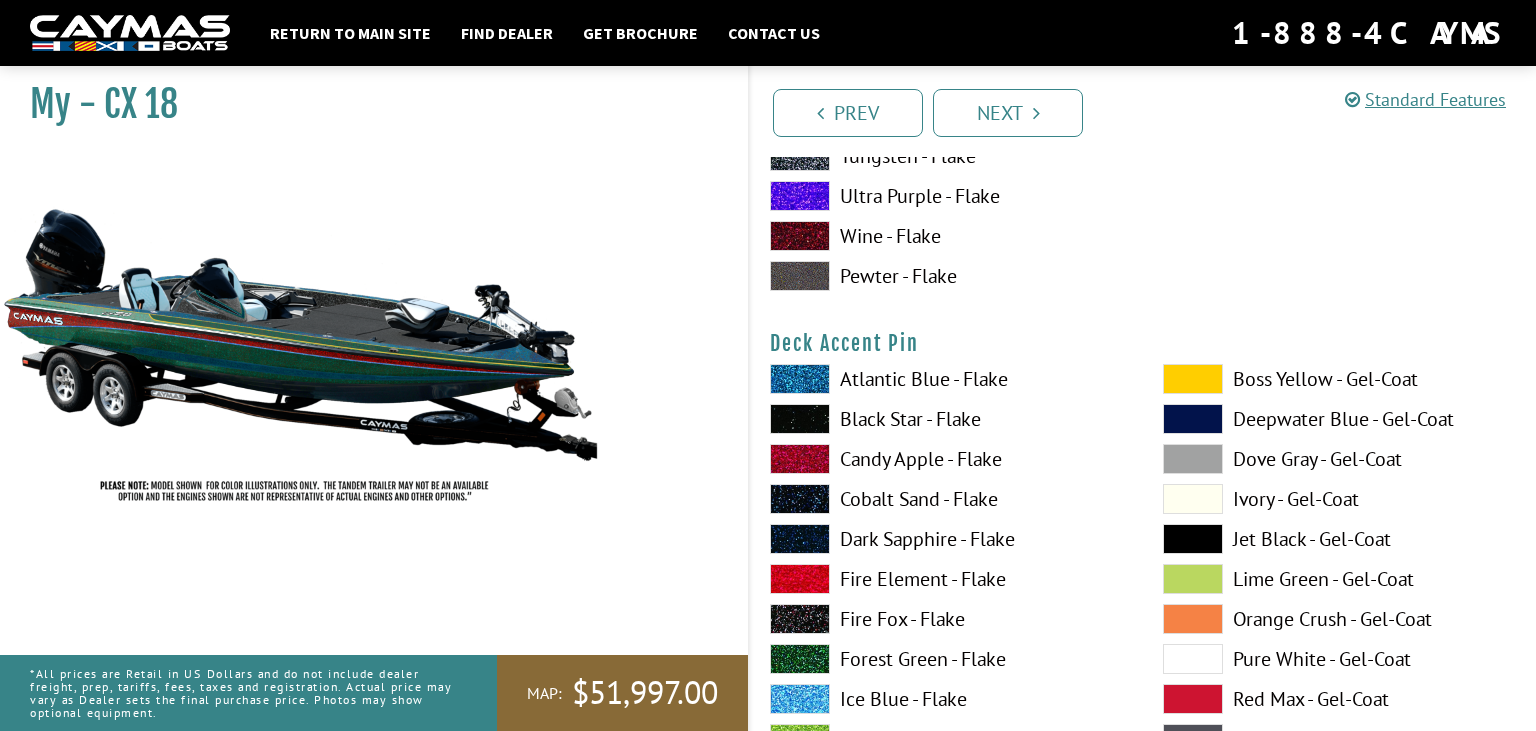 click at bounding box center [1193, 379] 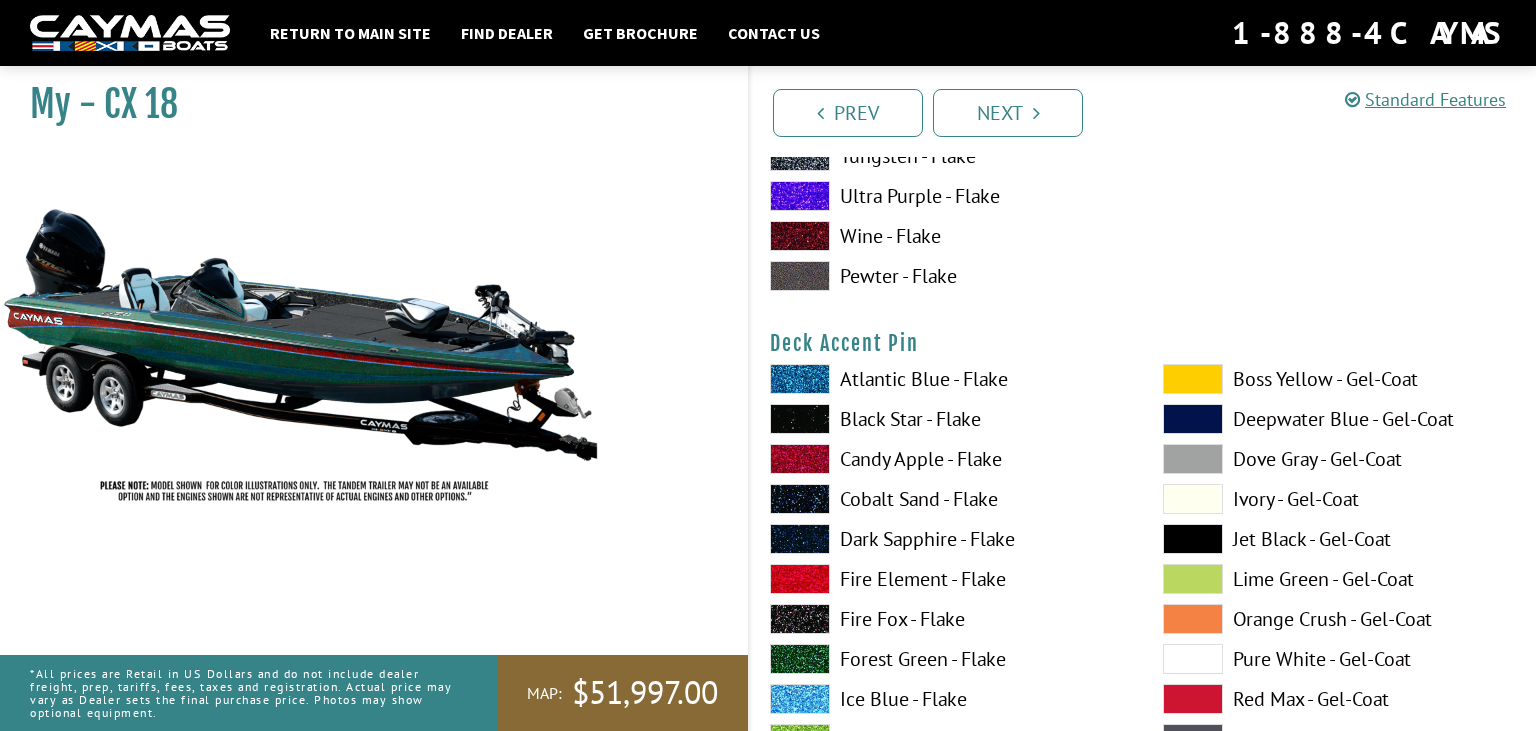 click on "Forest Green - Flake" at bounding box center [946, 659] 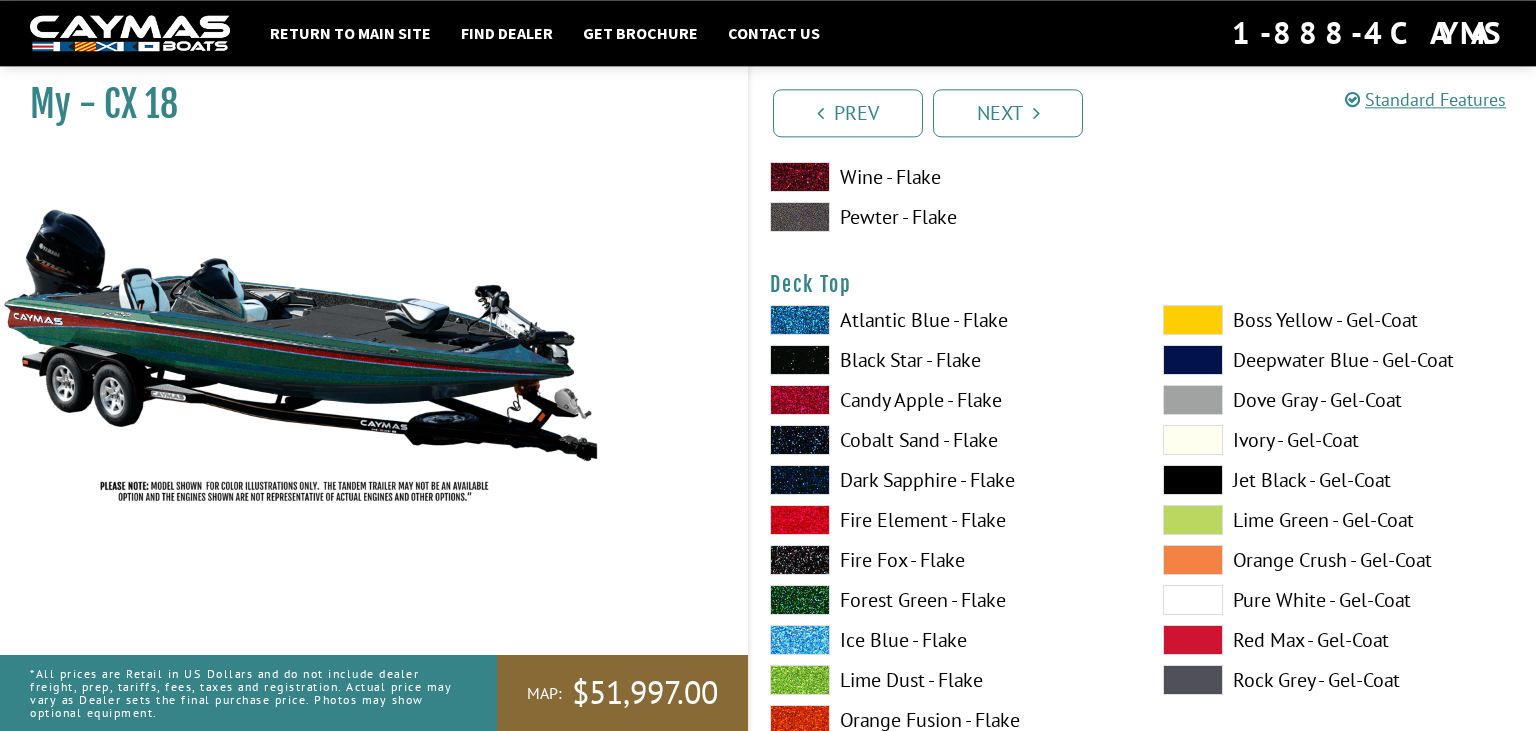 scroll, scrollTop: 2640, scrollLeft: 0, axis: vertical 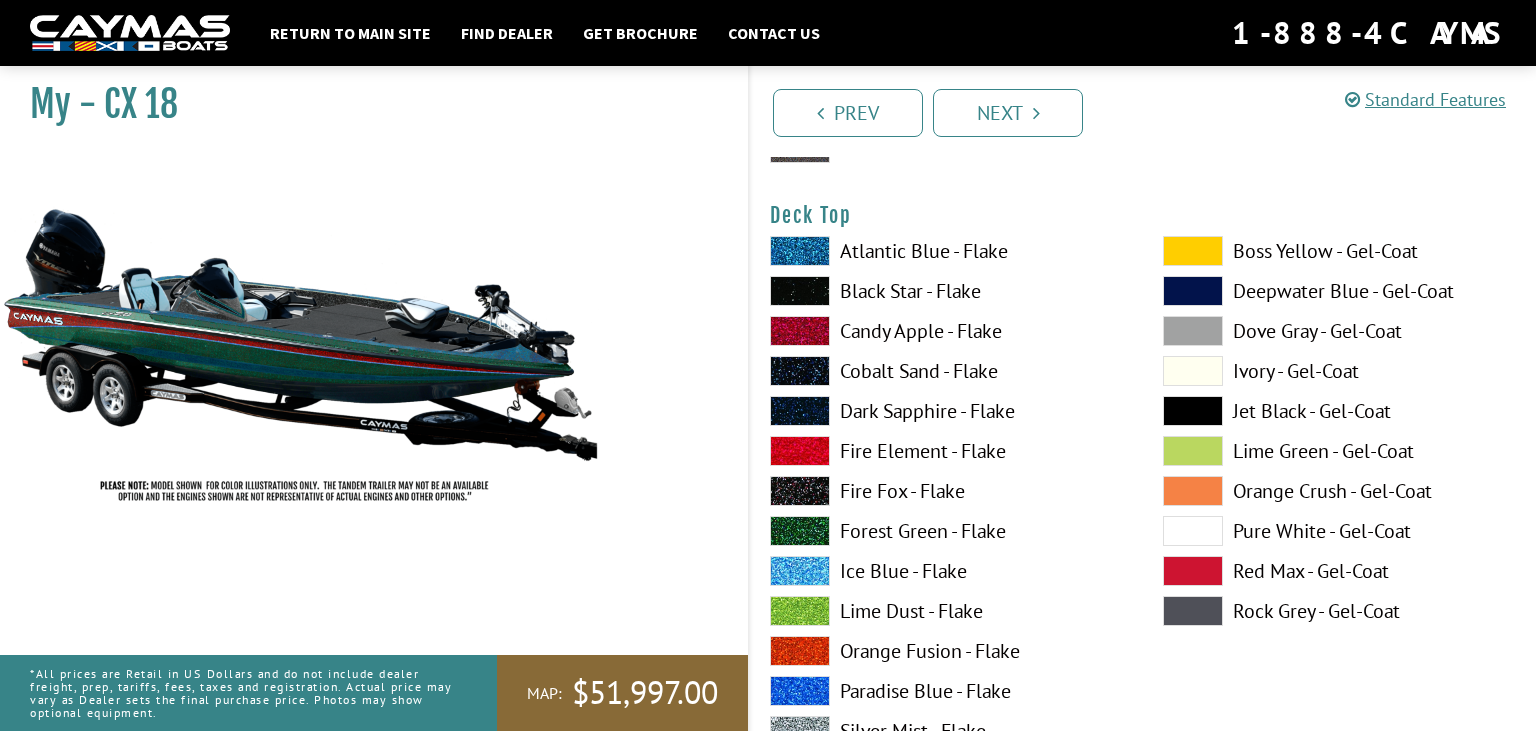 click at bounding box center [1193, 251] 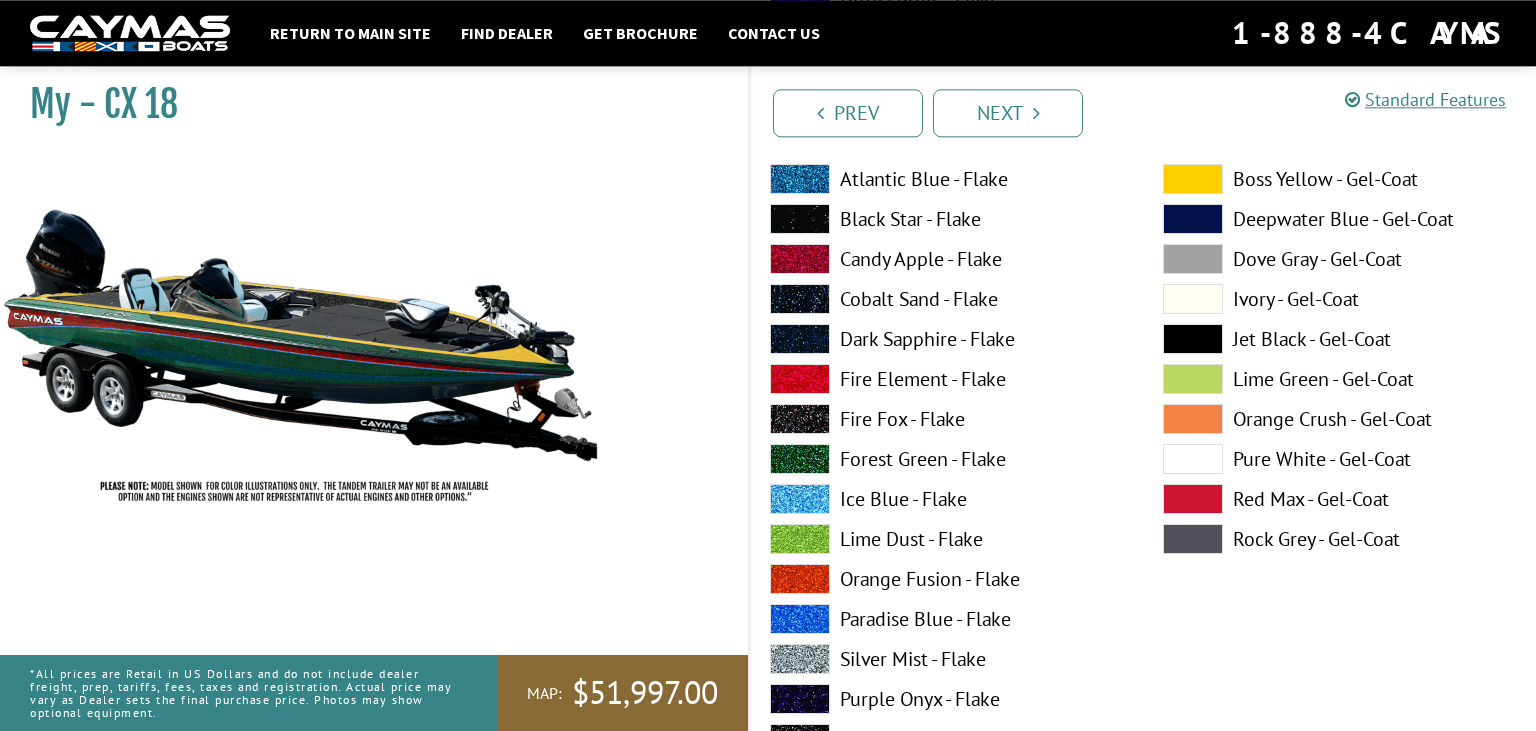 scroll, scrollTop: 2745, scrollLeft: 0, axis: vertical 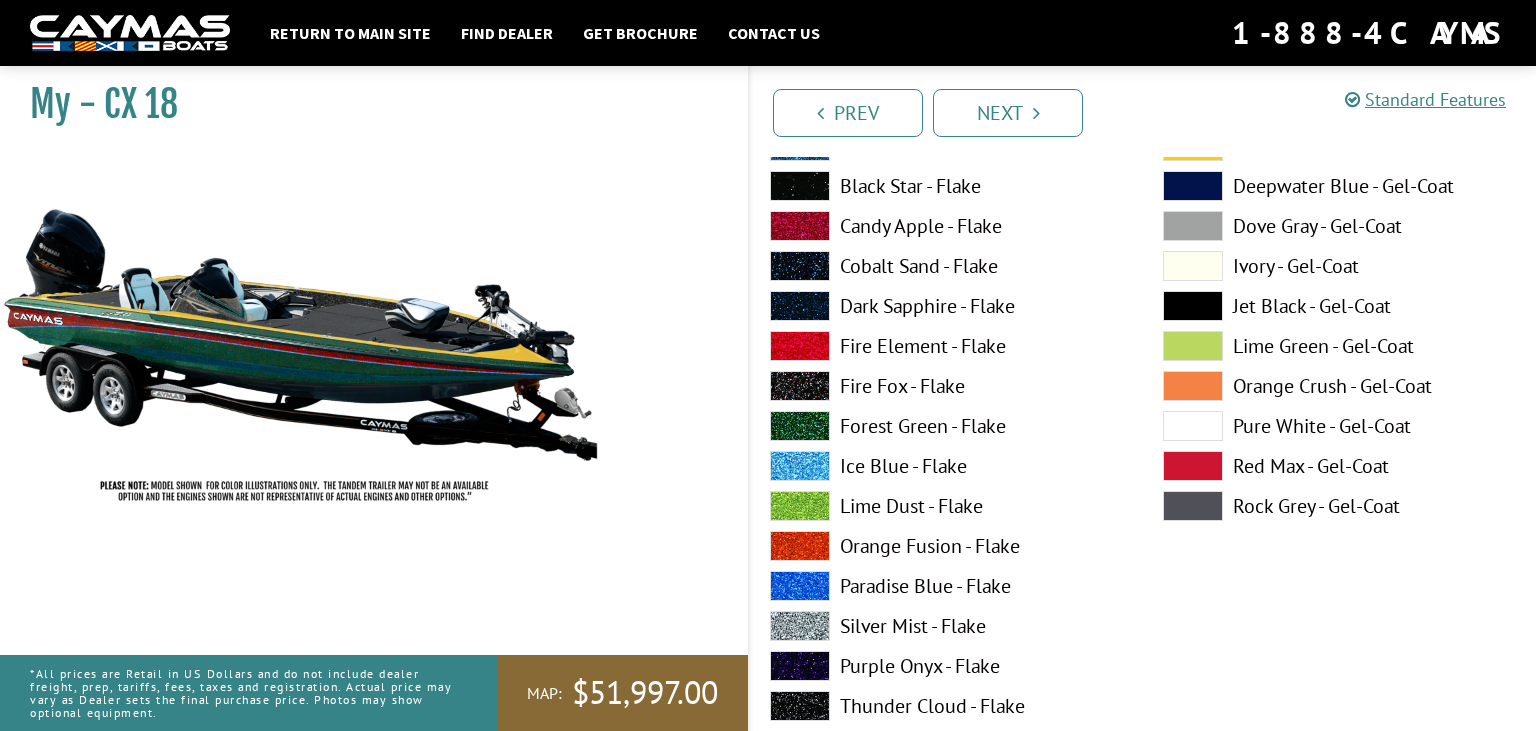 click on "Forest Green - Flake" at bounding box center [946, 426] 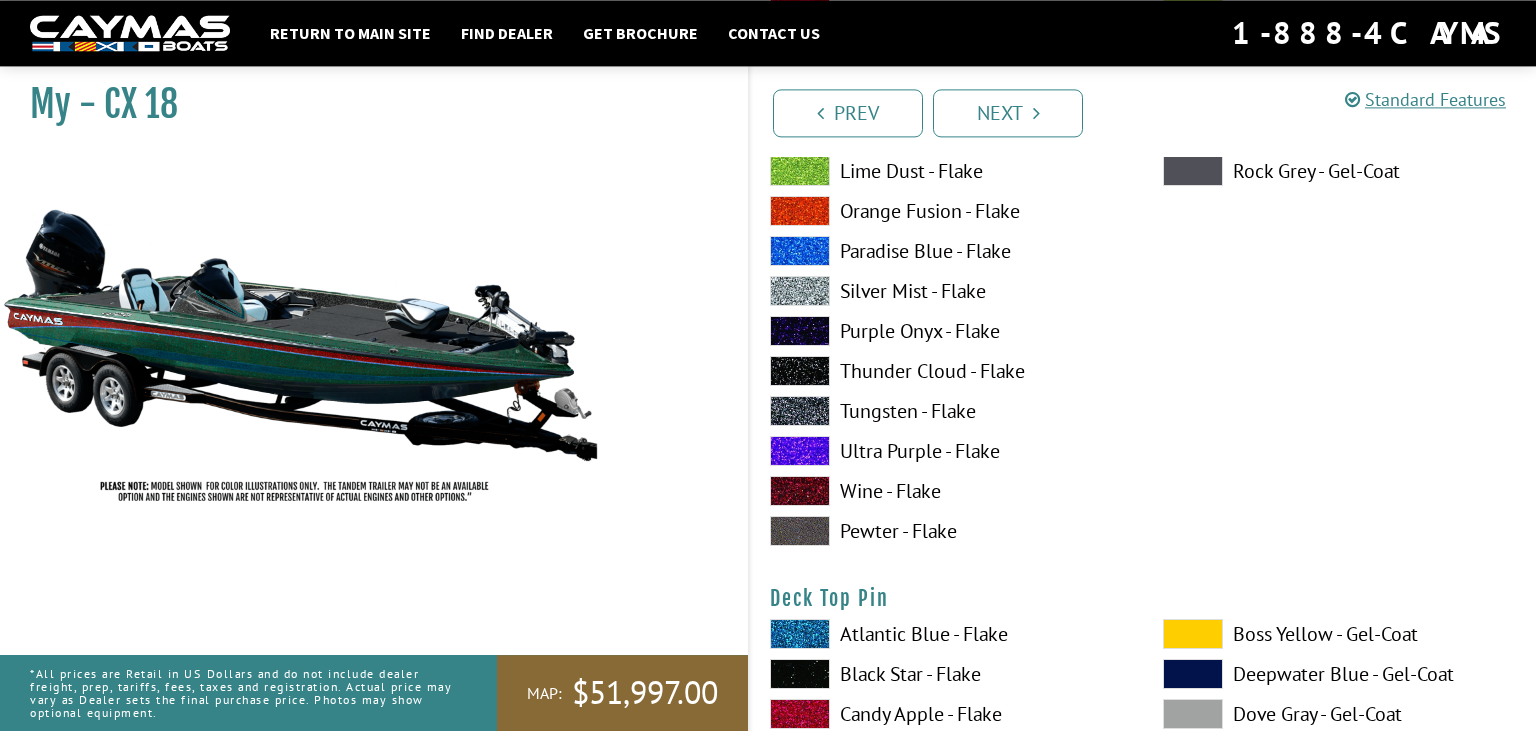 scroll, scrollTop: 3379, scrollLeft: 0, axis: vertical 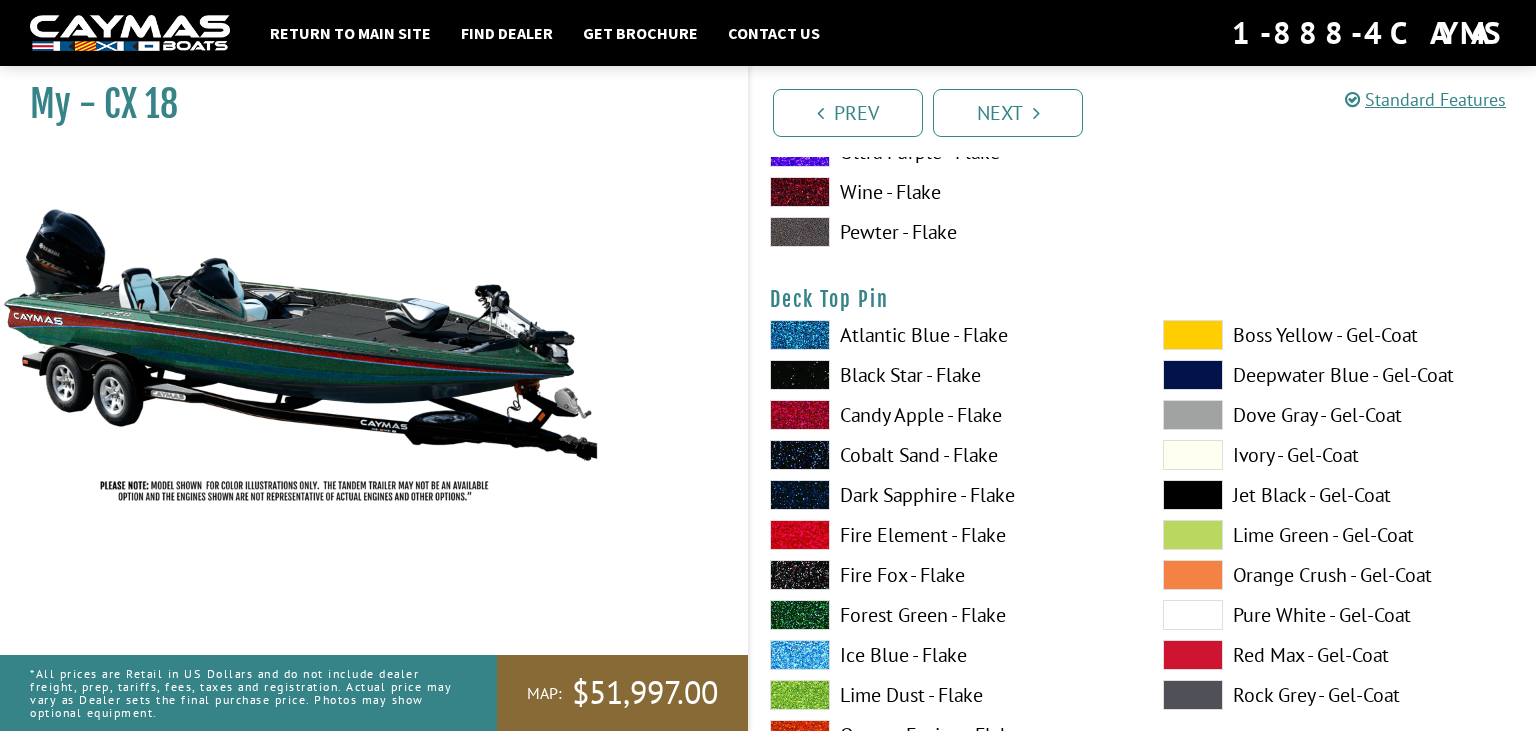 click at bounding box center [1193, 335] 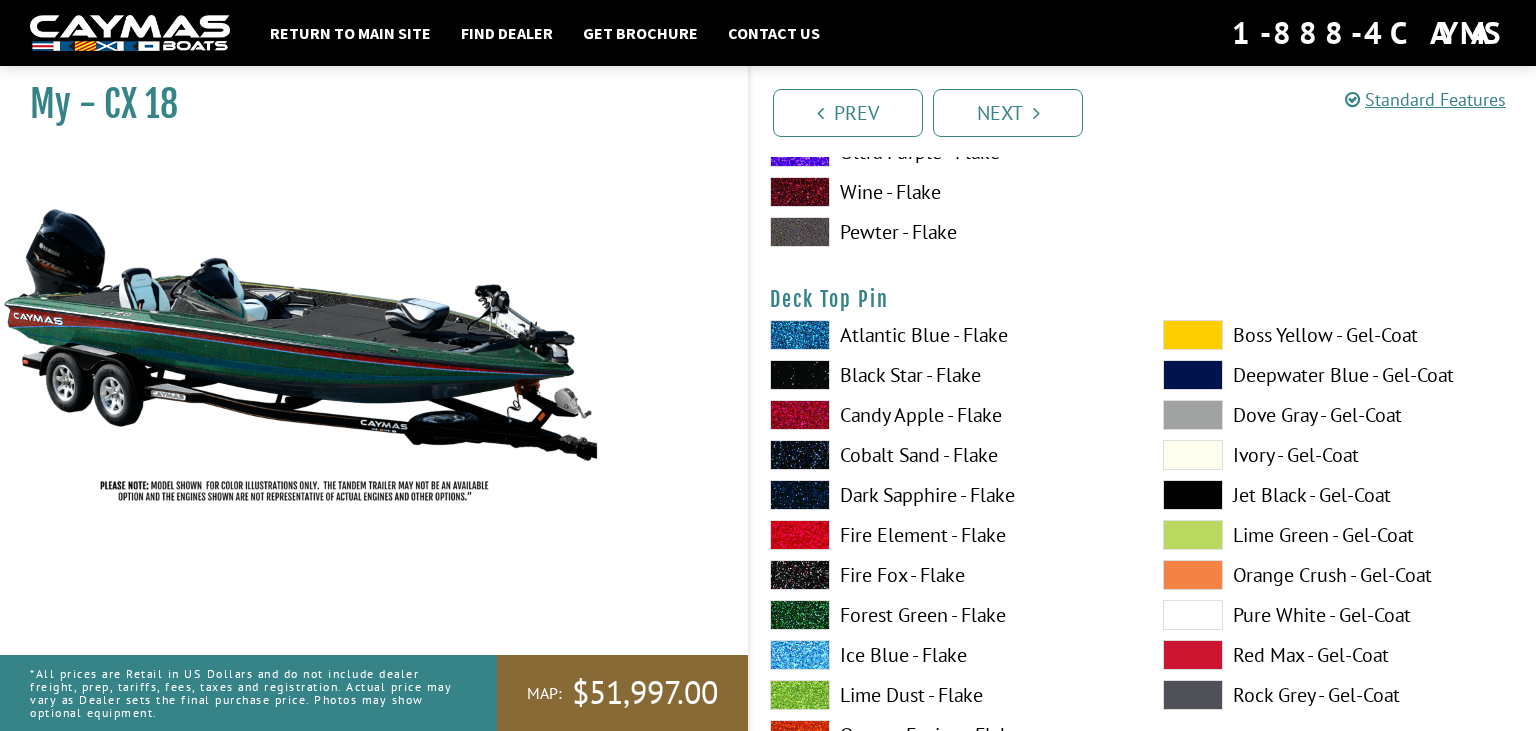 click at bounding box center (1193, 335) 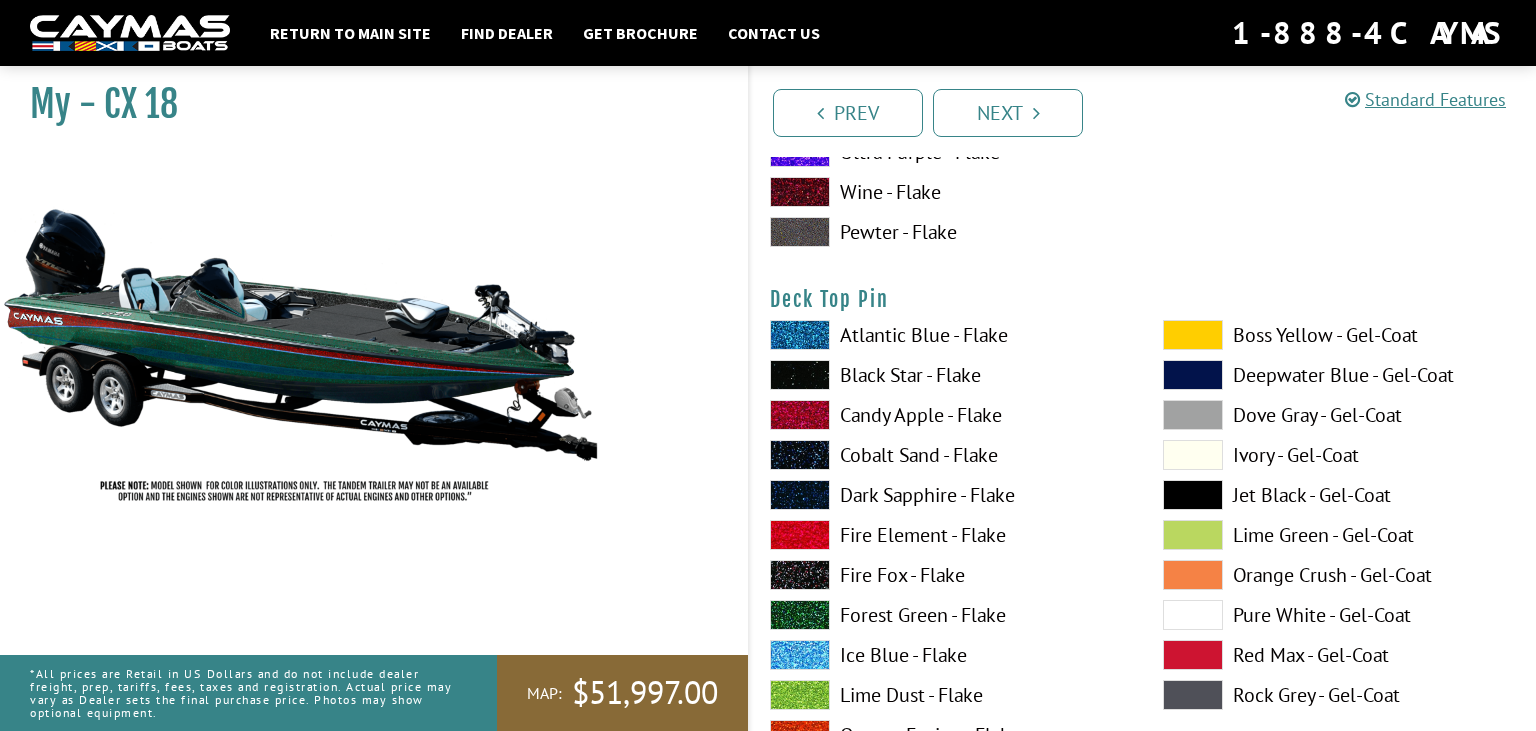 click at bounding box center (1193, 375) 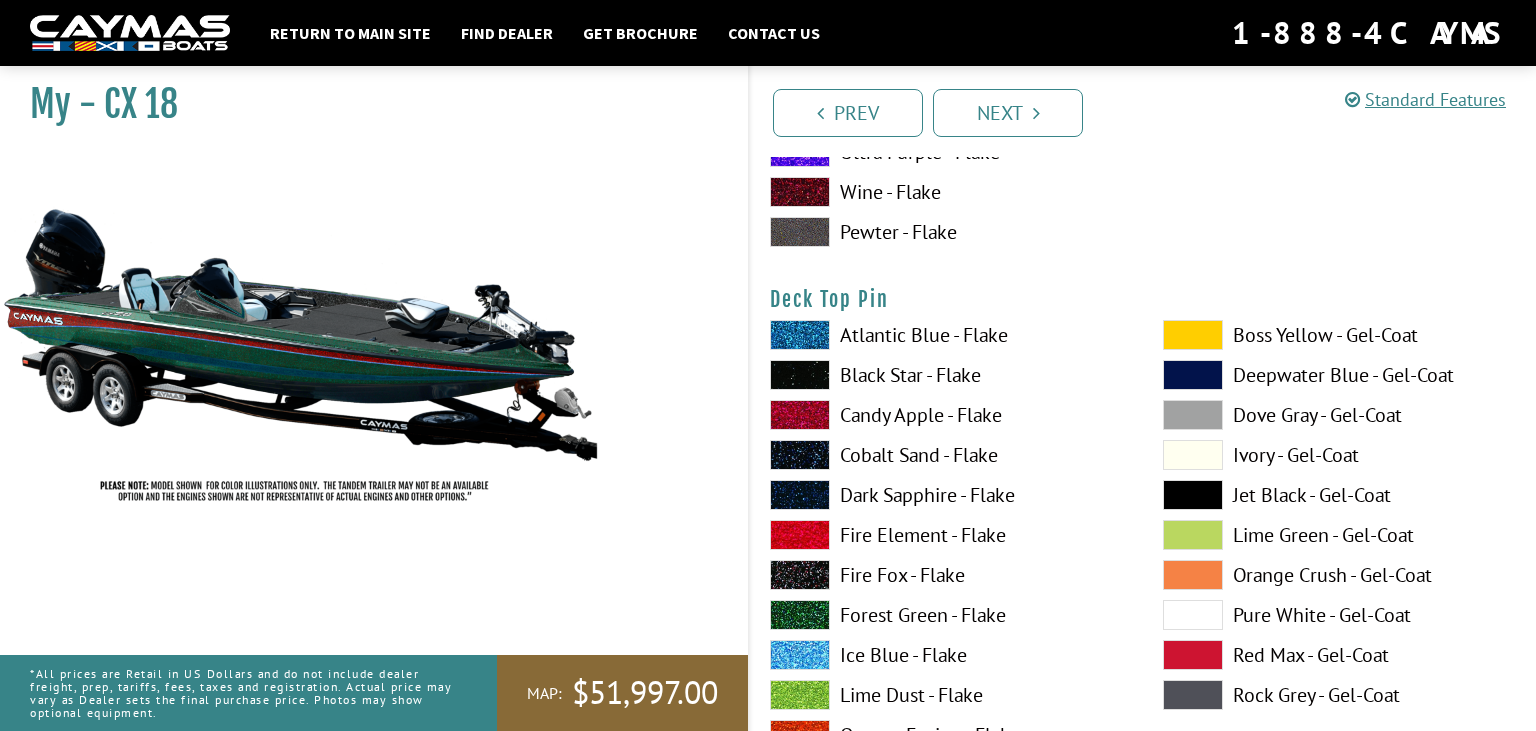 click on "Boss Yellow - Gel-Coat
Deepwater Blue - Gel-Coat
Dove Gray - Gel-Coat
Ivory - Gel-Coat
Jet Black - Gel-Coat" at bounding box center (1339, 700) 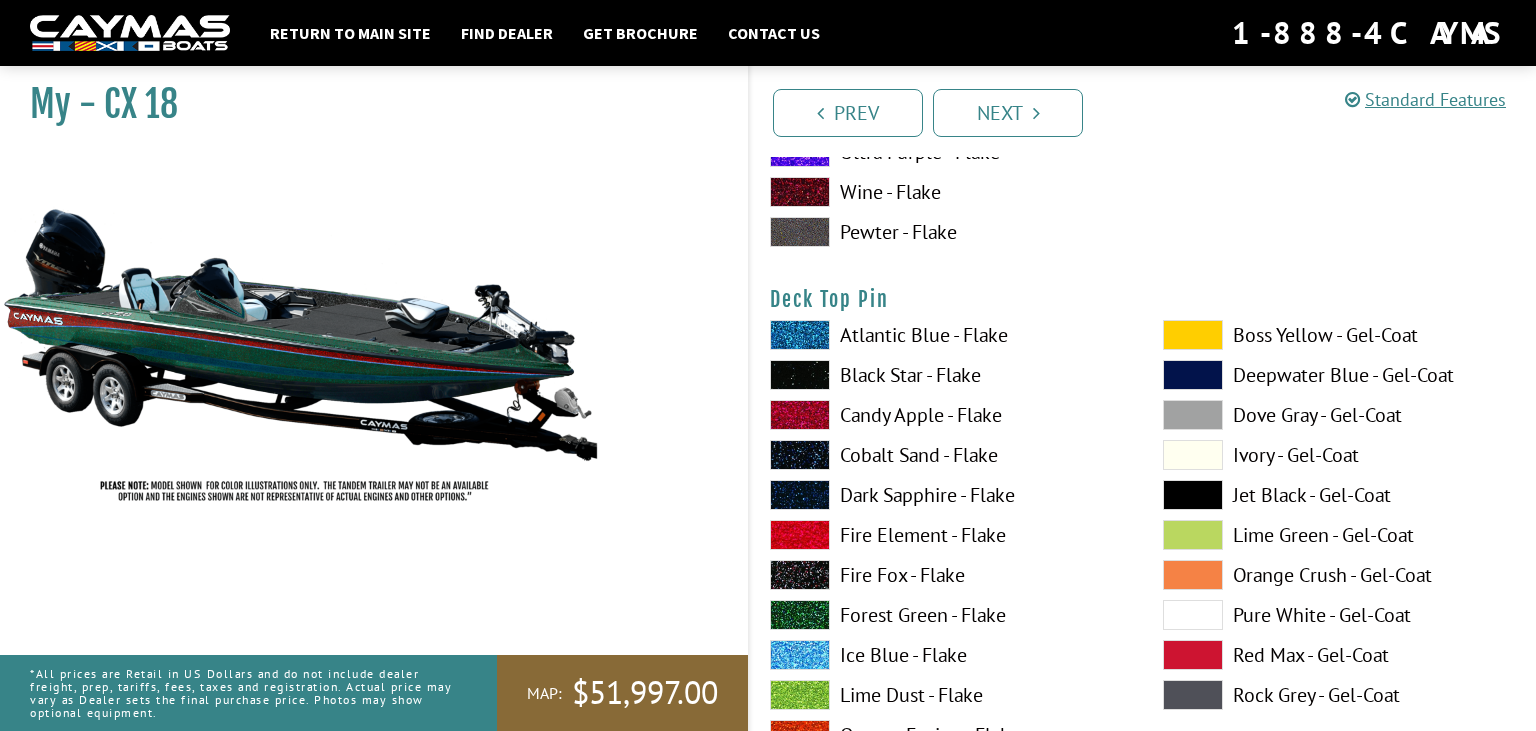 click at bounding box center (1193, 535) 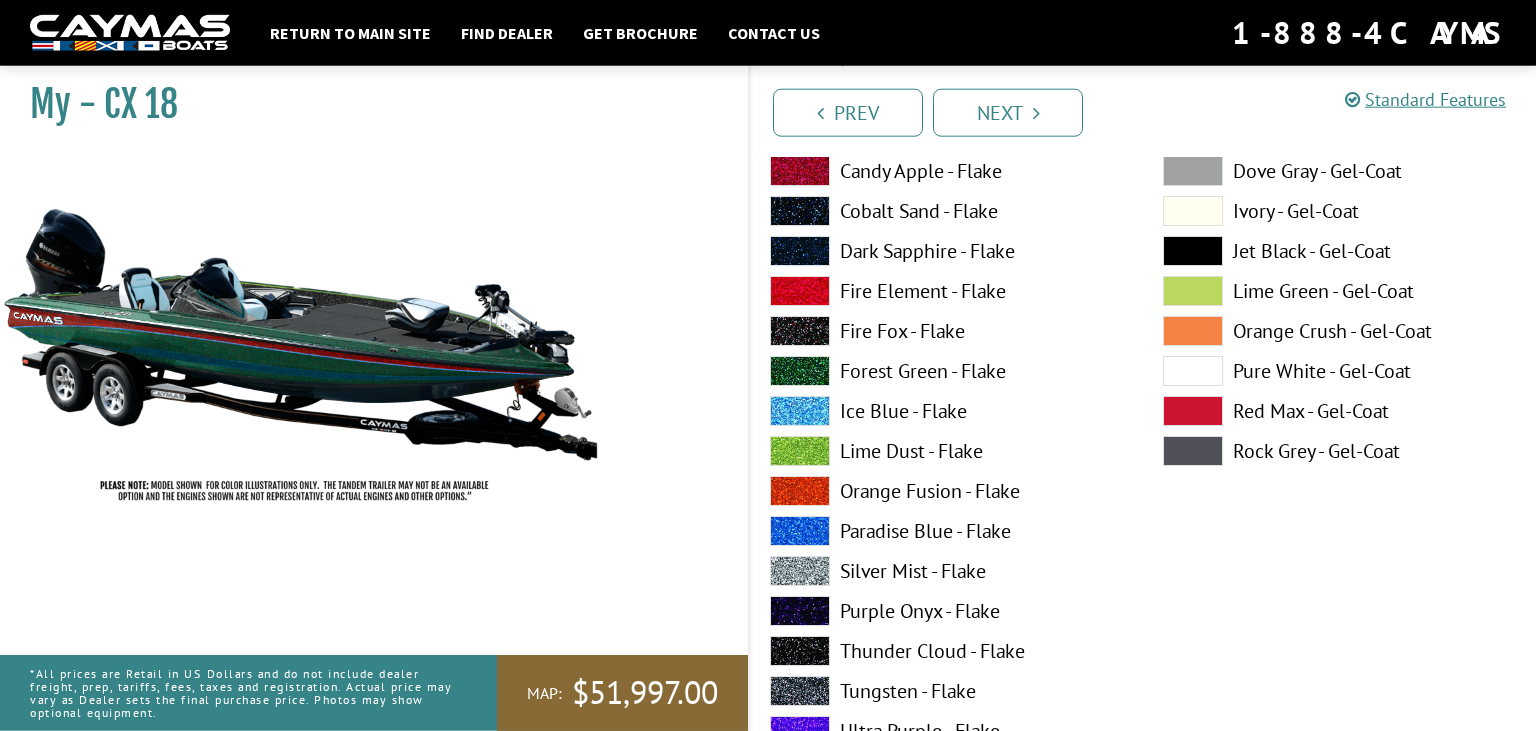 scroll, scrollTop: 3696, scrollLeft: 0, axis: vertical 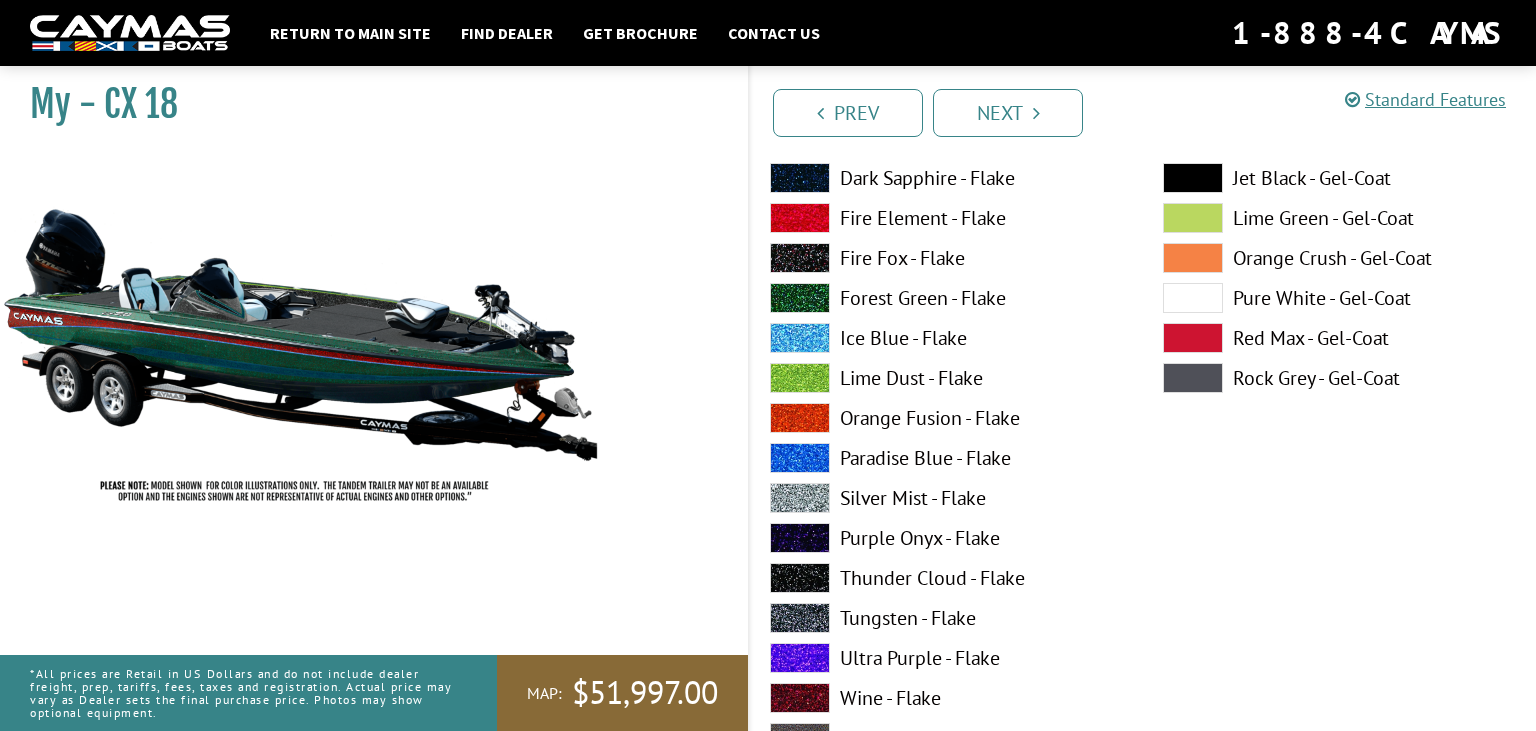 click on "Paradise Blue - Flake" at bounding box center (946, 458) 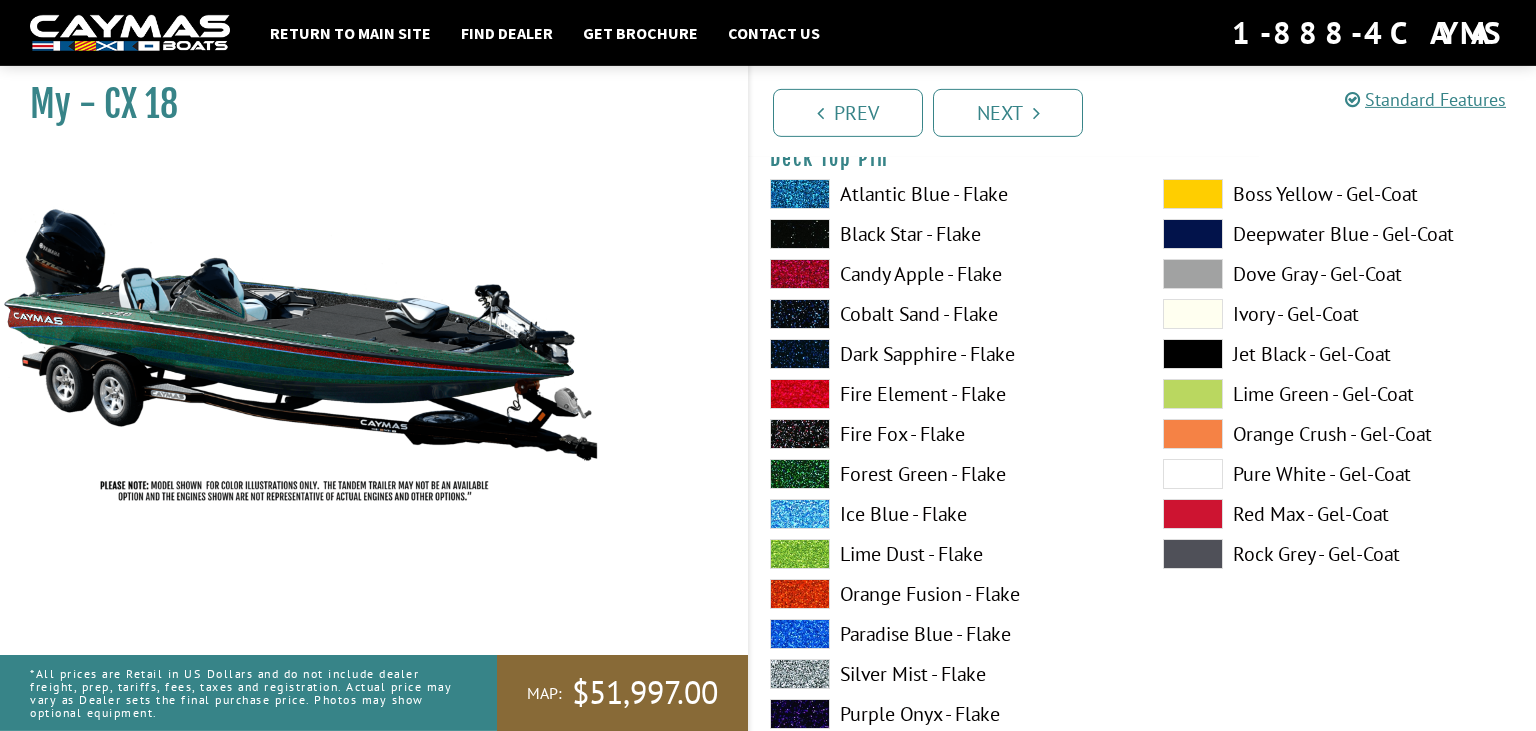 scroll, scrollTop: 3484, scrollLeft: 0, axis: vertical 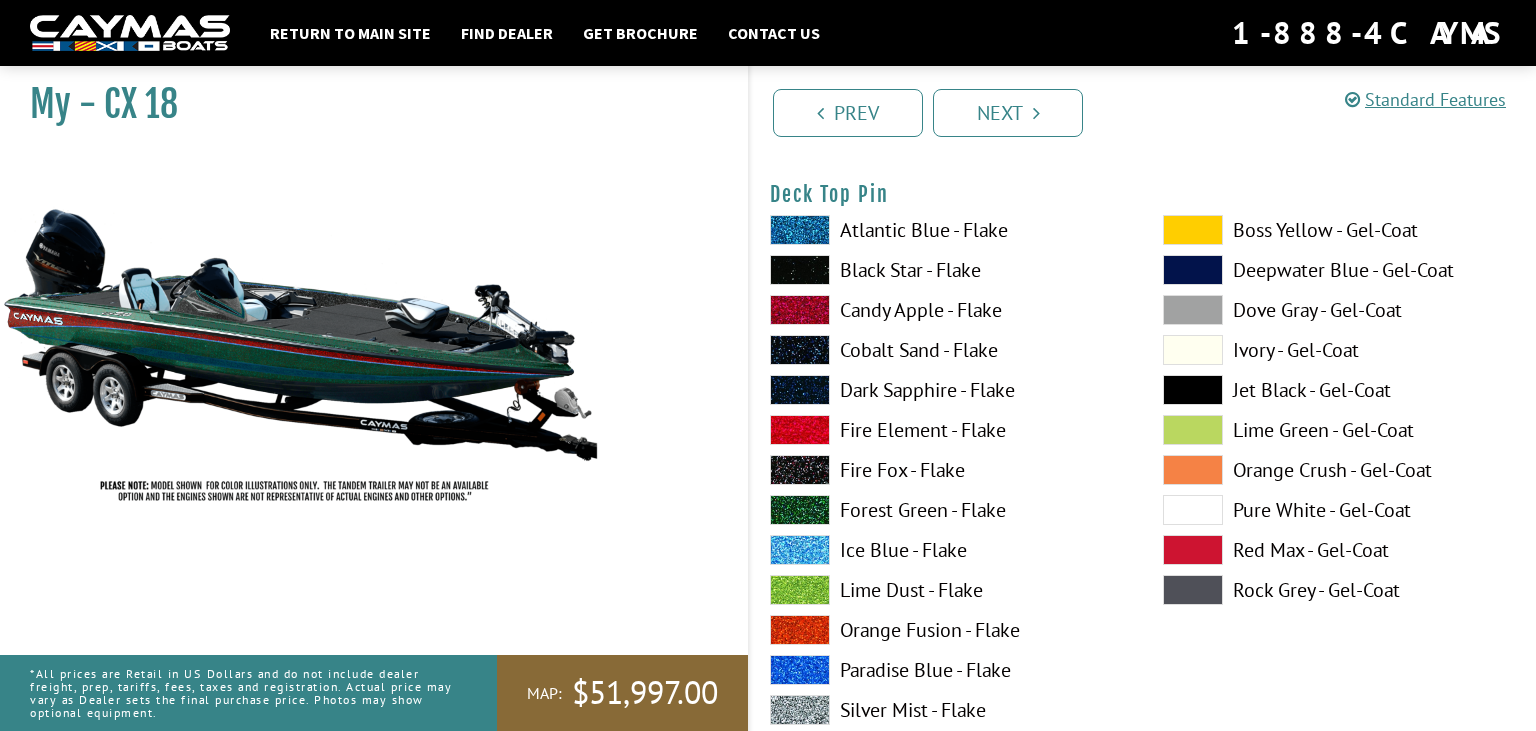 click on "Black Star - Flake" at bounding box center (946, 270) 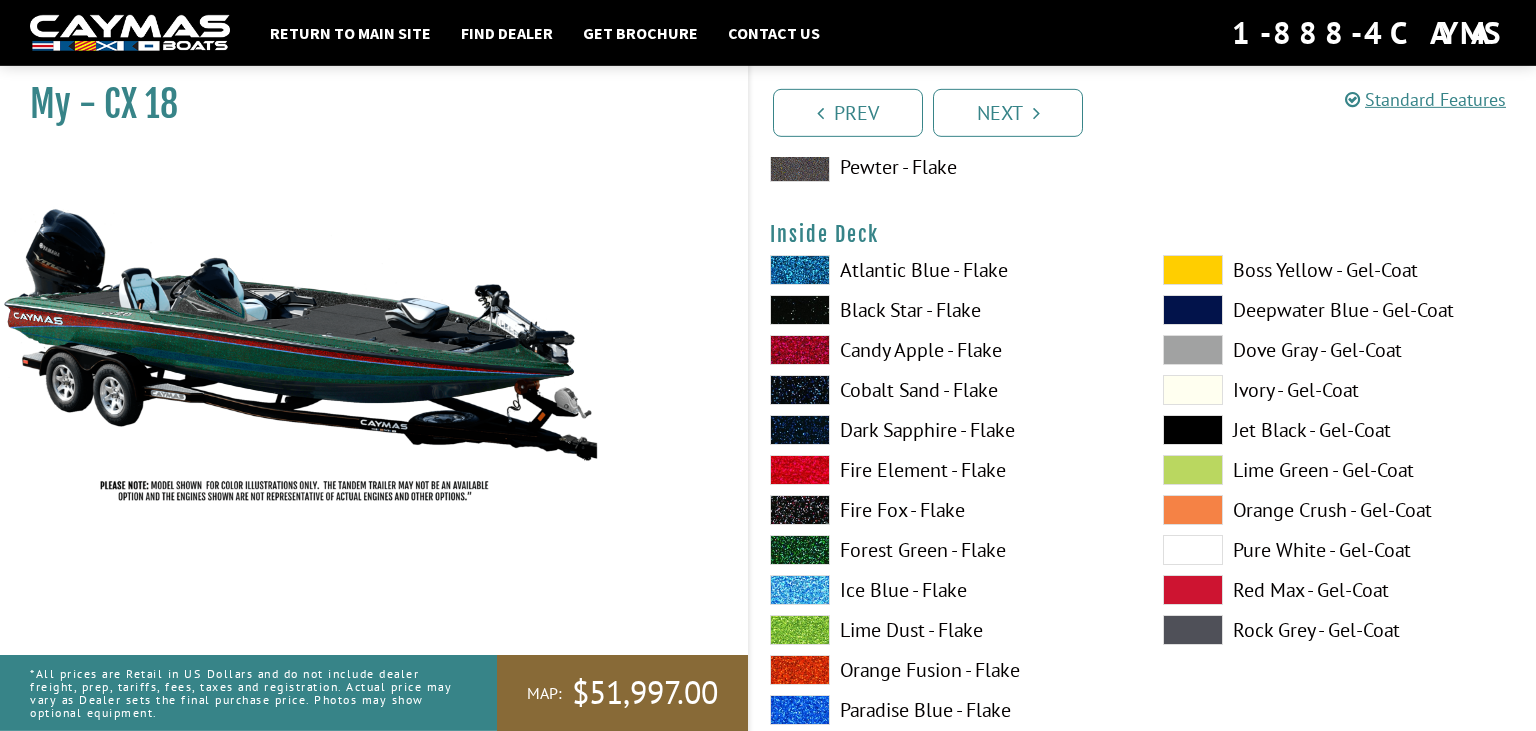 scroll, scrollTop: 4329, scrollLeft: 0, axis: vertical 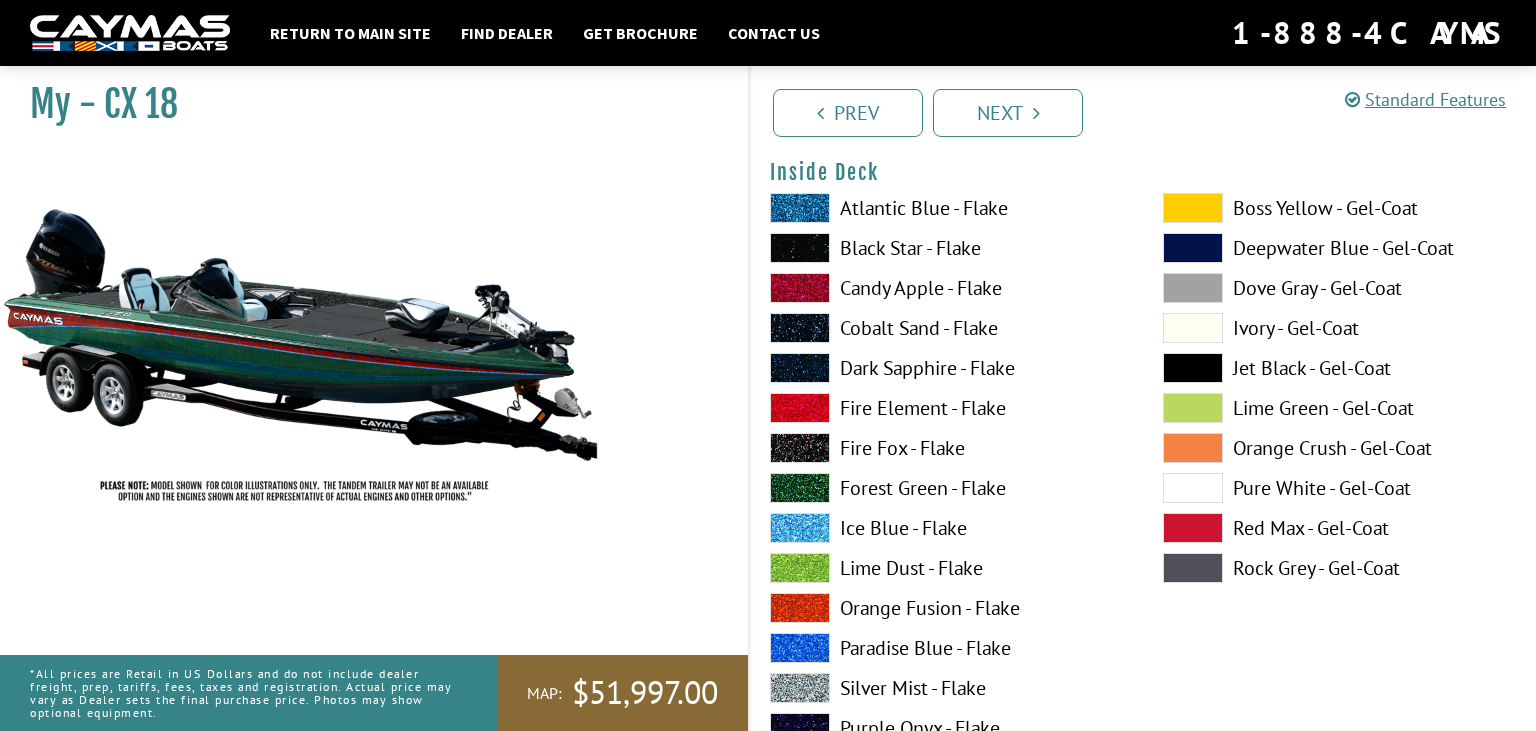 click at bounding box center [1193, 208] 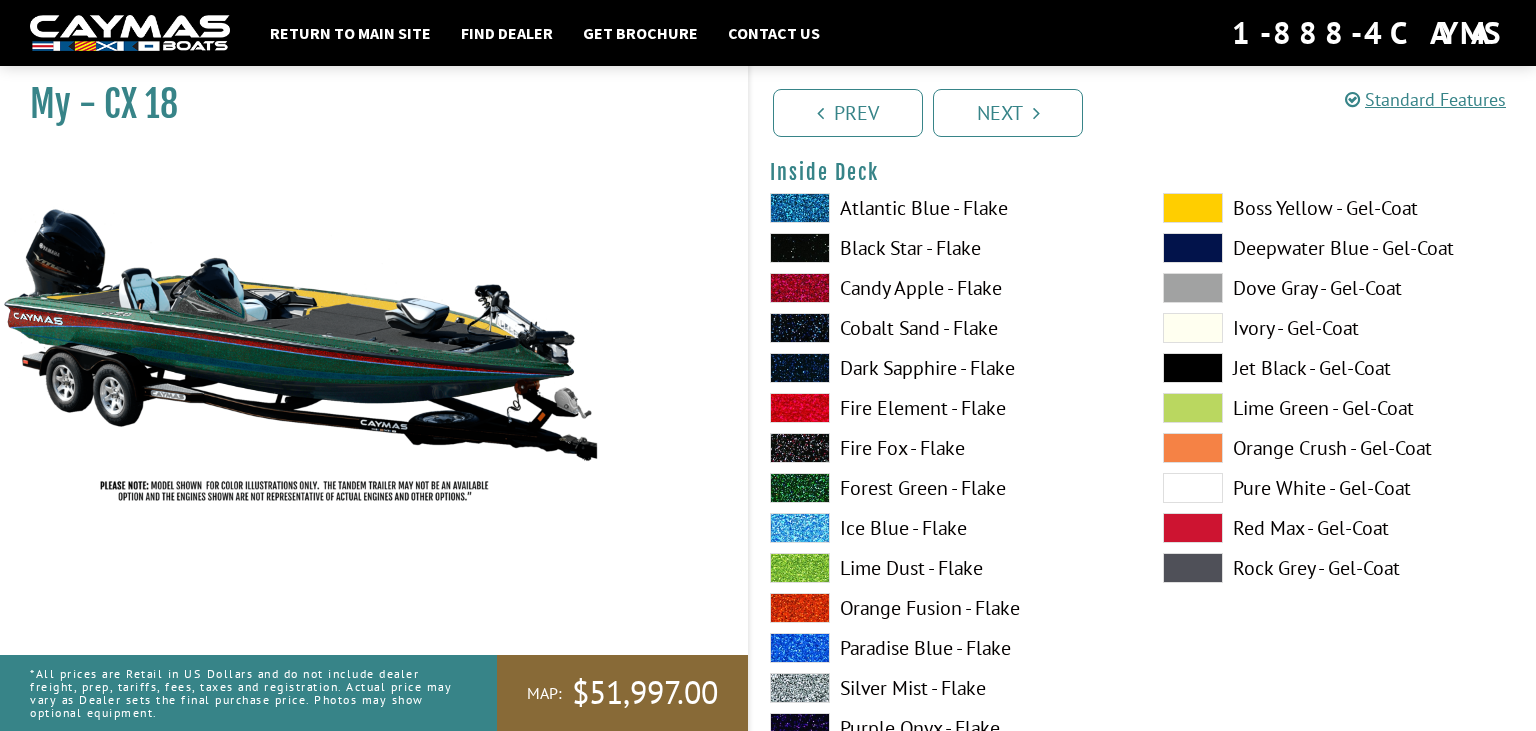 click on "Forest Green - Flake" at bounding box center [946, 488] 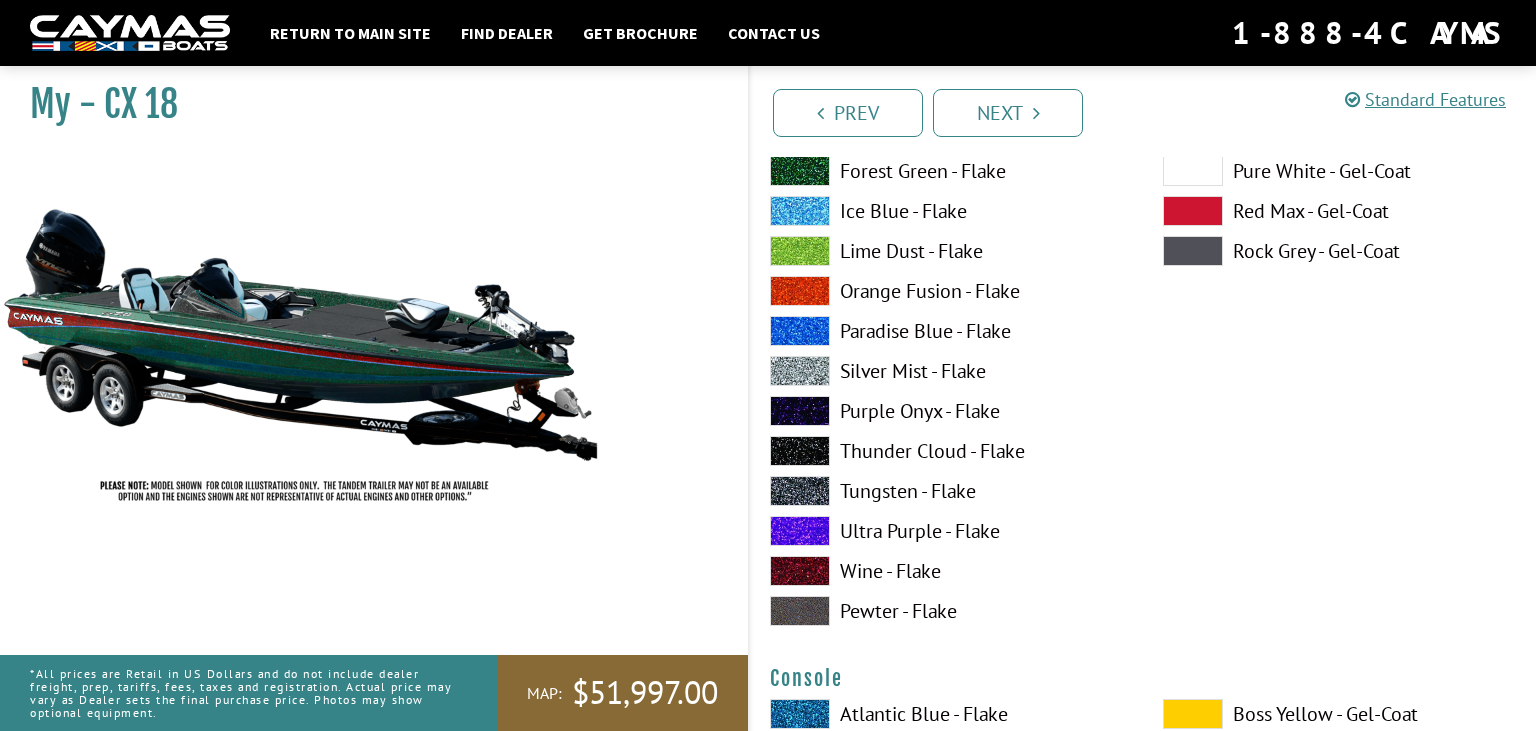 scroll, scrollTop: 5068, scrollLeft: 0, axis: vertical 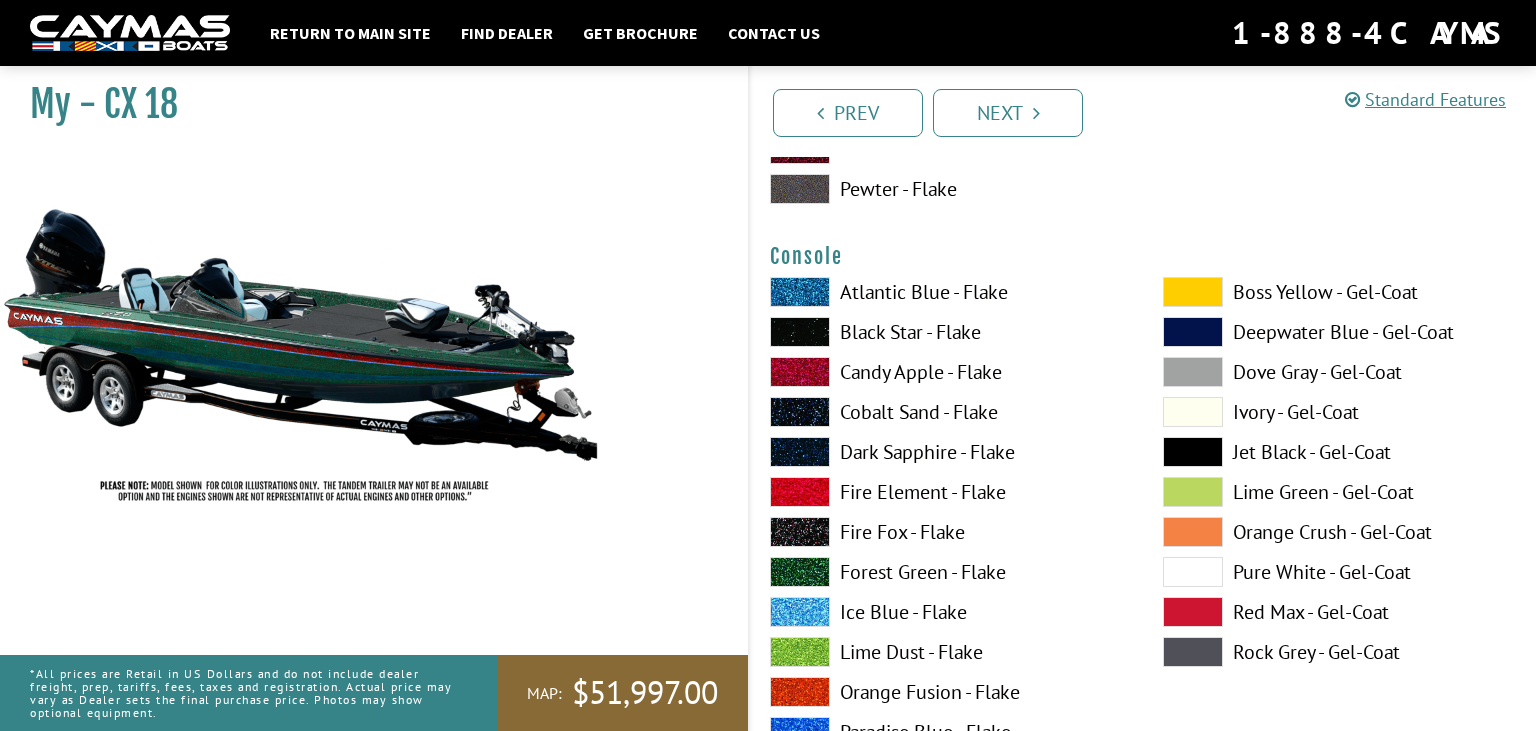 click on "Forest Green - Flake" at bounding box center [946, 572] 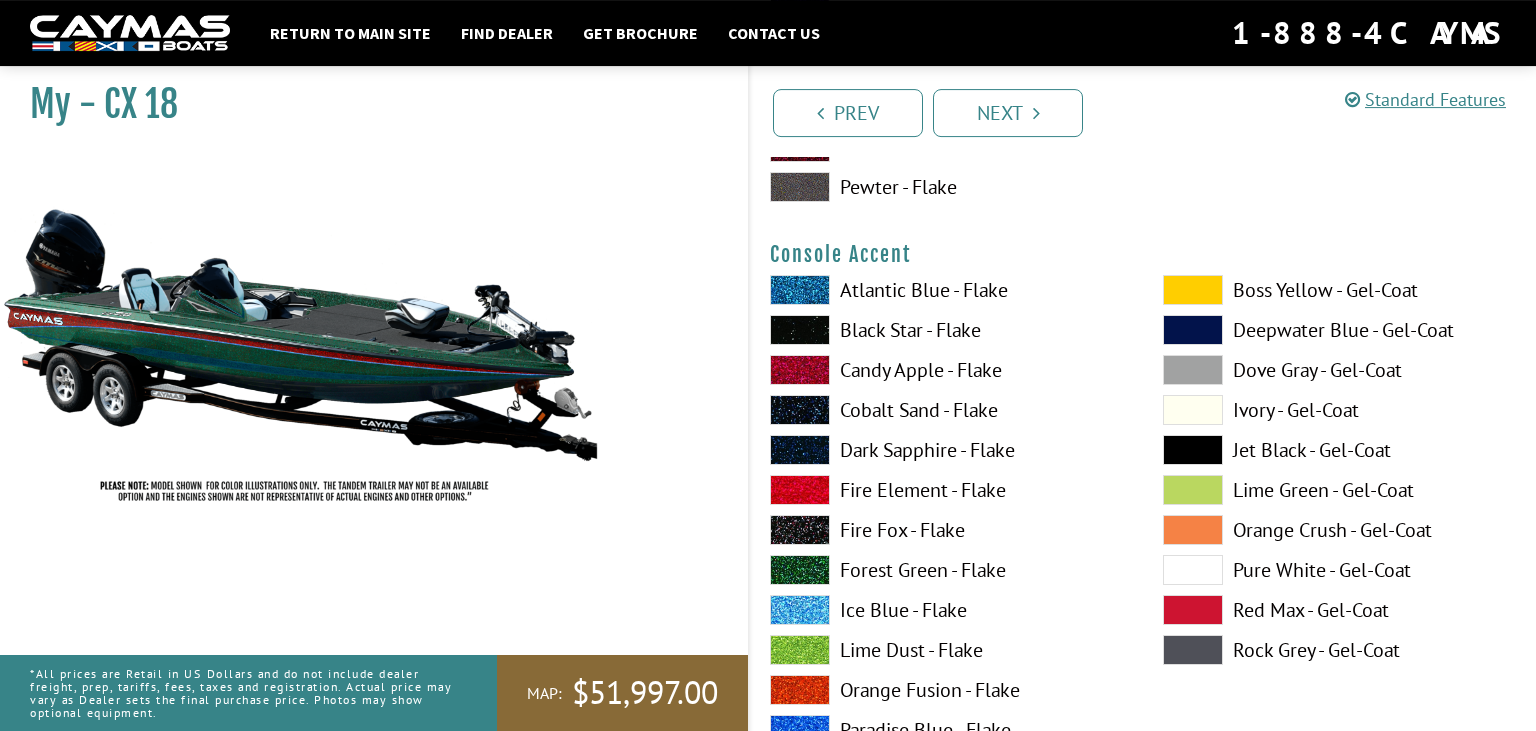 scroll, scrollTop: 5913, scrollLeft: 0, axis: vertical 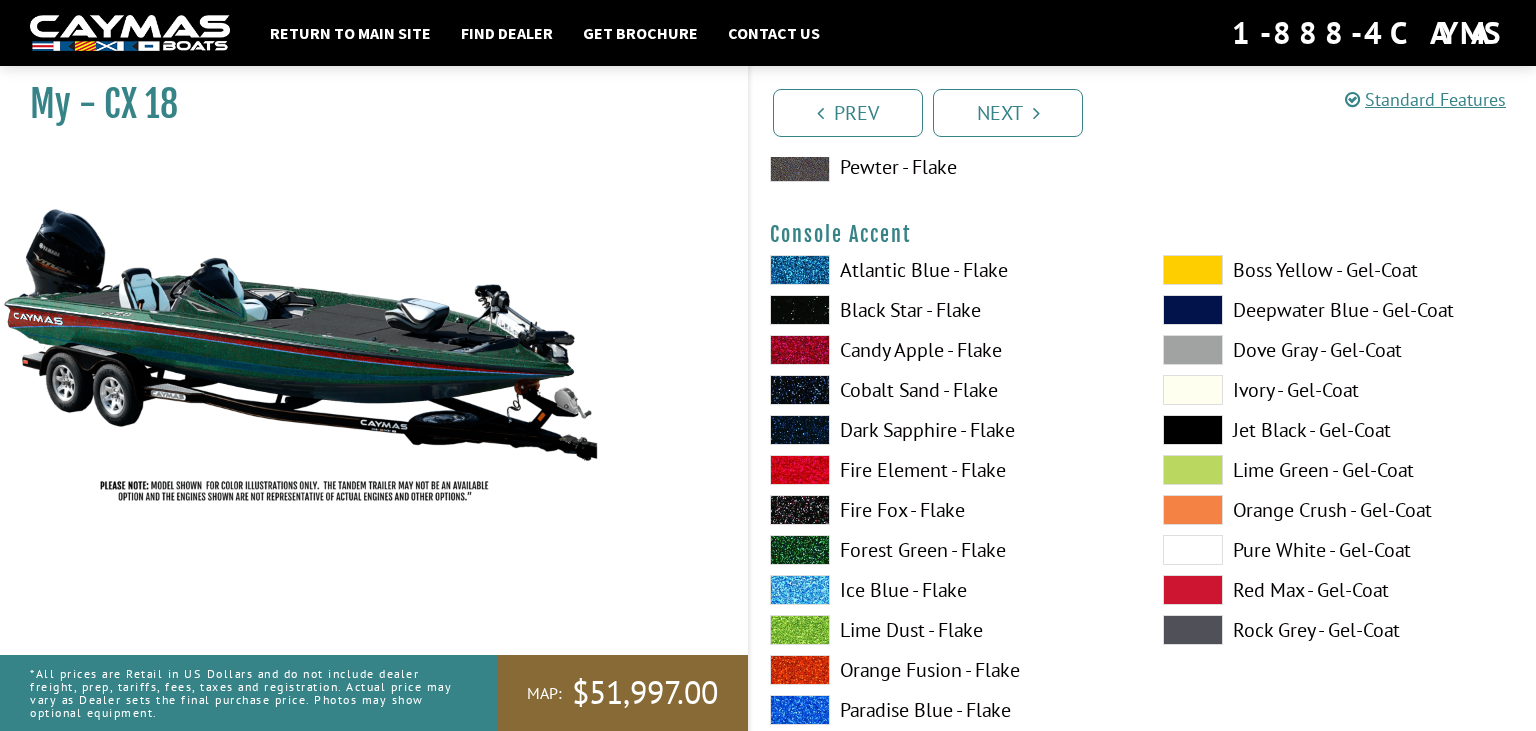 click on "Black Star - Flake" at bounding box center [946, 310] 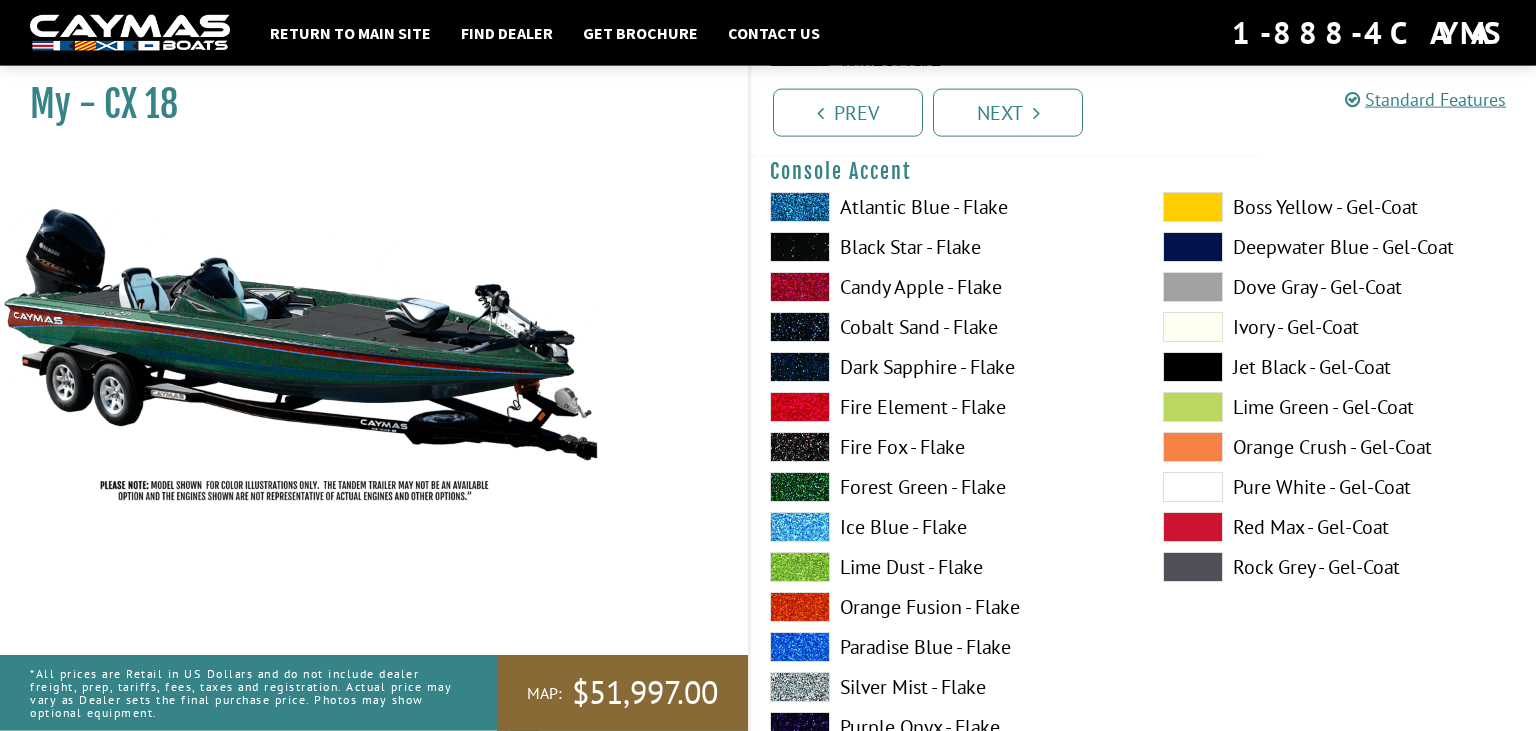 scroll, scrollTop: 6019, scrollLeft: 0, axis: vertical 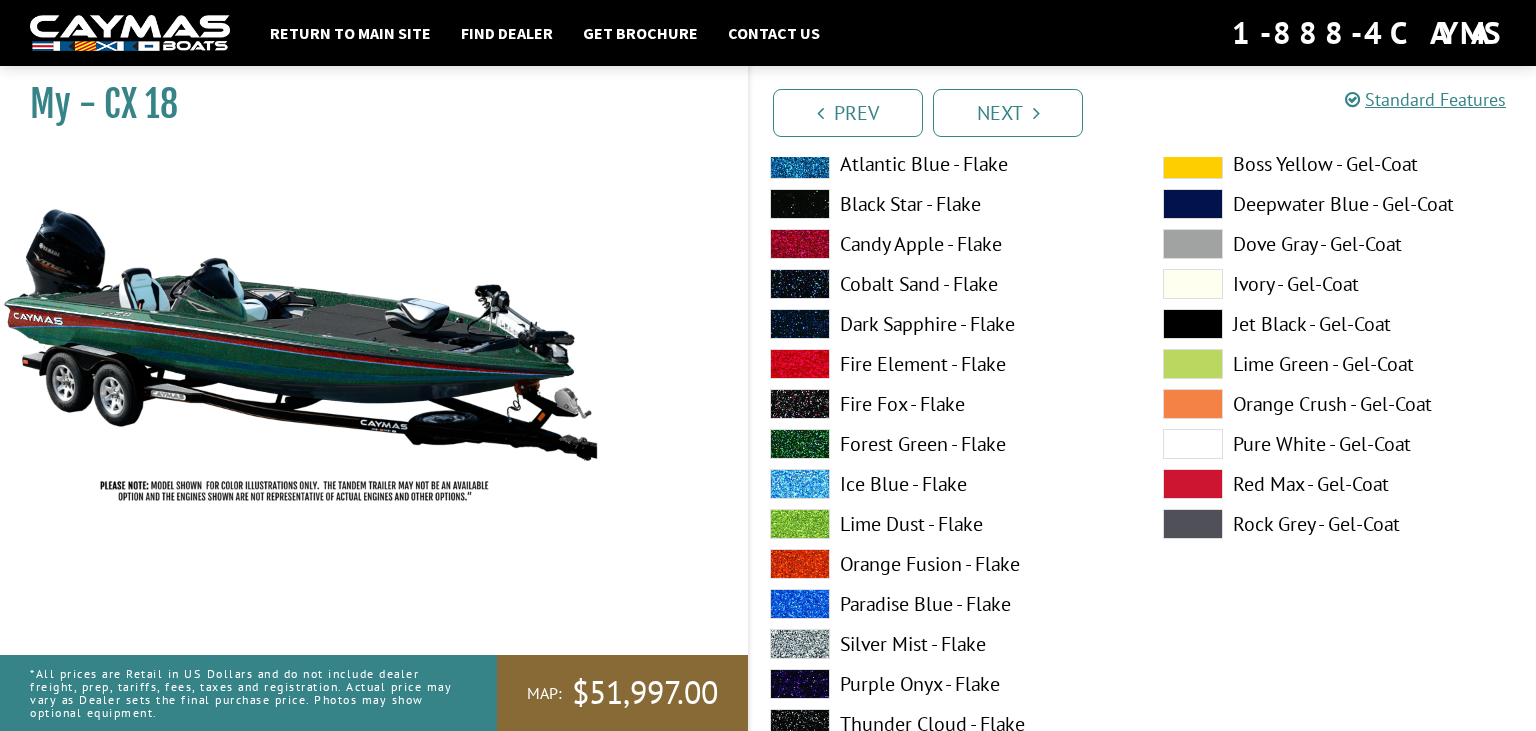 click on "Lime Dust - Flake" at bounding box center (946, 524) 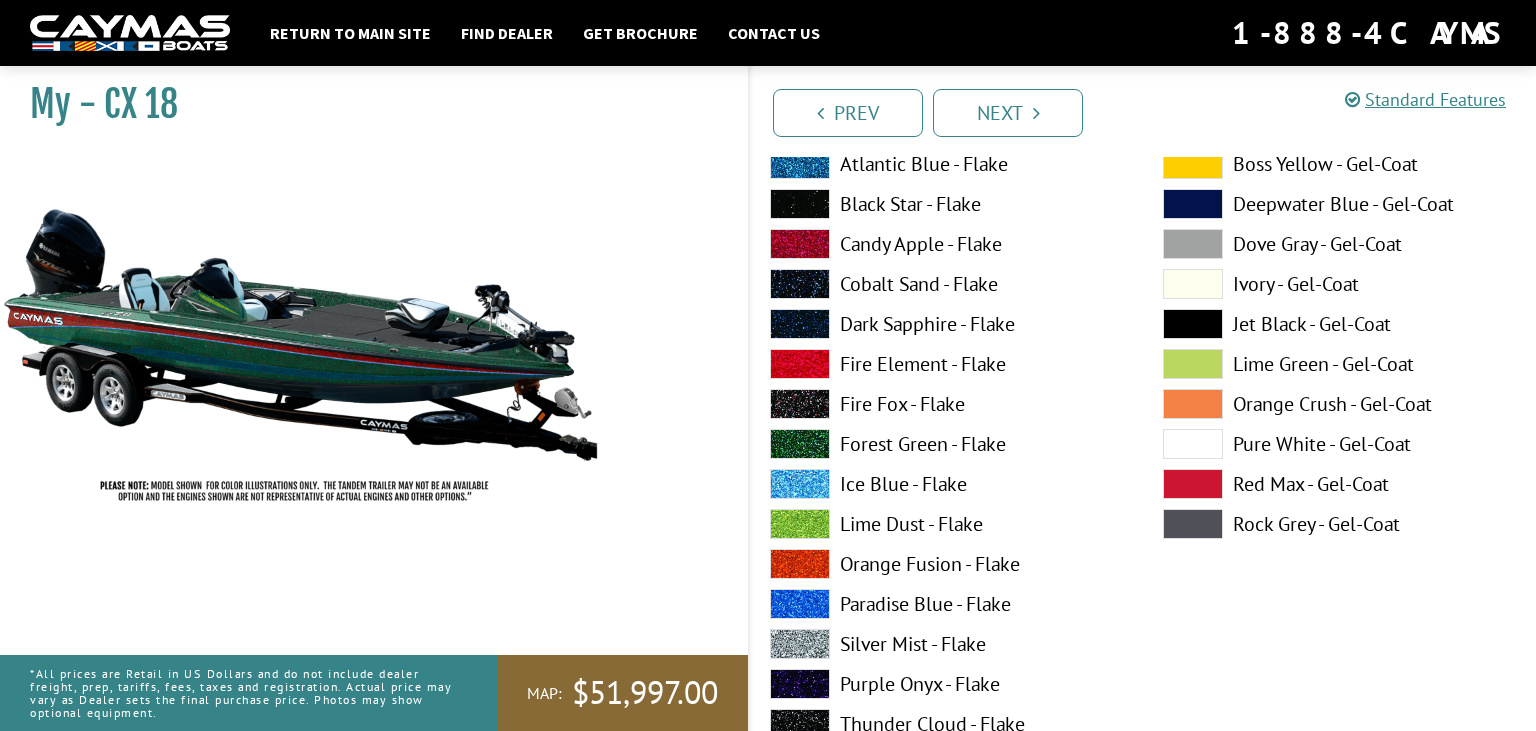click on "Black Star - Flake" at bounding box center (946, 204) 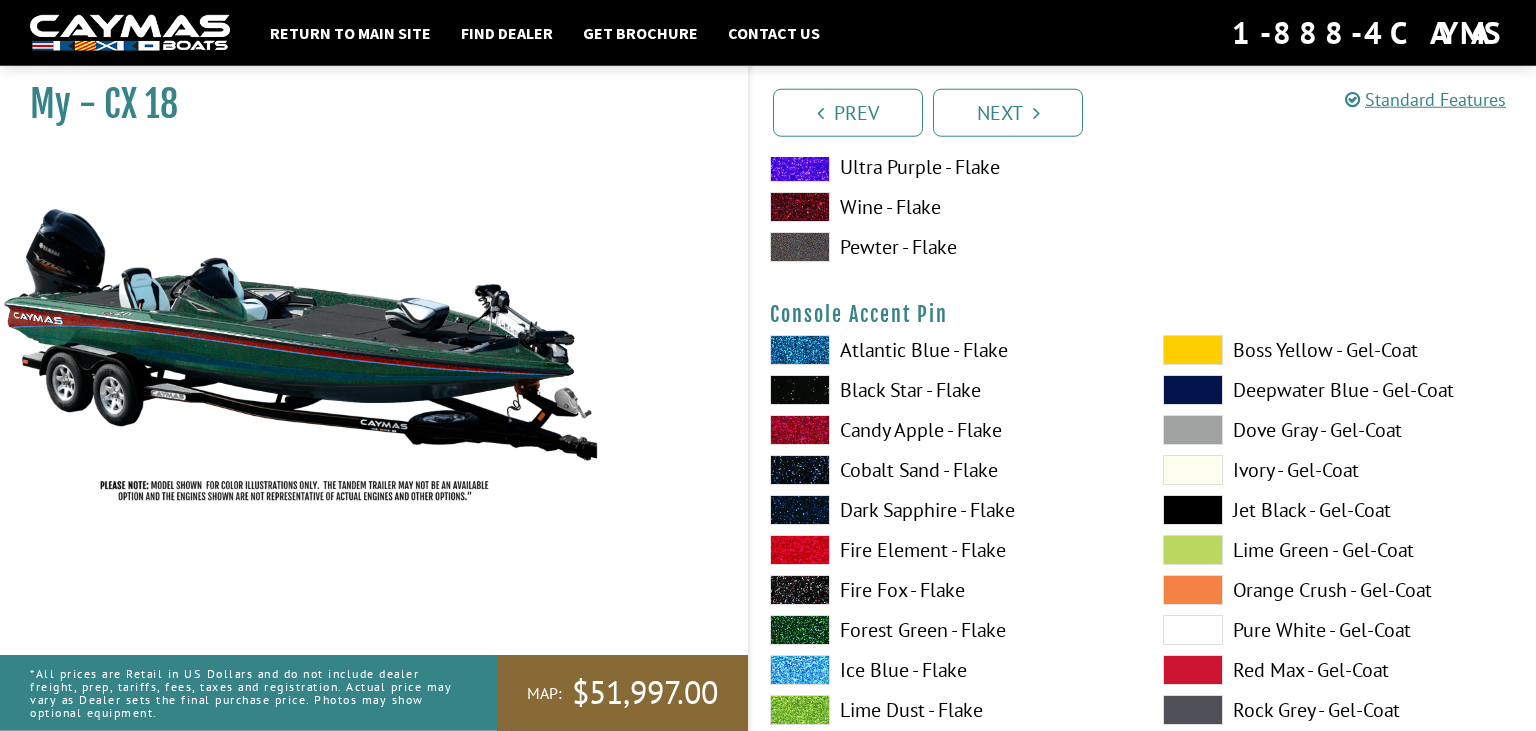 scroll, scrollTop: 6758, scrollLeft: 0, axis: vertical 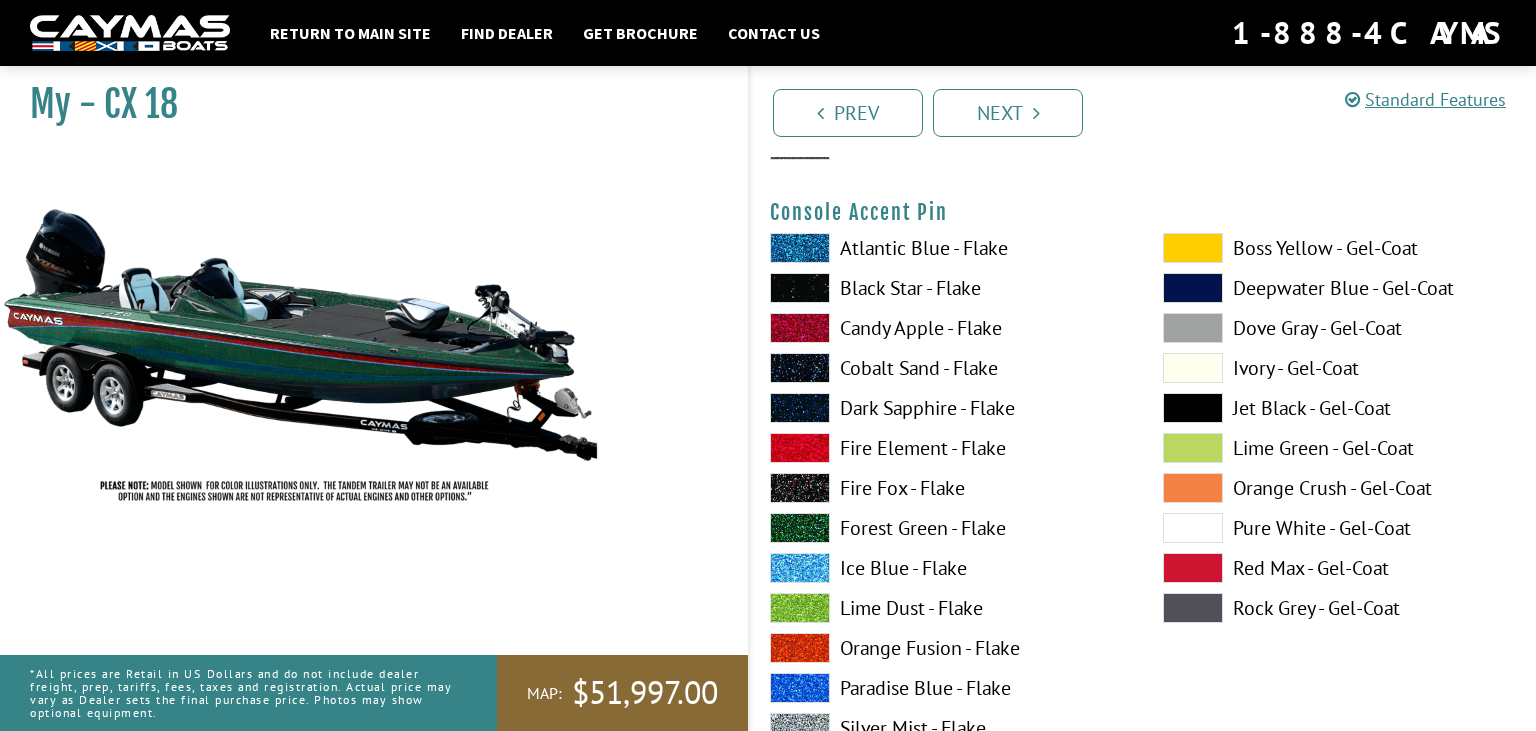 click on "Lime Dust - Flake" at bounding box center (946, 608) 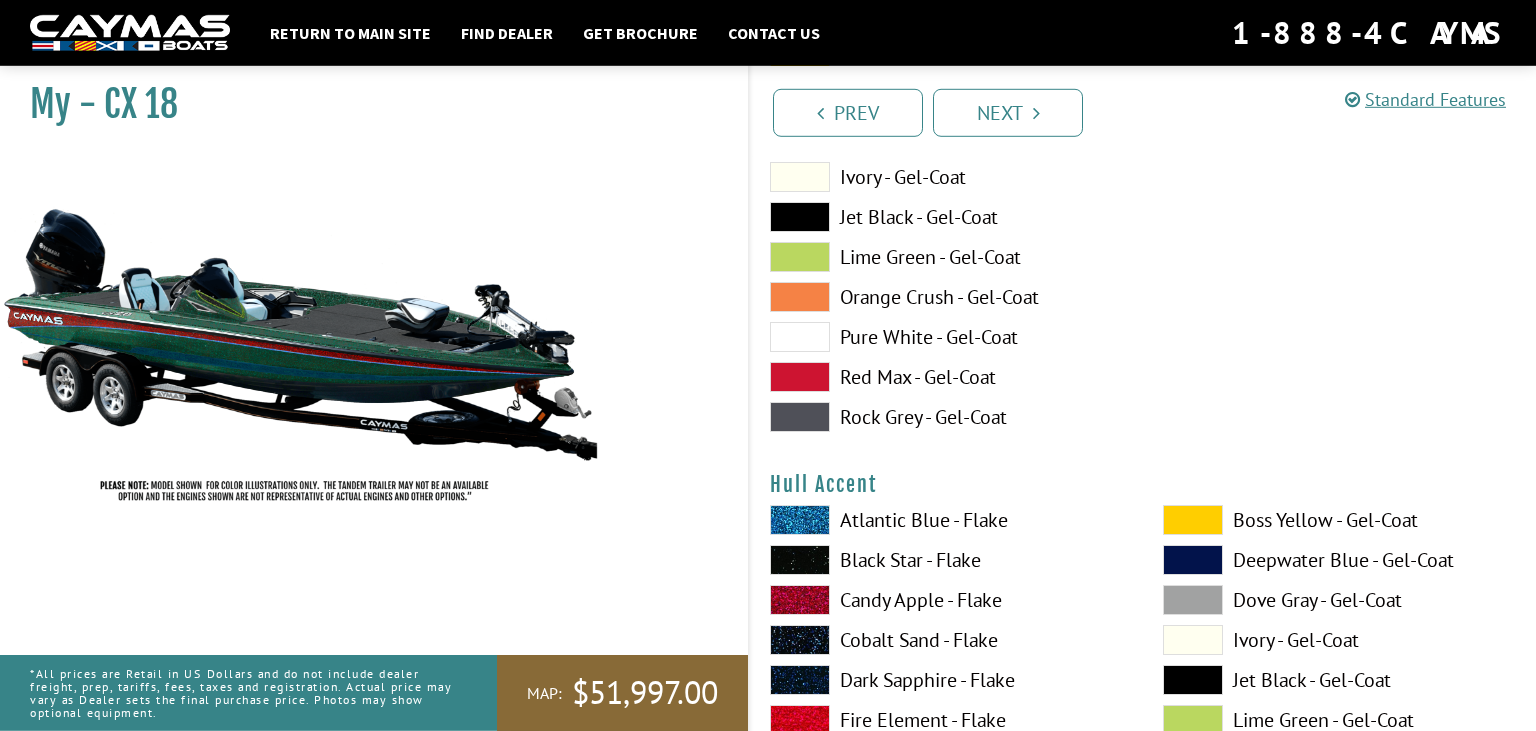 scroll, scrollTop: 7920, scrollLeft: 0, axis: vertical 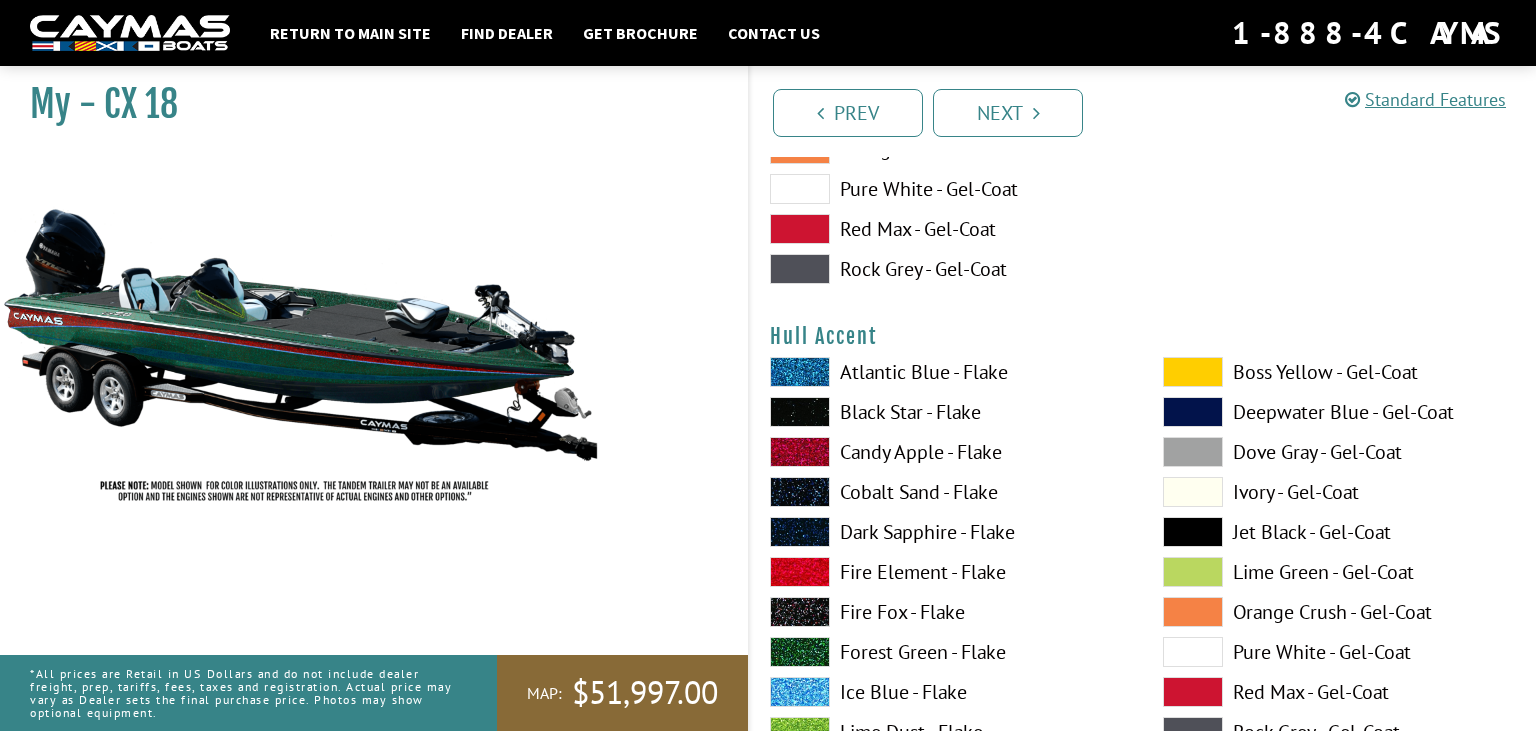 click at bounding box center [1193, 372] 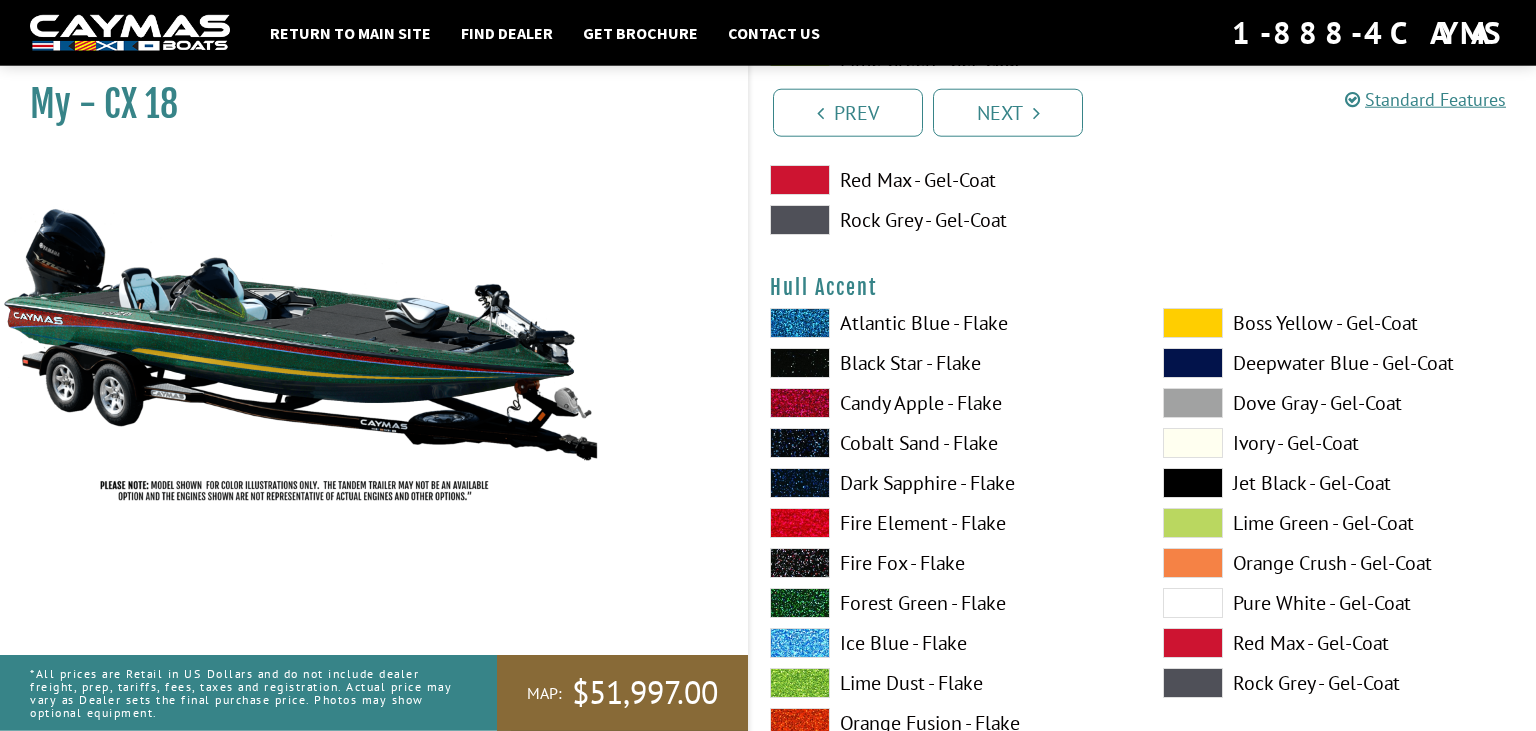 scroll, scrollTop: 8025, scrollLeft: 0, axis: vertical 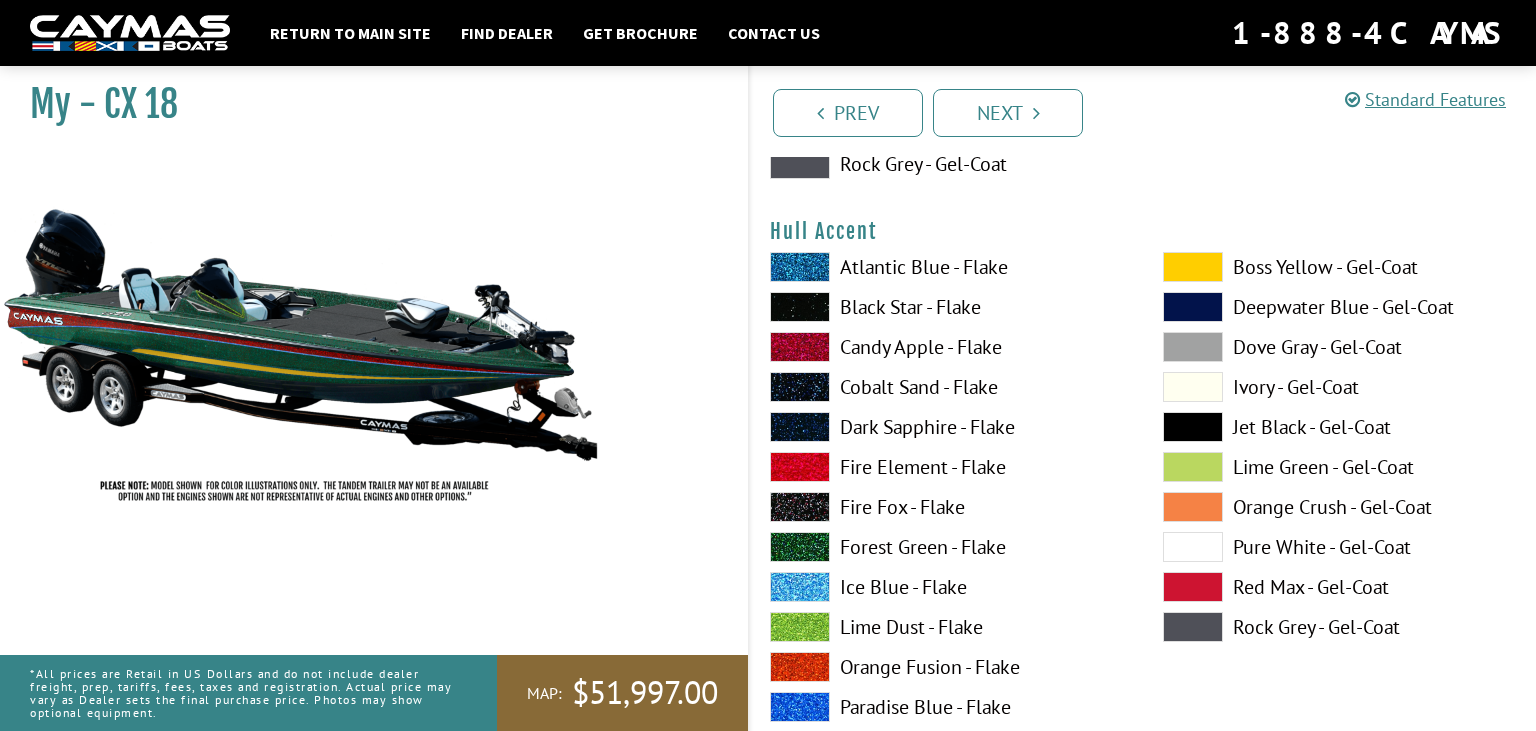 click on "Black Star - Flake" at bounding box center (946, 307) 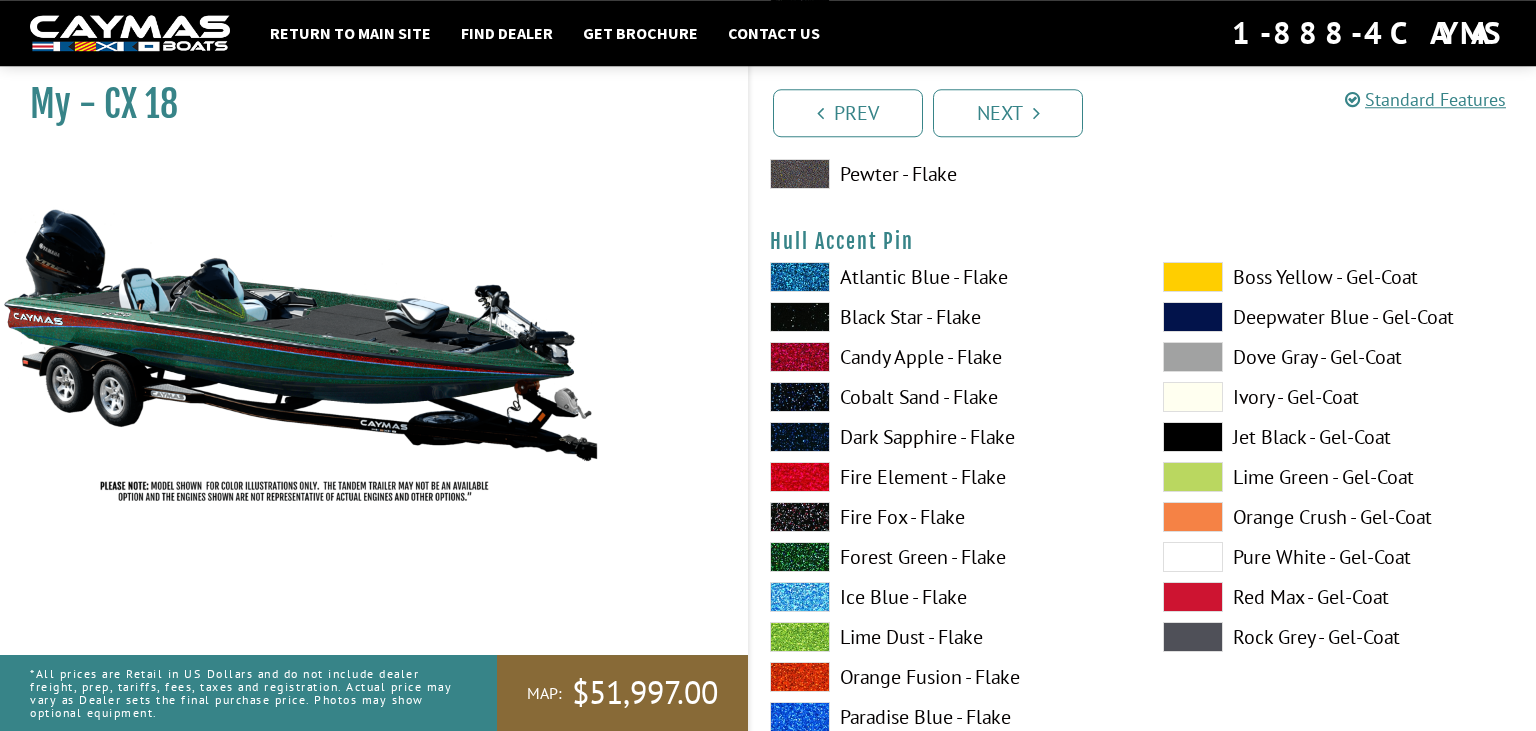 scroll, scrollTop: 8870, scrollLeft: 0, axis: vertical 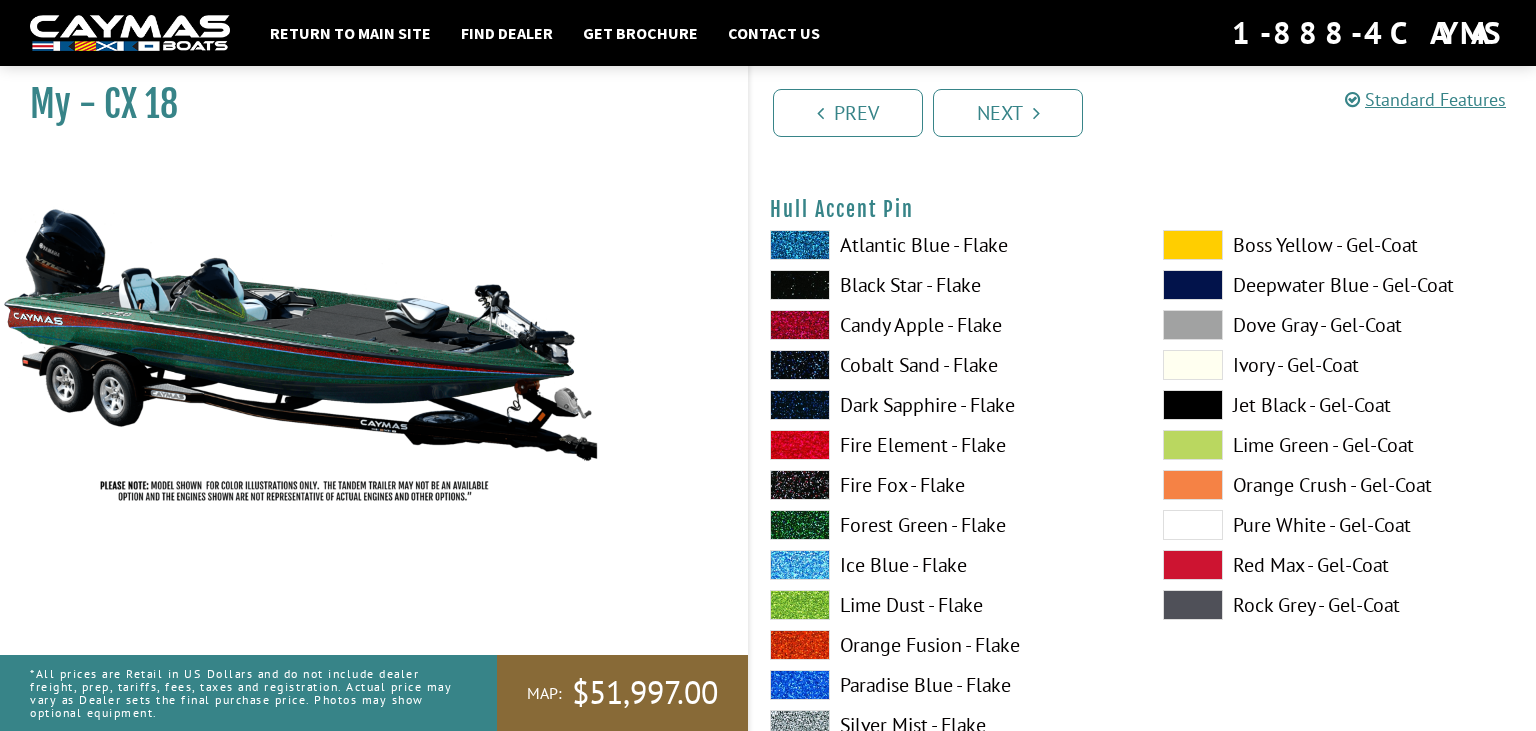 click at bounding box center (1193, 245) 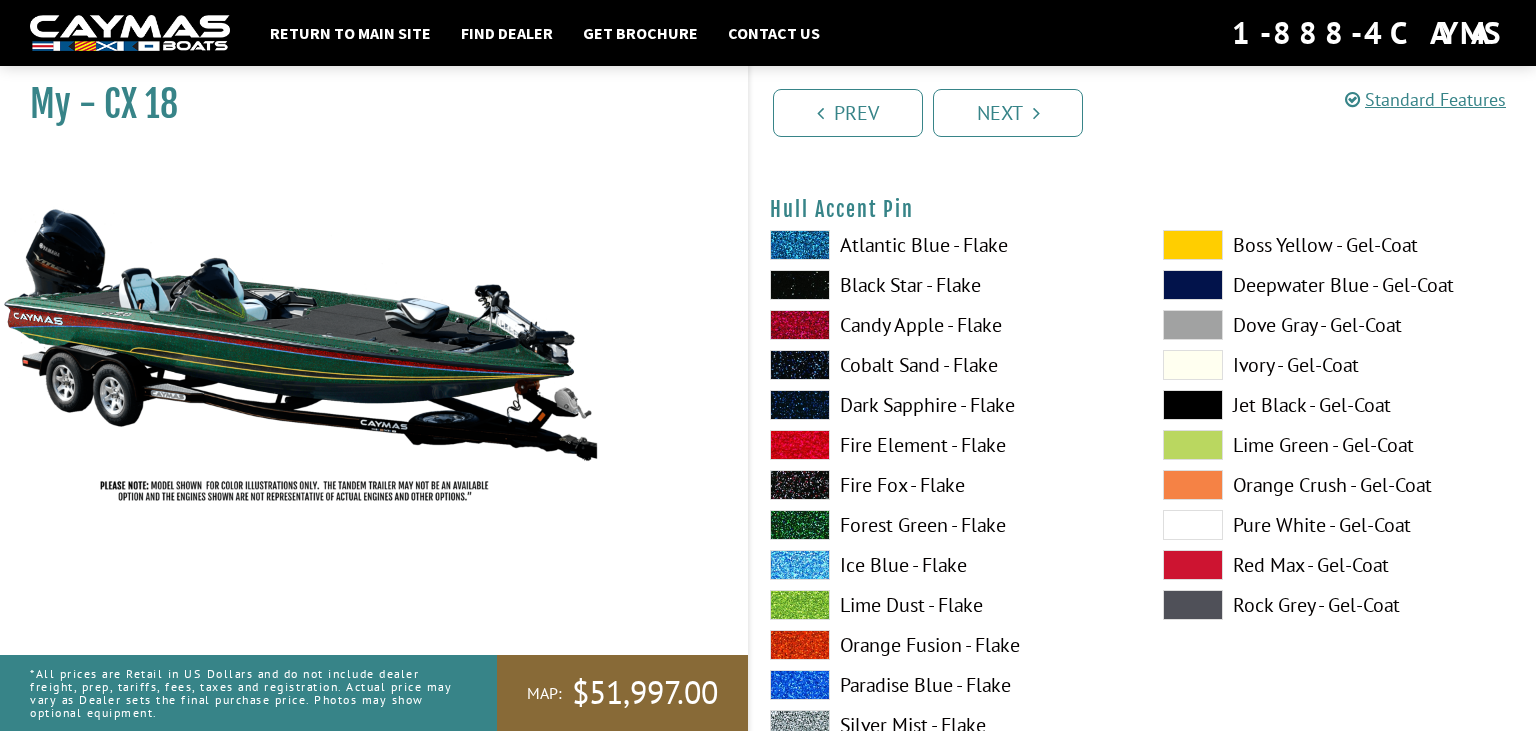 click on "Lime Dust - Flake" at bounding box center [946, 605] 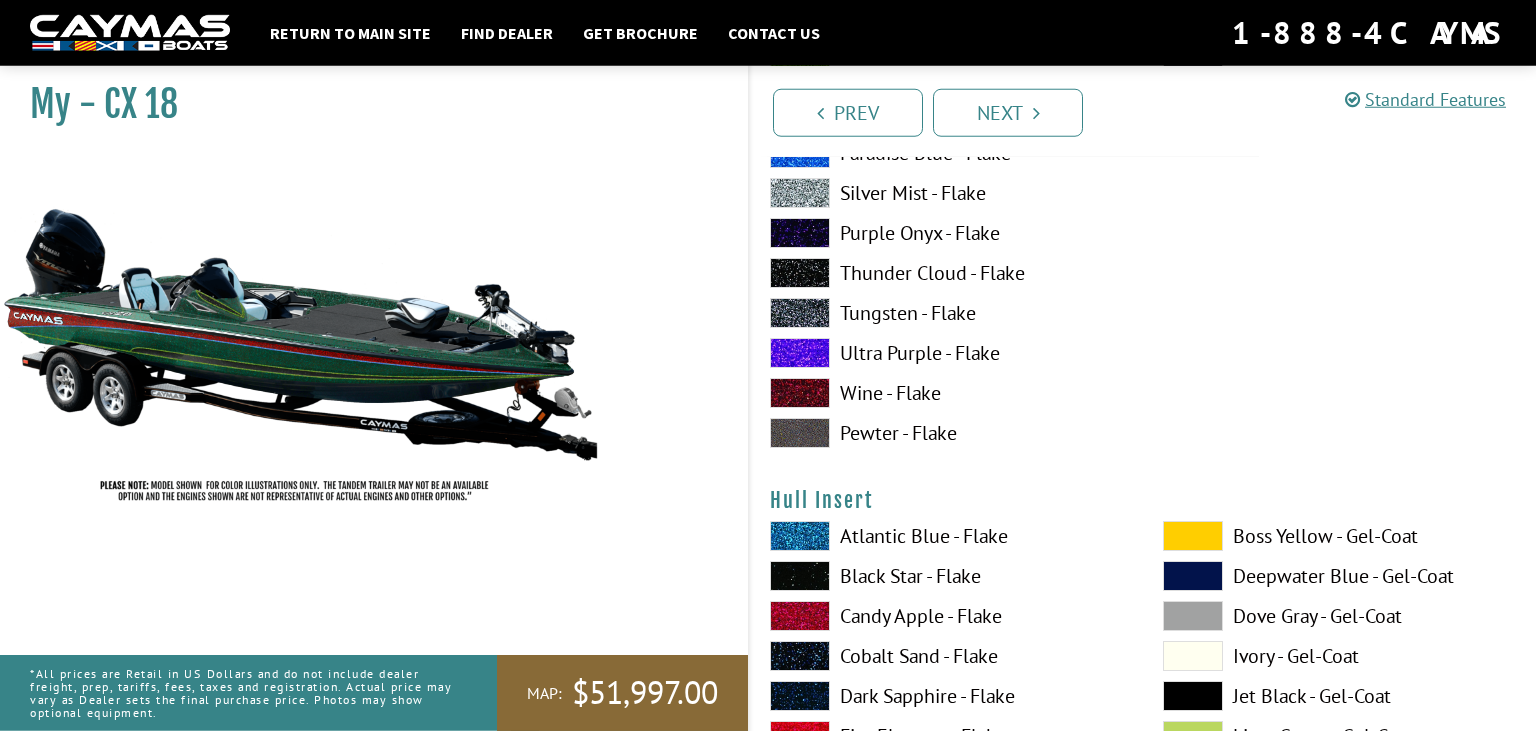 scroll, scrollTop: 9504, scrollLeft: 0, axis: vertical 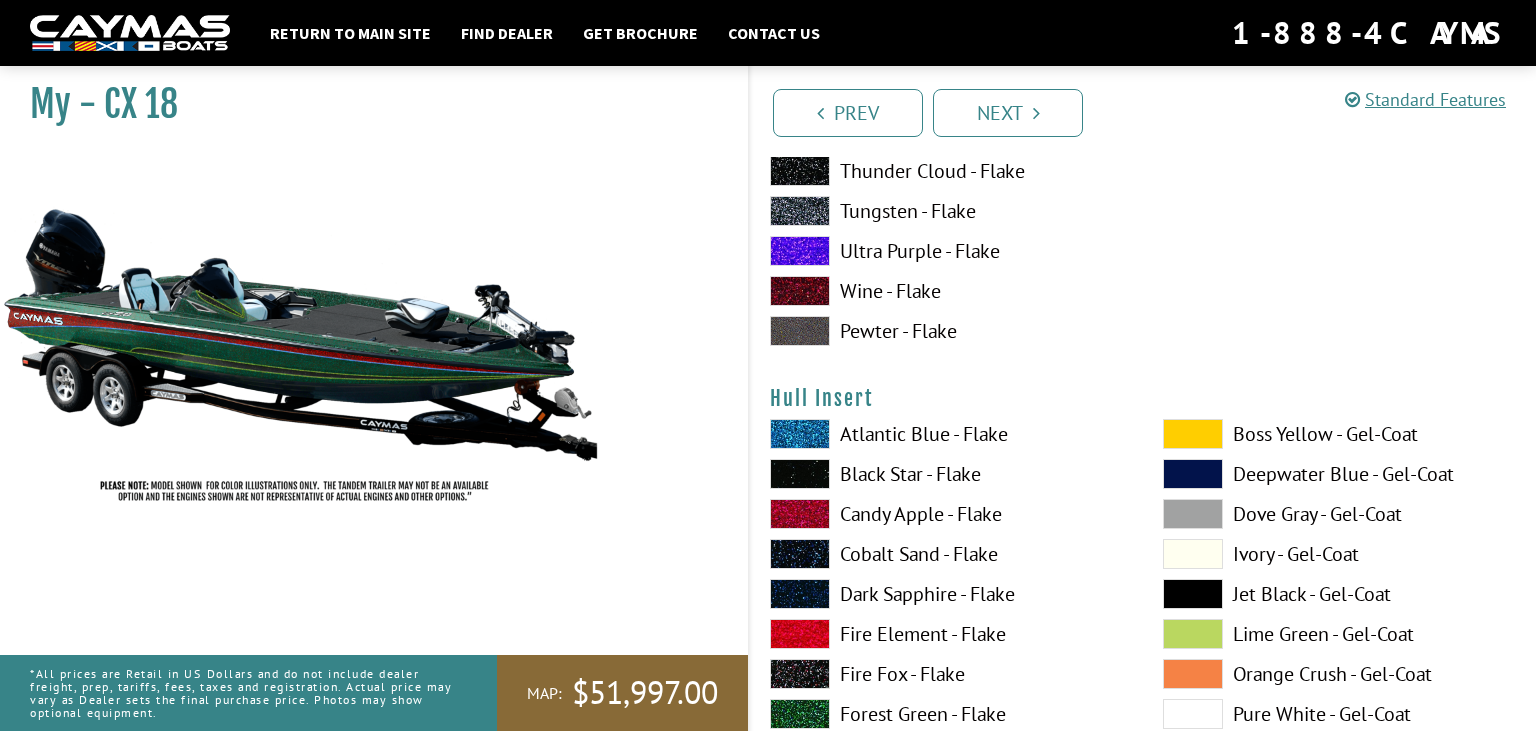 click on "Hull Insert
Please select color.
Atlantic Blue - Flake
Black Star - Flake
Candy Apple - Flake
Cobalt Sand - Flake
Dark Sapphire - Flake" at bounding box center (1143, 782) 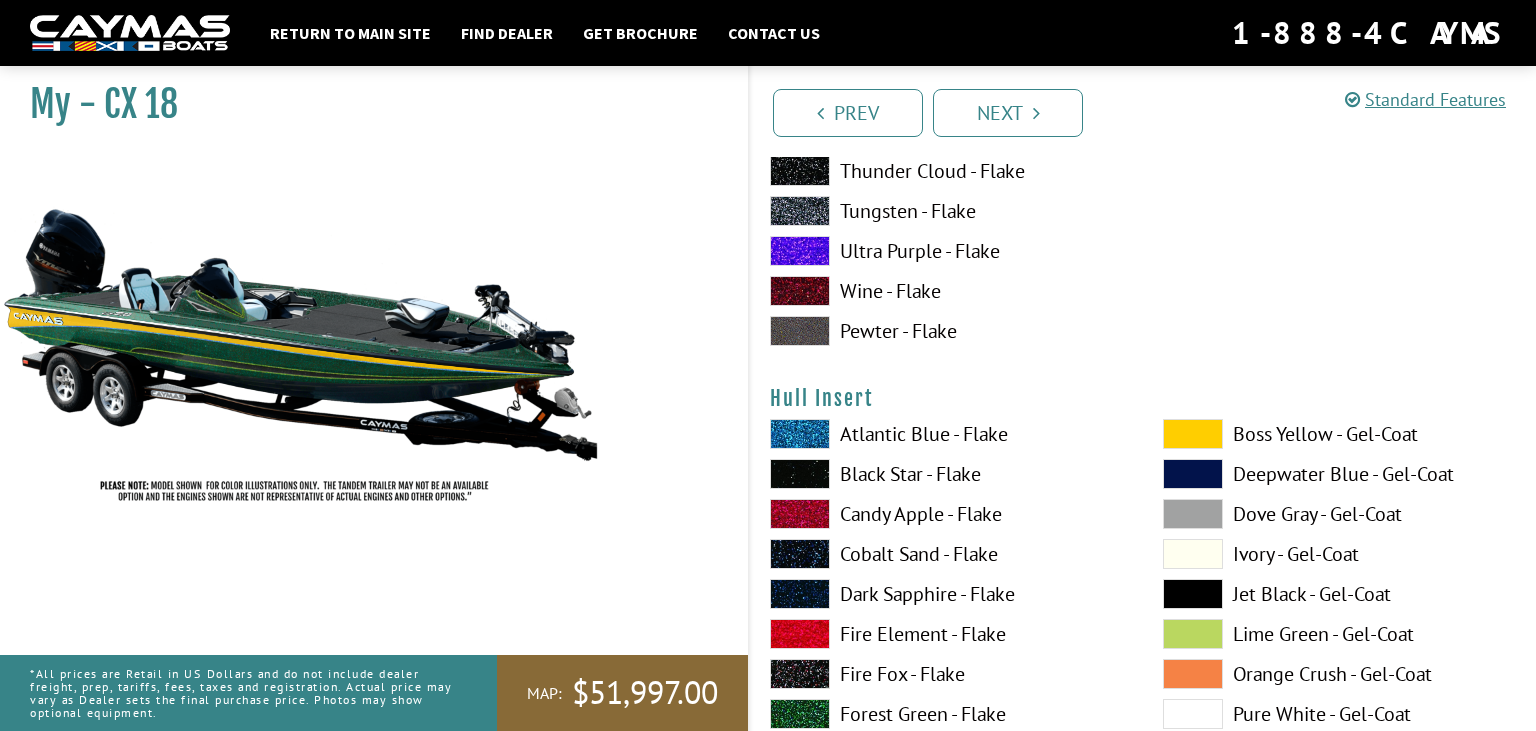 click on "Atlantic Blue - Flake" at bounding box center [946, 434] 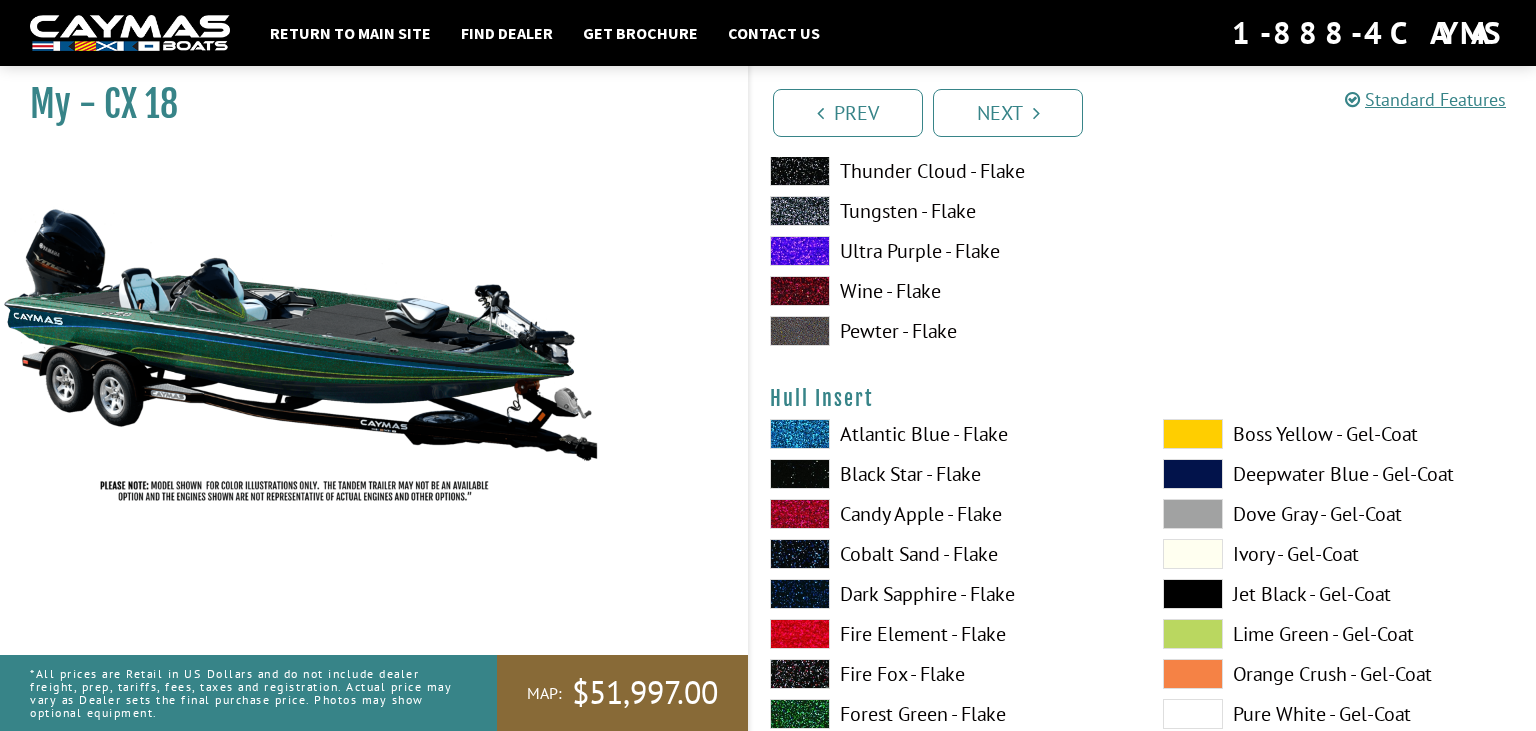 click on "Black Star - Flake" at bounding box center (946, 474) 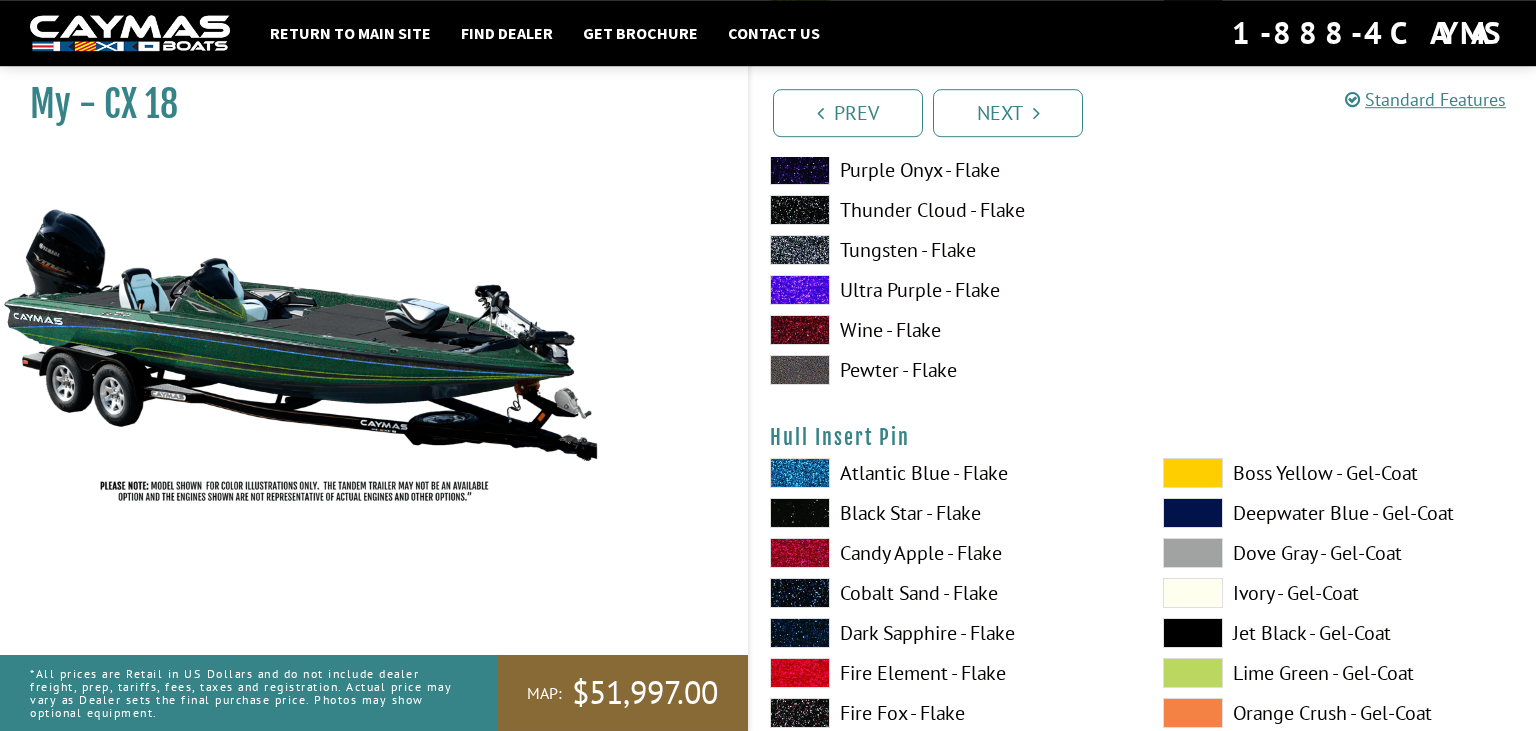 scroll, scrollTop: 10560, scrollLeft: 0, axis: vertical 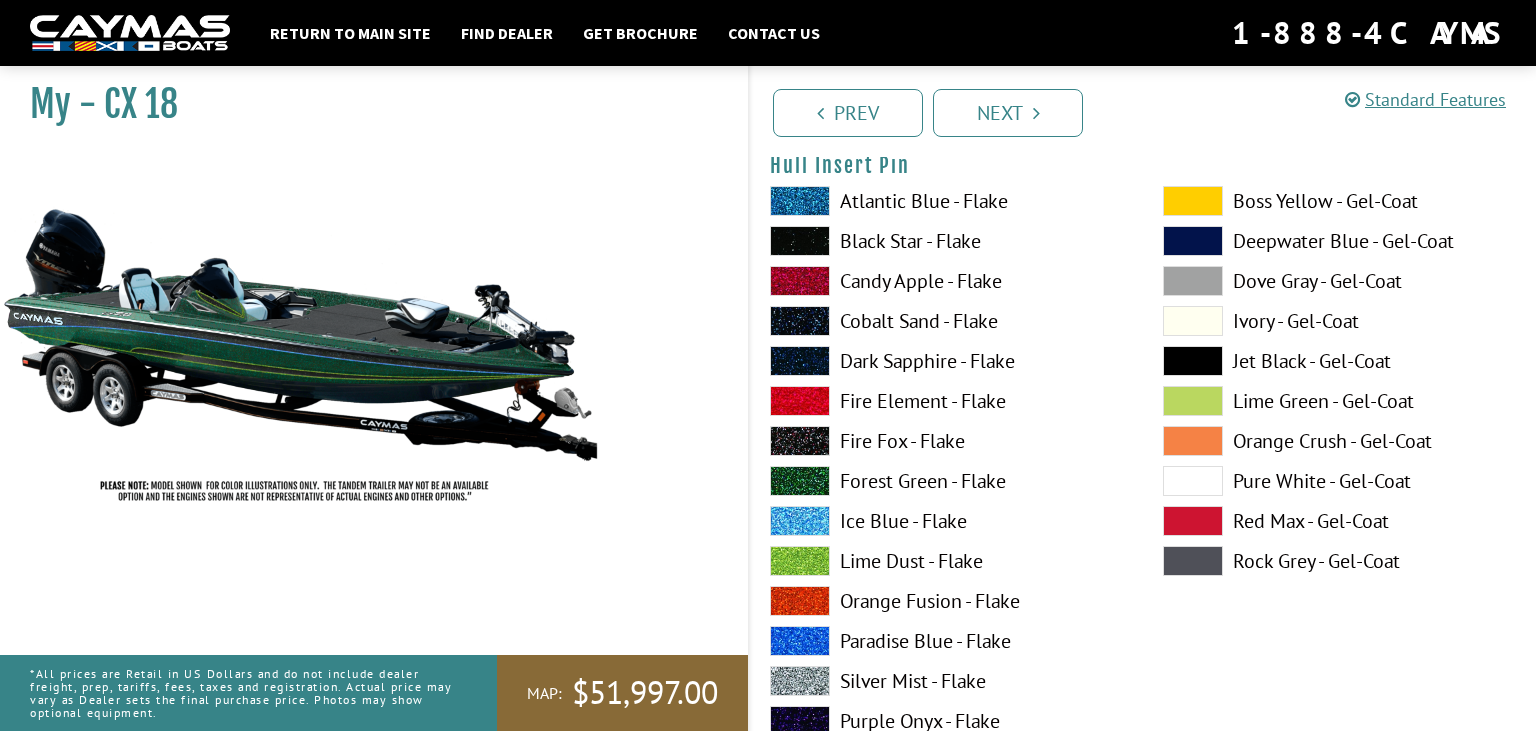 click on "Lime Dust - Flake" at bounding box center (946, 561) 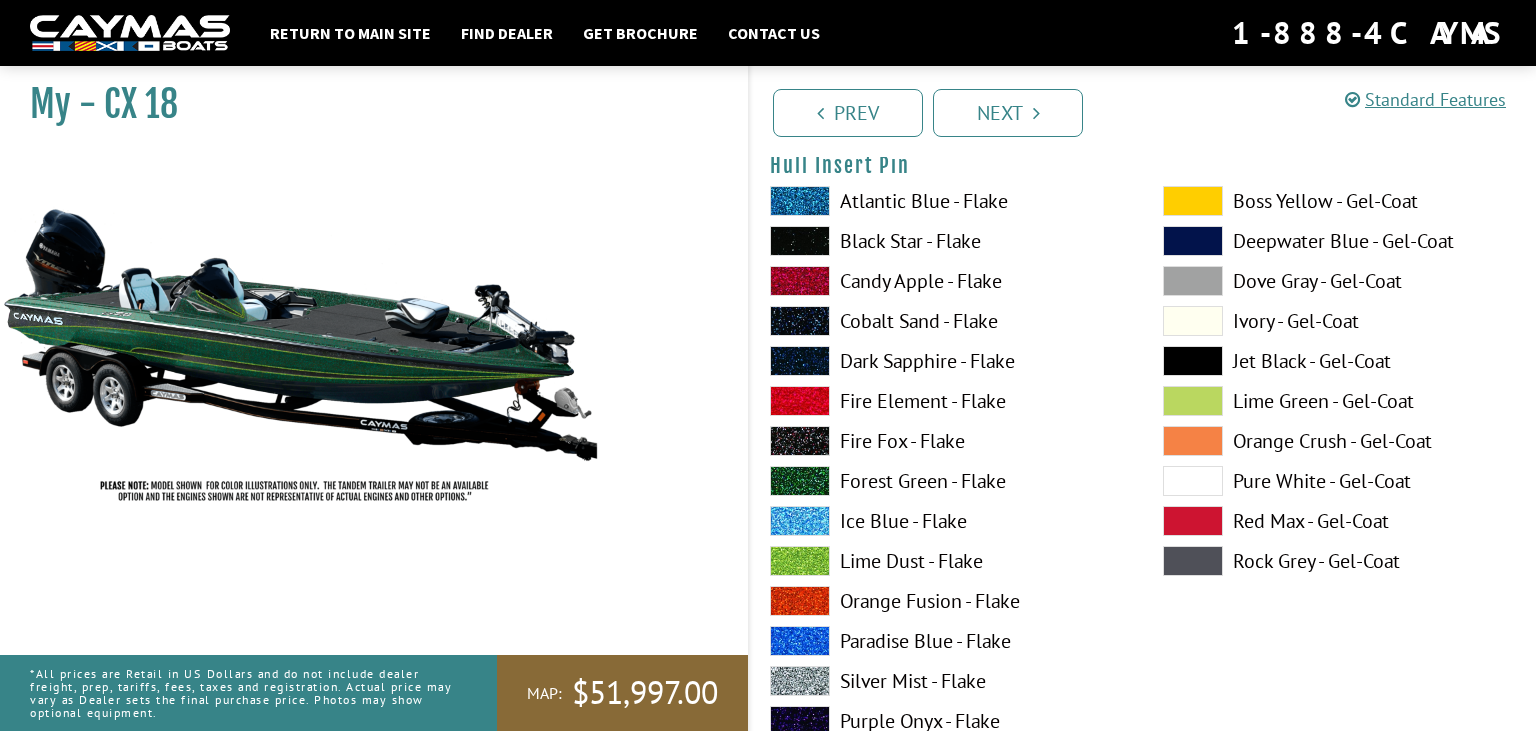 click on "Black Star - Flake" at bounding box center (946, 241) 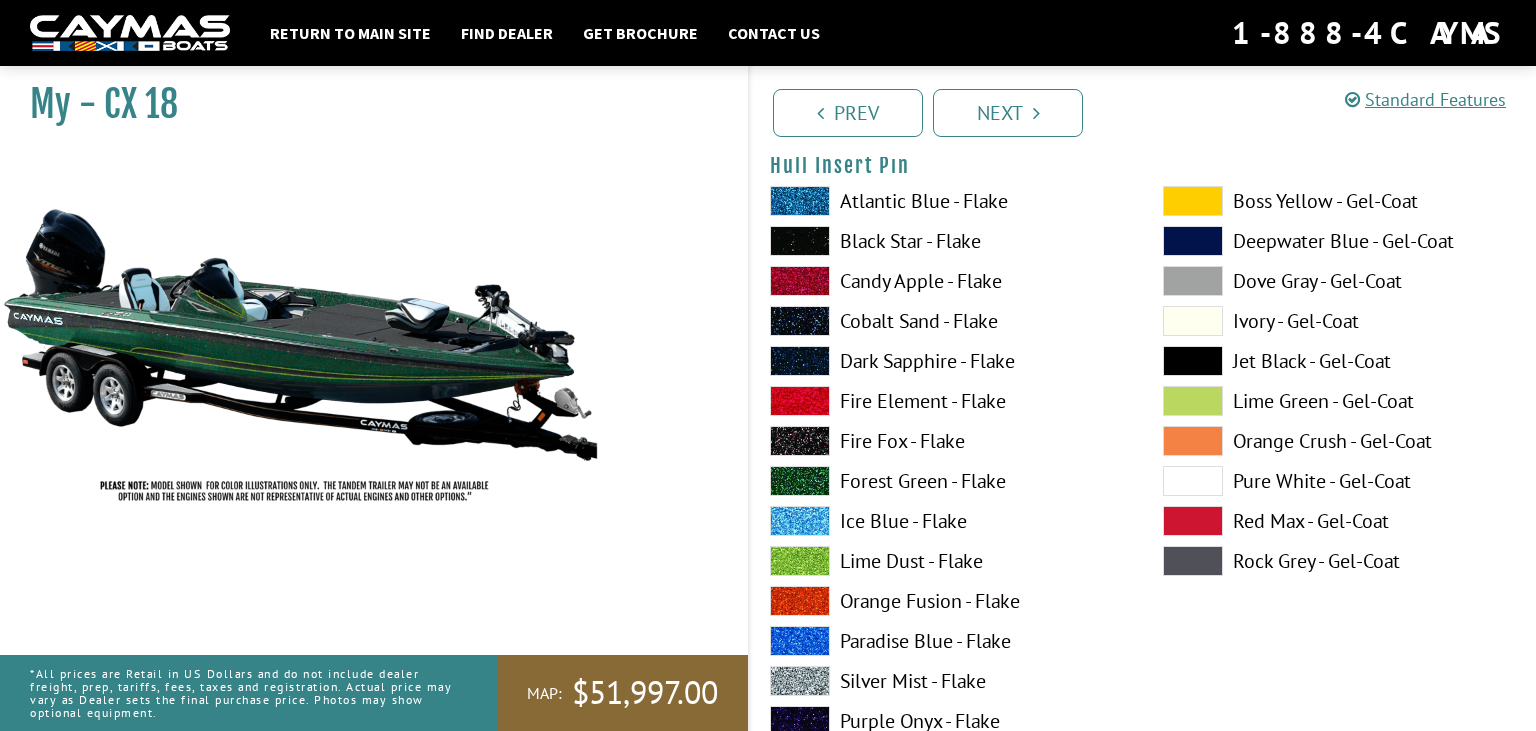 click on "Lime Dust - Flake" at bounding box center (946, 561) 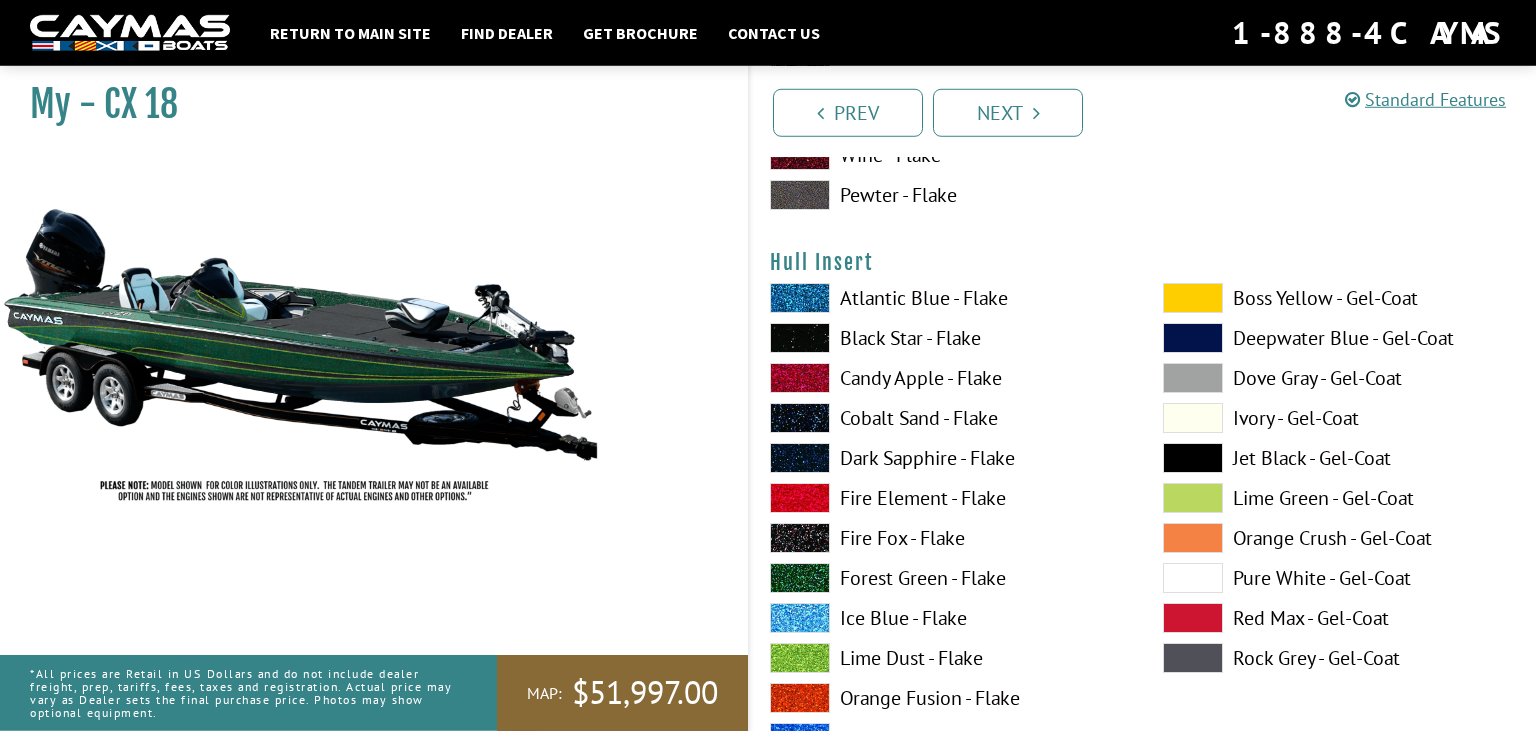 scroll, scrollTop: 9609, scrollLeft: 0, axis: vertical 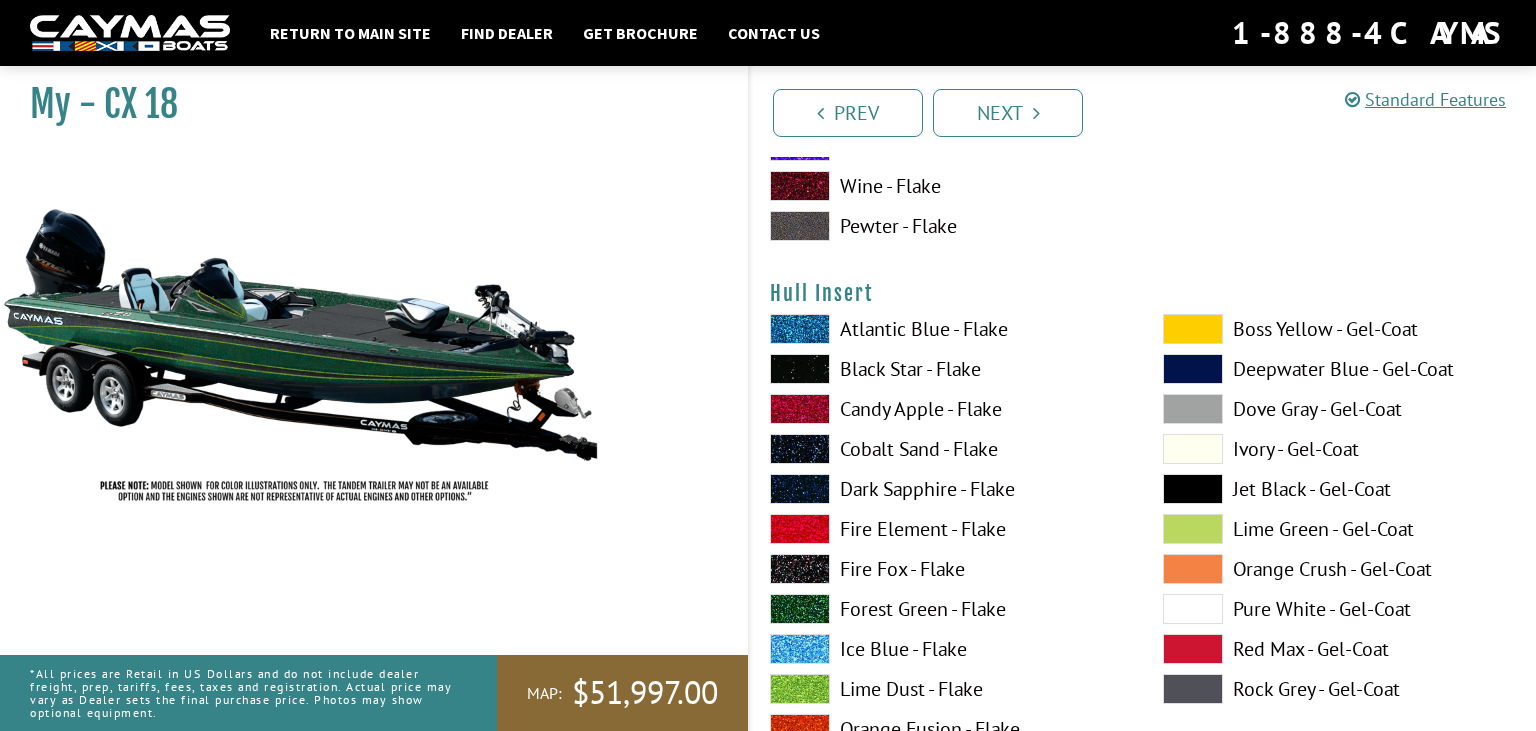 click at bounding box center [1193, 329] 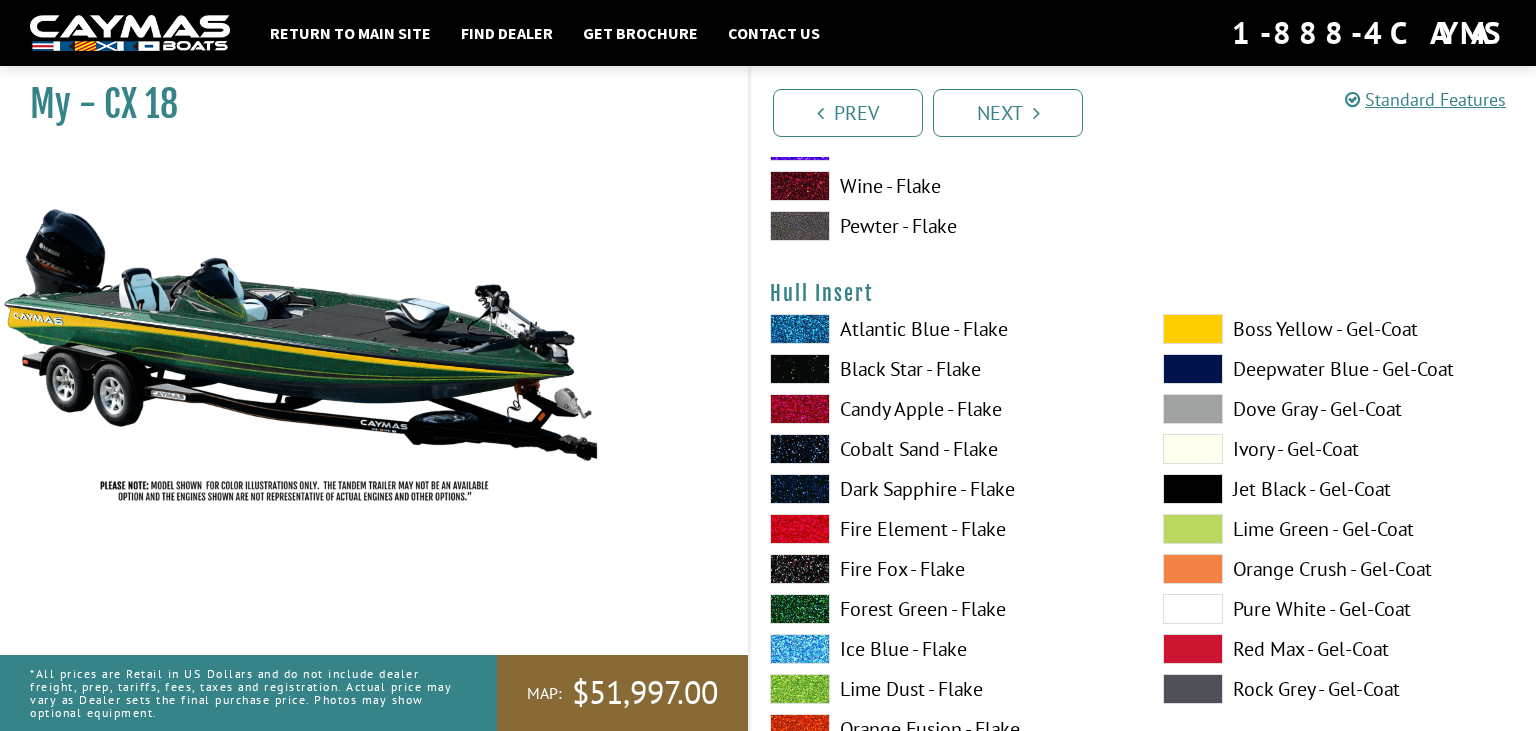 click on "Black Star - Flake" at bounding box center (946, 369) 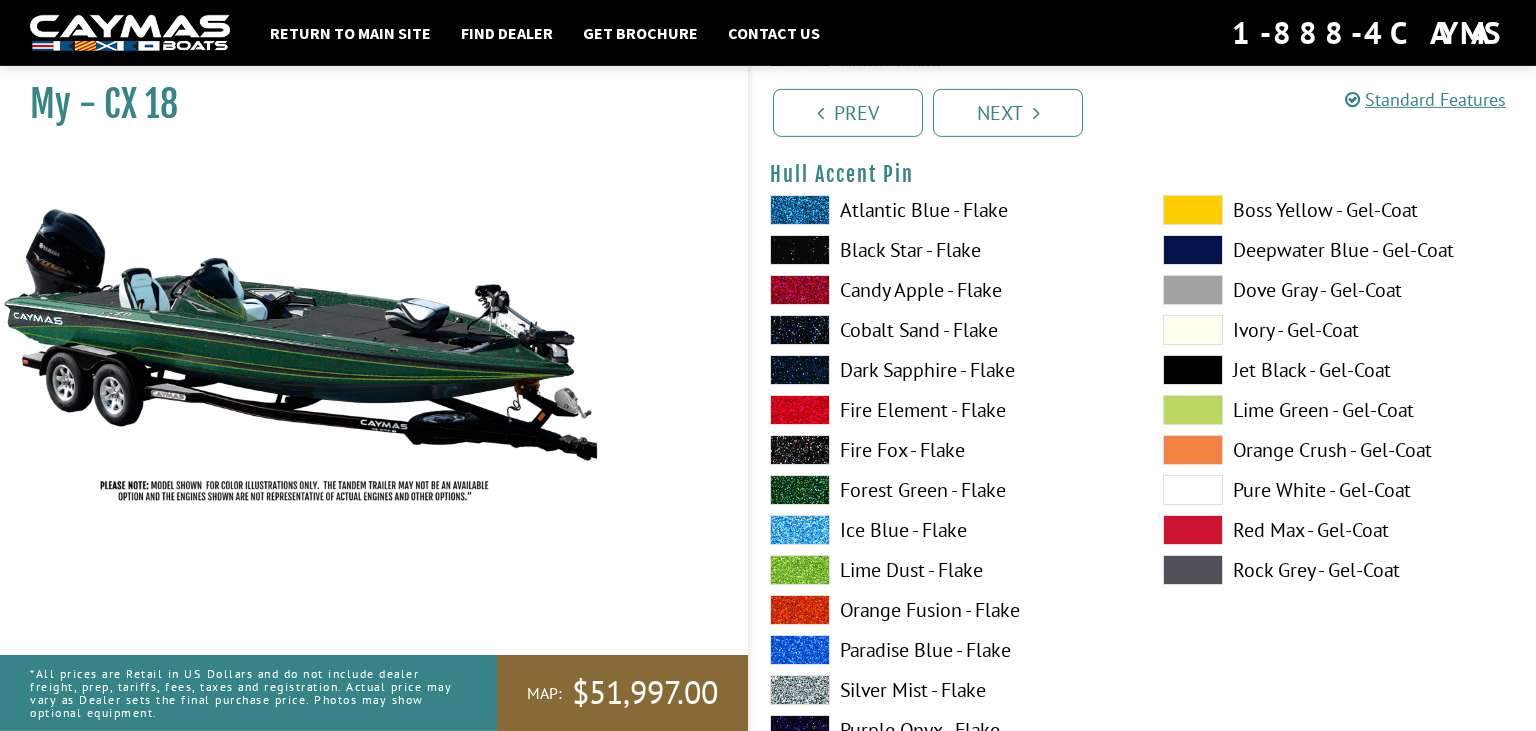 scroll, scrollTop: 8870, scrollLeft: 0, axis: vertical 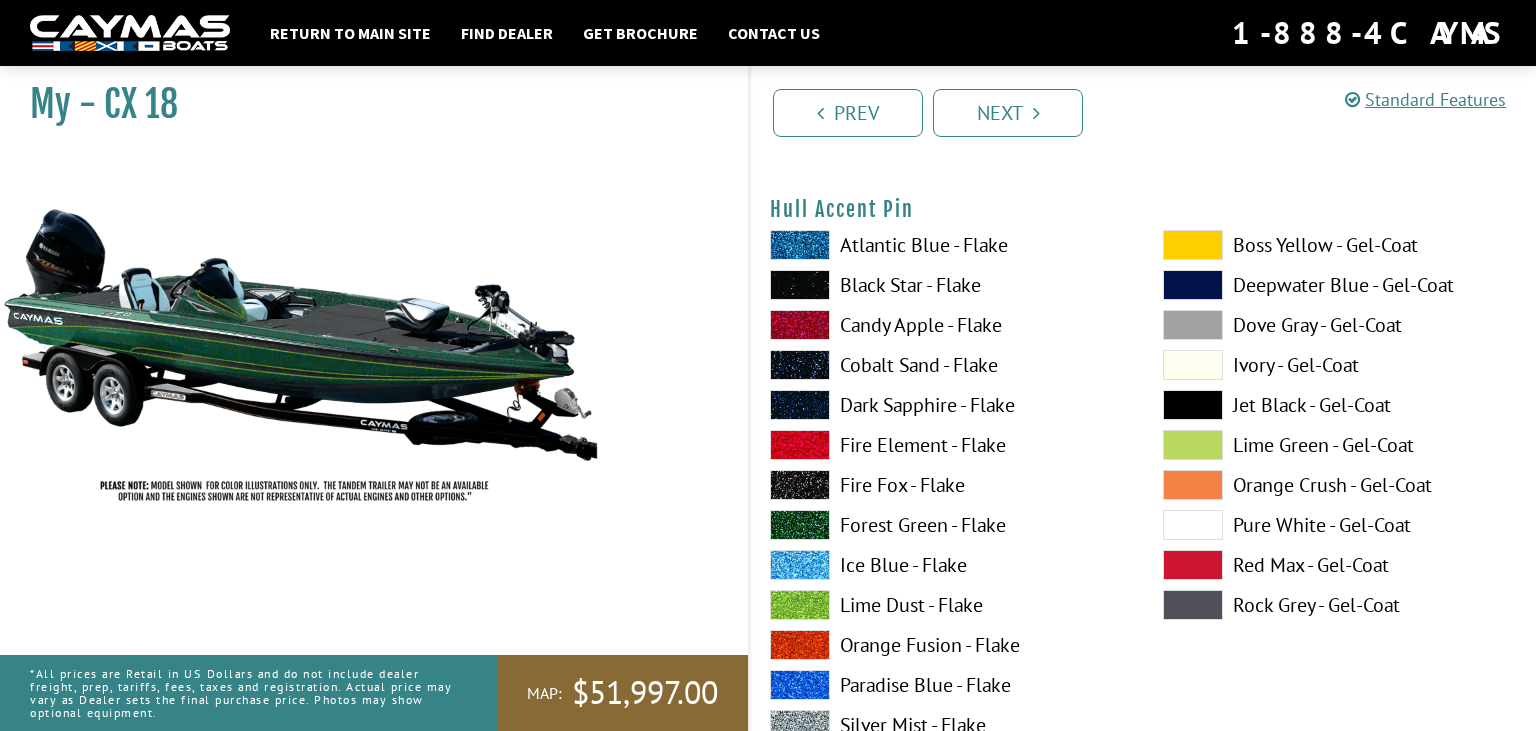 click at bounding box center (1193, 485) 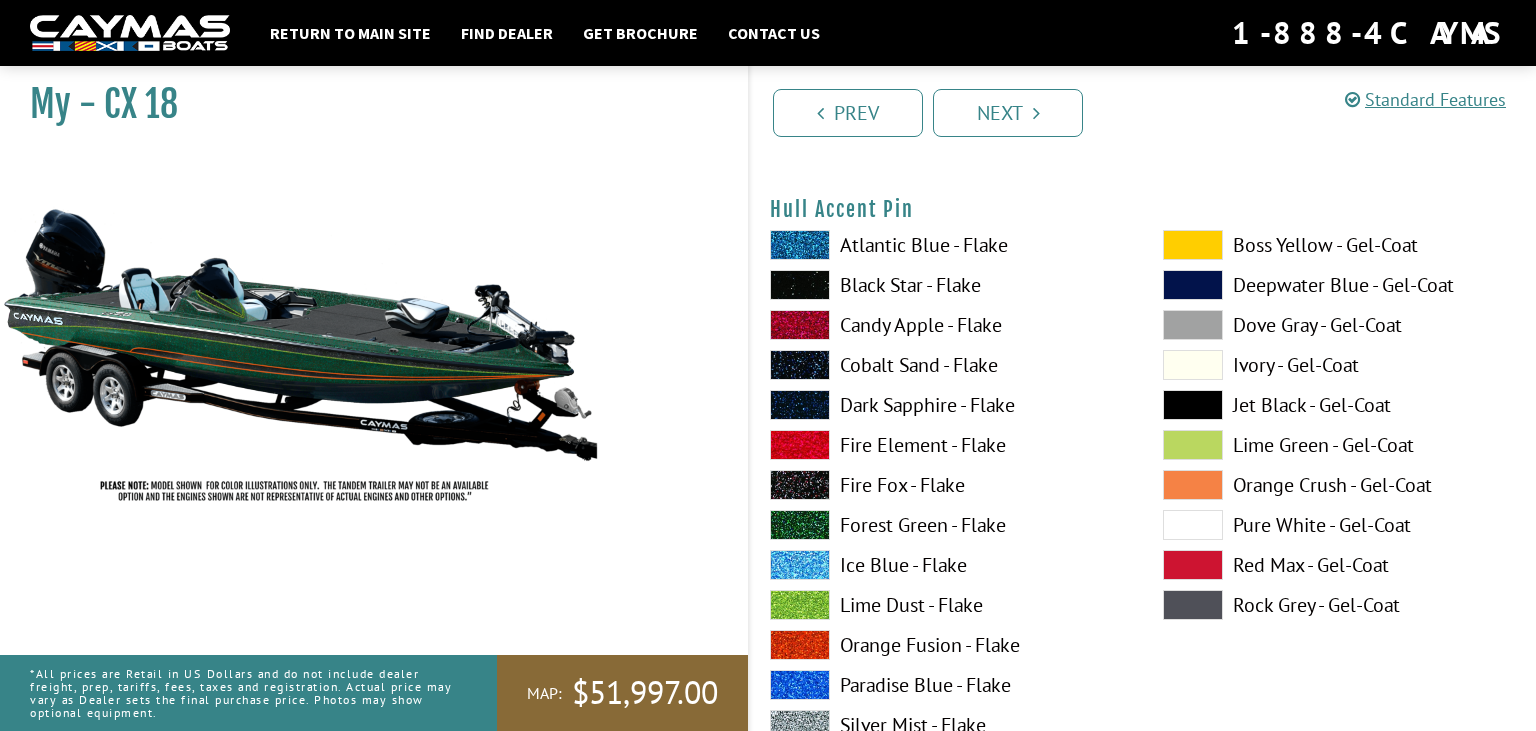 click on "Black Star - Flake" at bounding box center [946, 285] 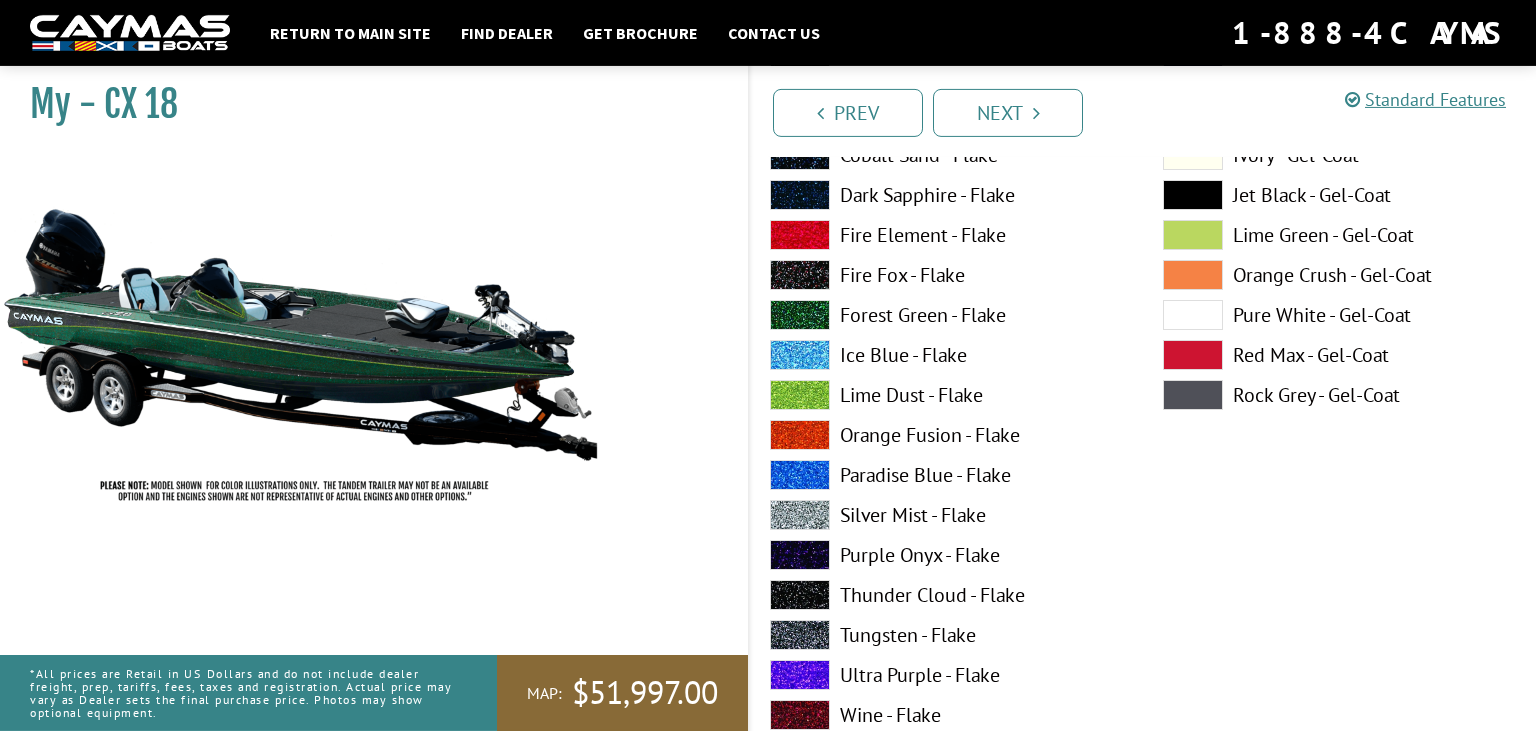 scroll, scrollTop: 8236, scrollLeft: 0, axis: vertical 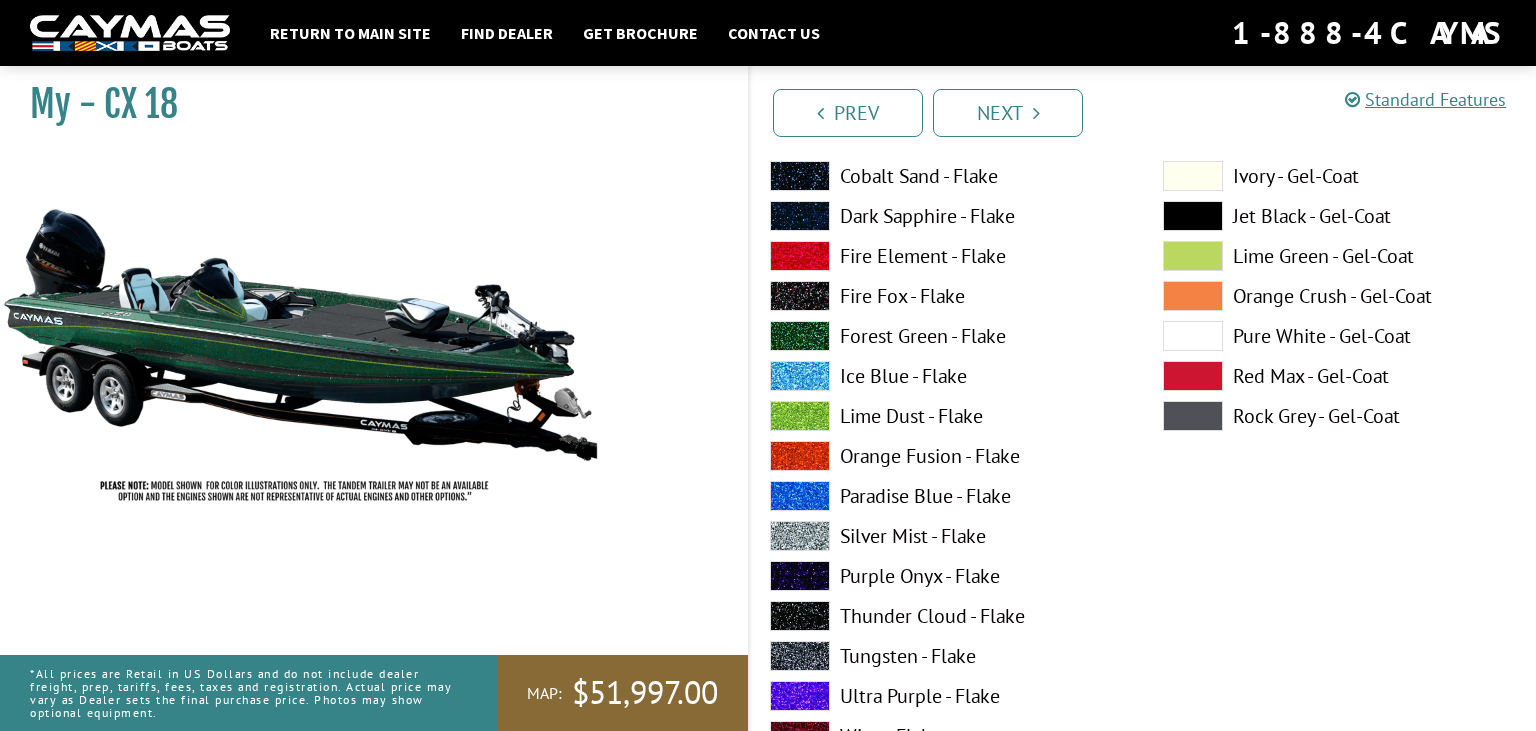 click on "Lime Dust - Flake" at bounding box center (946, 416) 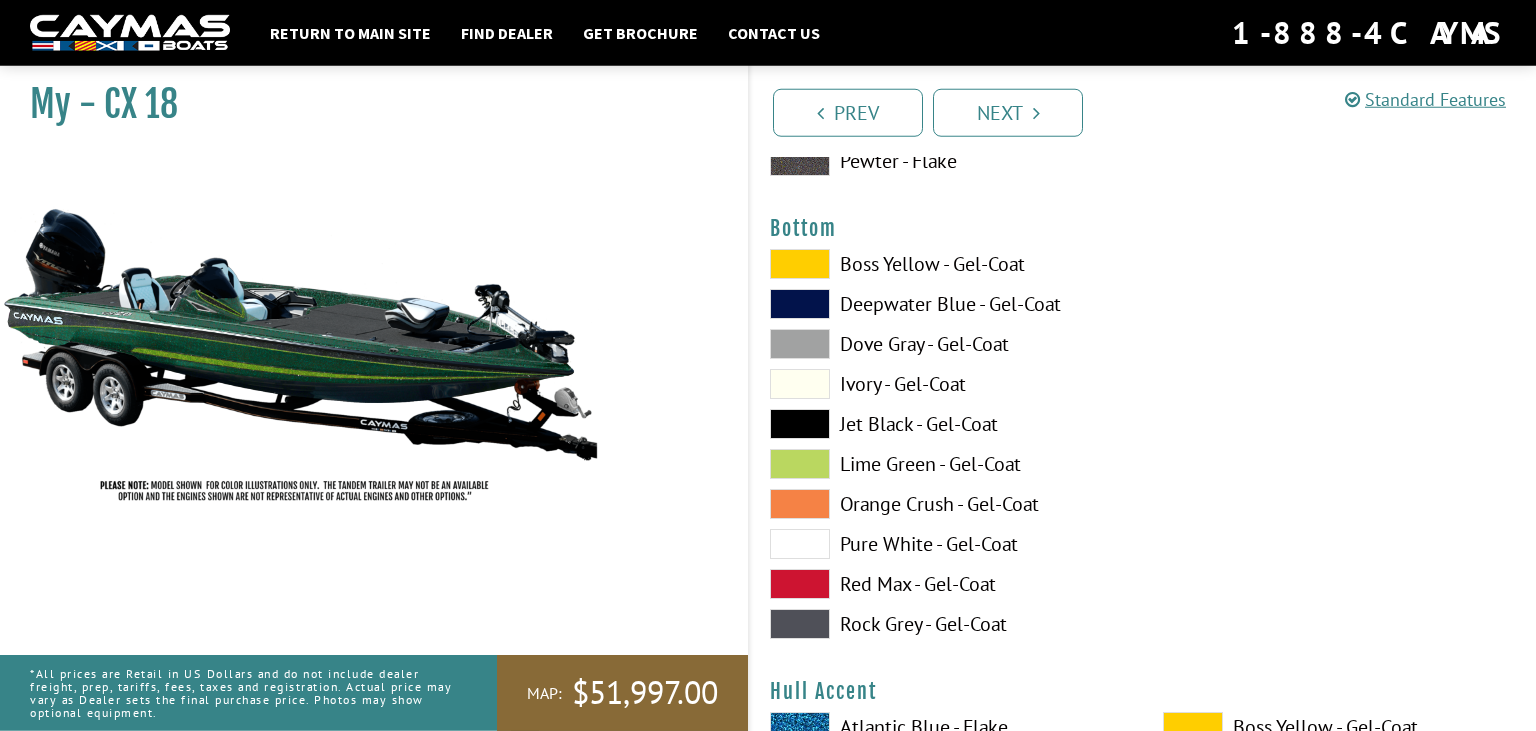 scroll, scrollTop: 7603, scrollLeft: 0, axis: vertical 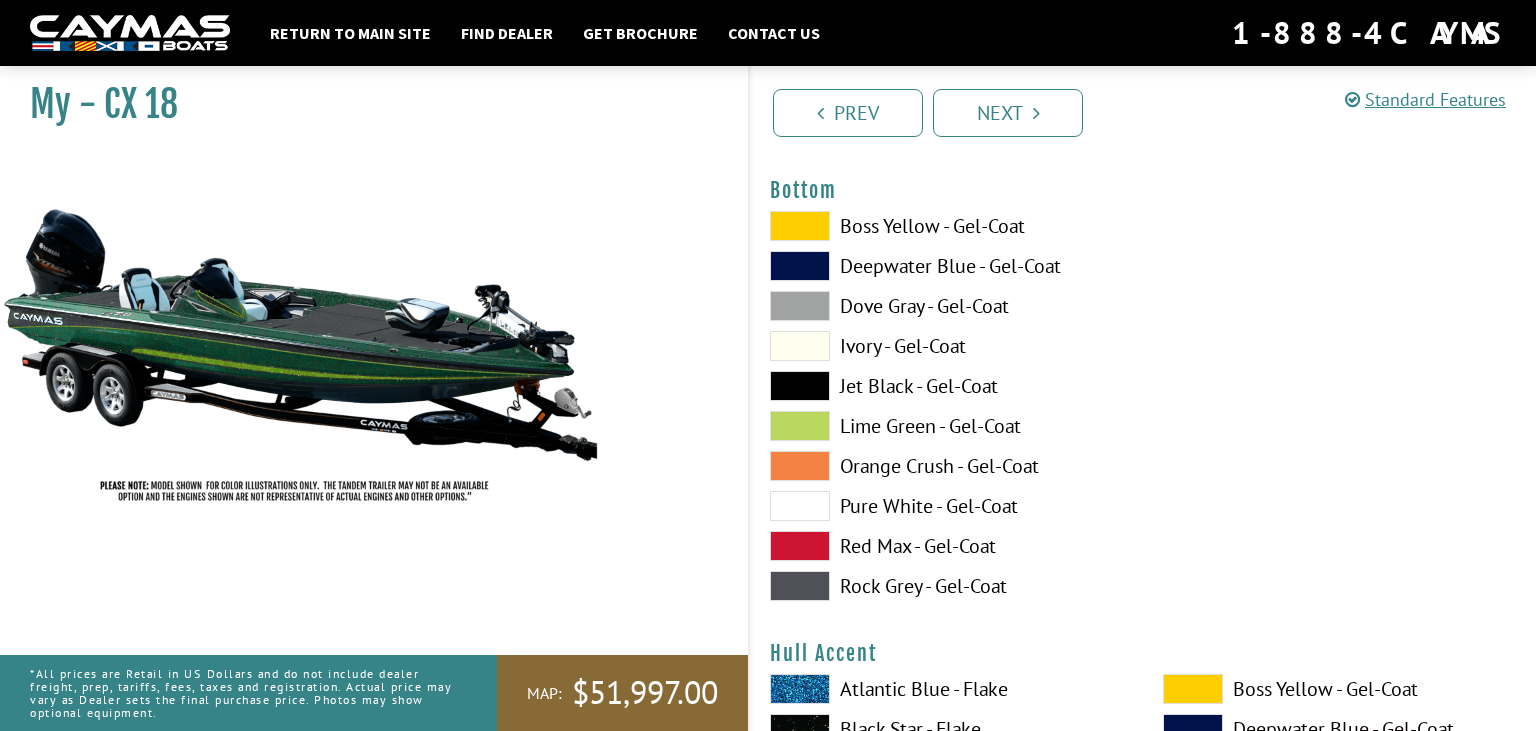 click on "Lime Green - Gel-Coat" at bounding box center (946, 426) 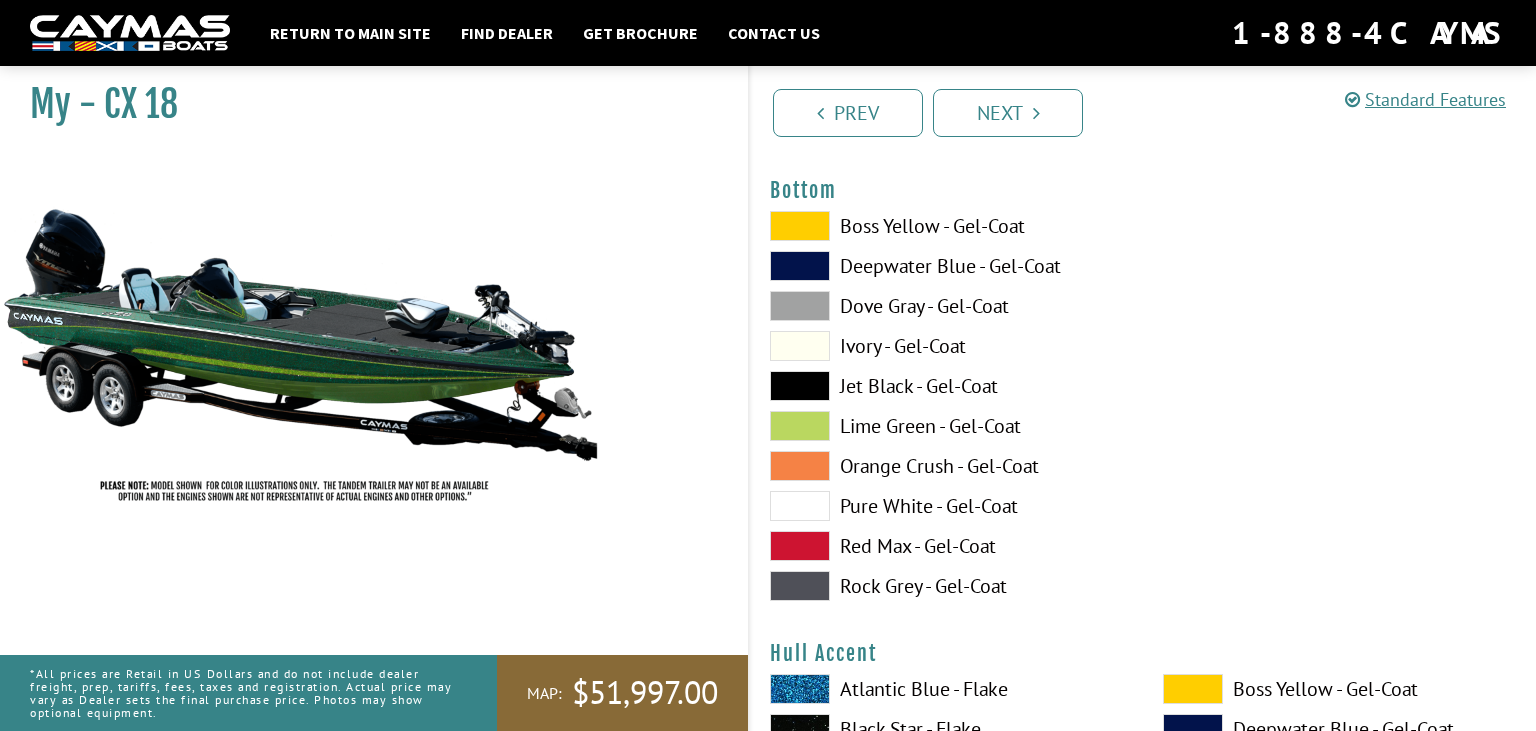 click on "Jet Black - Gel-Coat" at bounding box center [946, 386] 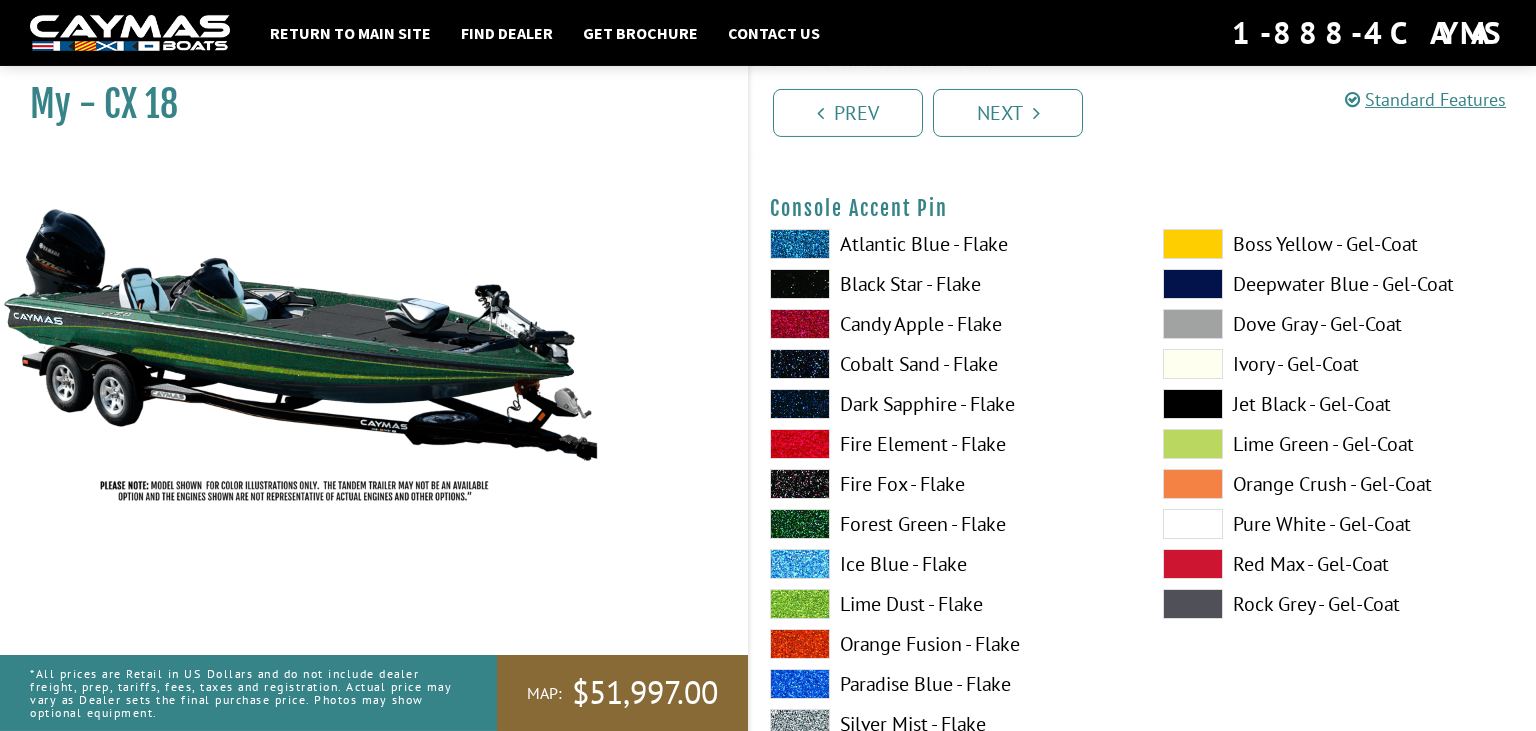 scroll, scrollTop: 6758, scrollLeft: 0, axis: vertical 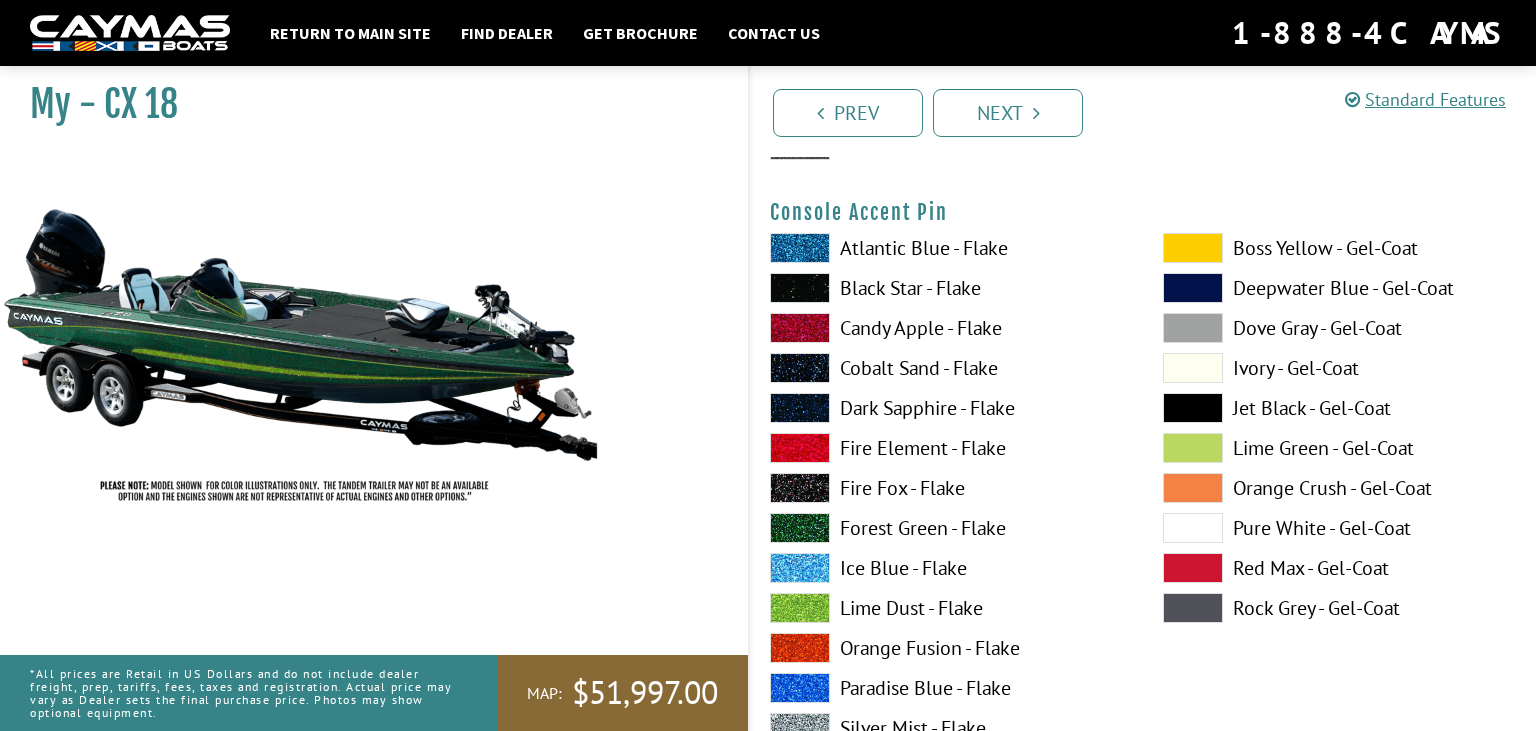 click at bounding box center [1193, 248] 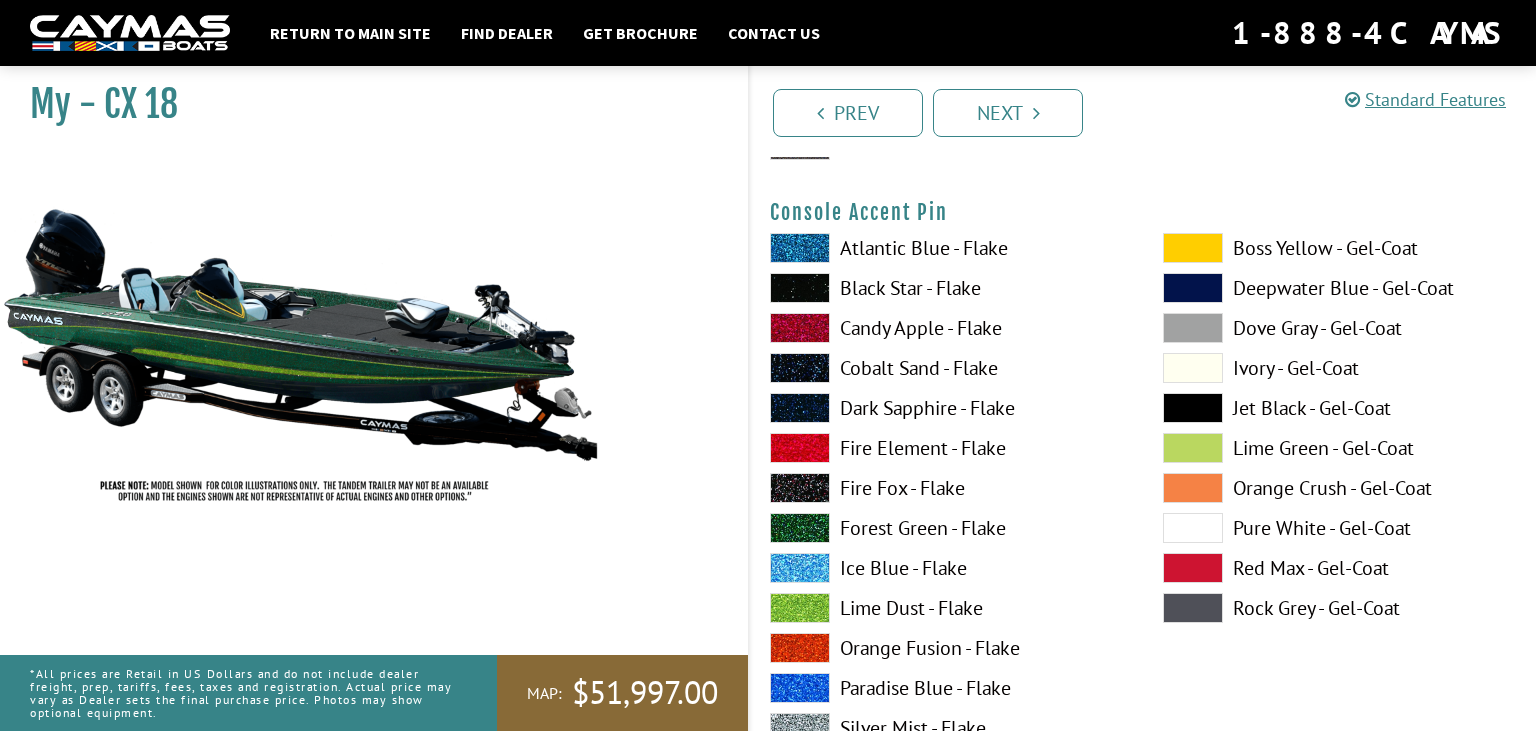 click on "Lime Dust - Flake" at bounding box center [946, 608] 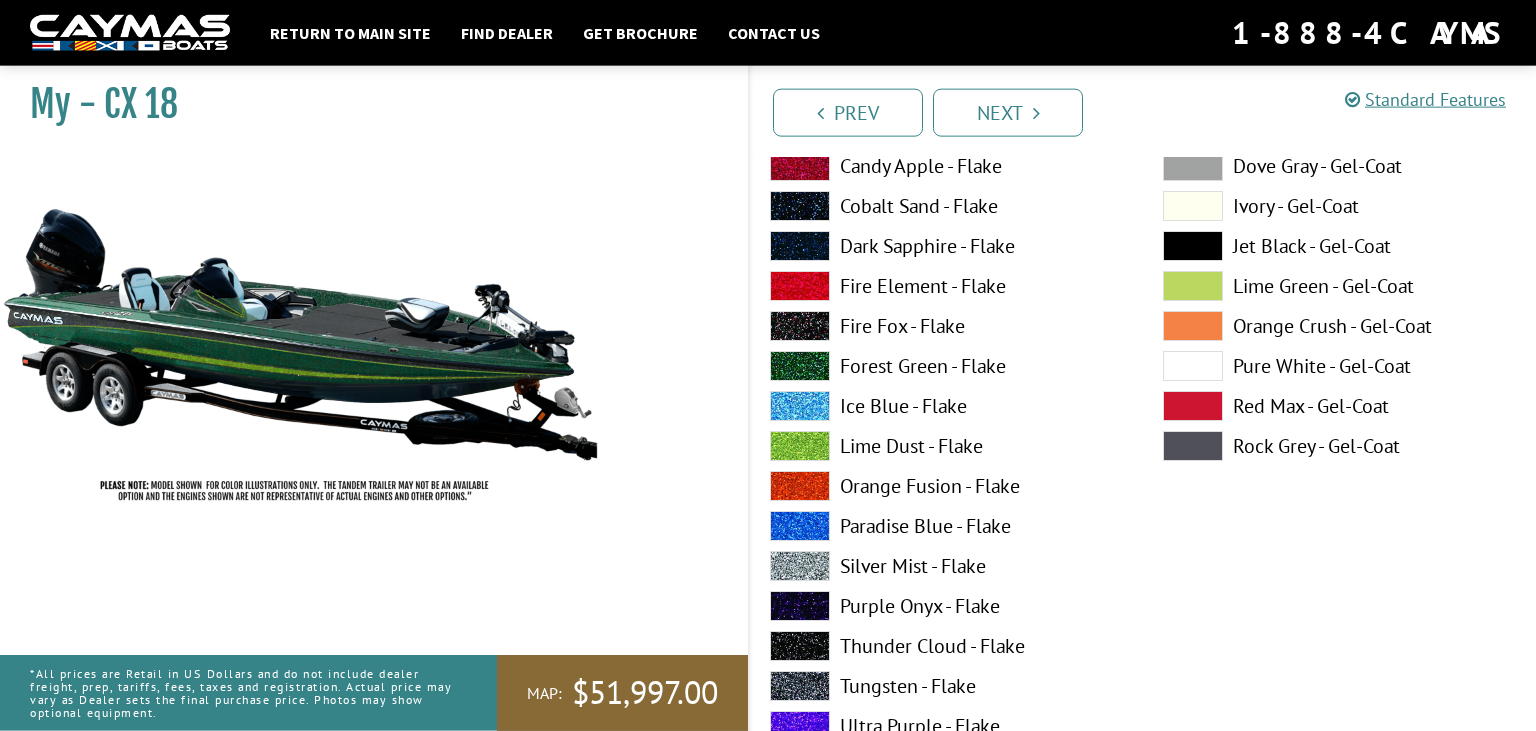 scroll, scrollTop: 5913, scrollLeft: 0, axis: vertical 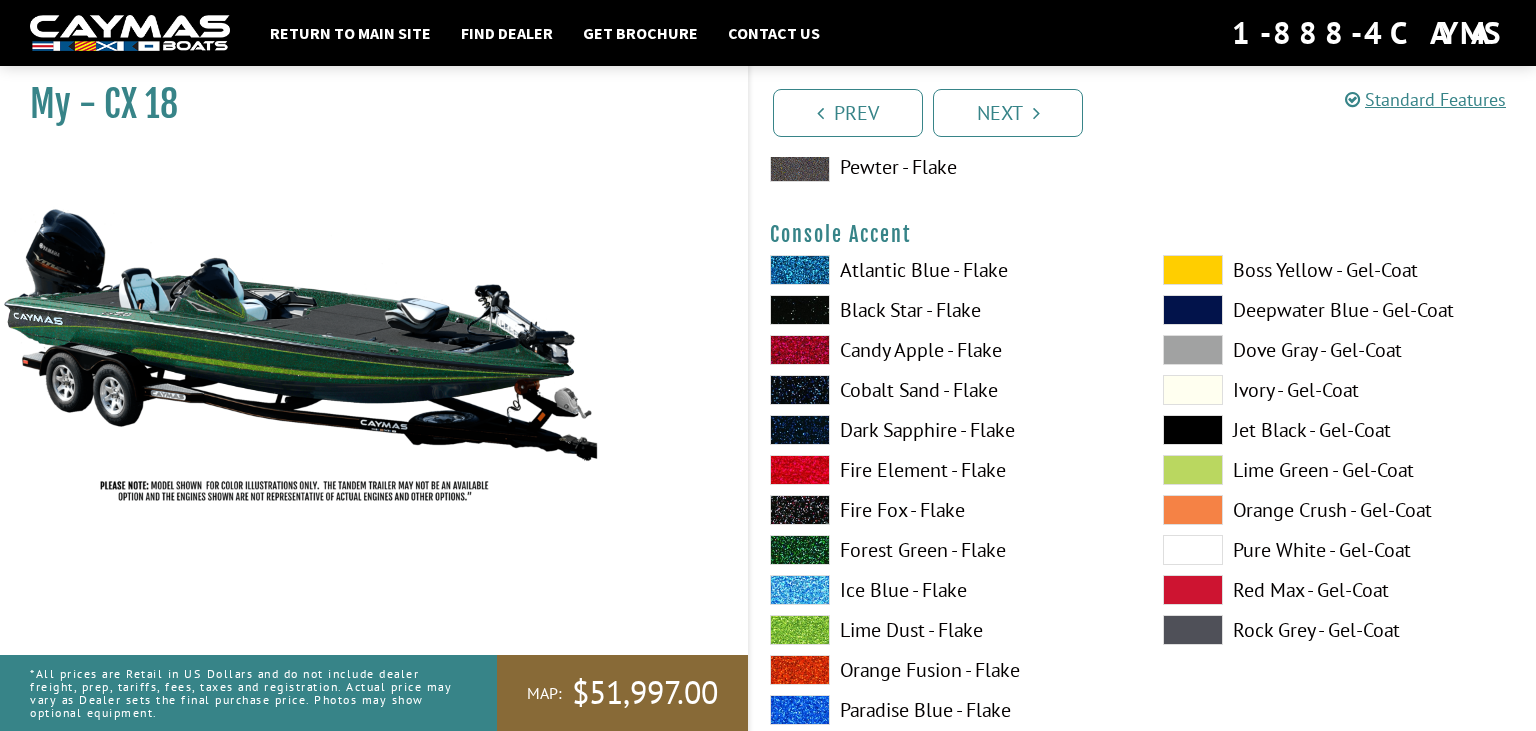 click on "Forest Green - Flake" at bounding box center [946, 550] 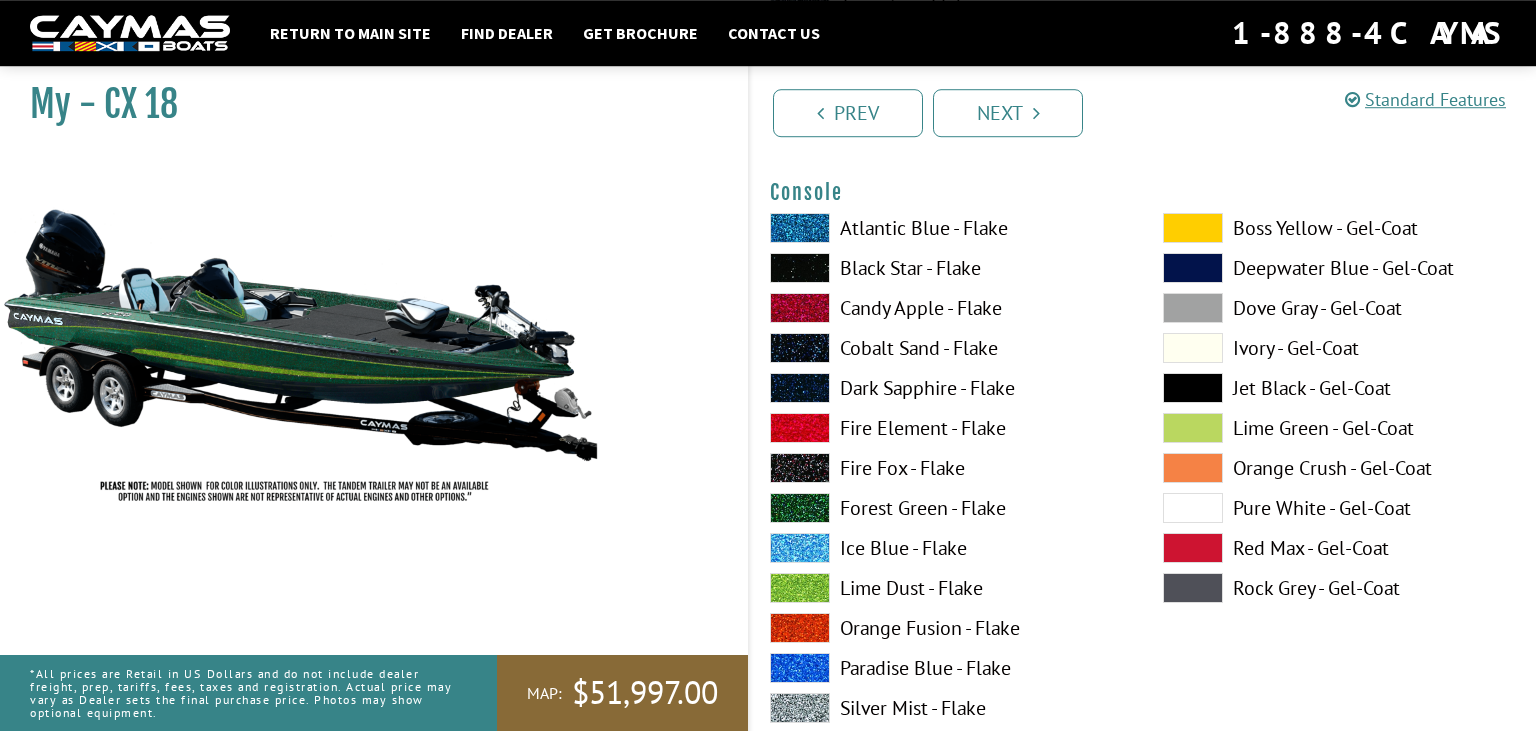 scroll, scrollTop: 5068, scrollLeft: 0, axis: vertical 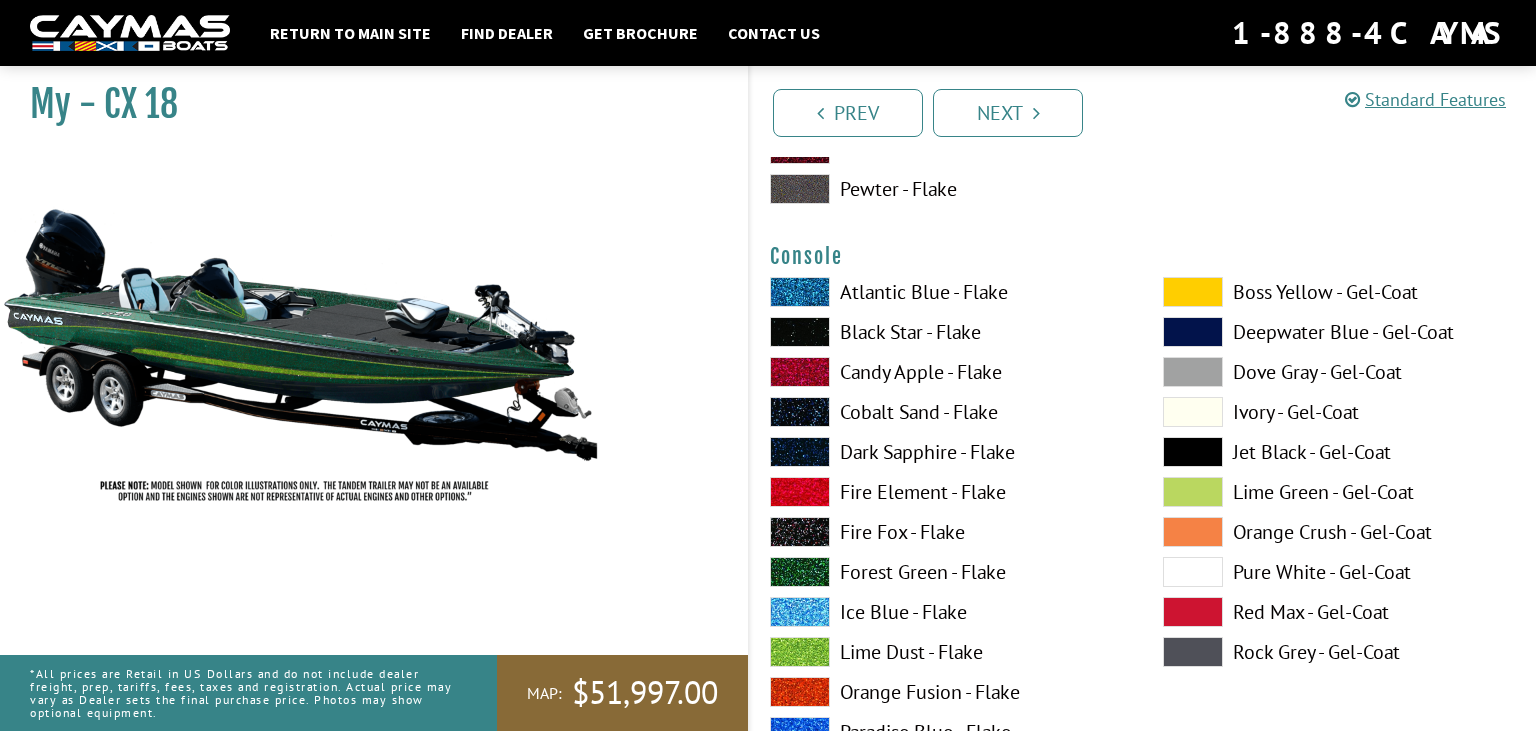 click on "Black Star - Flake" at bounding box center (946, 332) 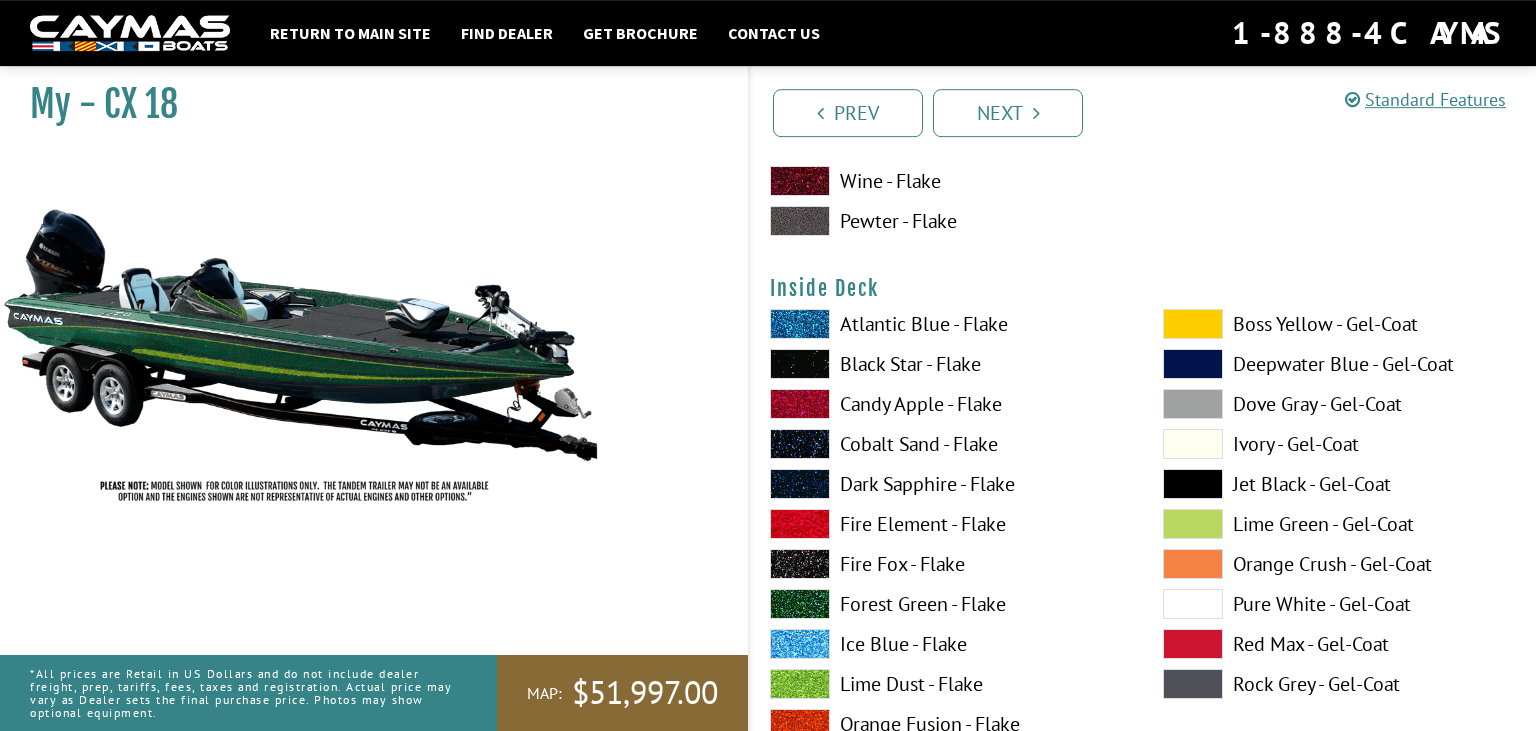 scroll, scrollTop: 4012, scrollLeft: 0, axis: vertical 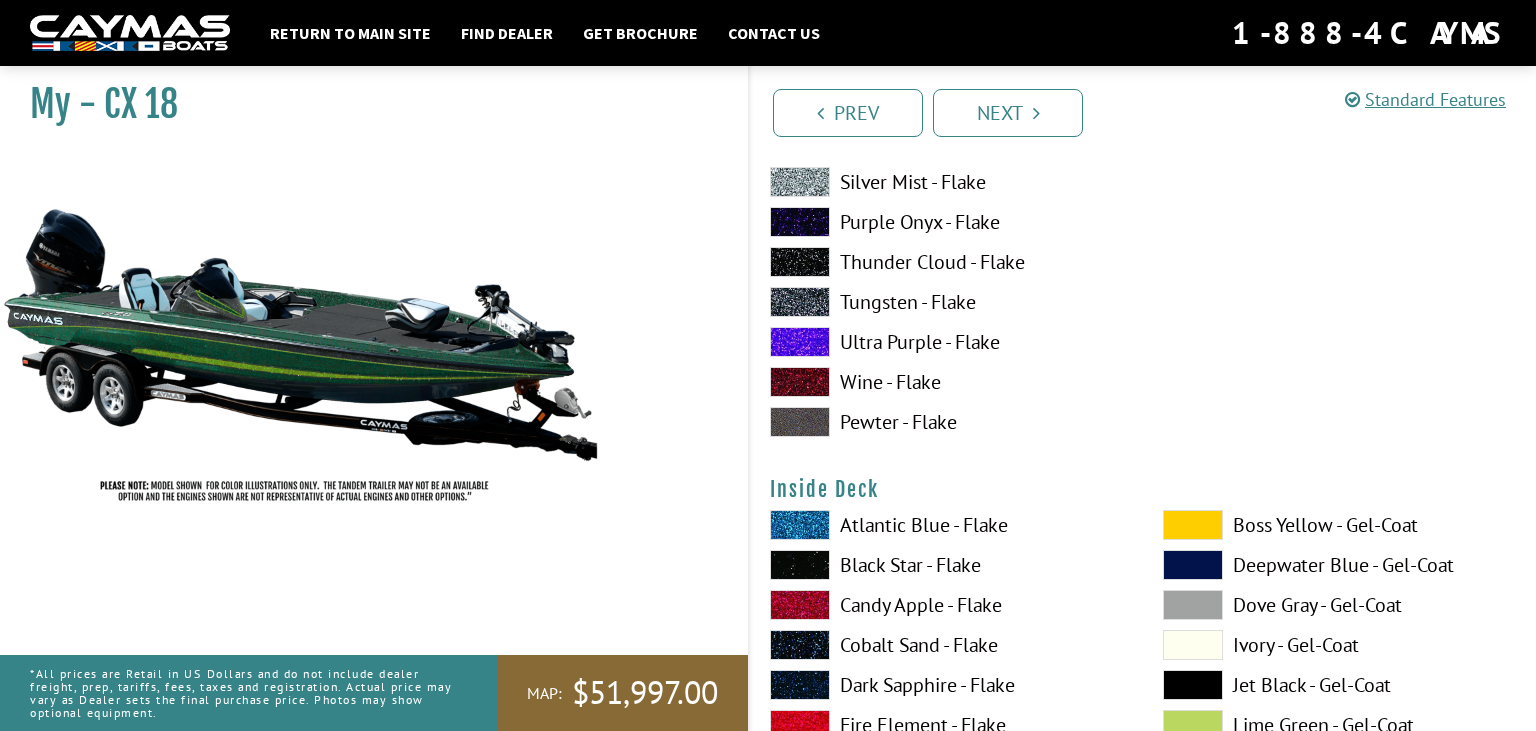click at bounding box center (1193, 525) 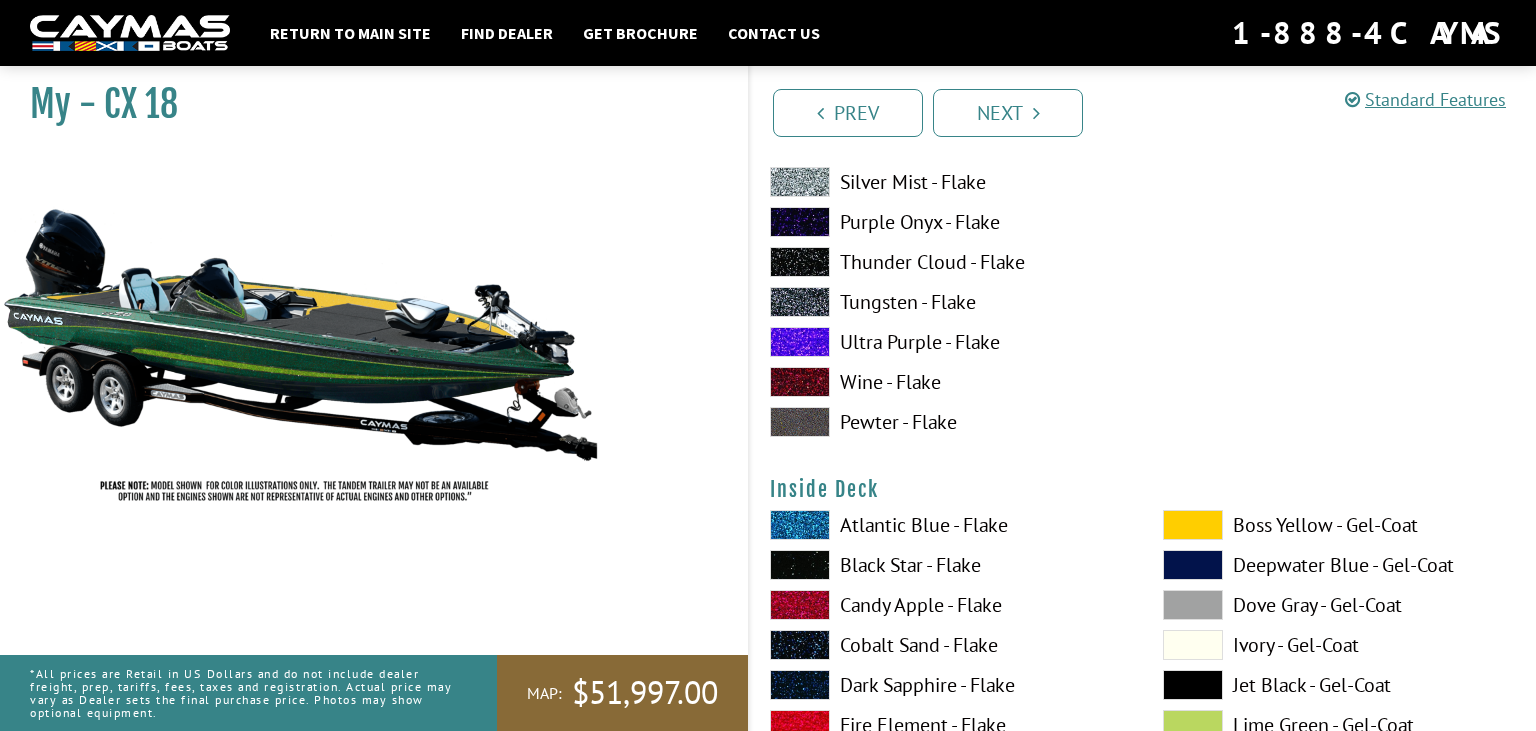 click on "Black Star - Flake" at bounding box center [946, 565] 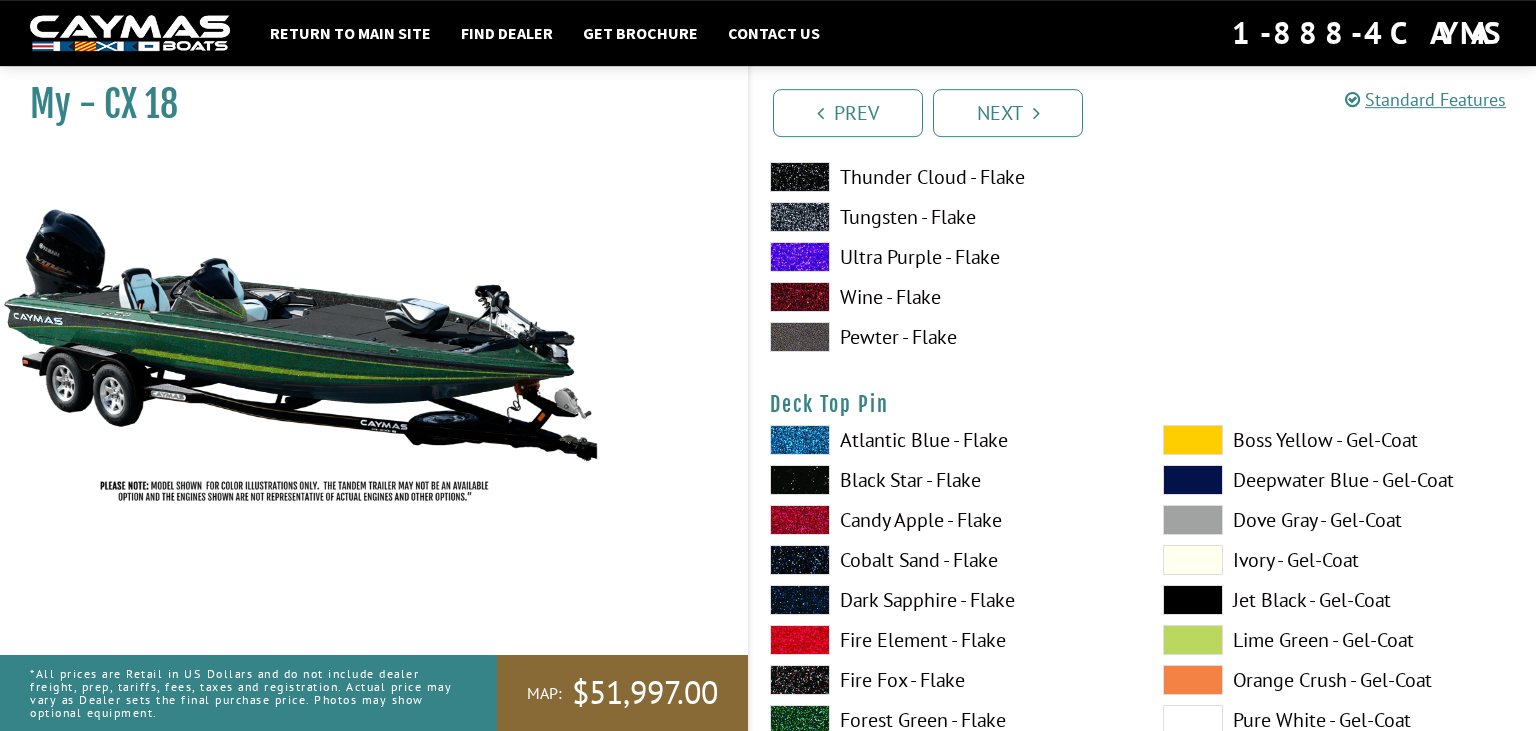 scroll, scrollTop: 3273, scrollLeft: 0, axis: vertical 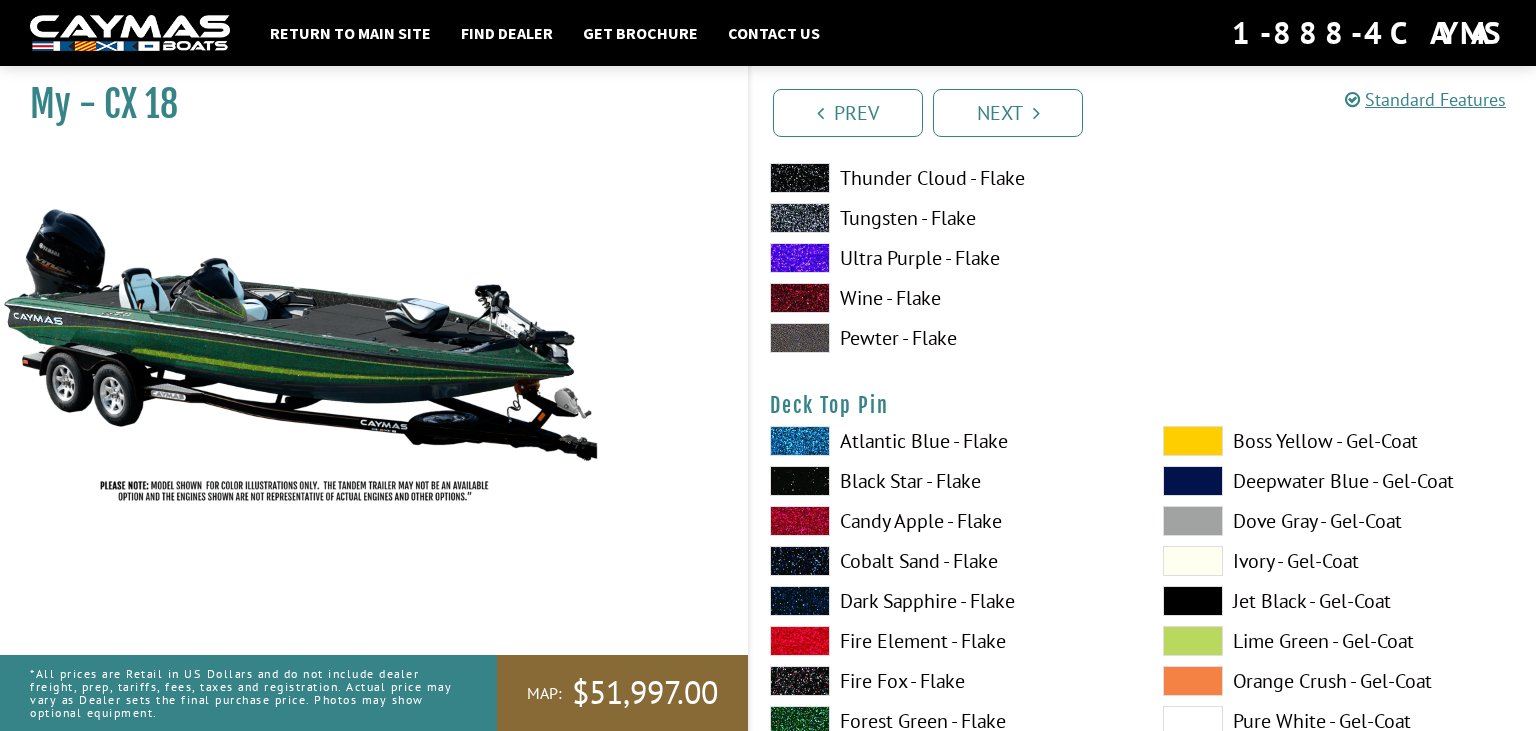 click at bounding box center [1193, 441] 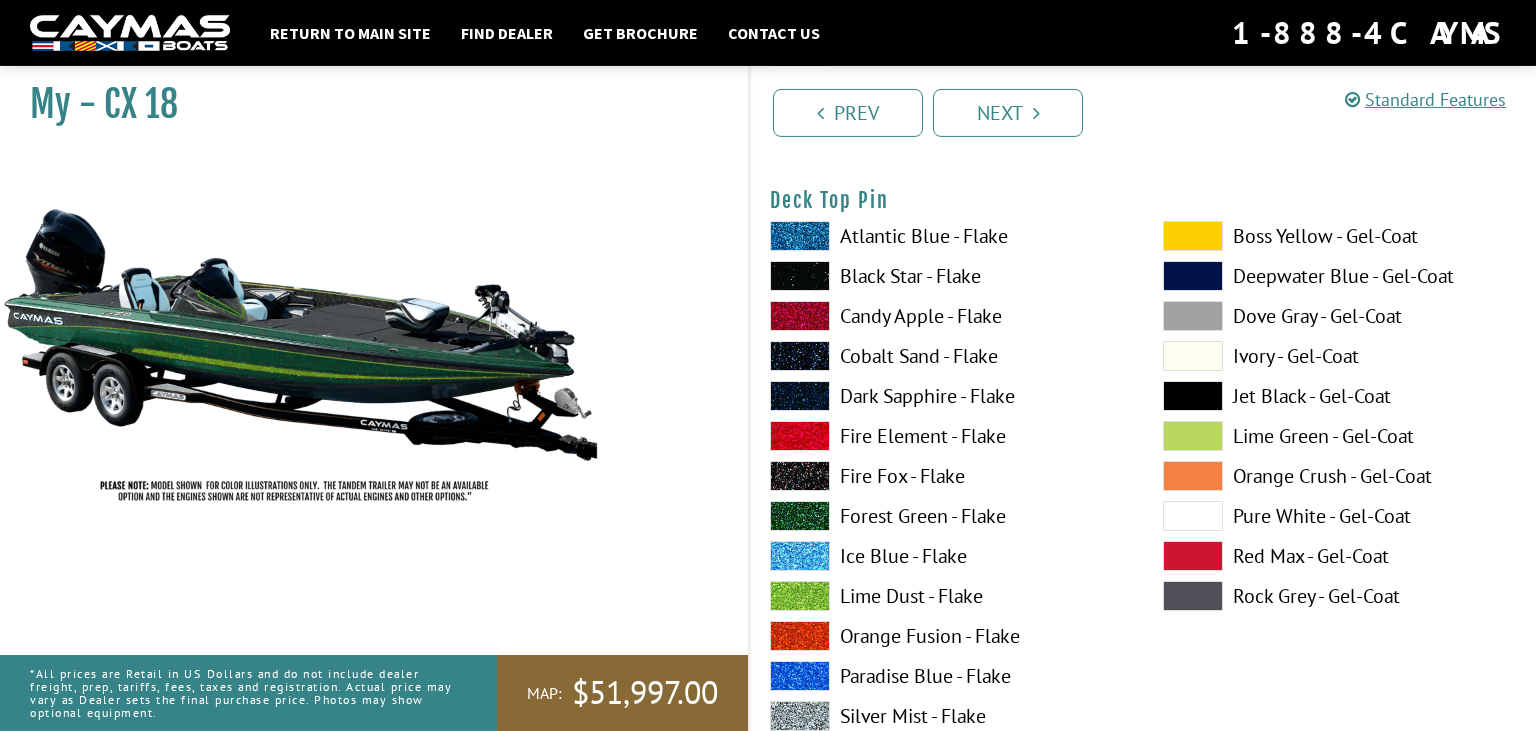 scroll, scrollTop: 3484, scrollLeft: 0, axis: vertical 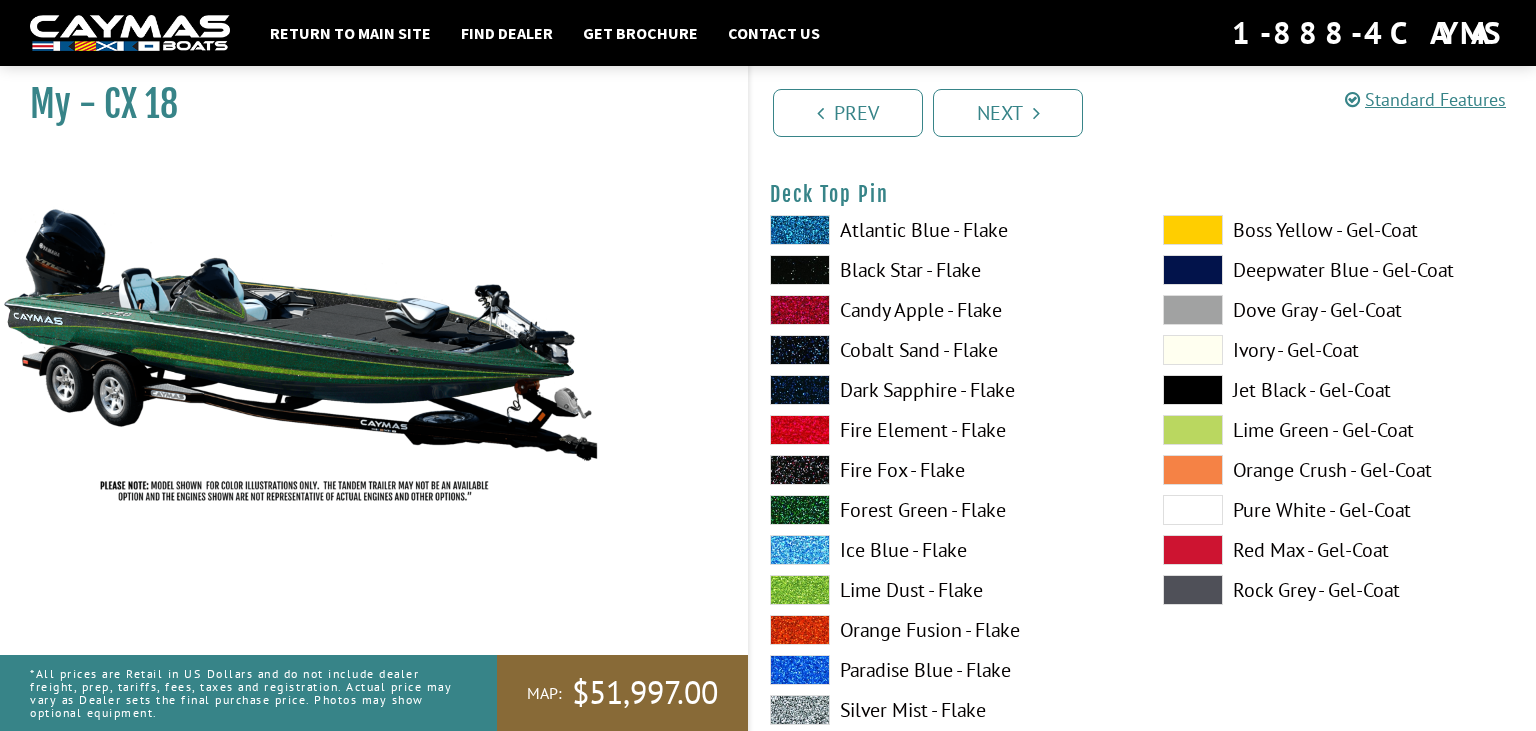 click on "Lime Dust - Flake" at bounding box center (946, 590) 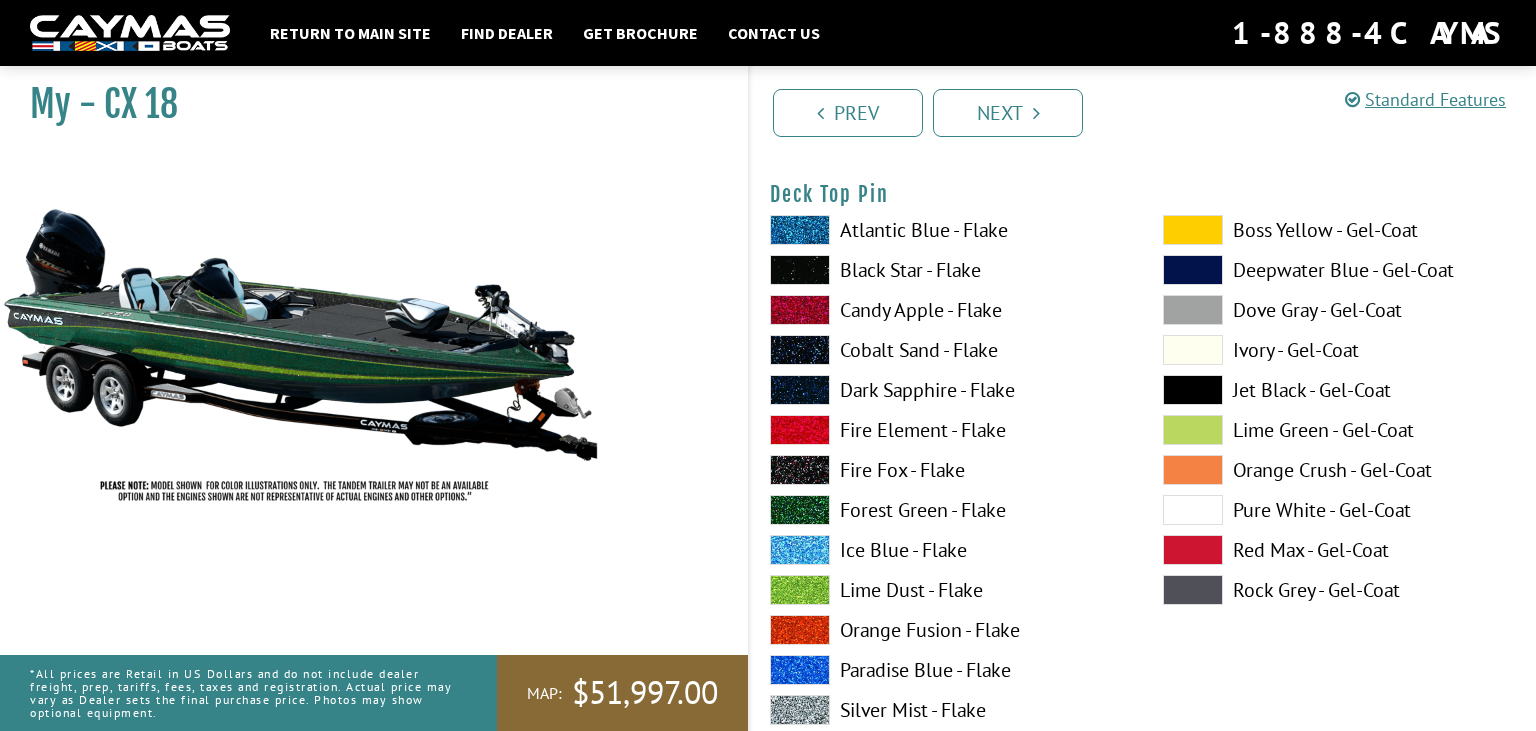 click on "Silver Mist - Flake" at bounding box center [946, 710] 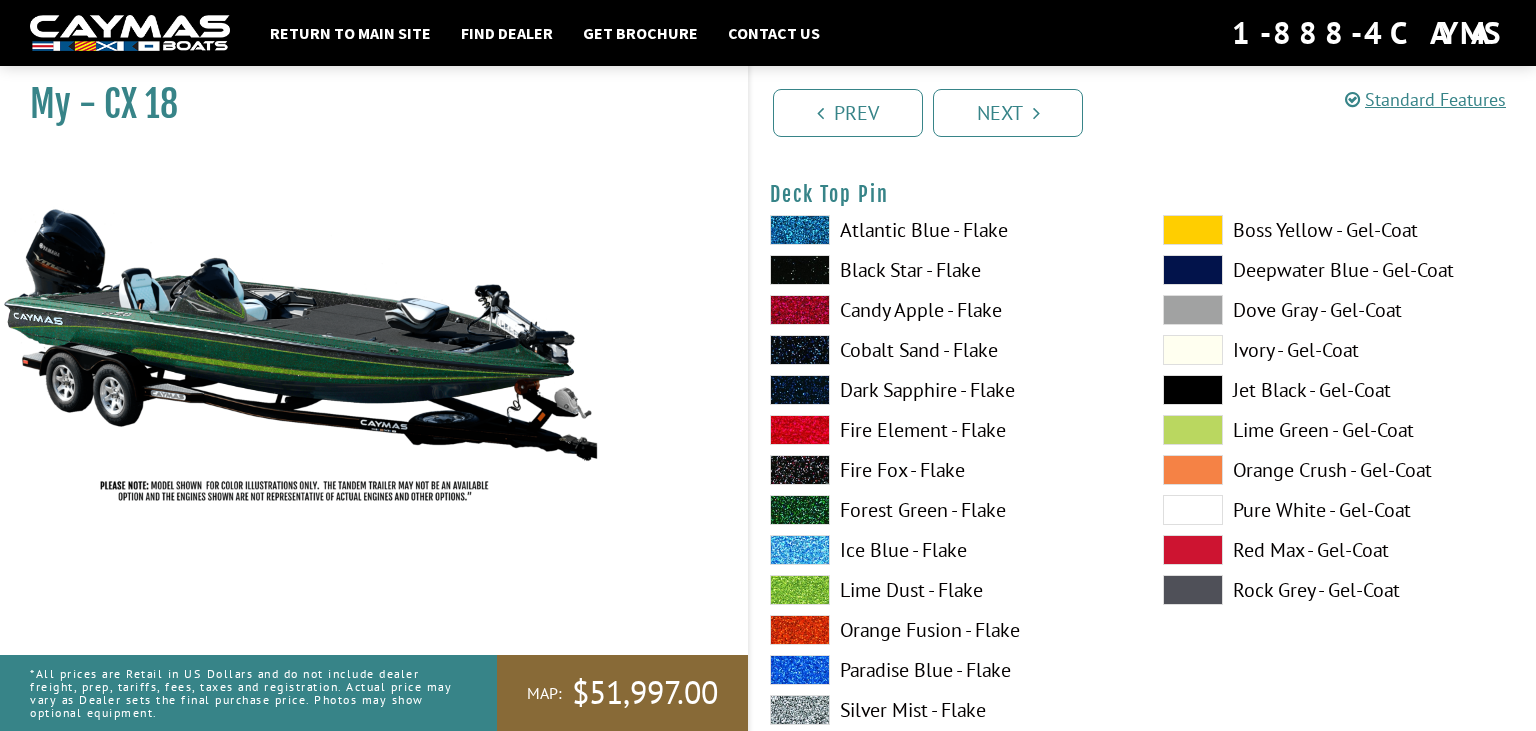 click at bounding box center (1193, 350) 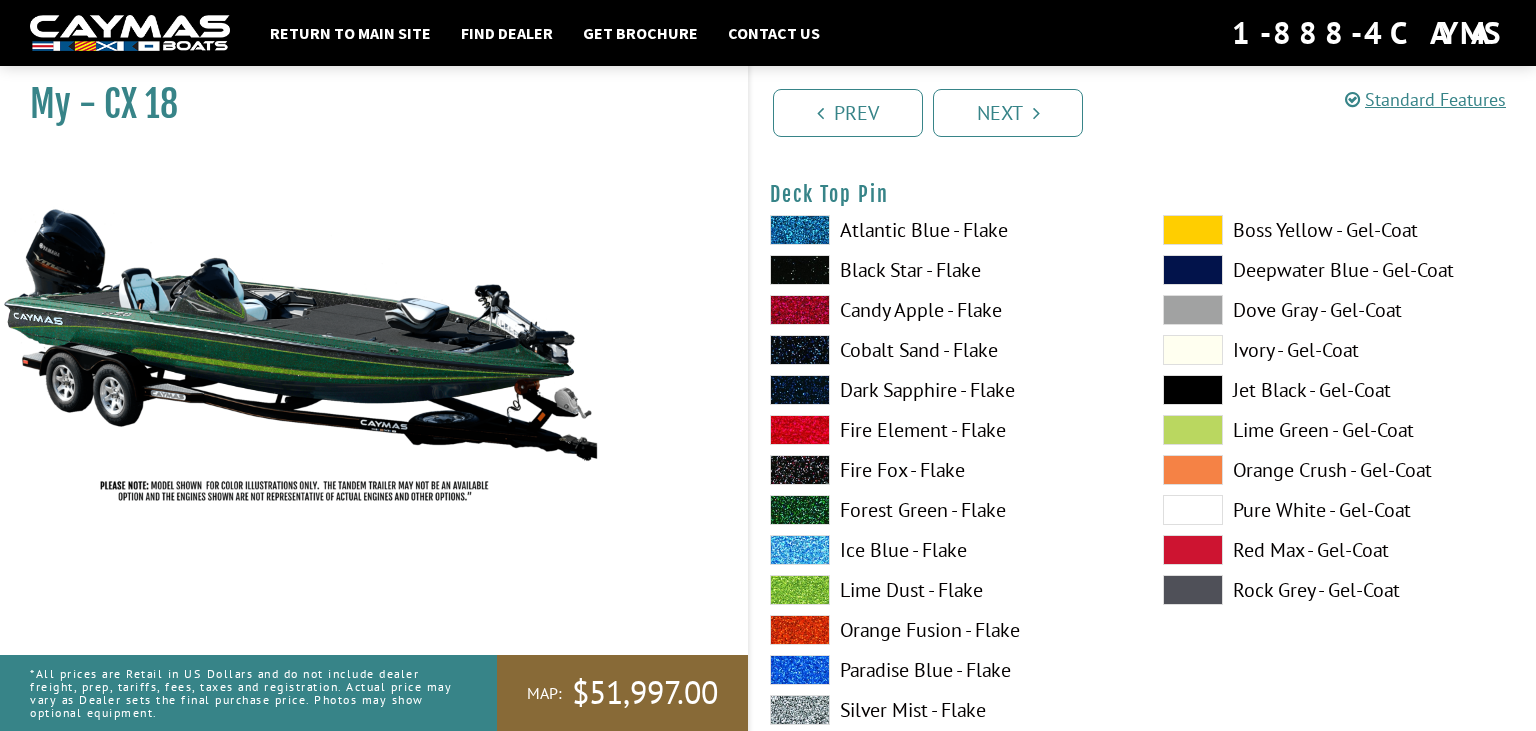 click at bounding box center (1193, 550) 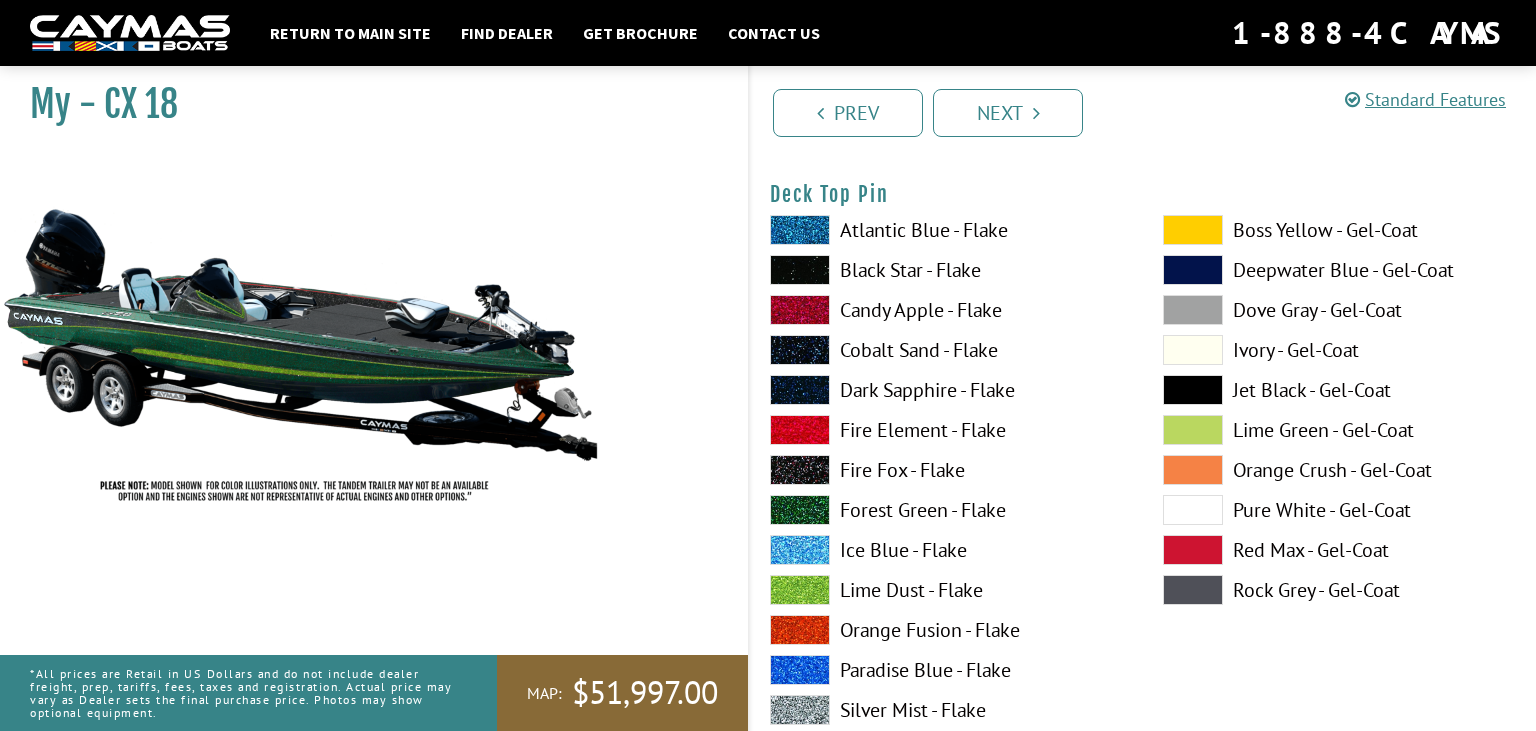 click on "Silver Mist - Flake" at bounding box center (946, 710) 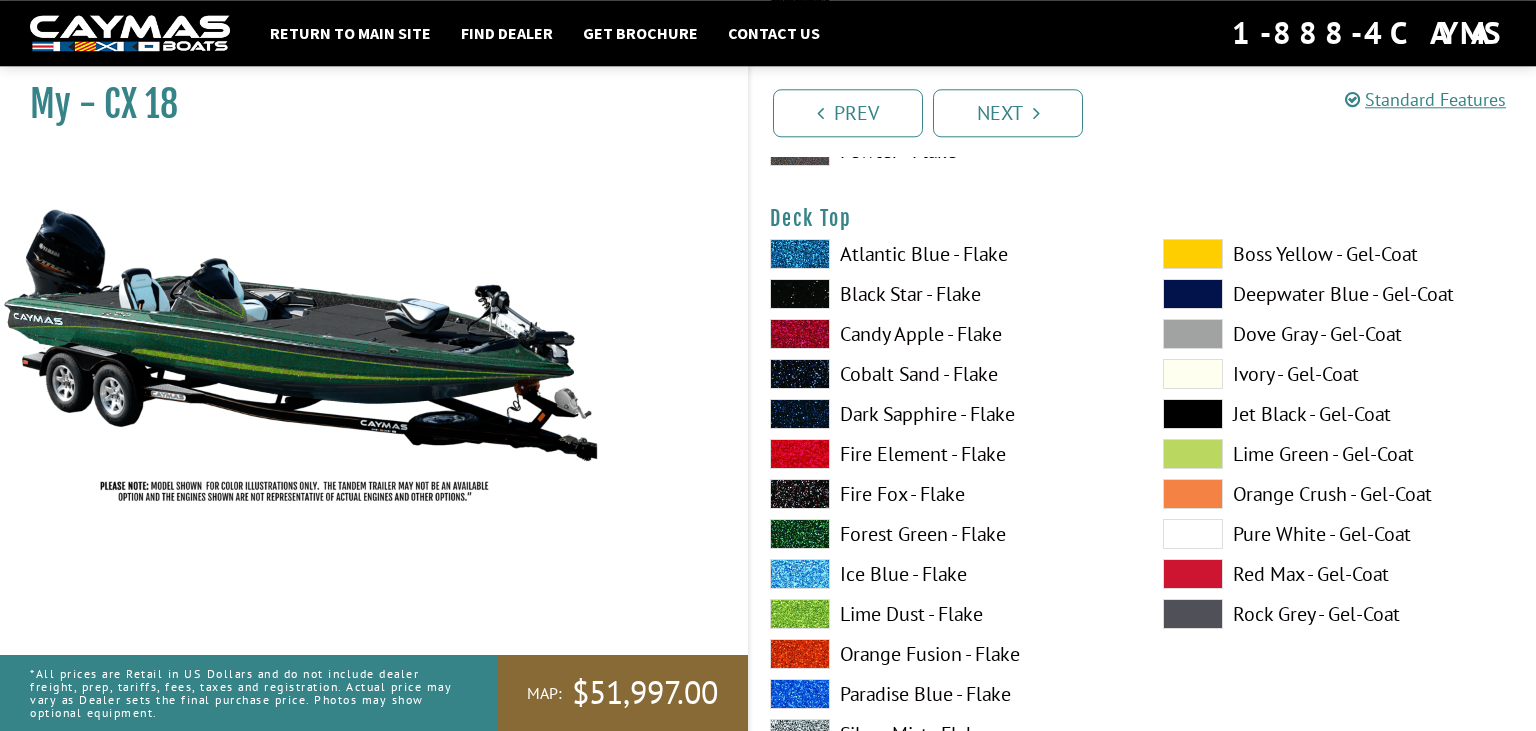 scroll, scrollTop: 2640, scrollLeft: 0, axis: vertical 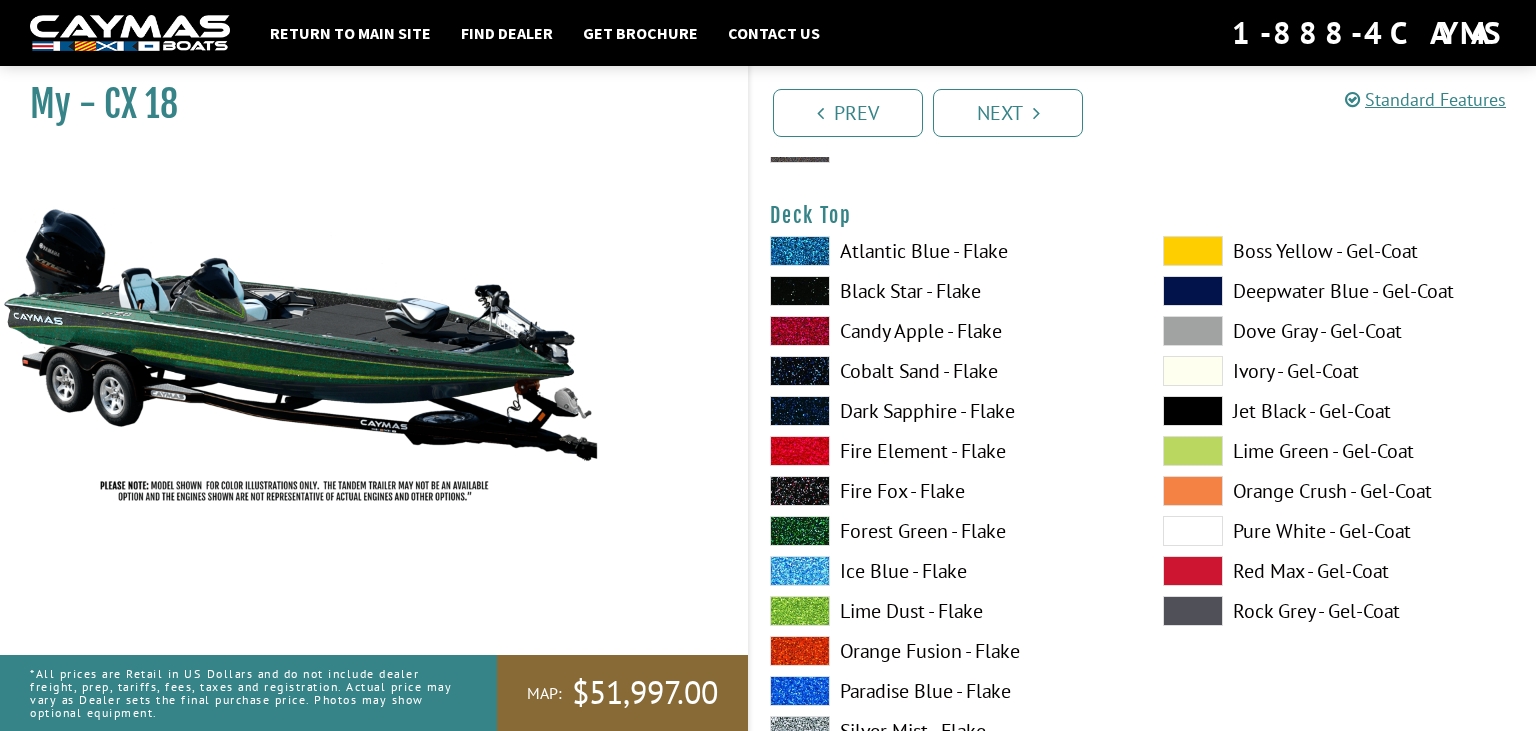 click at bounding box center (1193, 251) 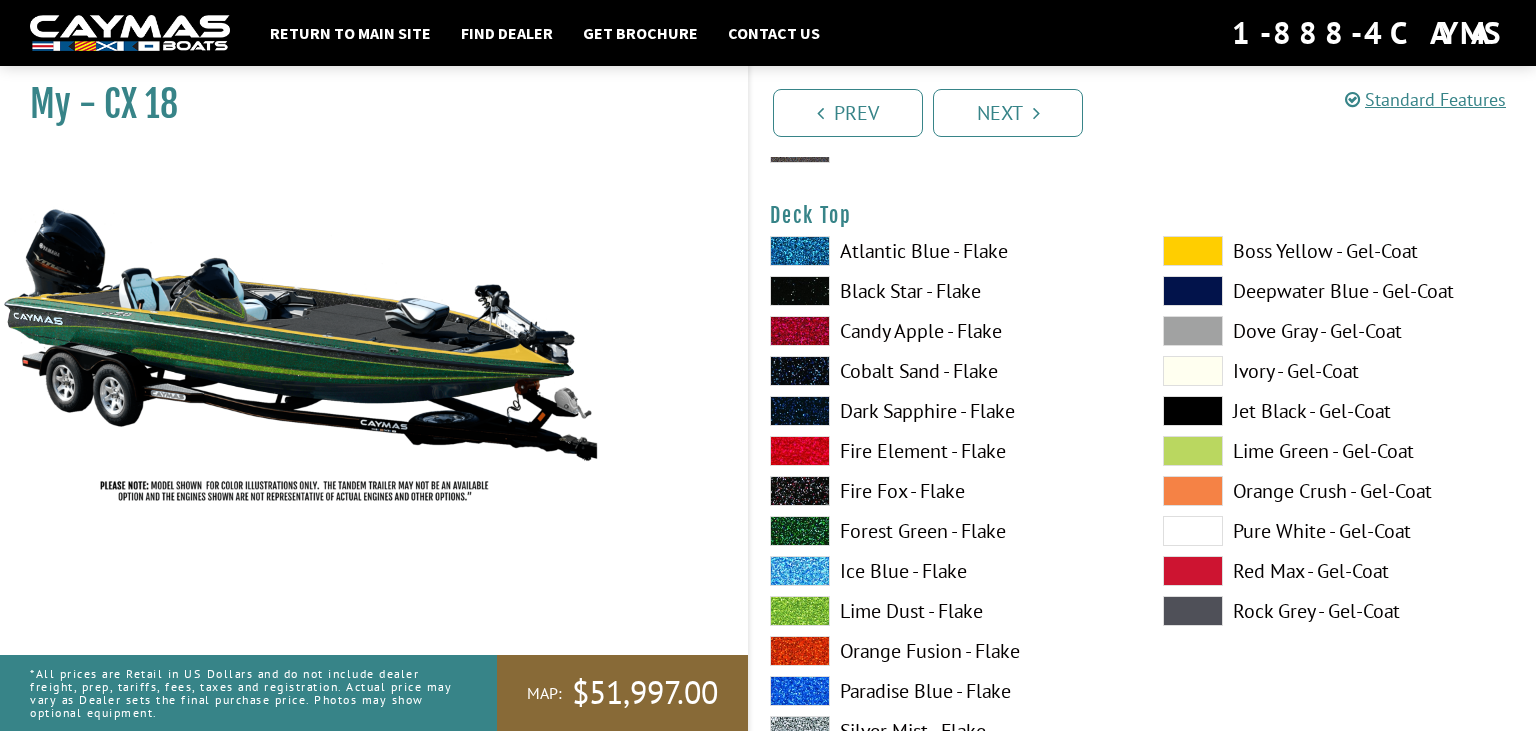 click on "Lime Dust - Flake" at bounding box center (946, 611) 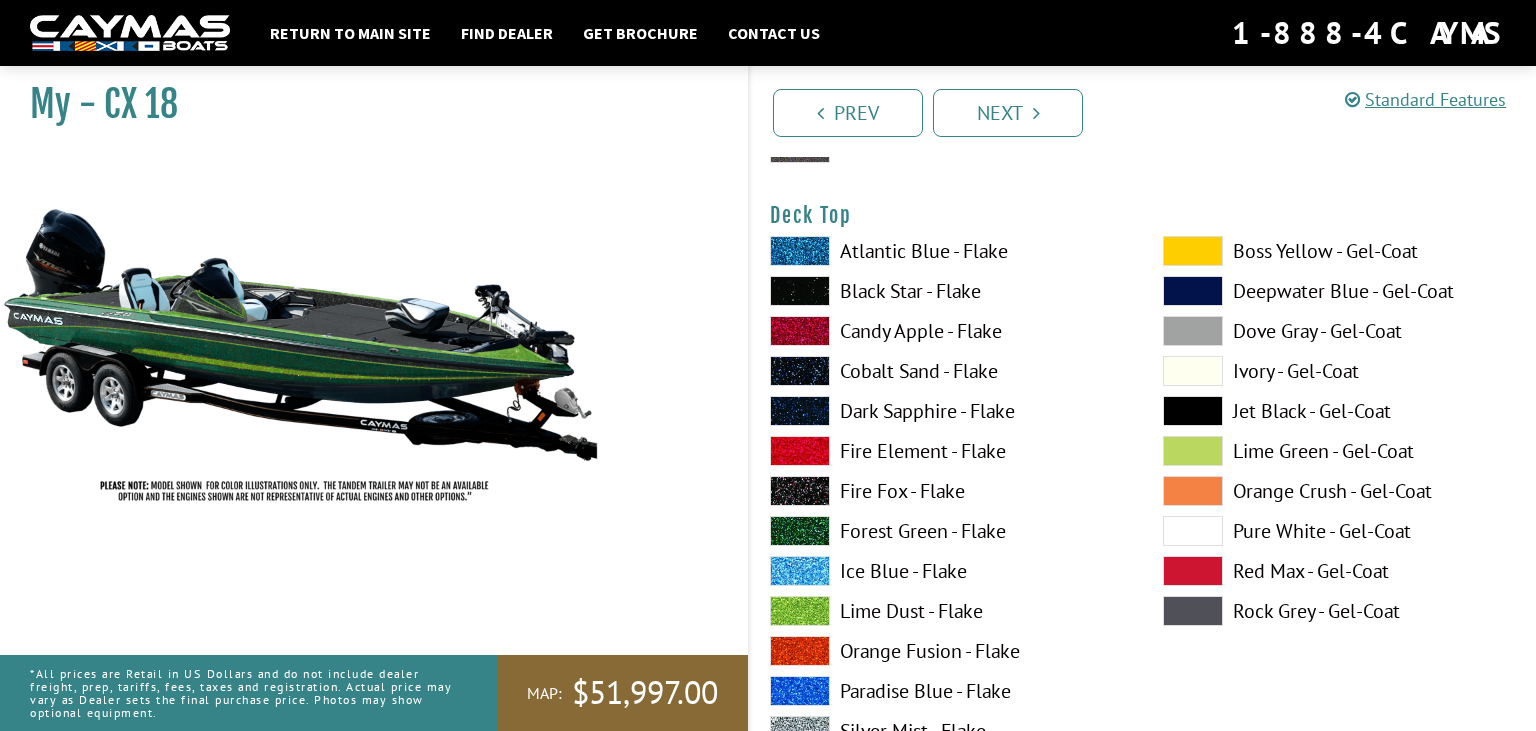 click on "Forest Green - Flake" at bounding box center [946, 531] 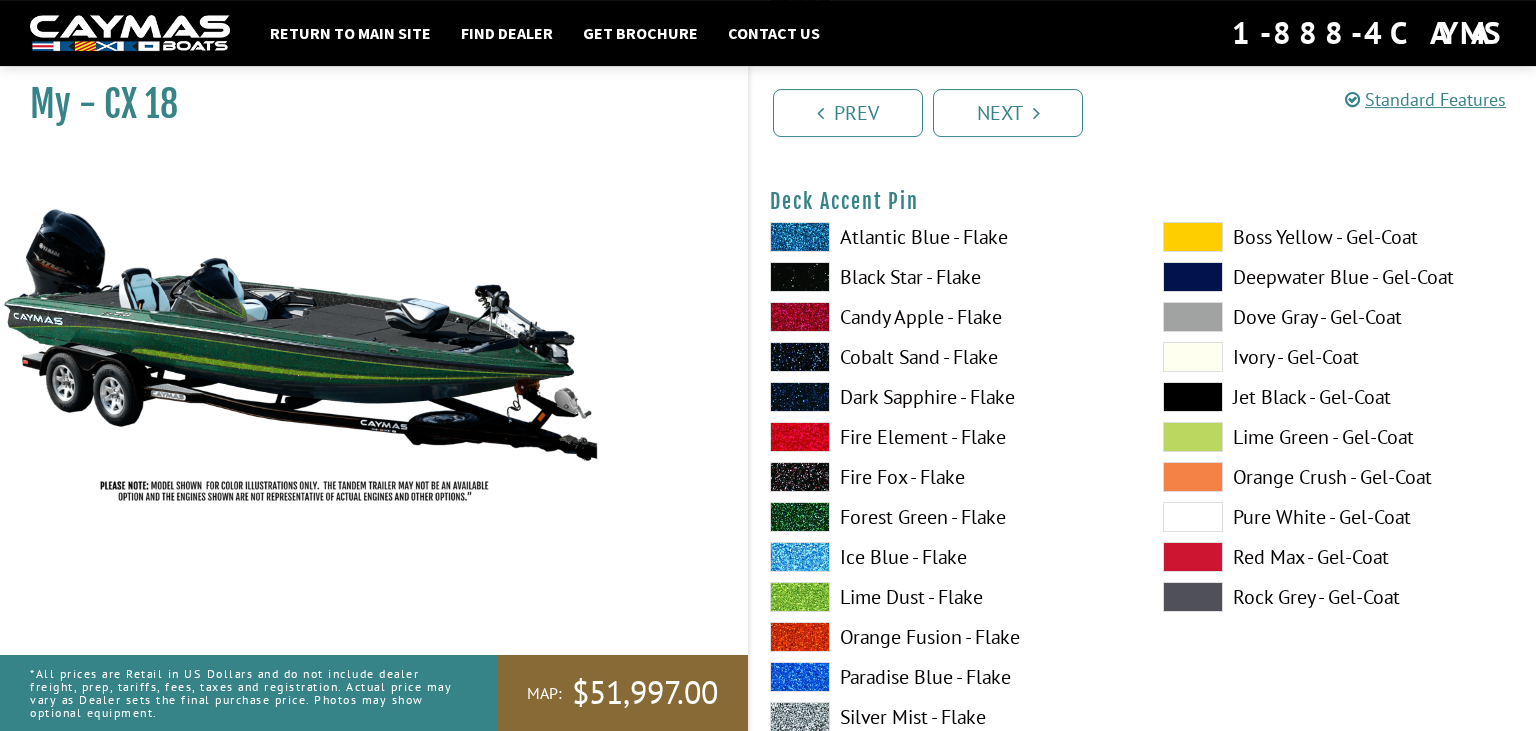 scroll, scrollTop: 1795, scrollLeft: 0, axis: vertical 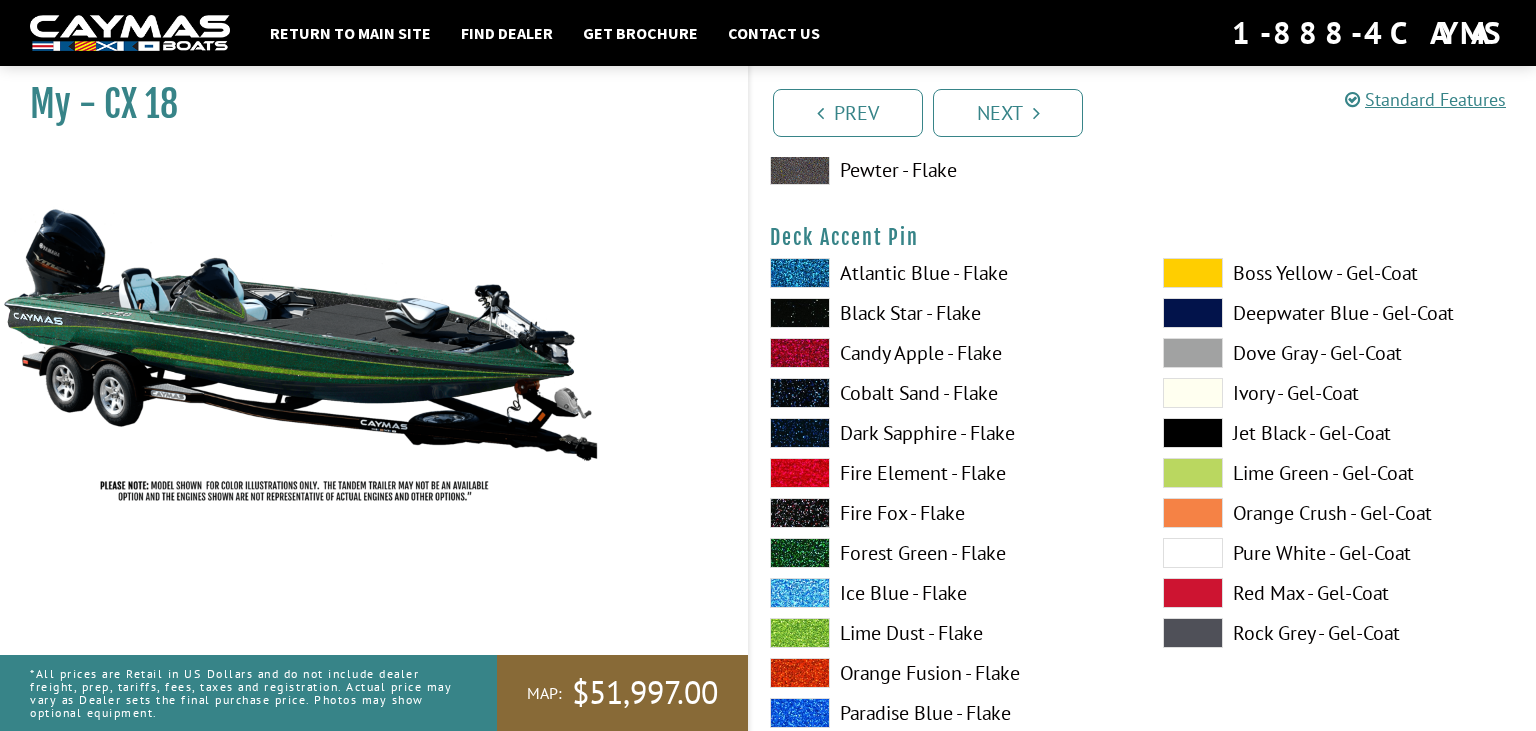 click at bounding box center [1193, 273] 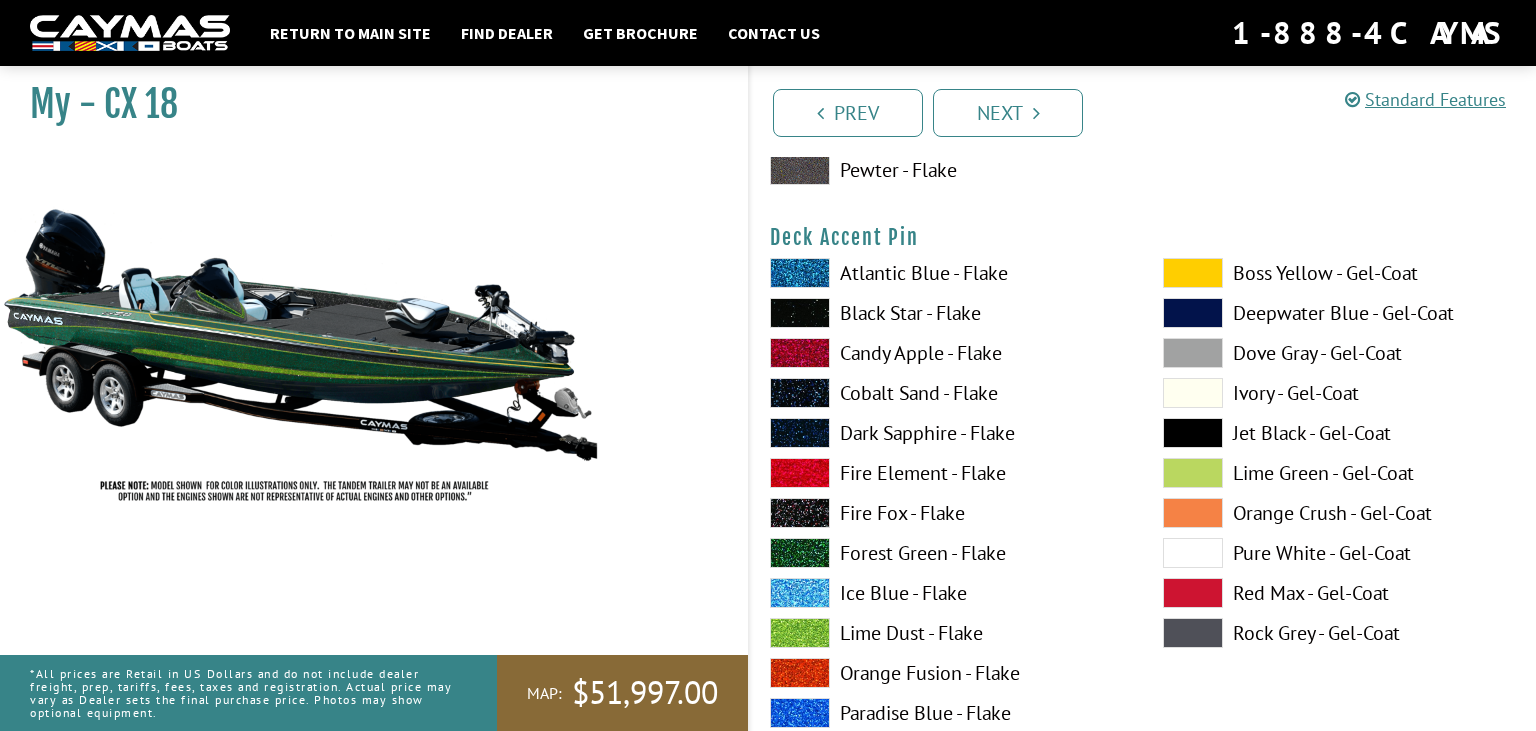 click on "Forest Green - Flake" at bounding box center (946, 553) 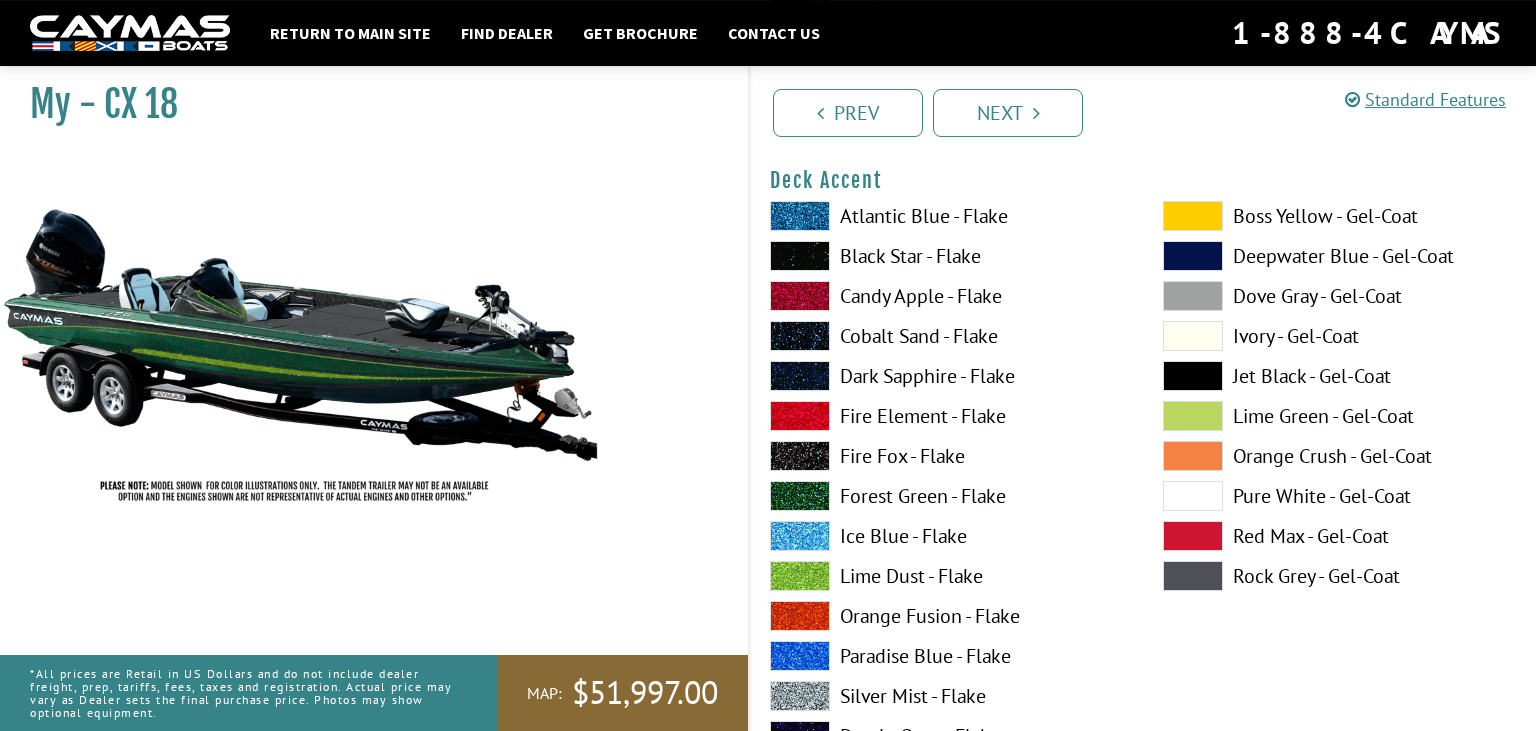 scroll, scrollTop: 1056, scrollLeft: 0, axis: vertical 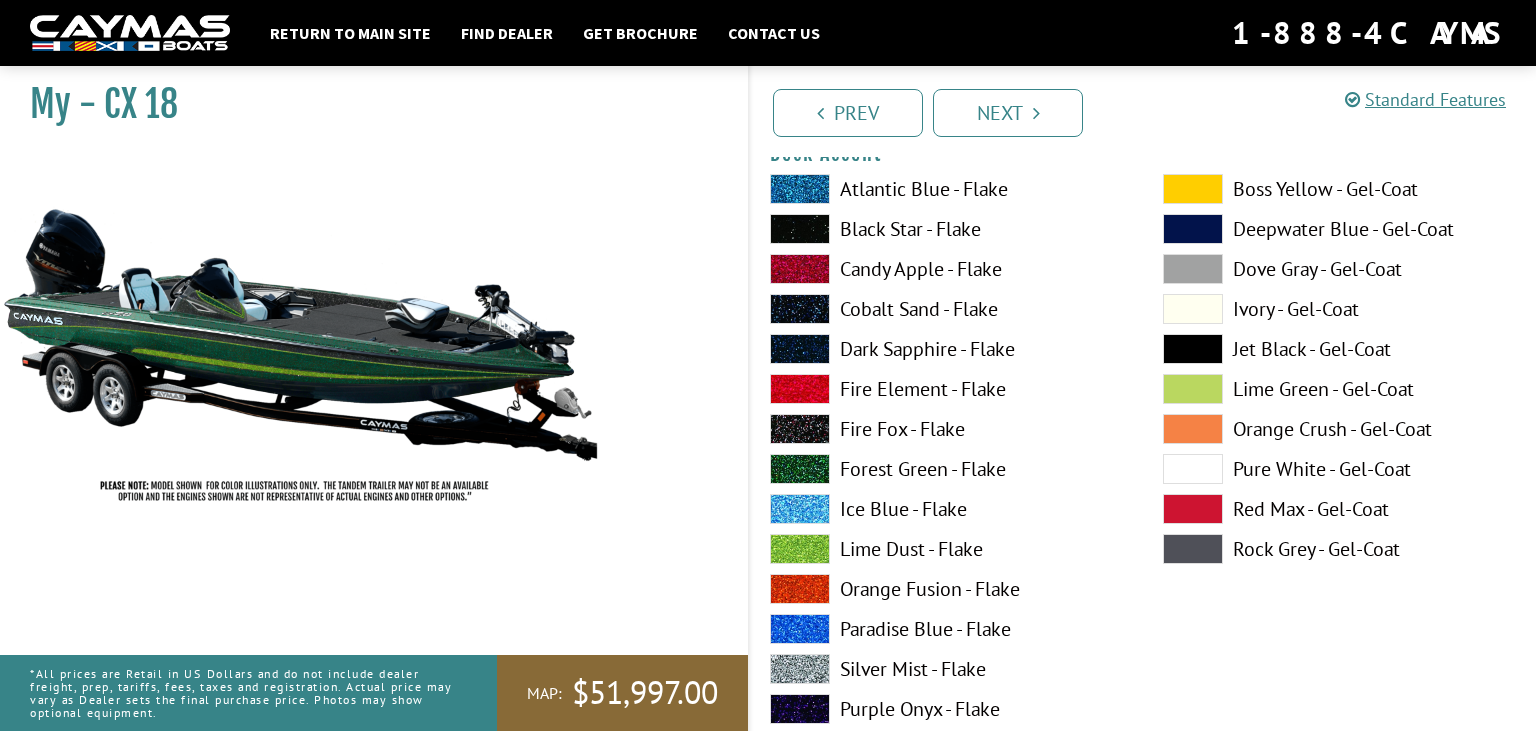 click on "Lime Dust - Flake" at bounding box center [946, 549] 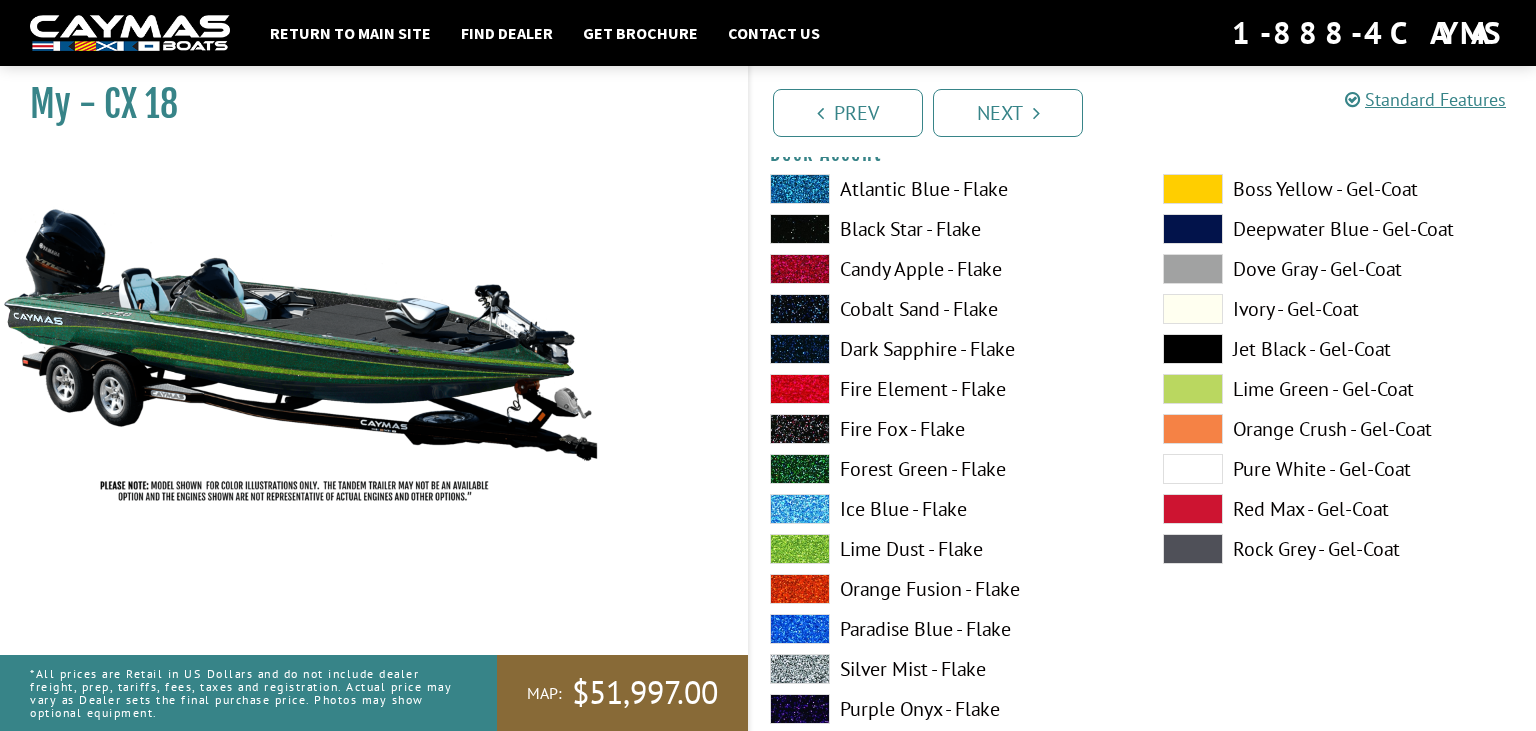 click on "Forest Green - Flake" at bounding box center [946, 469] 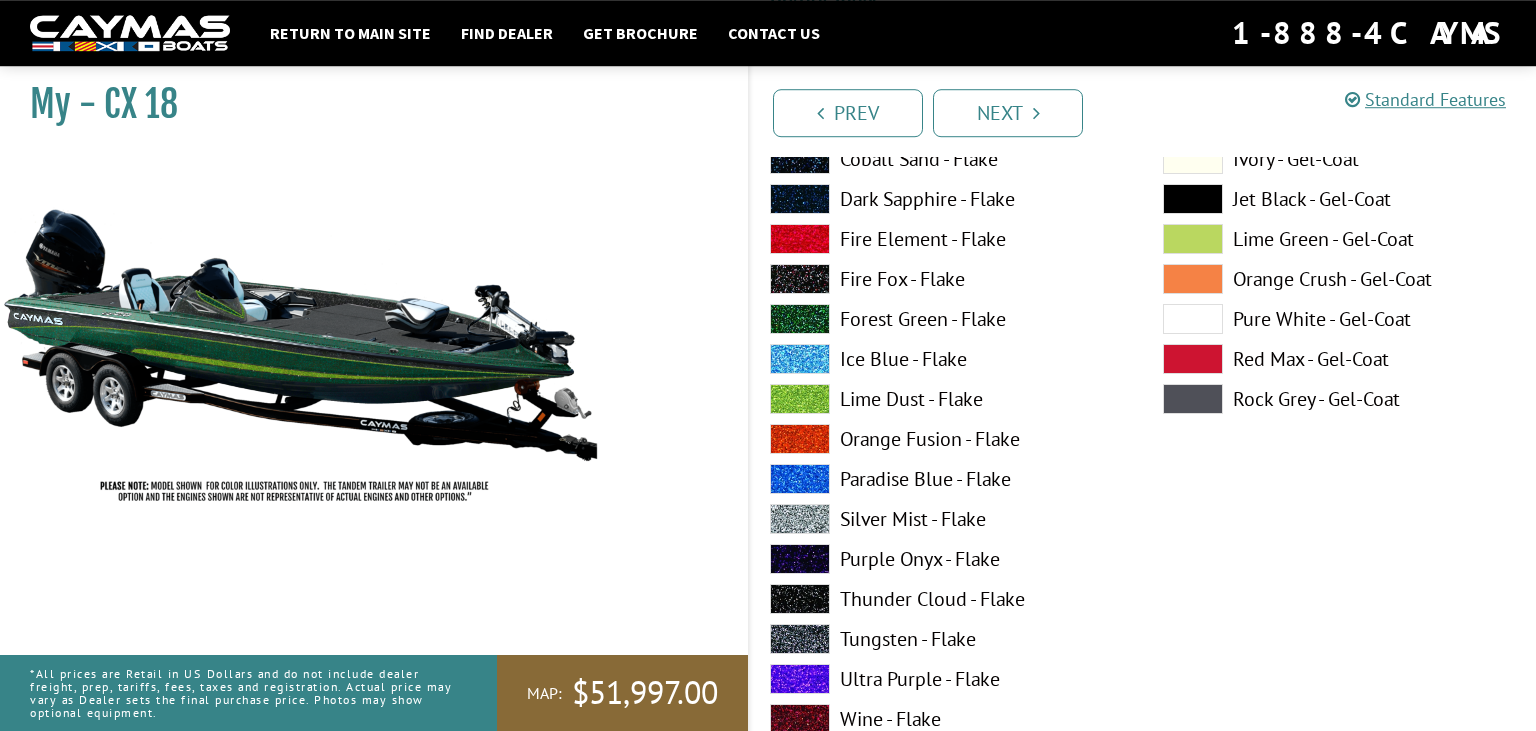 scroll, scrollTop: 4540, scrollLeft: 0, axis: vertical 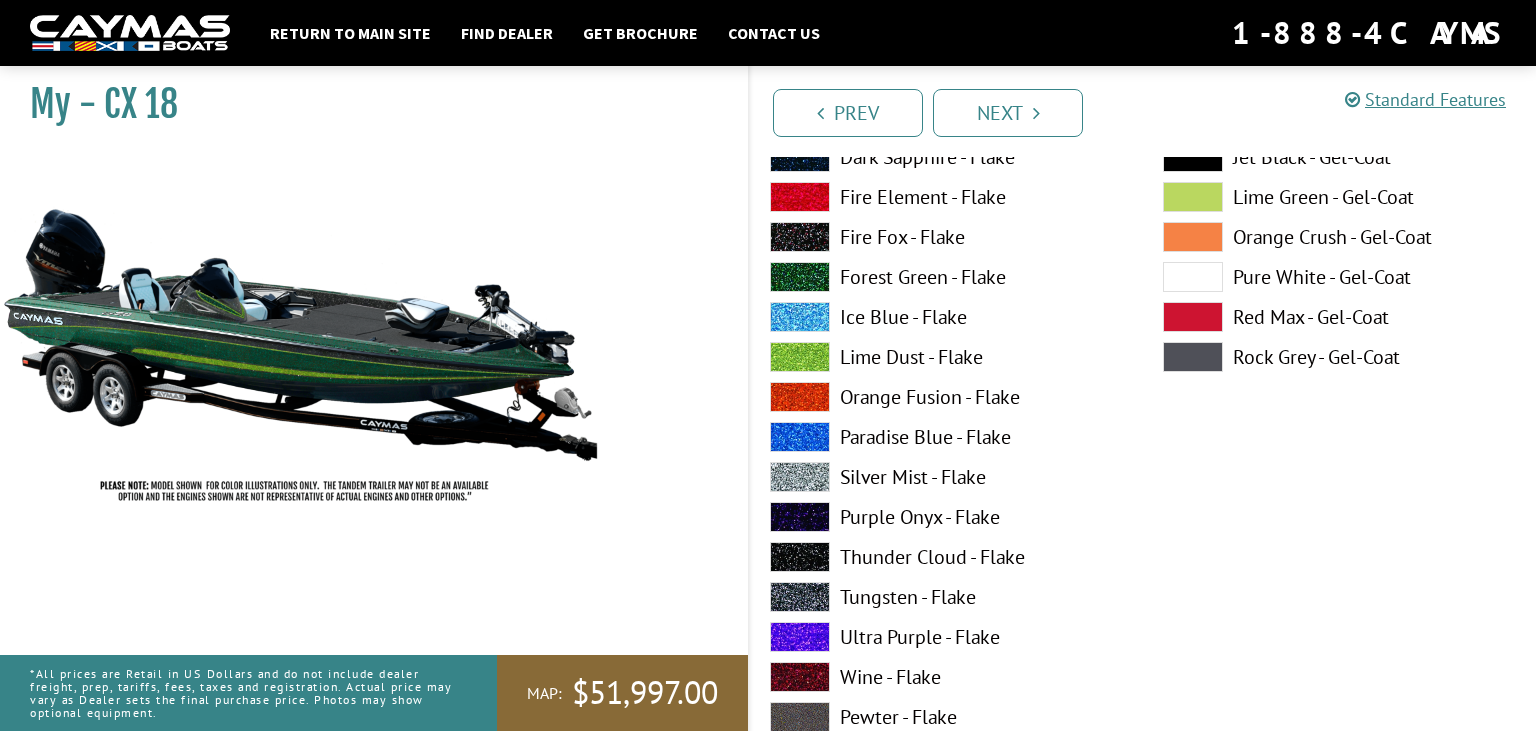 click on "Tungsten - Flake" at bounding box center [946, 597] 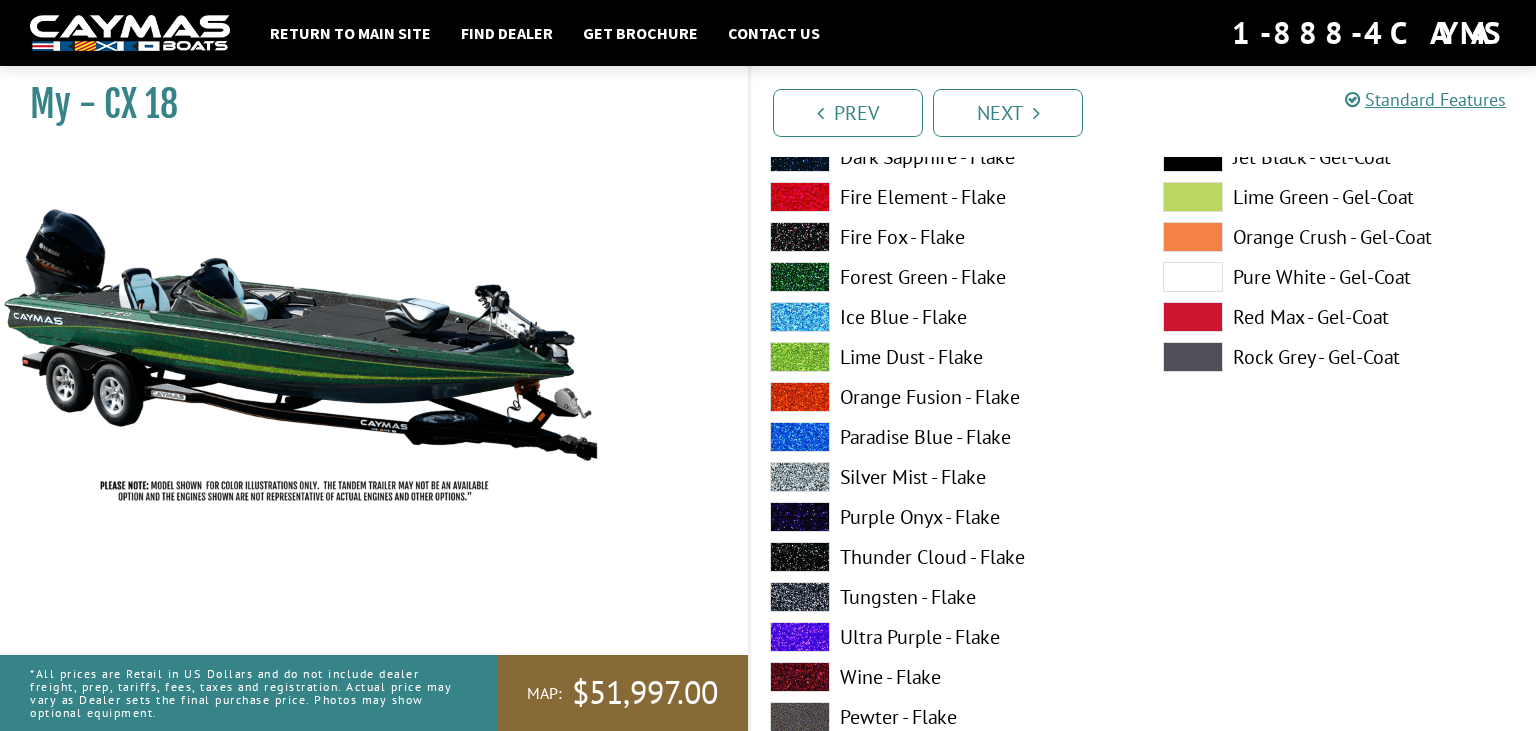 click on "Silver Mist - Flake" at bounding box center (946, 477) 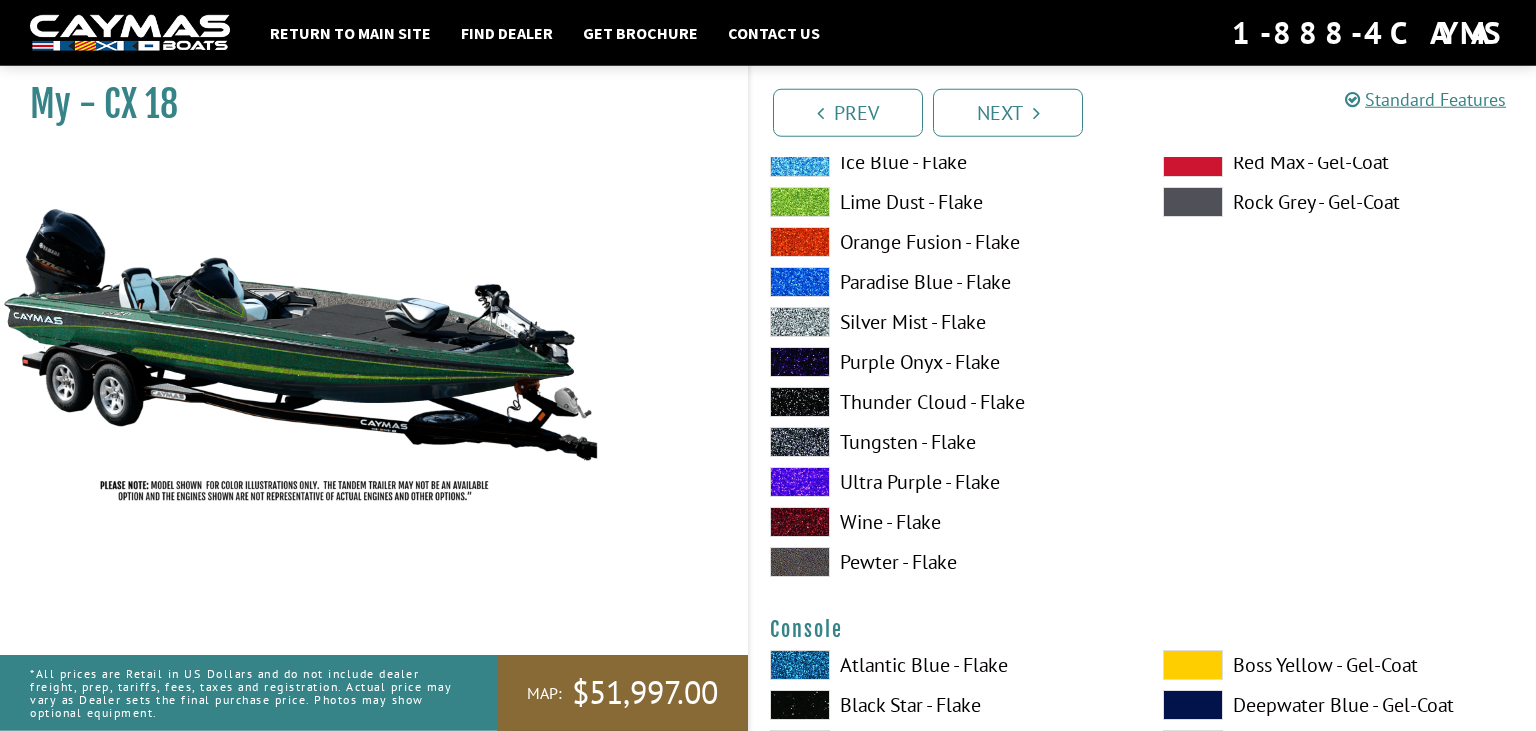 scroll, scrollTop: 4857, scrollLeft: 0, axis: vertical 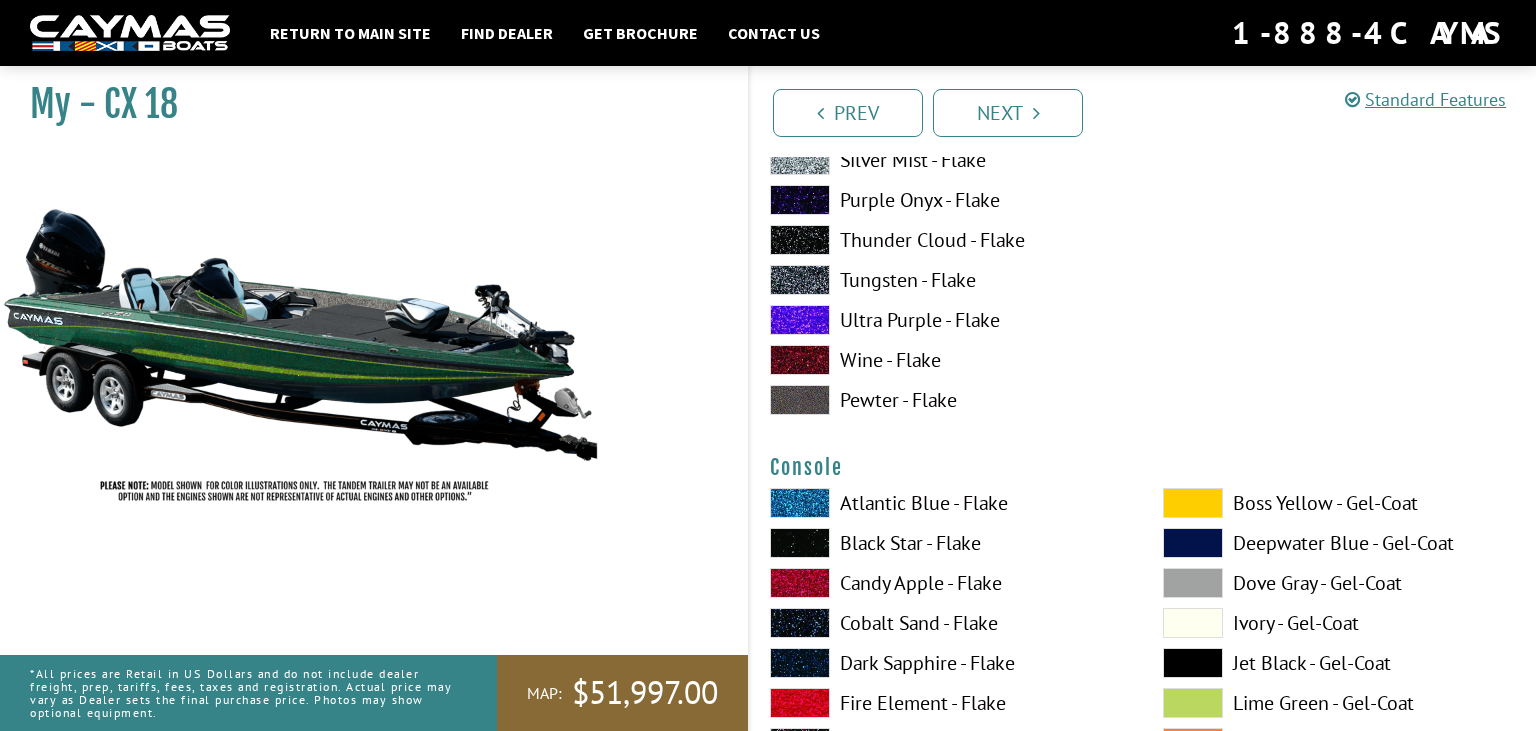 click on "Pewter - Flake" at bounding box center (946, 400) 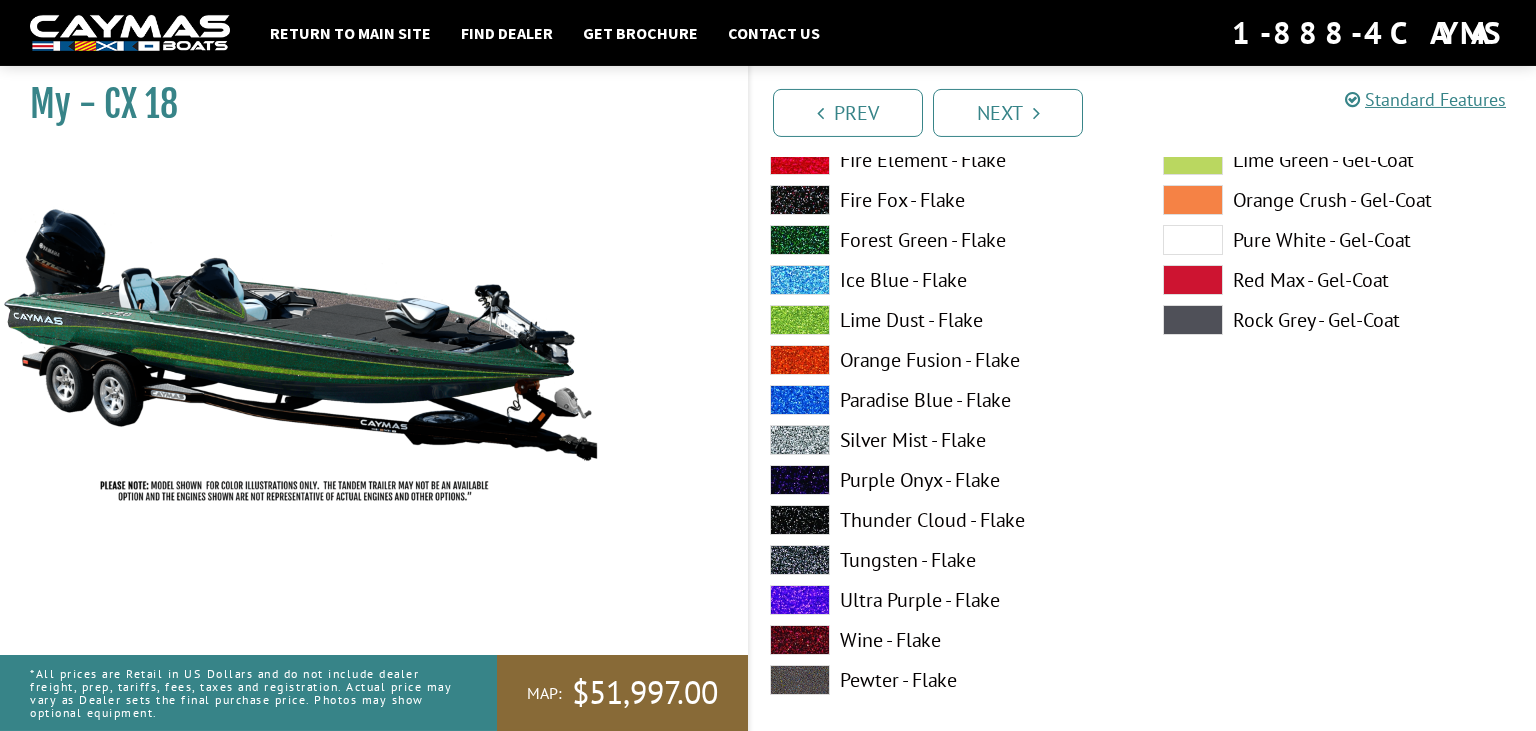 scroll, scrollTop: 4435, scrollLeft: 0, axis: vertical 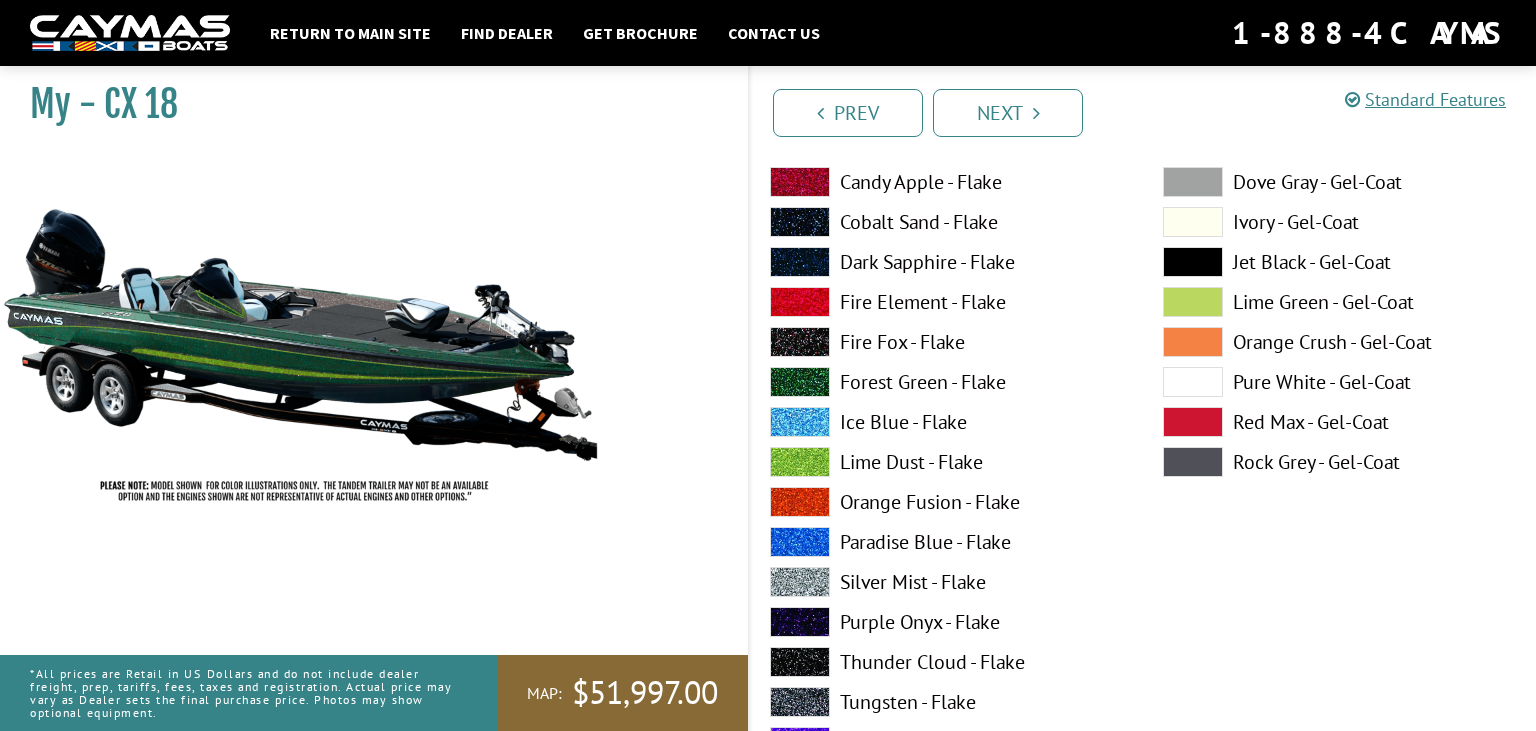 click on "Silver Mist - Flake" at bounding box center (946, 582) 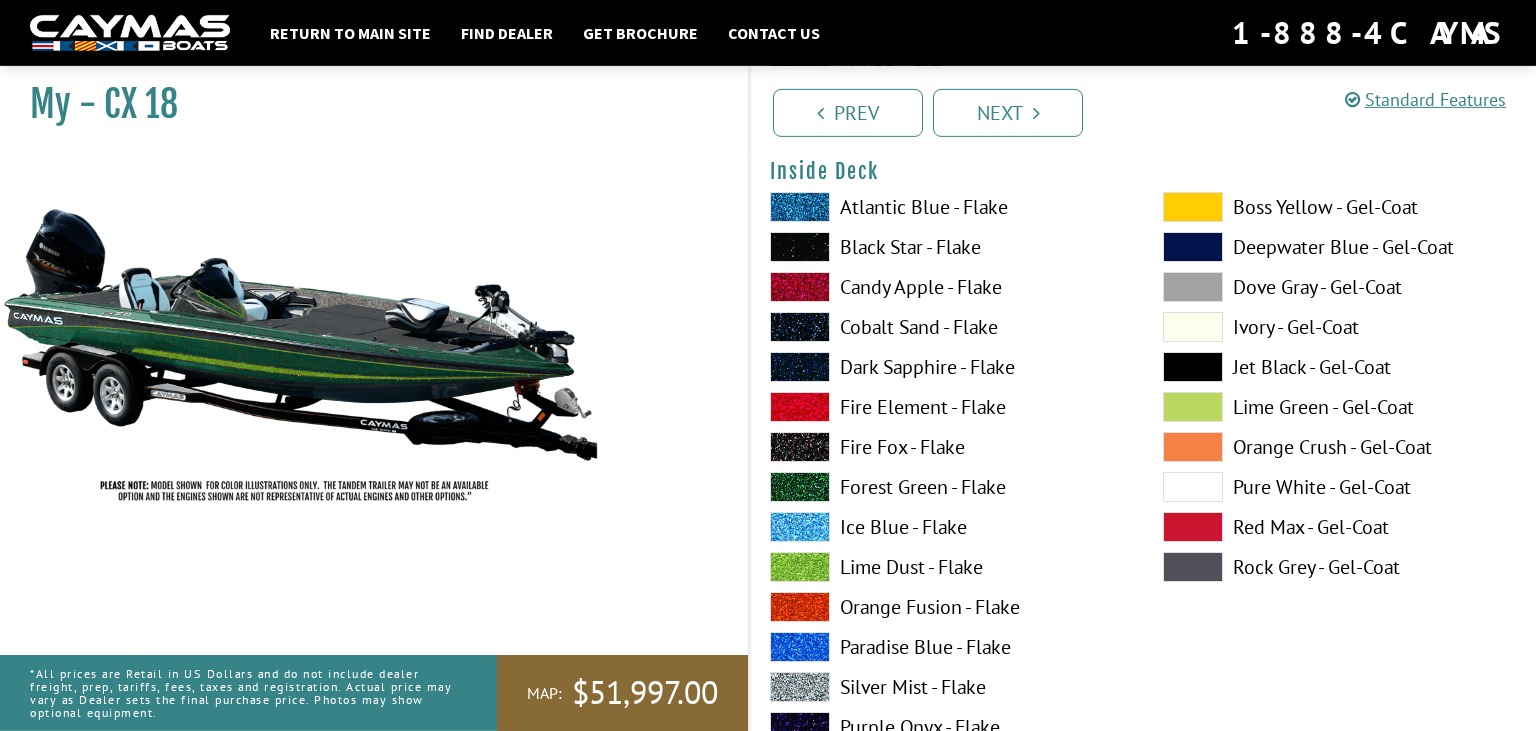 scroll, scrollTop: 4329, scrollLeft: 0, axis: vertical 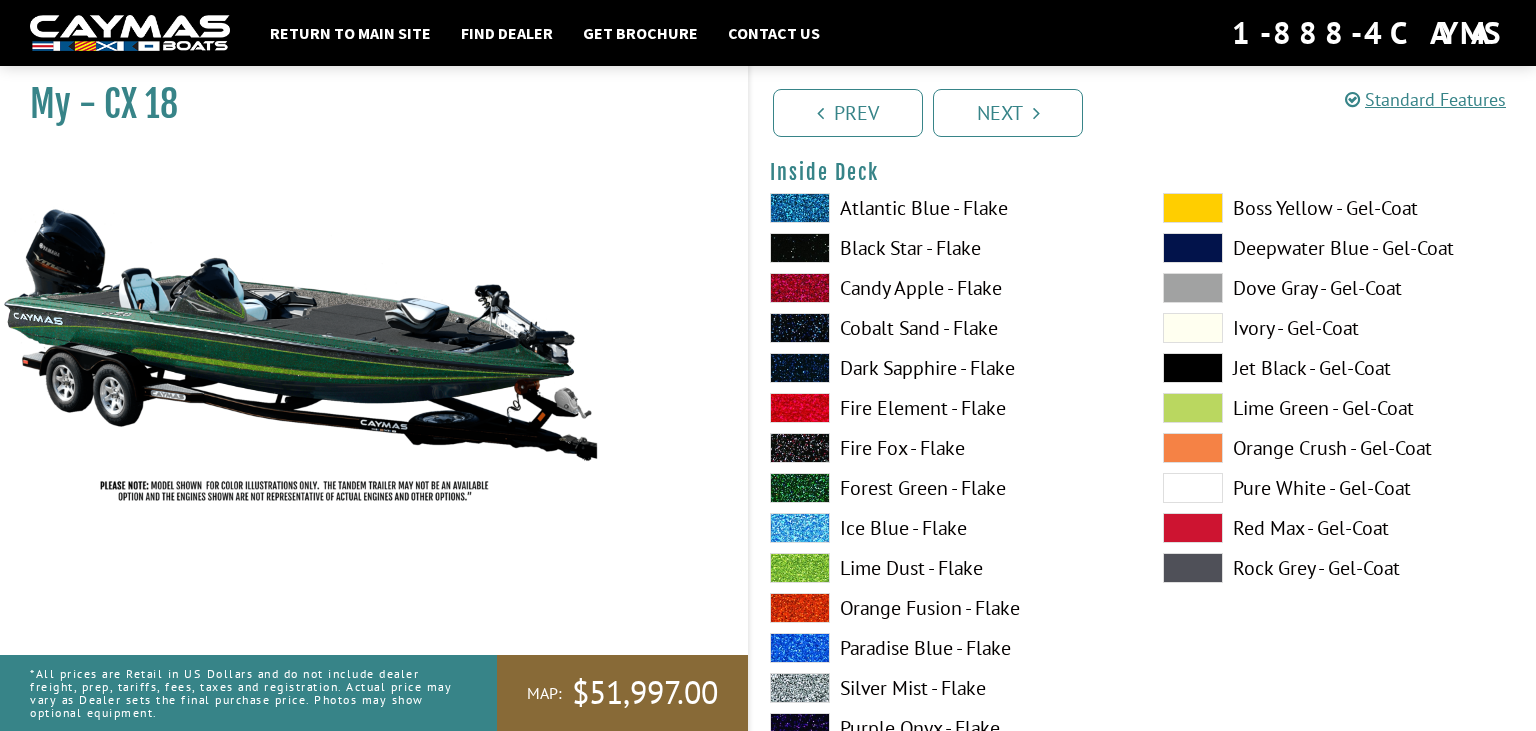 click on "Cobalt Sand - Flake" at bounding box center [946, 328] 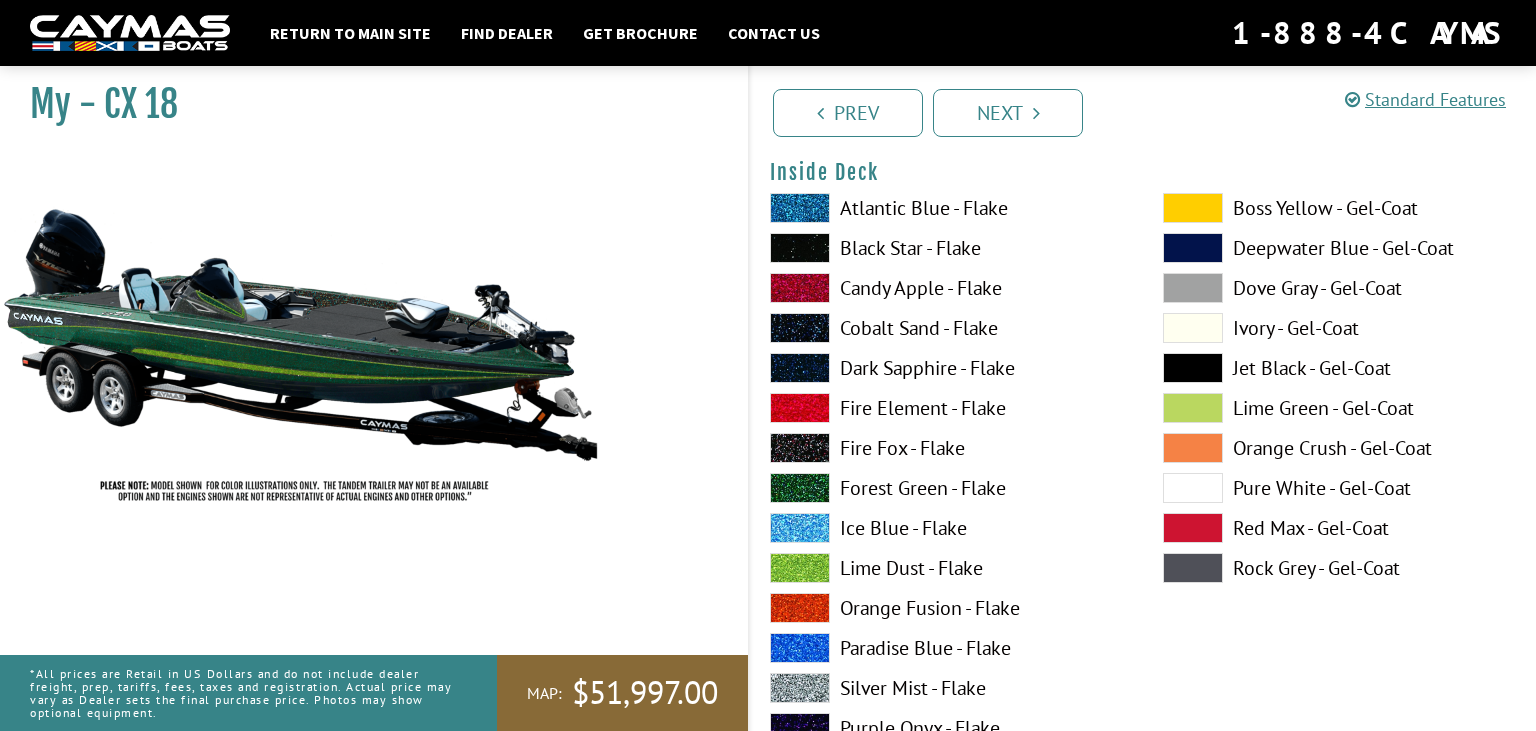 click on "Black Star - Flake" at bounding box center [946, 248] 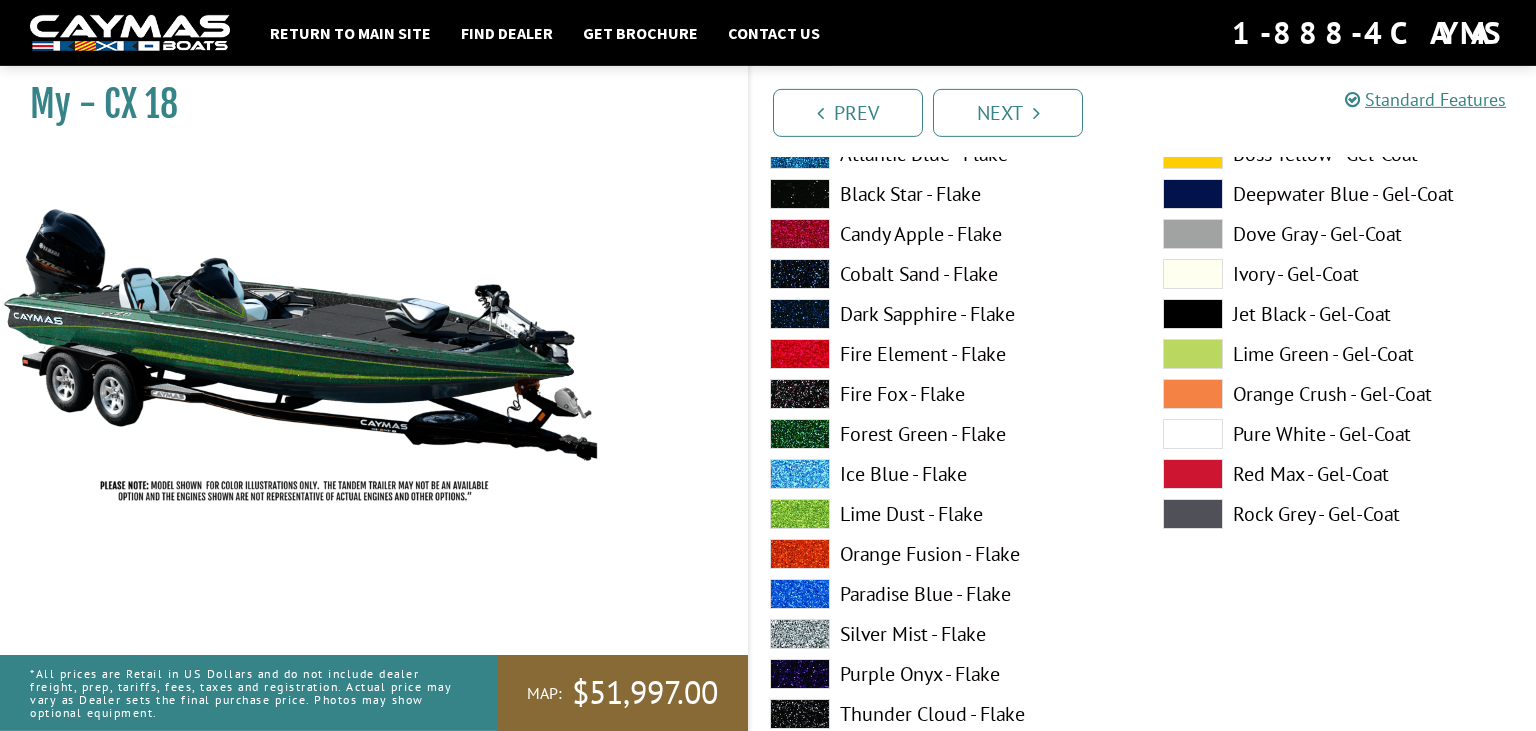 scroll, scrollTop: 6969, scrollLeft: 0, axis: vertical 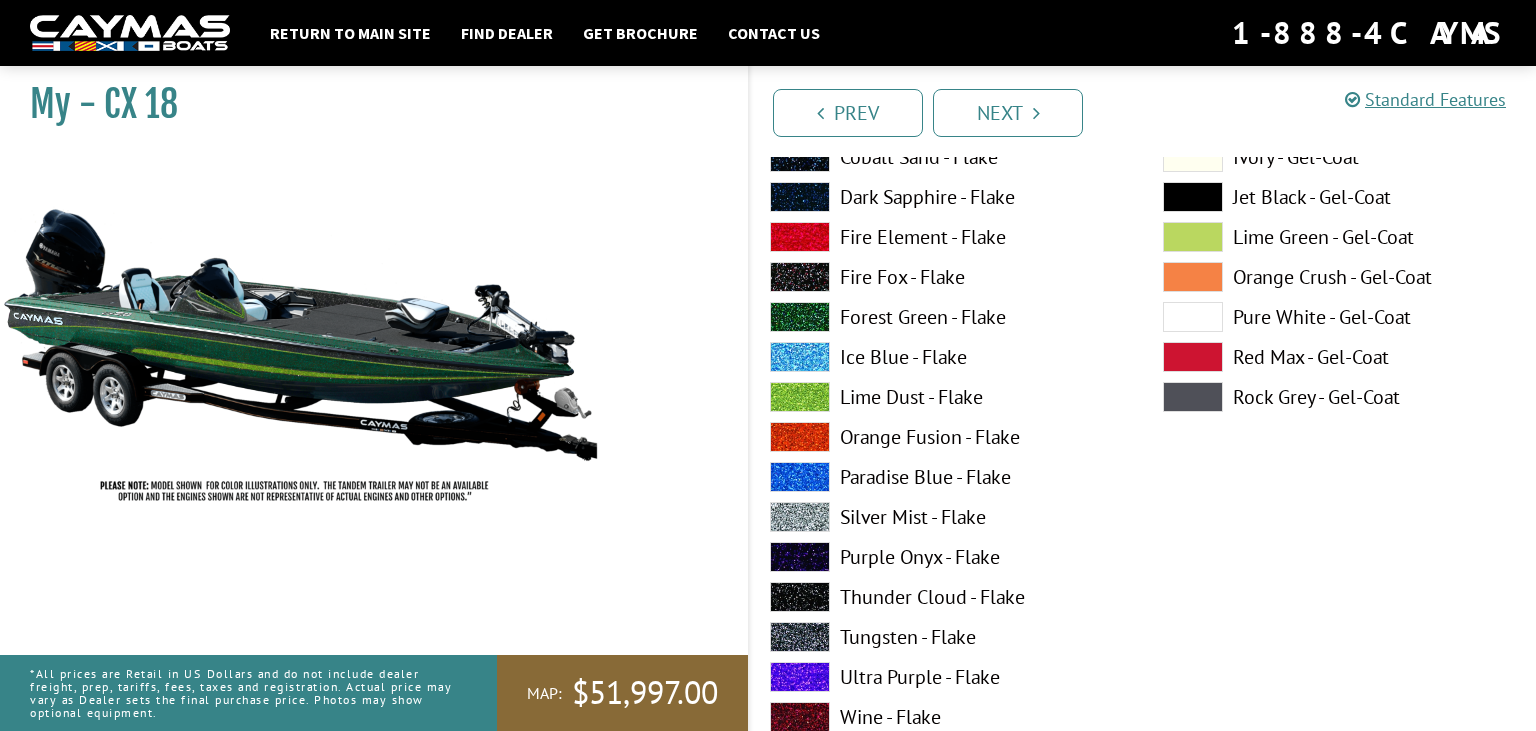 click on "Silver Mist - Flake" at bounding box center [946, 517] 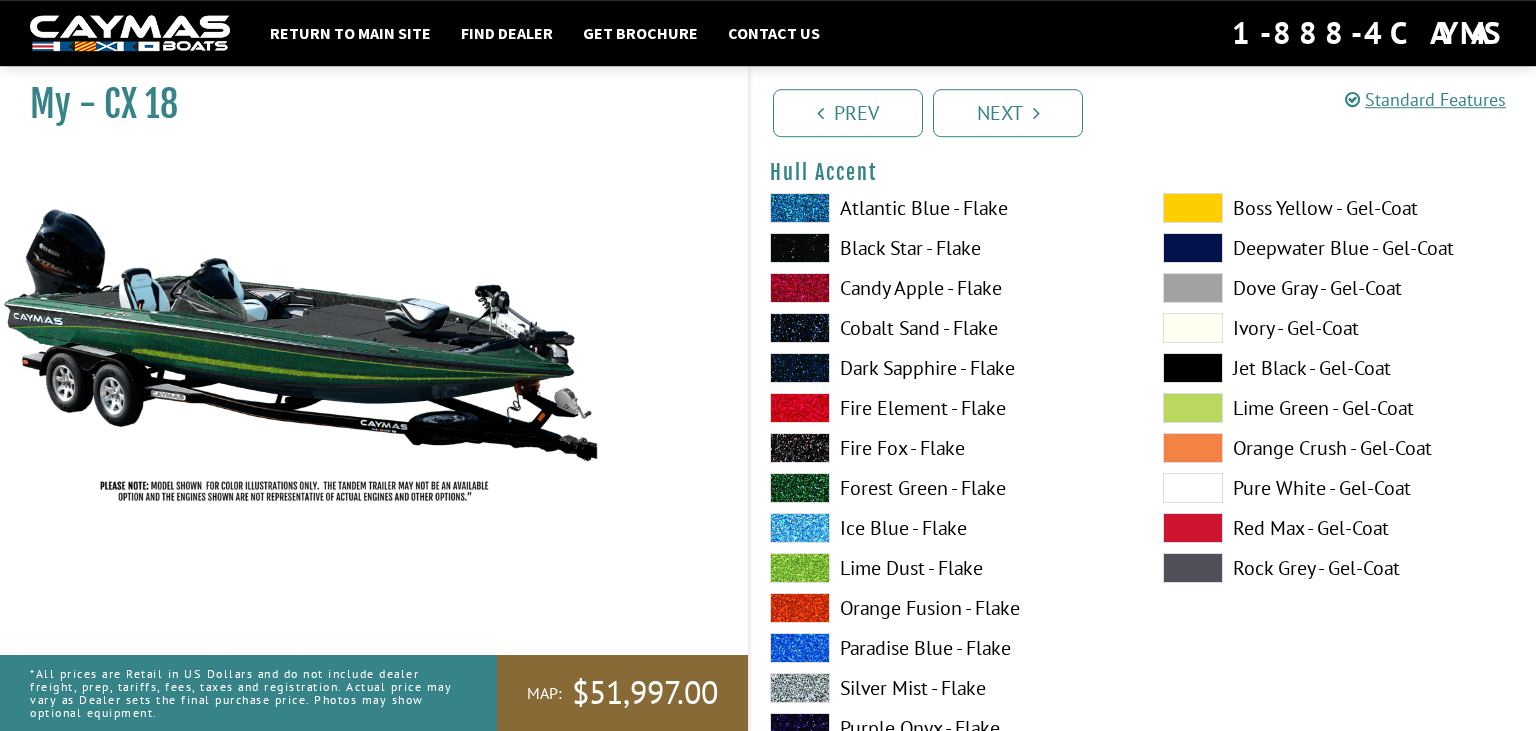 scroll, scrollTop: 8131, scrollLeft: 0, axis: vertical 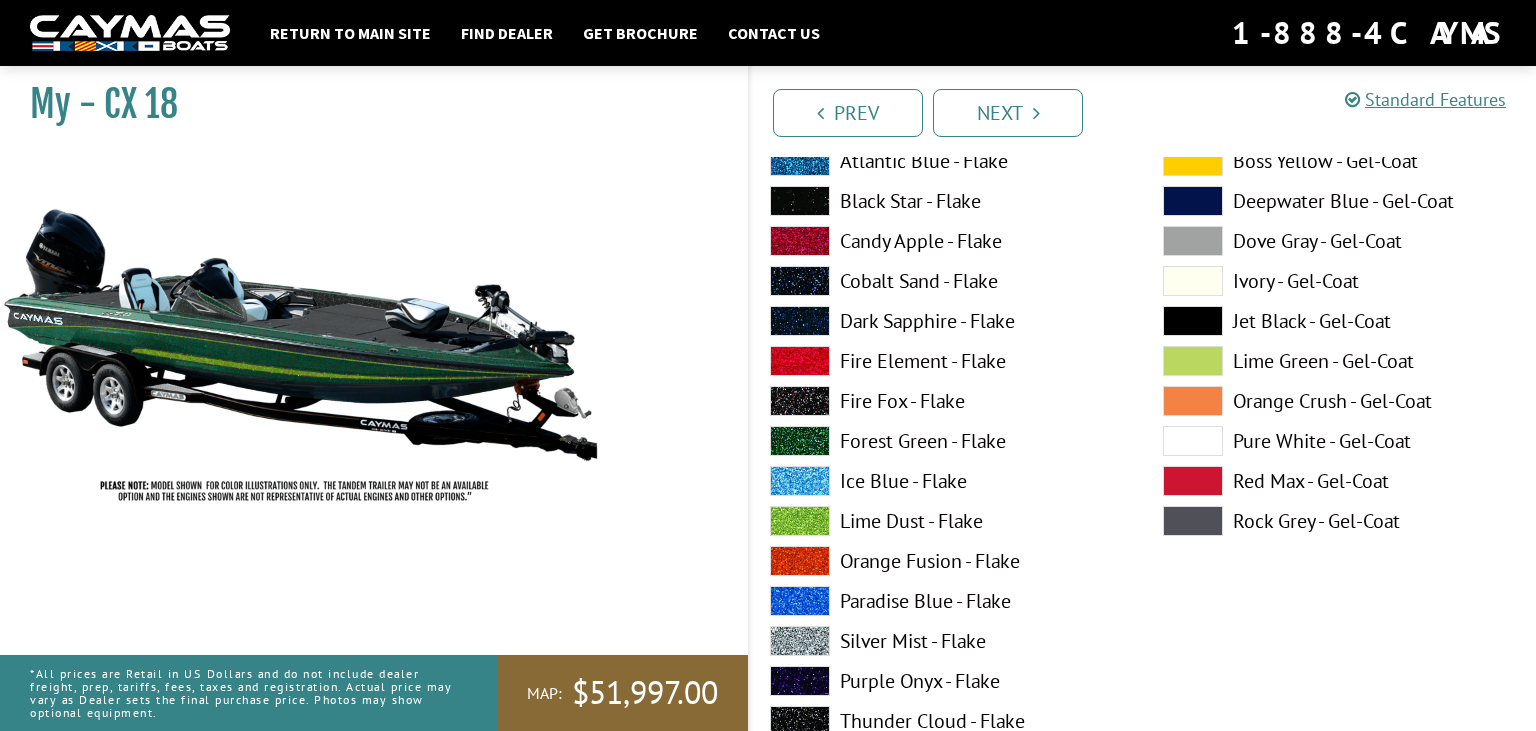 click on "Ice Blue - Flake" at bounding box center (946, 481) 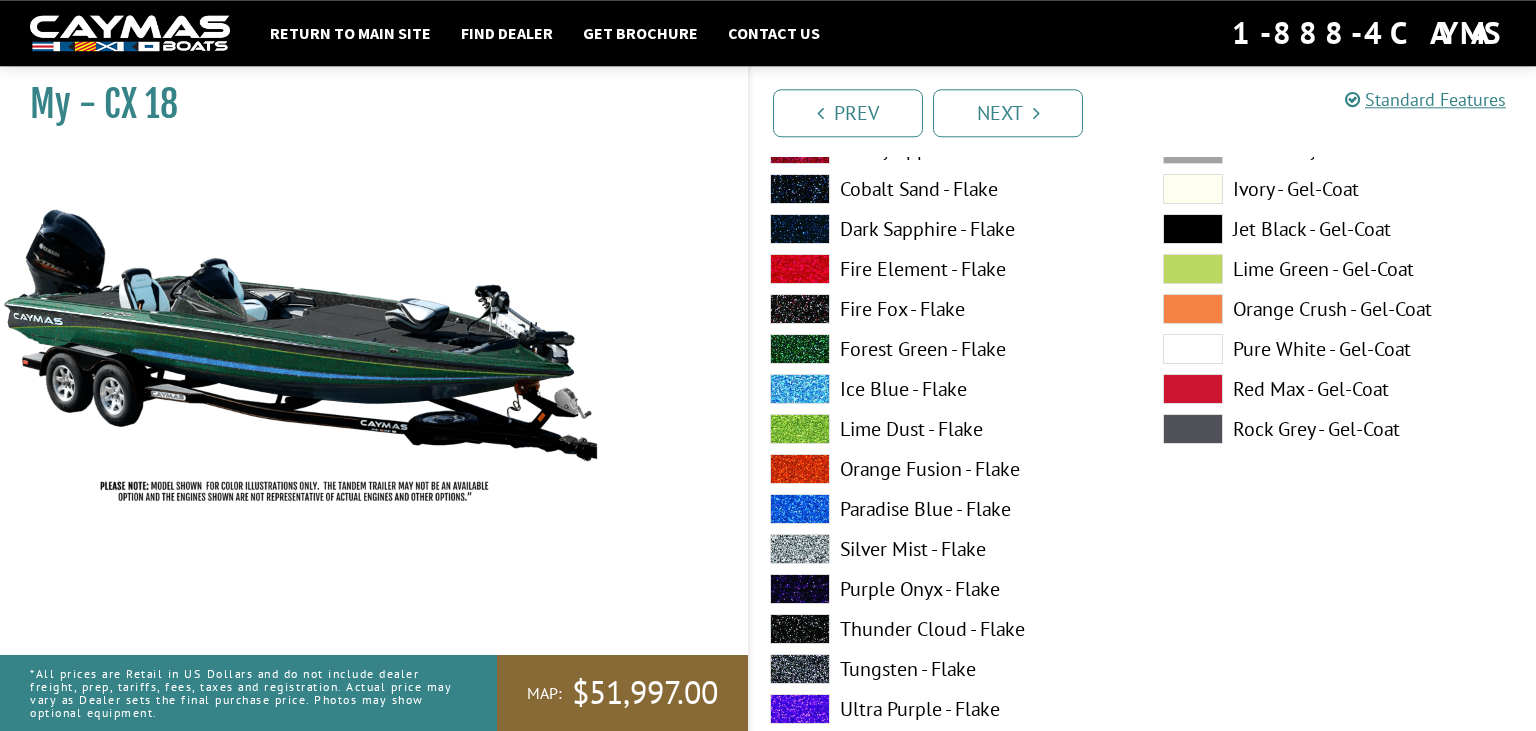 scroll, scrollTop: 8342, scrollLeft: 0, axis: vertical 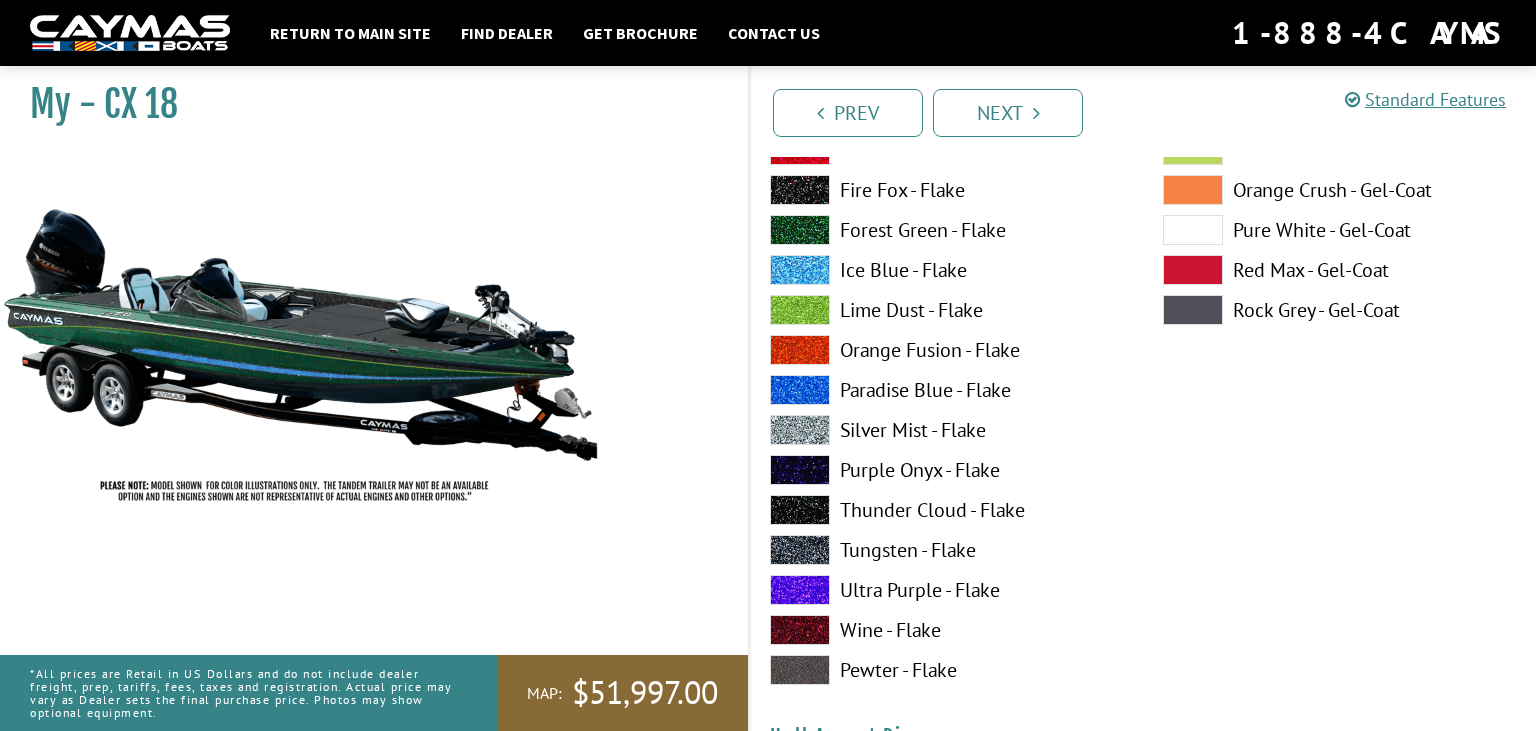 click on "Silver Mist - Flake" at bounding box center (946, 430) 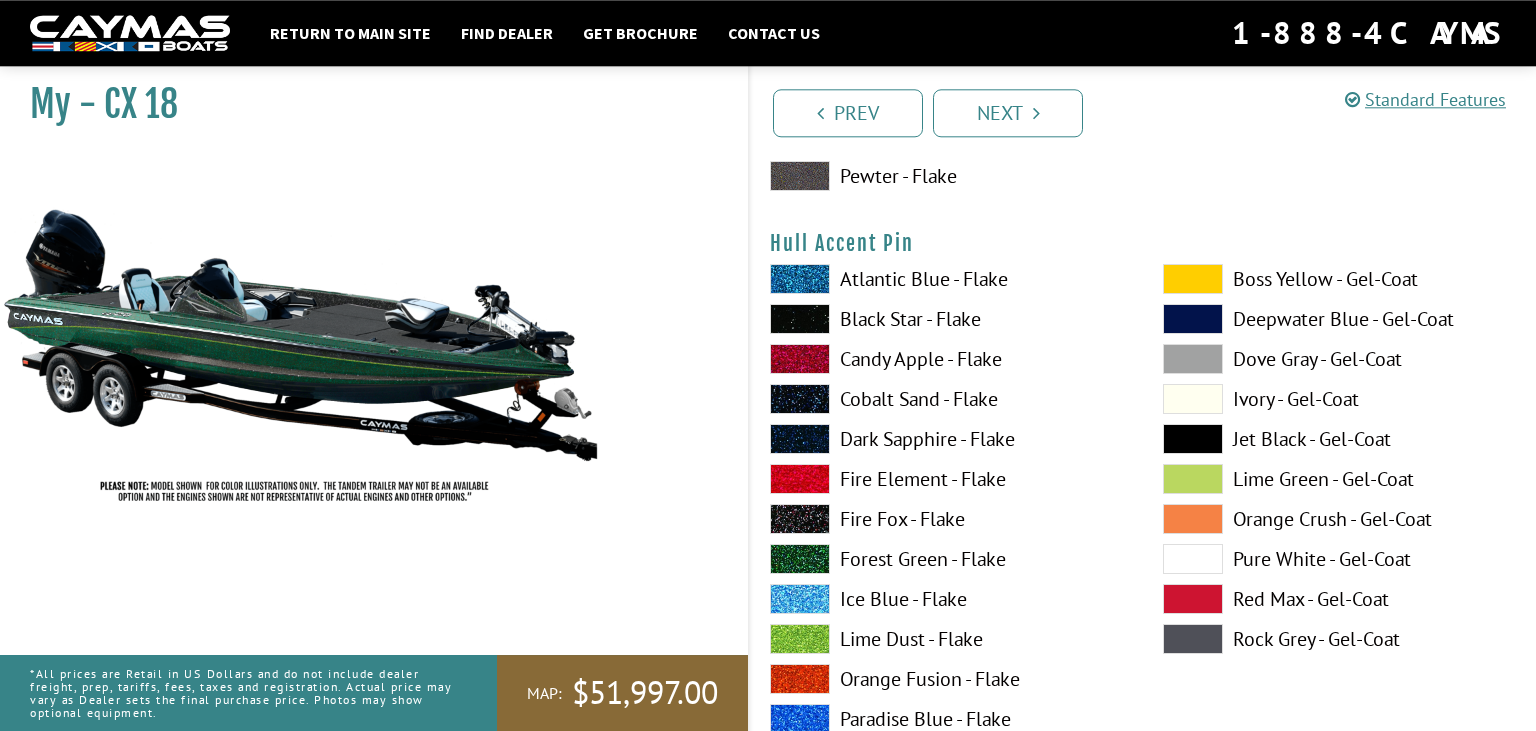 scroll, scrollTop: 8870, scrollLeft: 0, axis: vertical 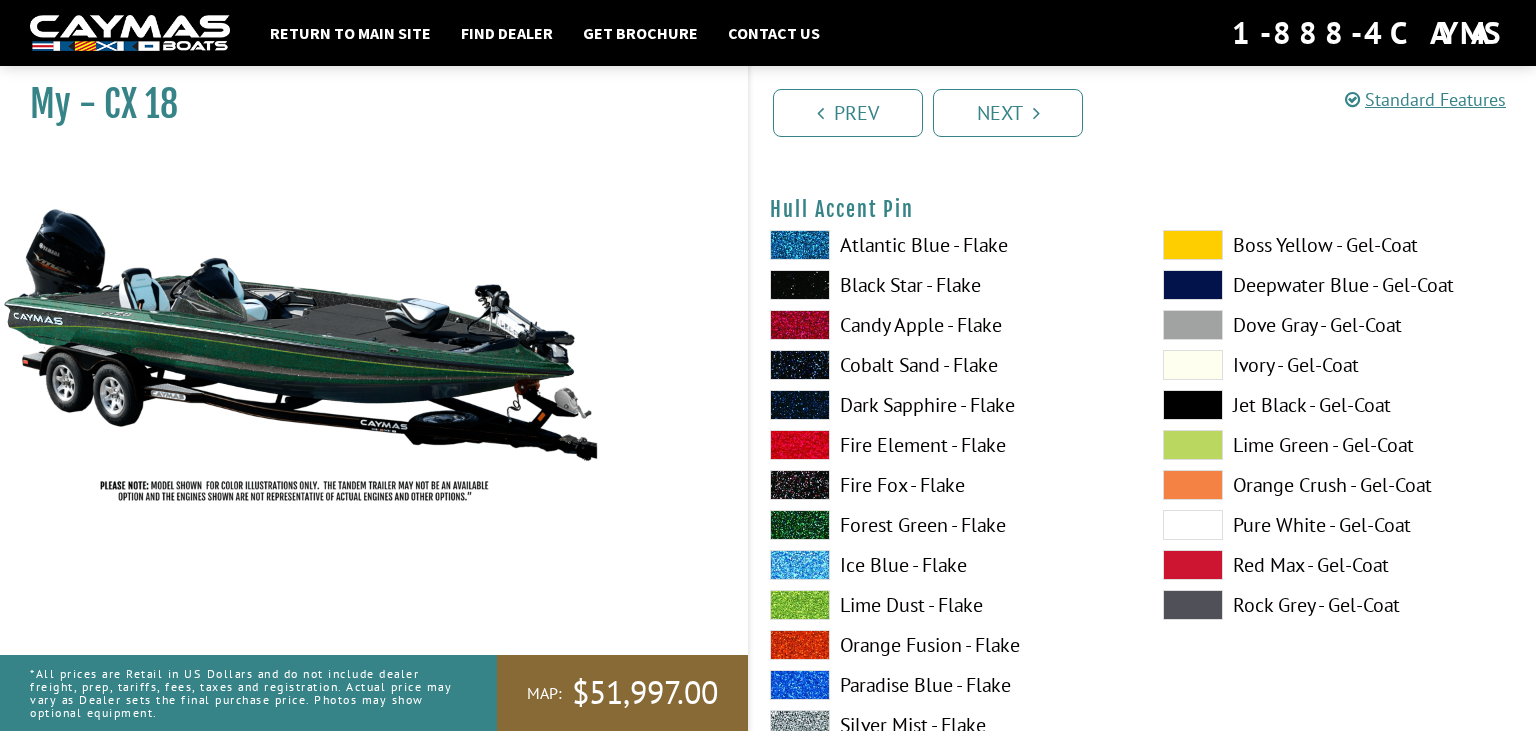 click at bounding box center [1193, 245] 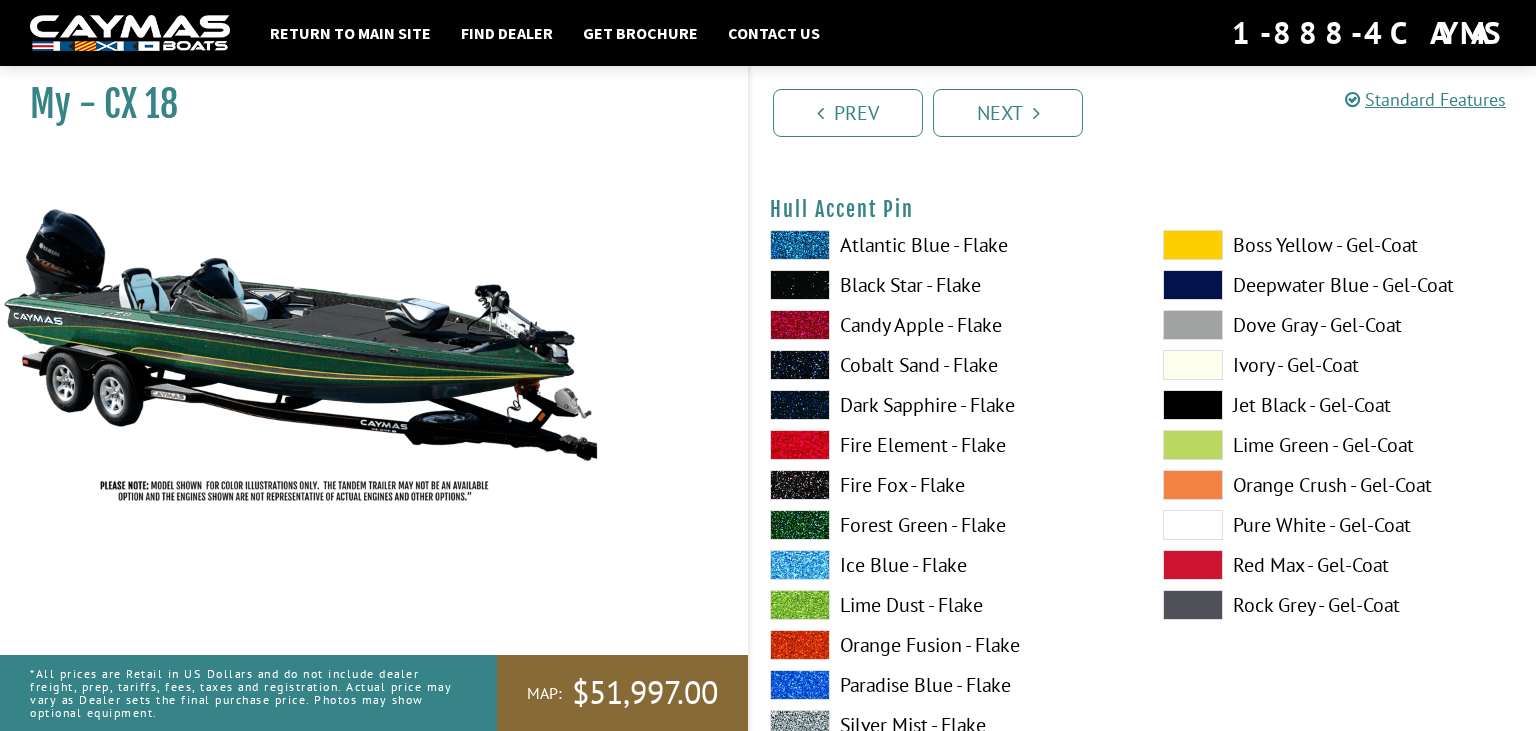 click on "Black Star - Flake" at bounding box center [946, 285] 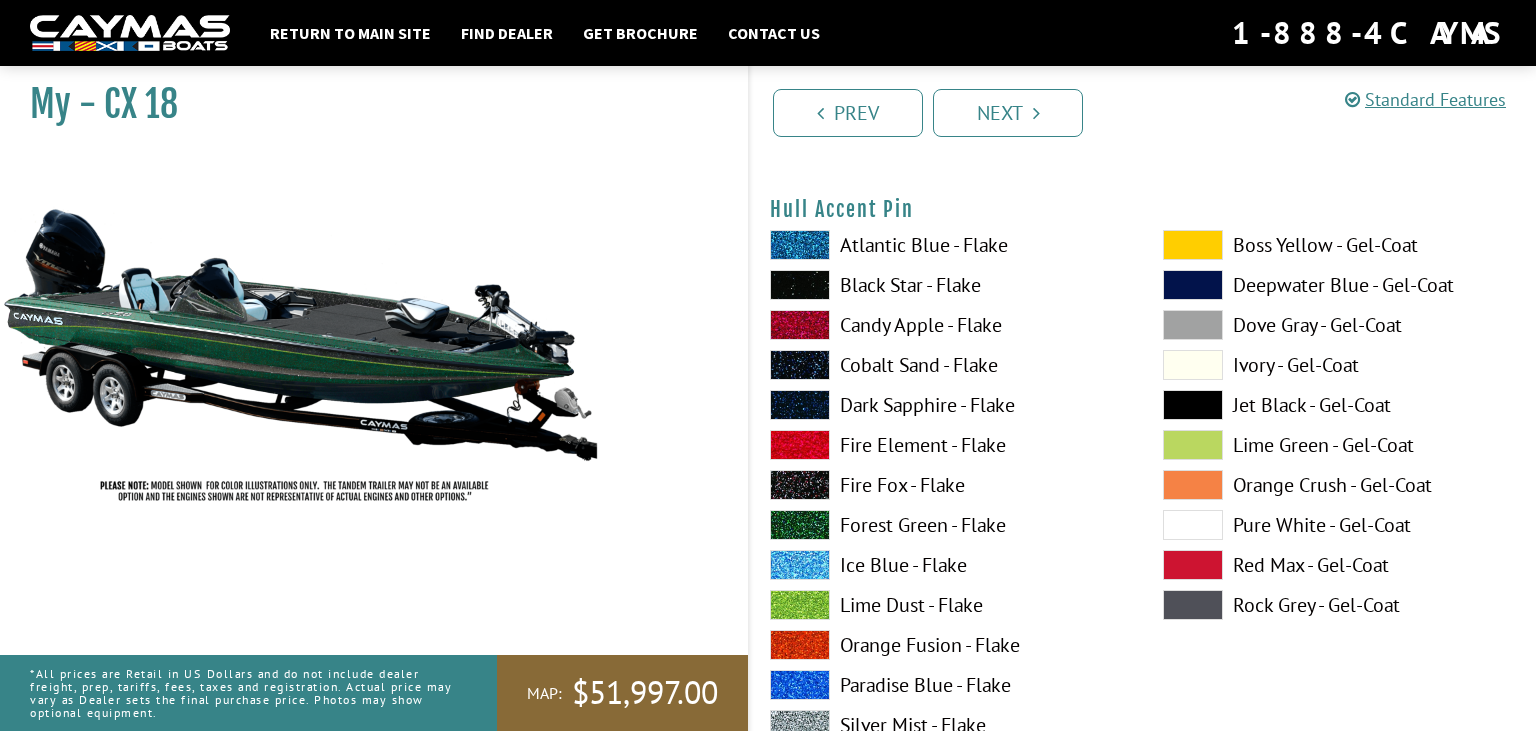 click at bounding box center [1193, 245] 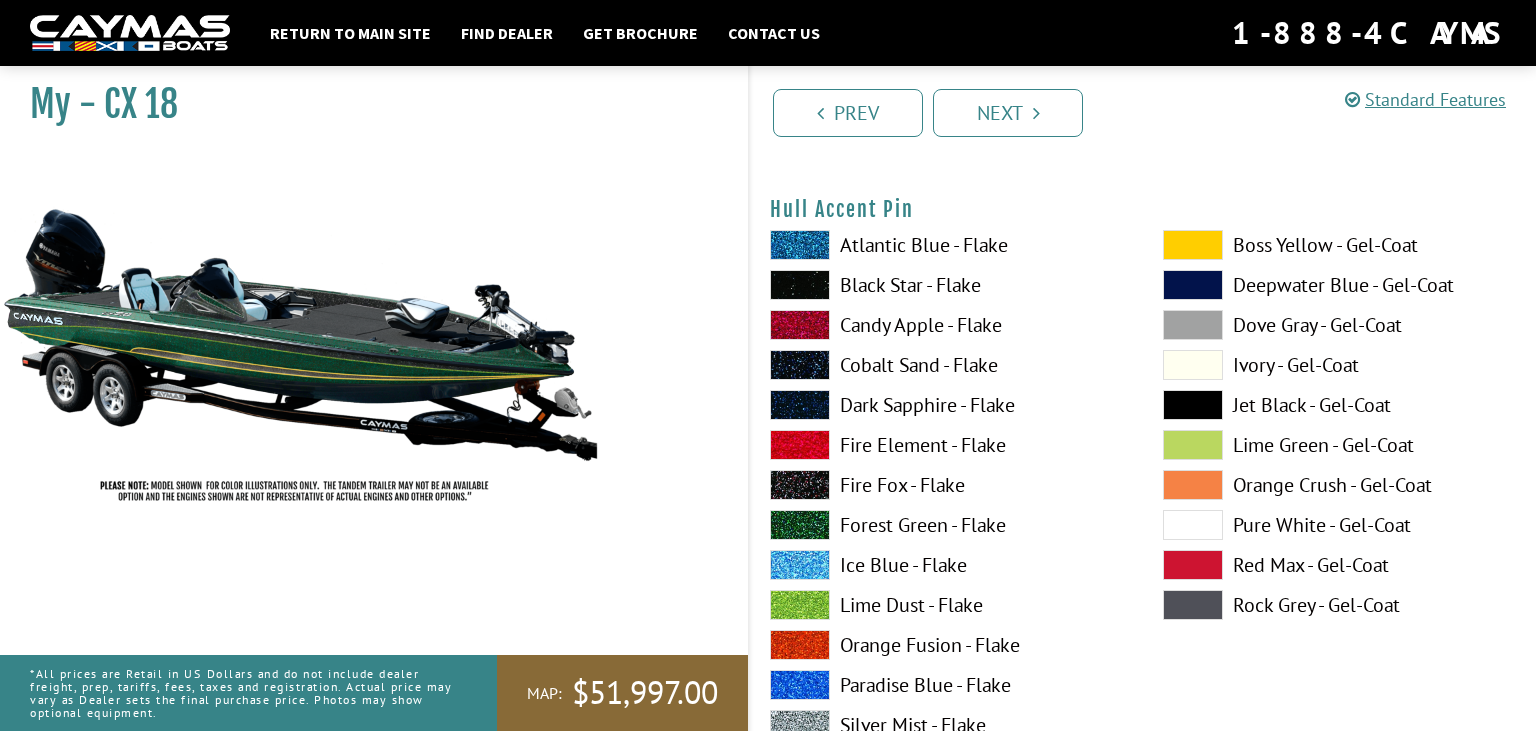 click at bounding box center (1193, 245) 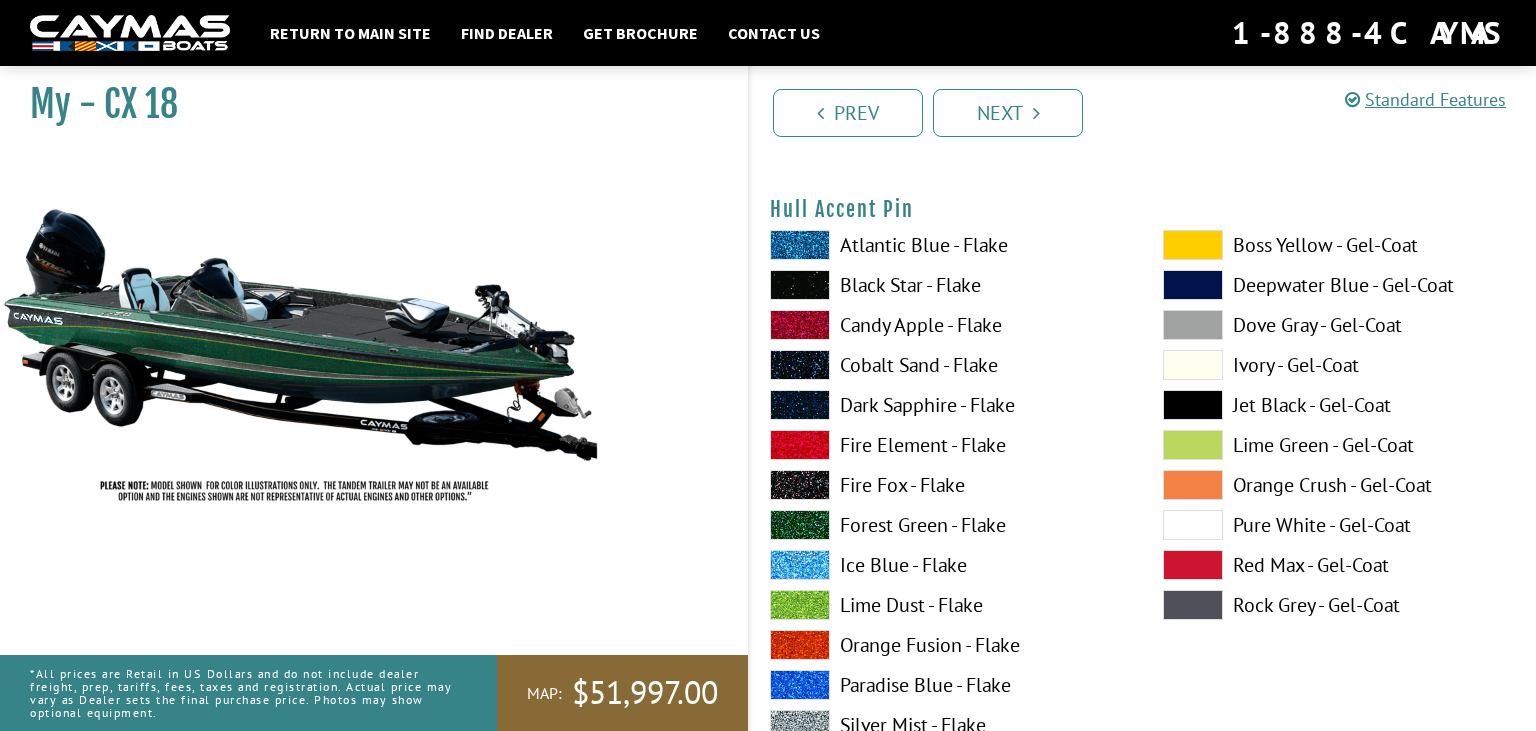 click on "Silver Mist - Flake" at bounding box center (946, 725) 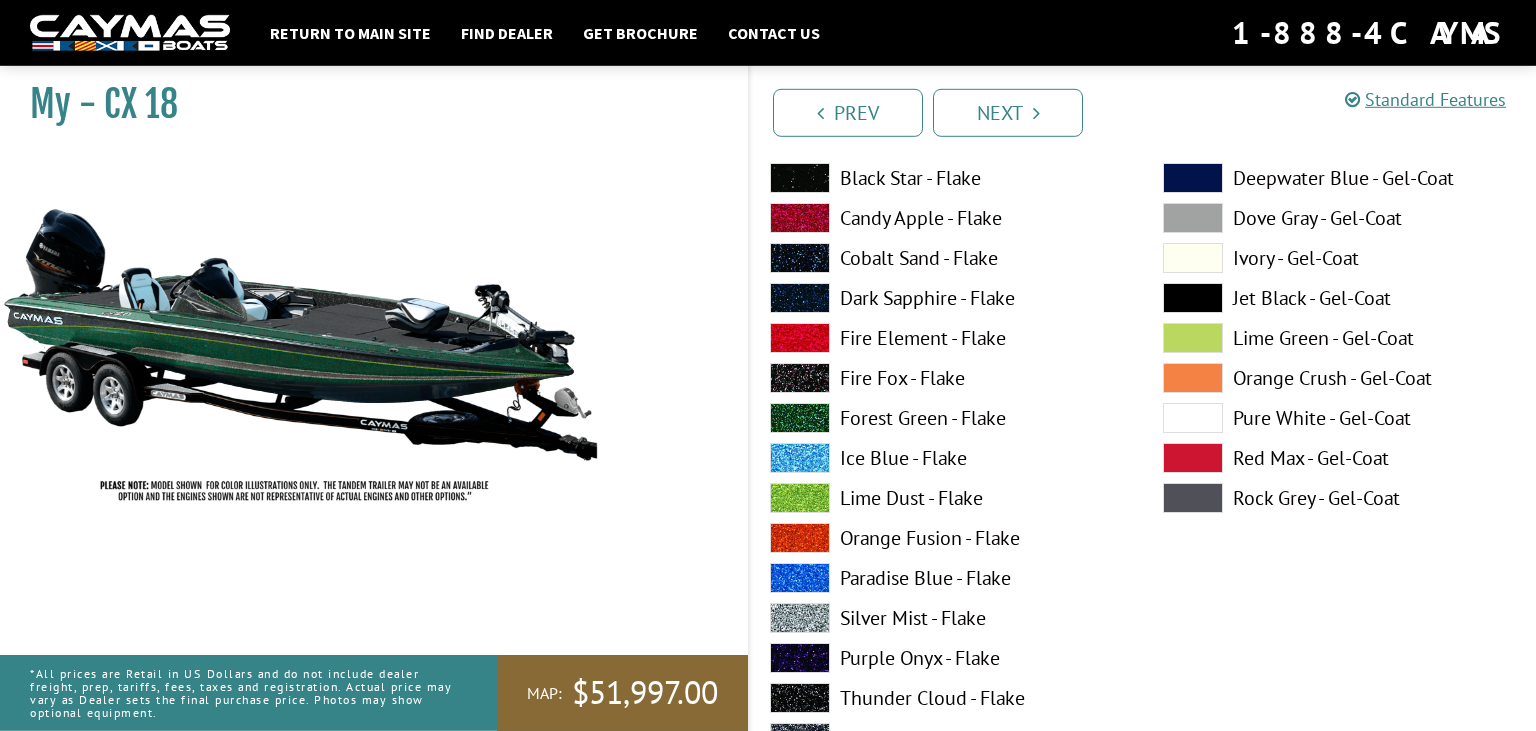 scroll, scrollTop: 8131, scrollLeft: 0, axis: vertical 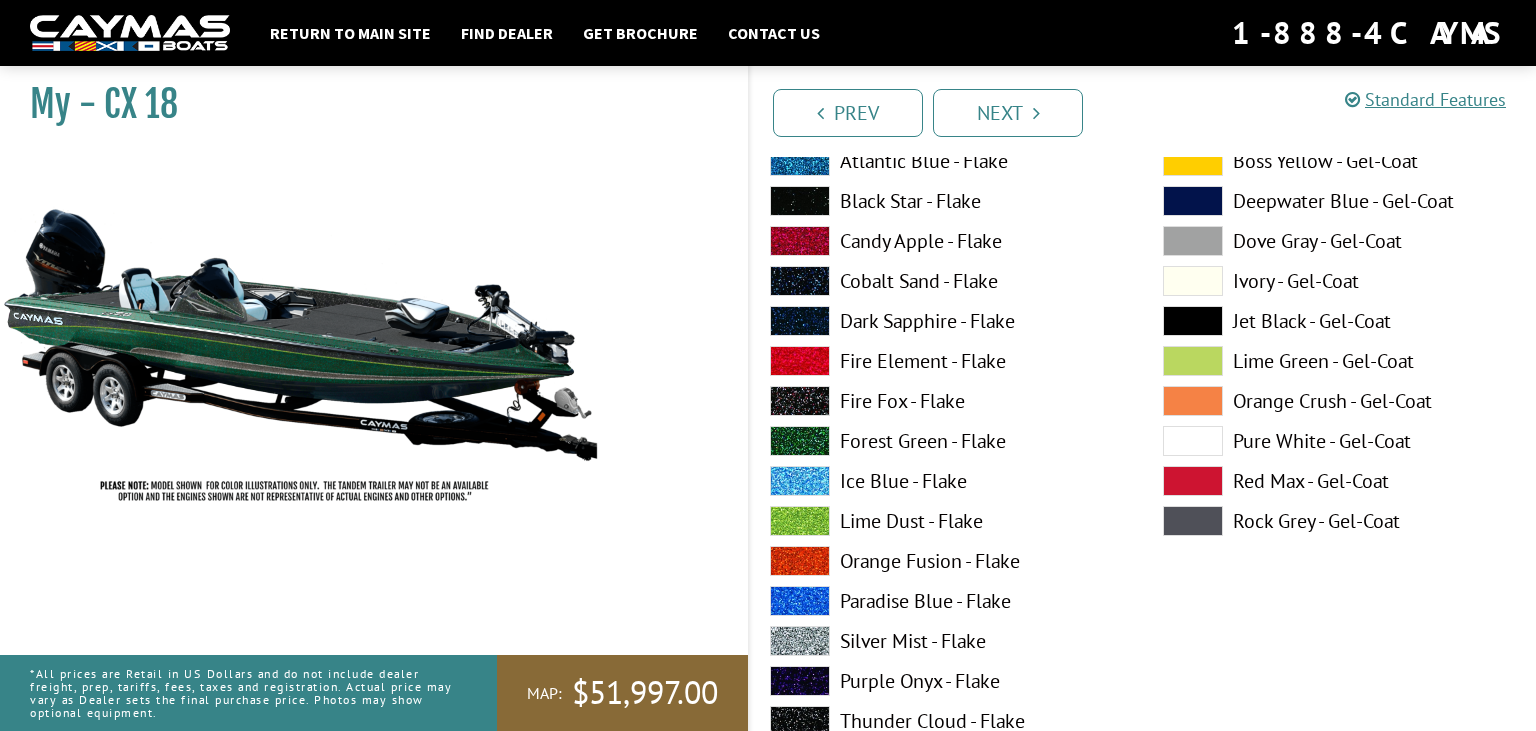 click on "Black Star - Flake" at bounding box center (946, 201) 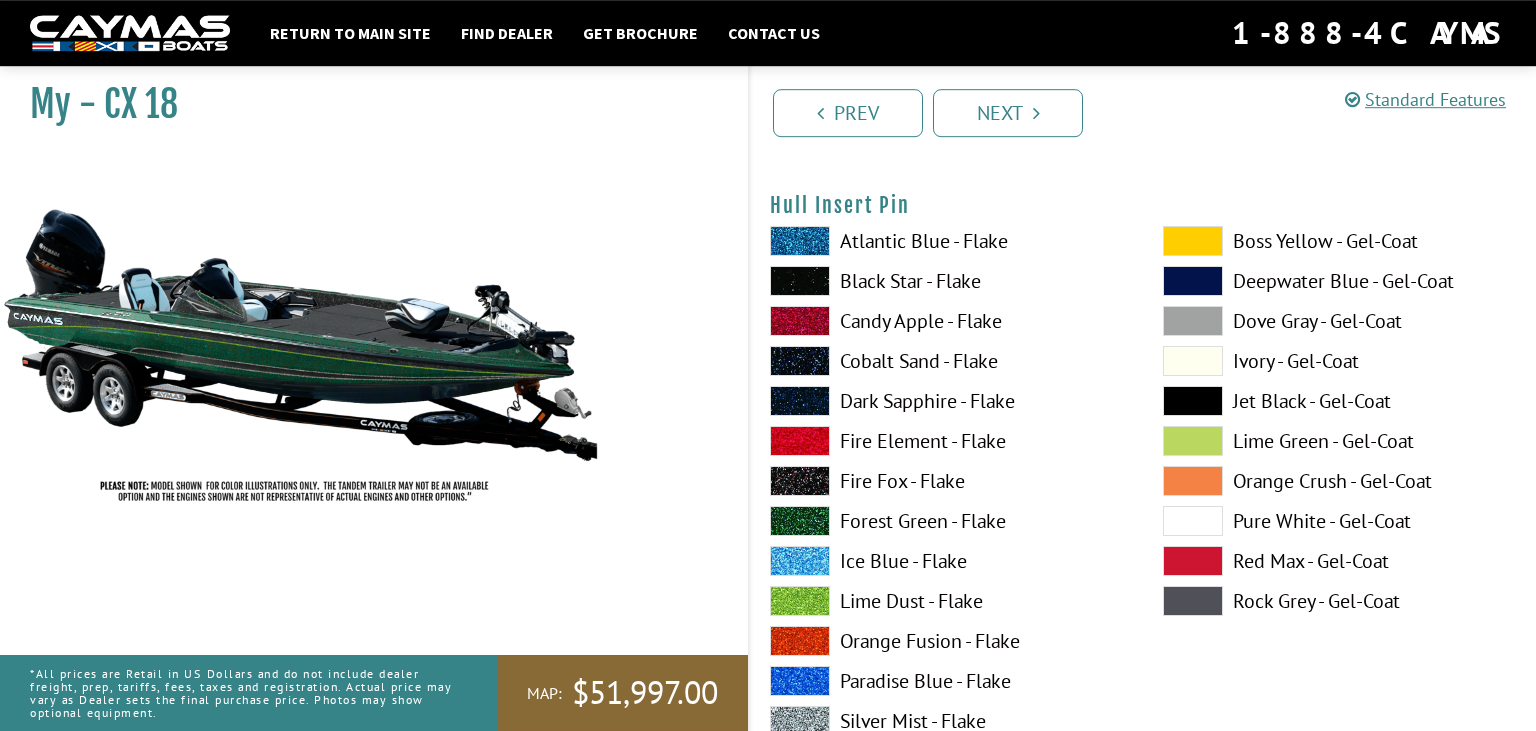 scroll, scrollTop: 10560, scrollLeft: 0, axis: vertical 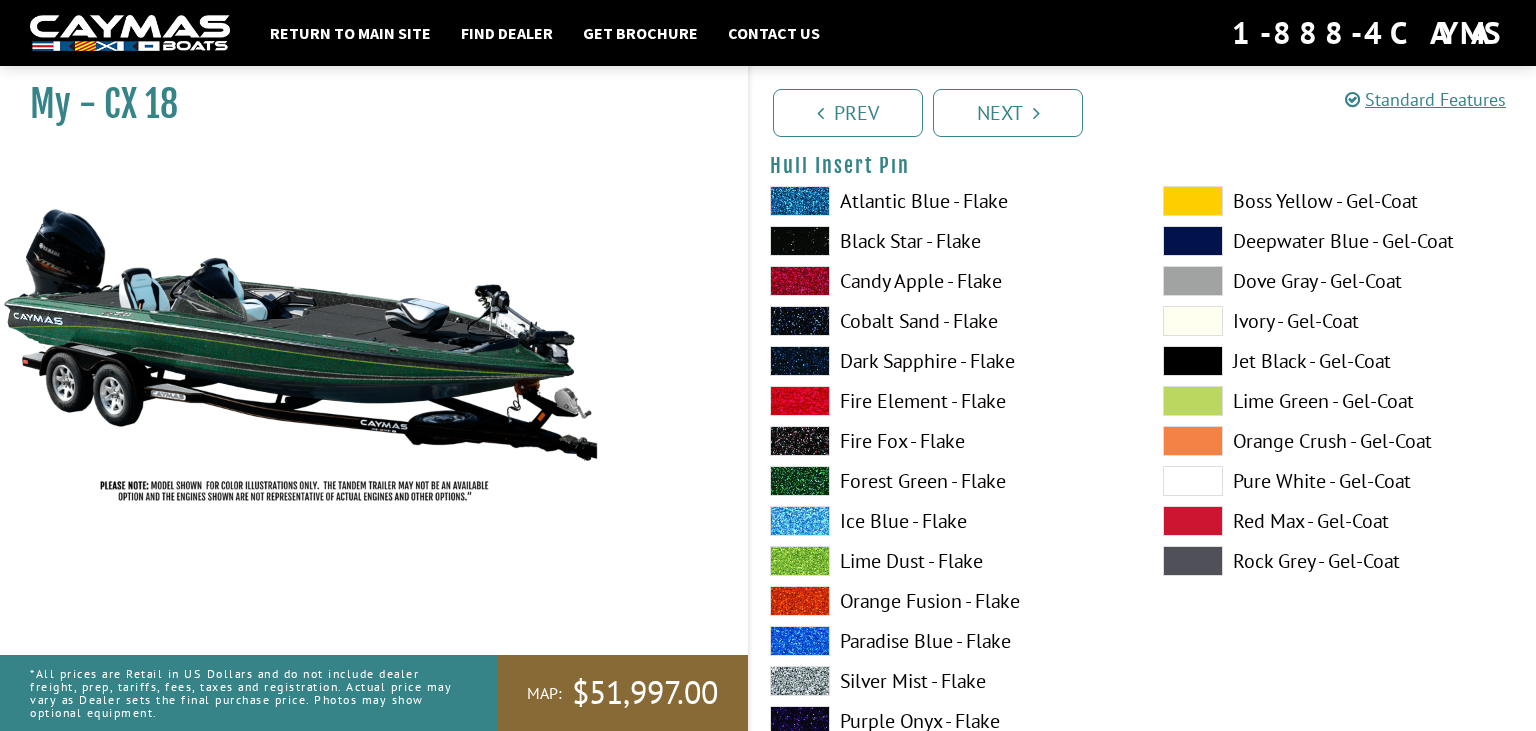 click on "Silver Mist - Flake" at bounding box center (946, 681) 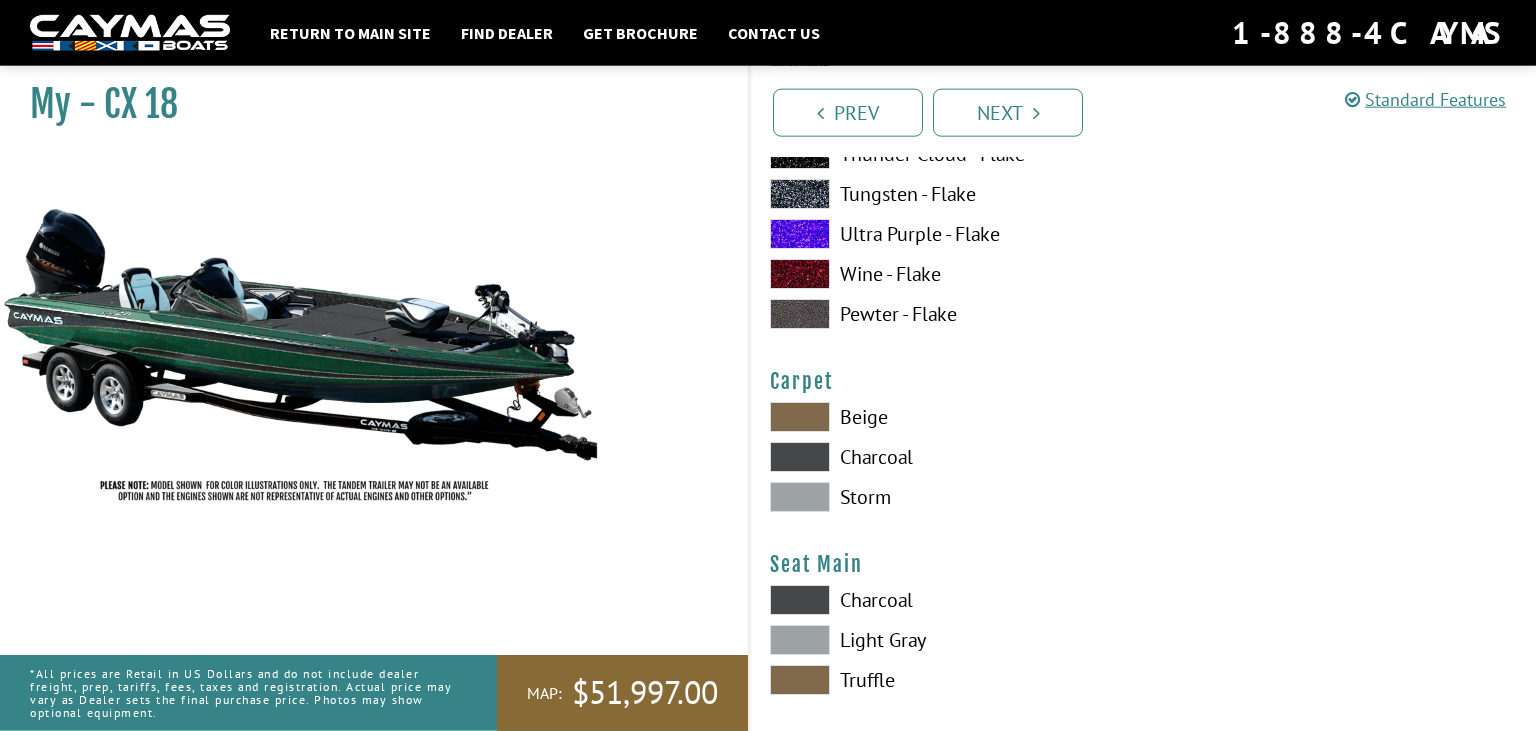 scroll, scrollTop: 11193, scrollLeft: 0, axis: vertical 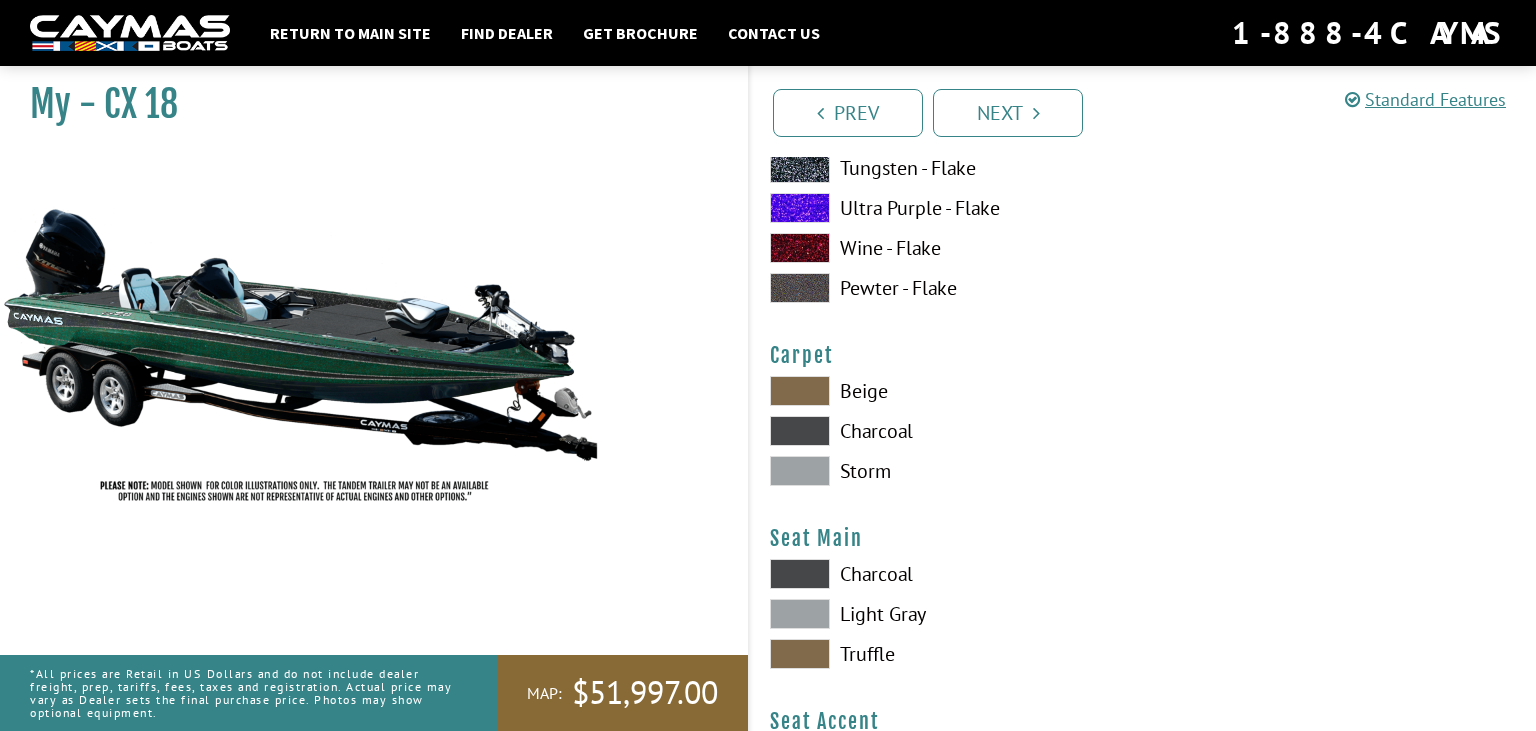 click at bounding box center (800, 471) 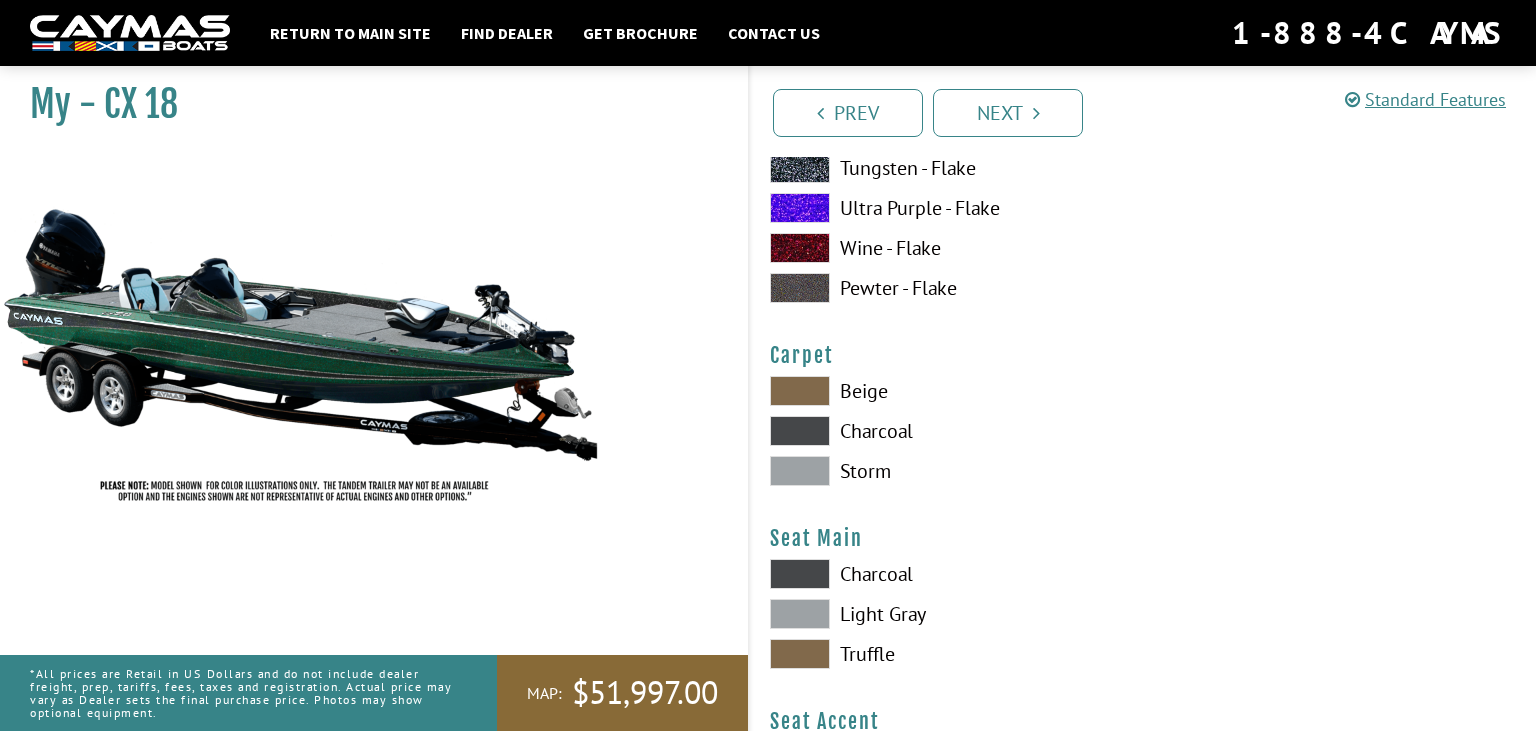 click at bounding box center [800, 431] 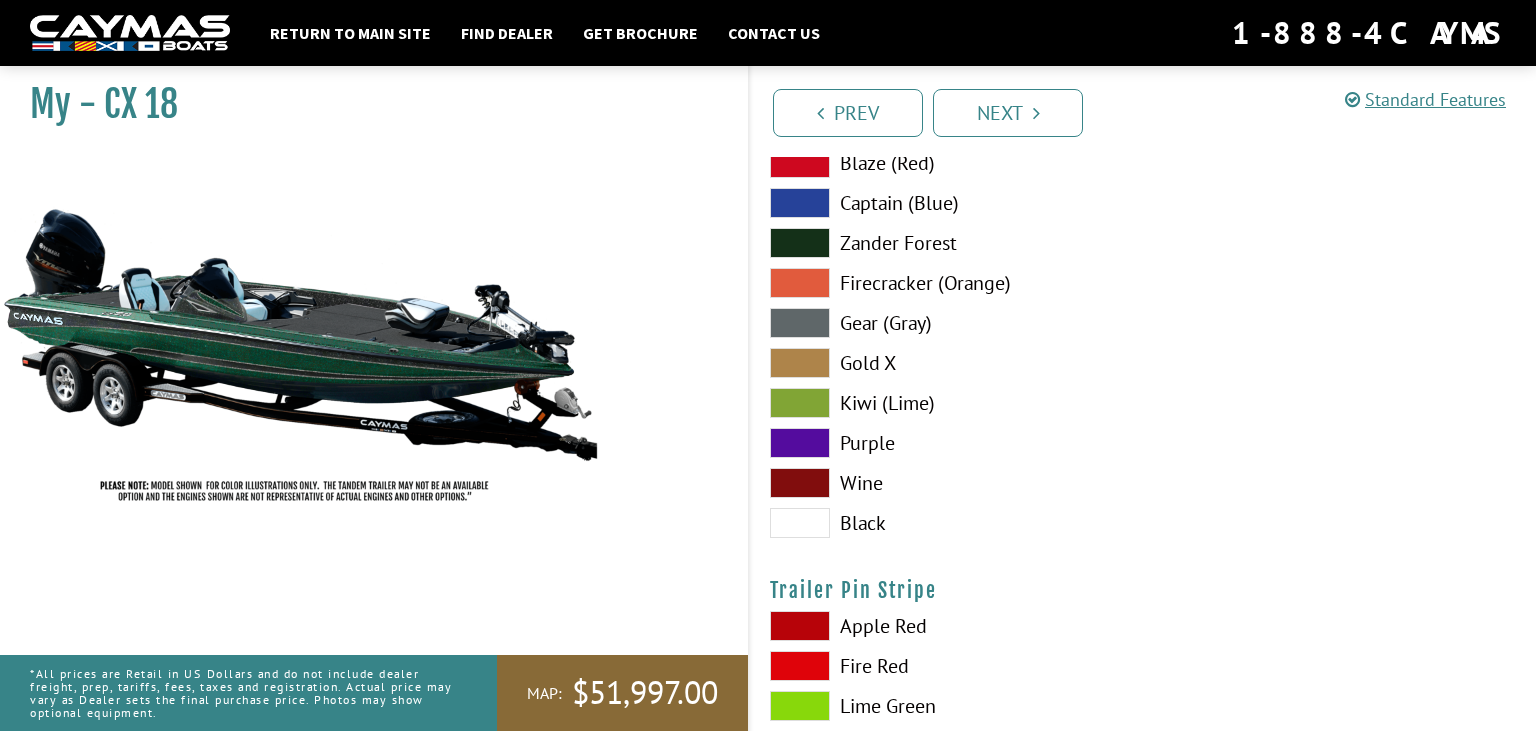 scroll, scrollTop: 11721, scrollLeft: 0, axis: vertical 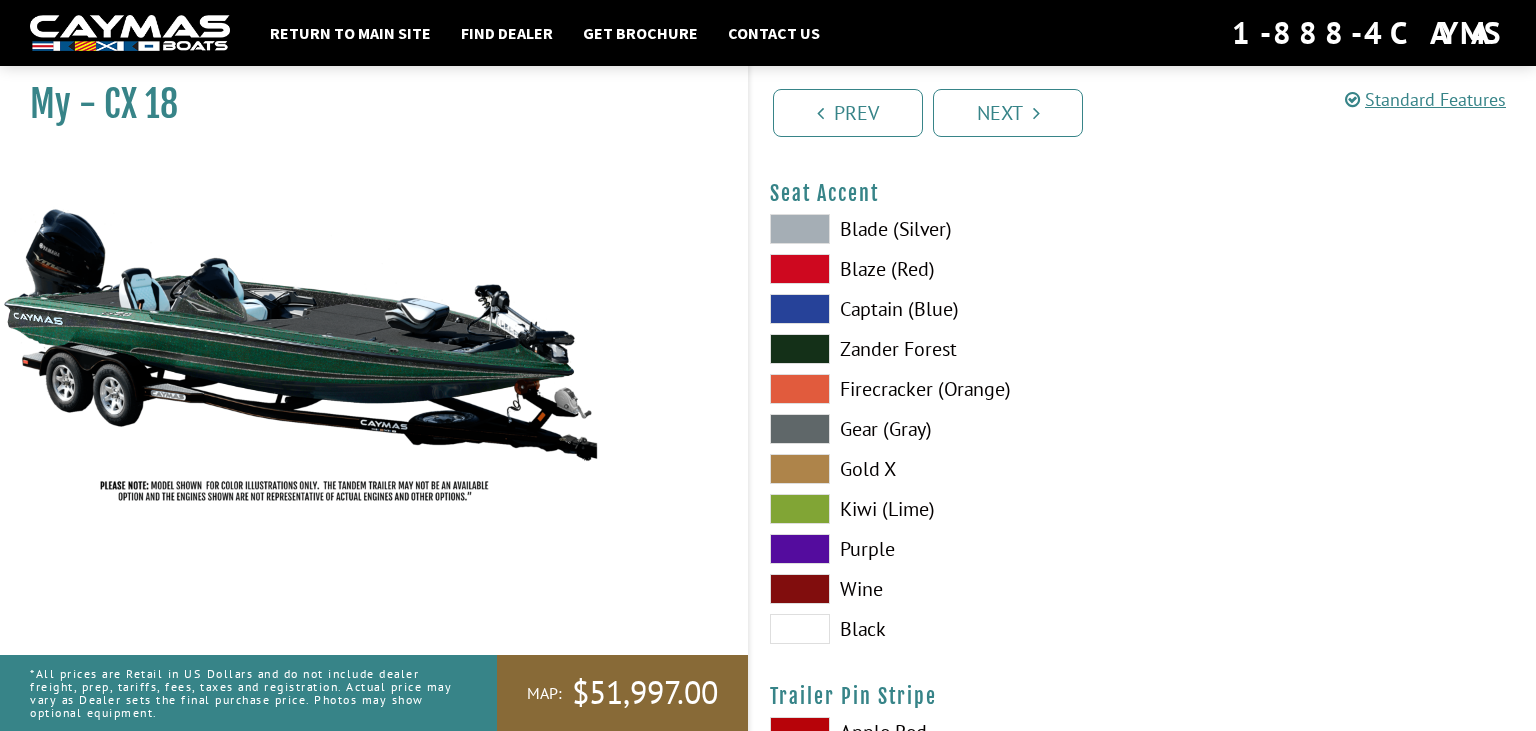 click at bounding box center [800, 349] 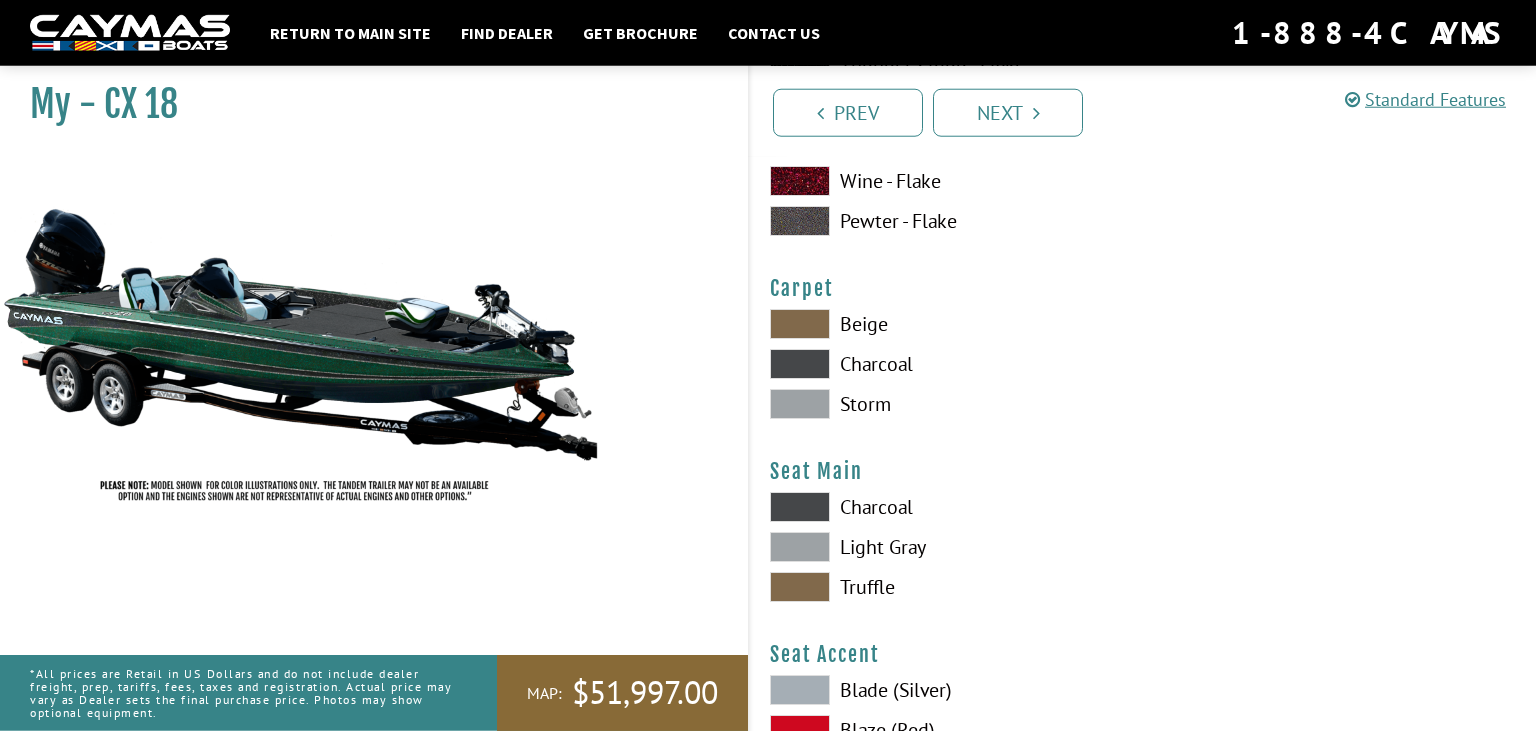 scroll, scrollTop: 11242, scrollLeft: 0, axis: vertical 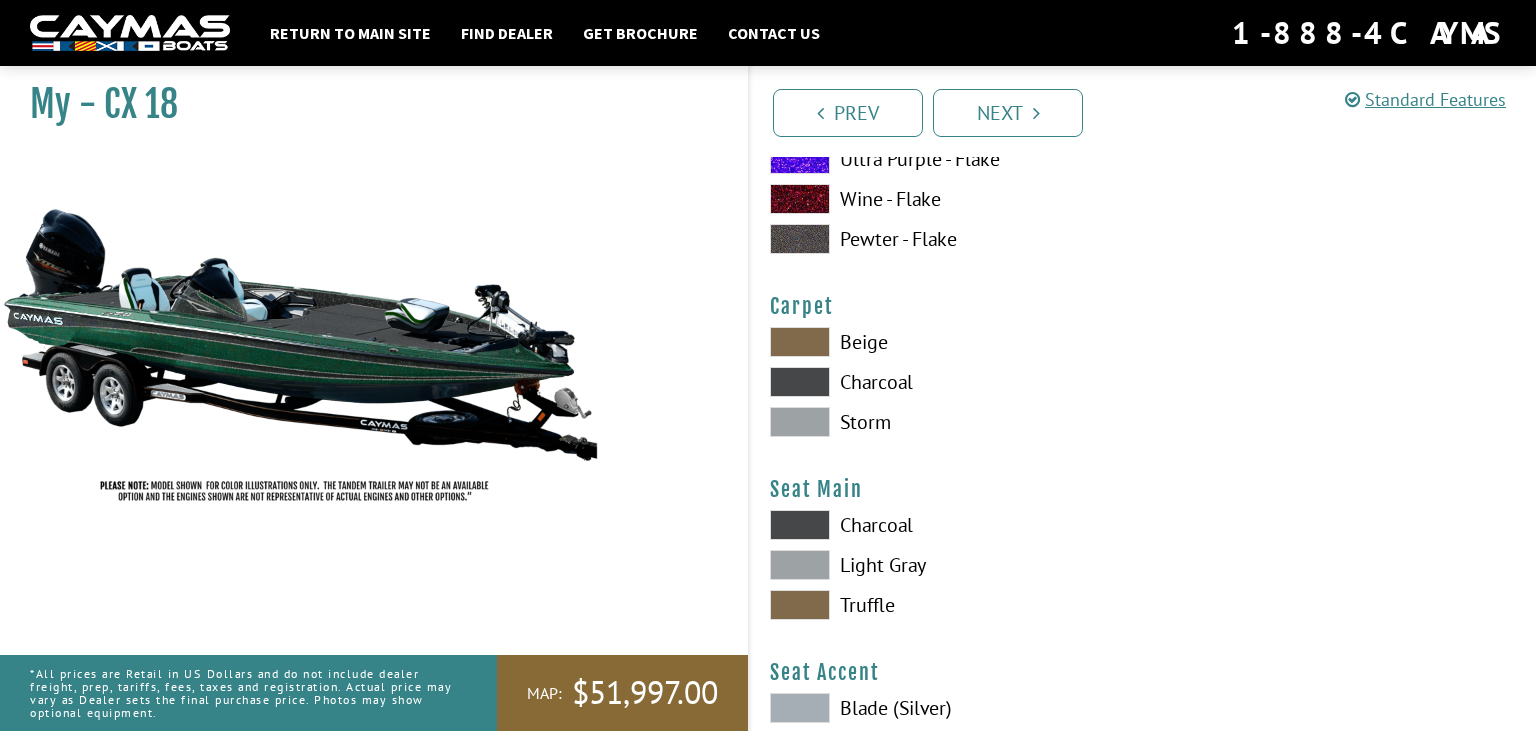 click at bounding box center [800, 525] 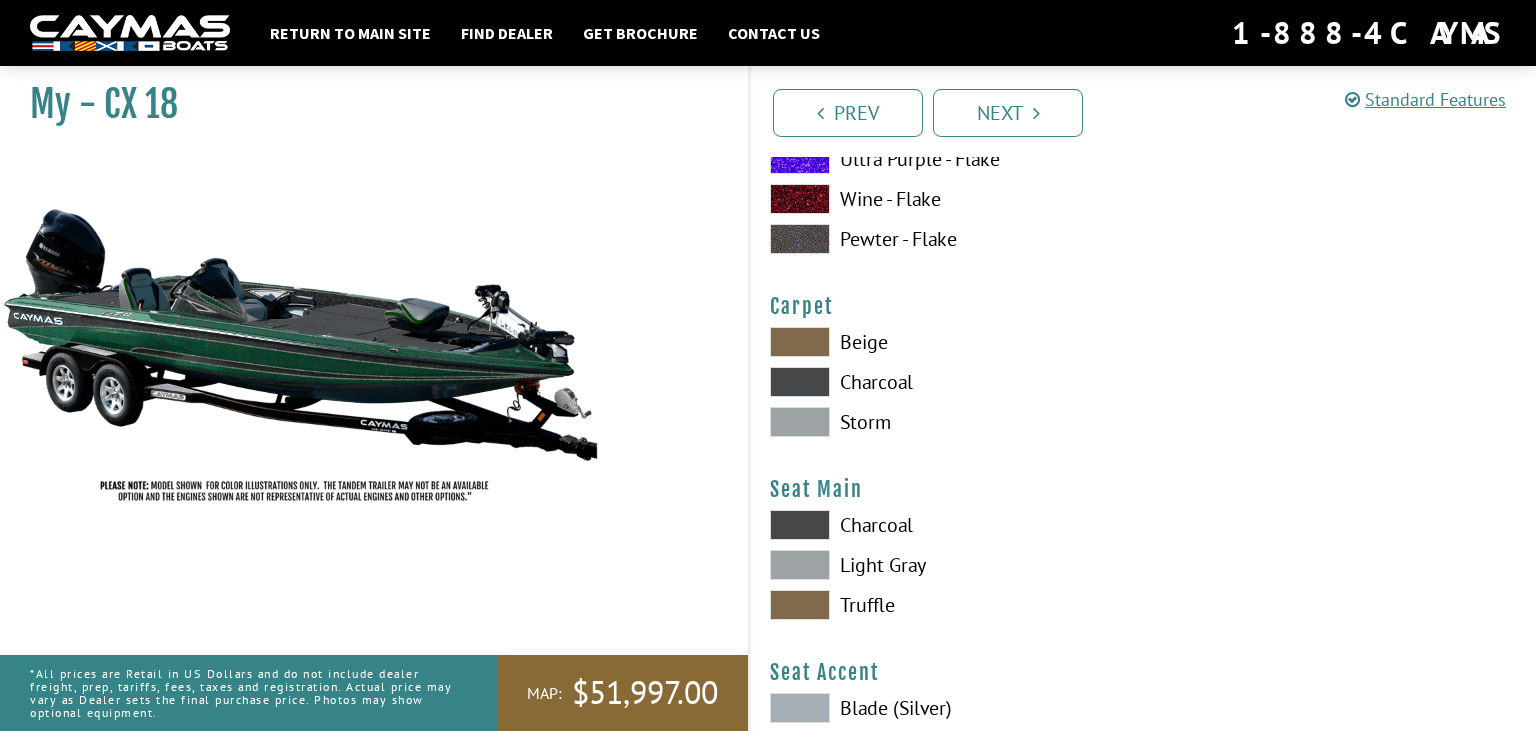 click at bounding box center [800, 565] 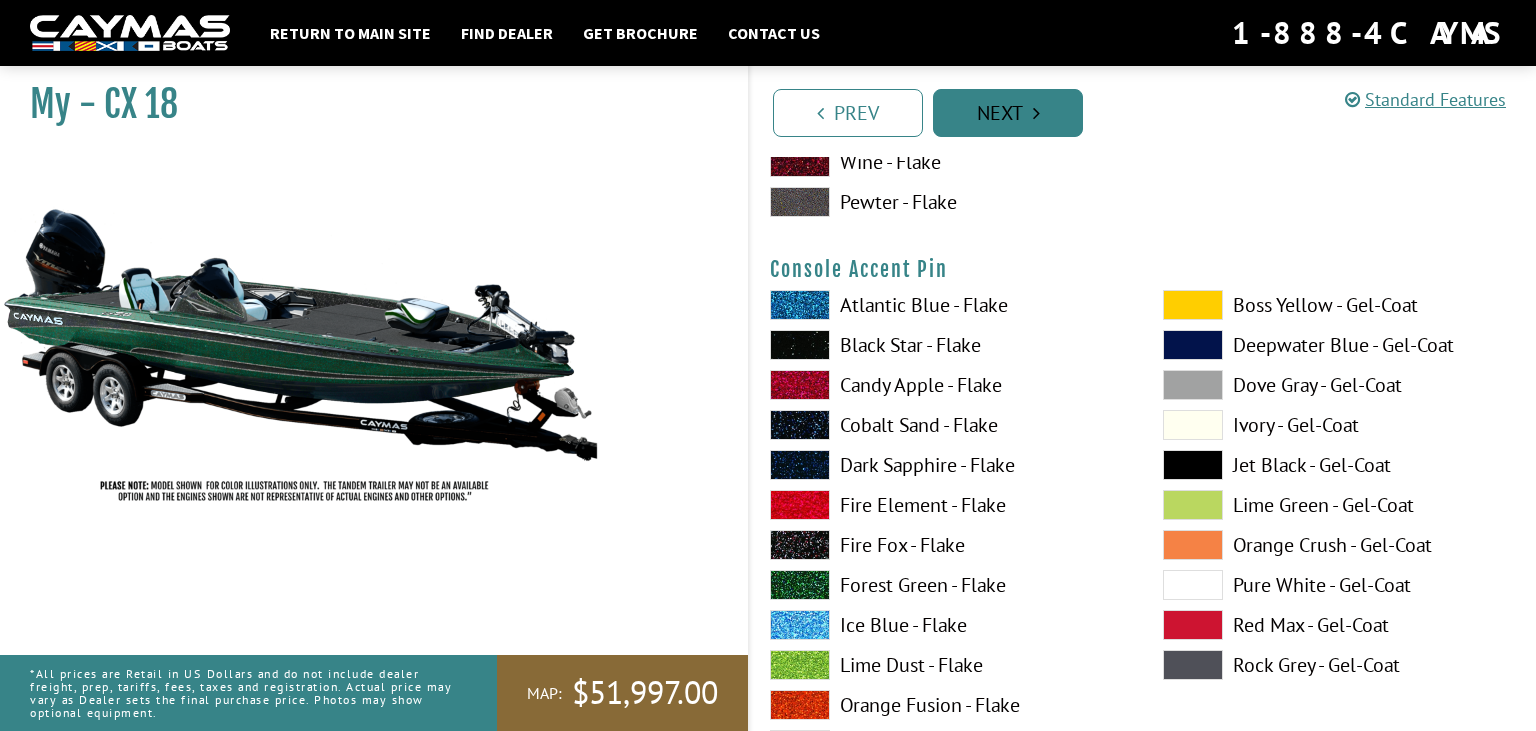 click on "Next" at bounding box center (1008, 113) 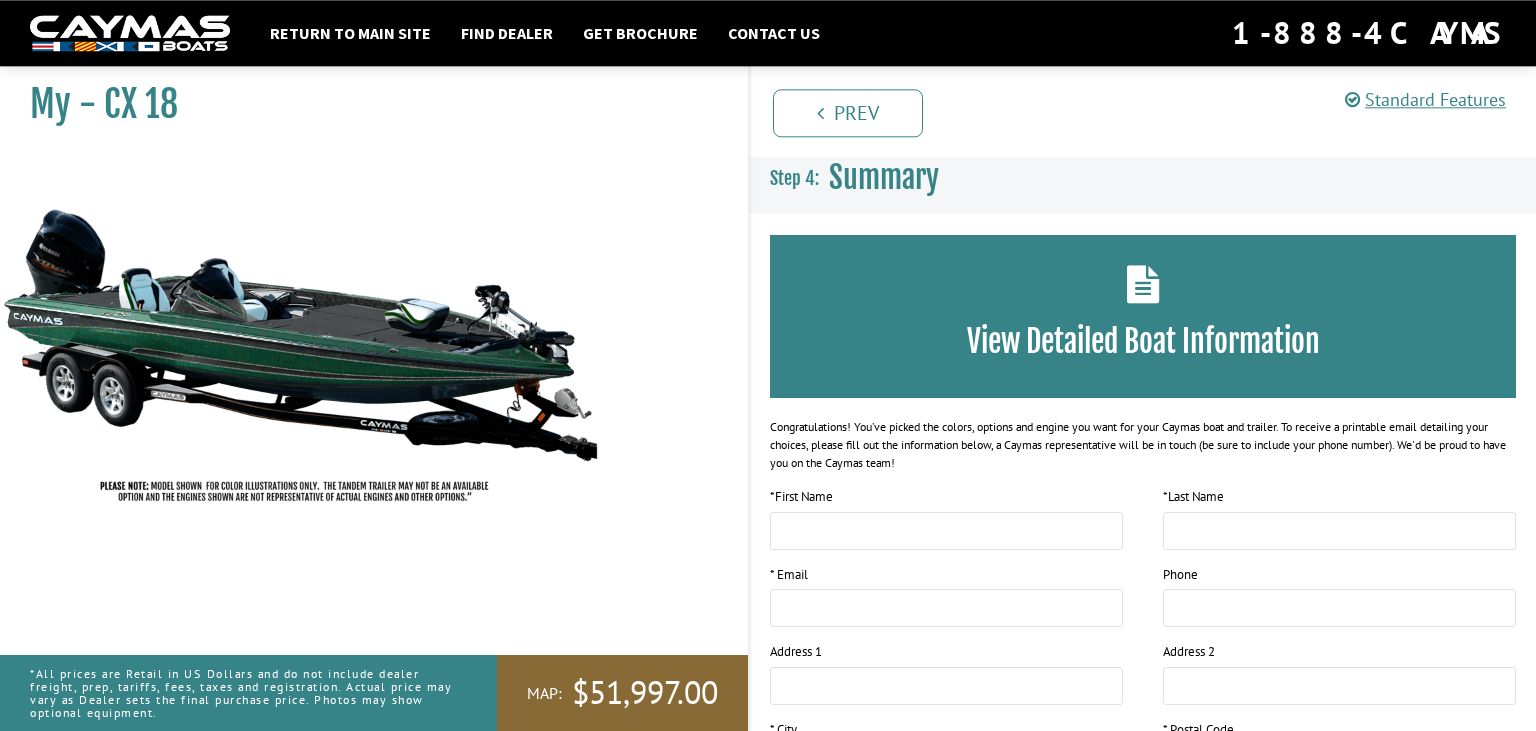 scroll, scrollTop: 0, scrollLeft: 0, axis: both 